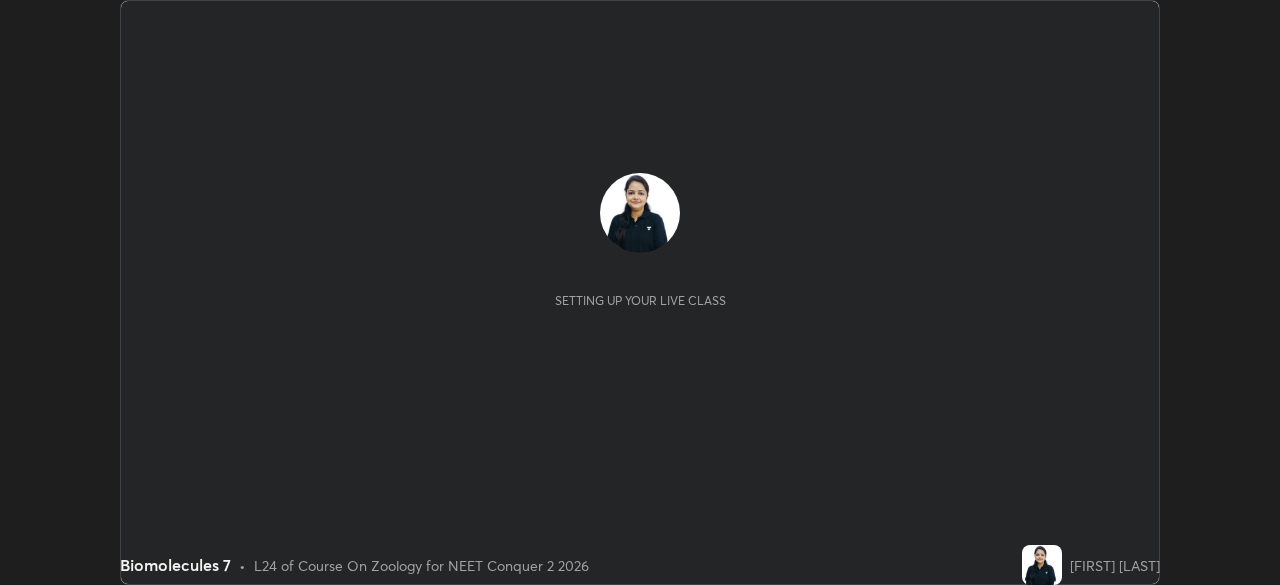 scroll, scrollTop: 0, scrollLeft: 0, axis: both 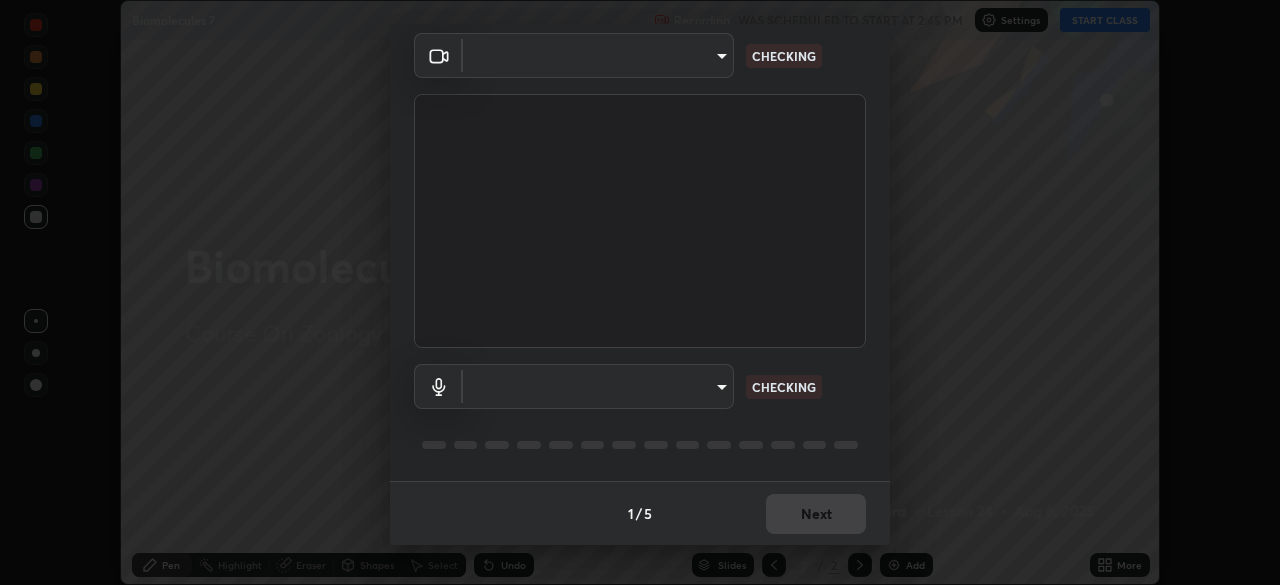 type on "72dbdc4cc3b3af6bca7f1e75d083a577e9752a5e240e0ef97287b3c987c4367e" 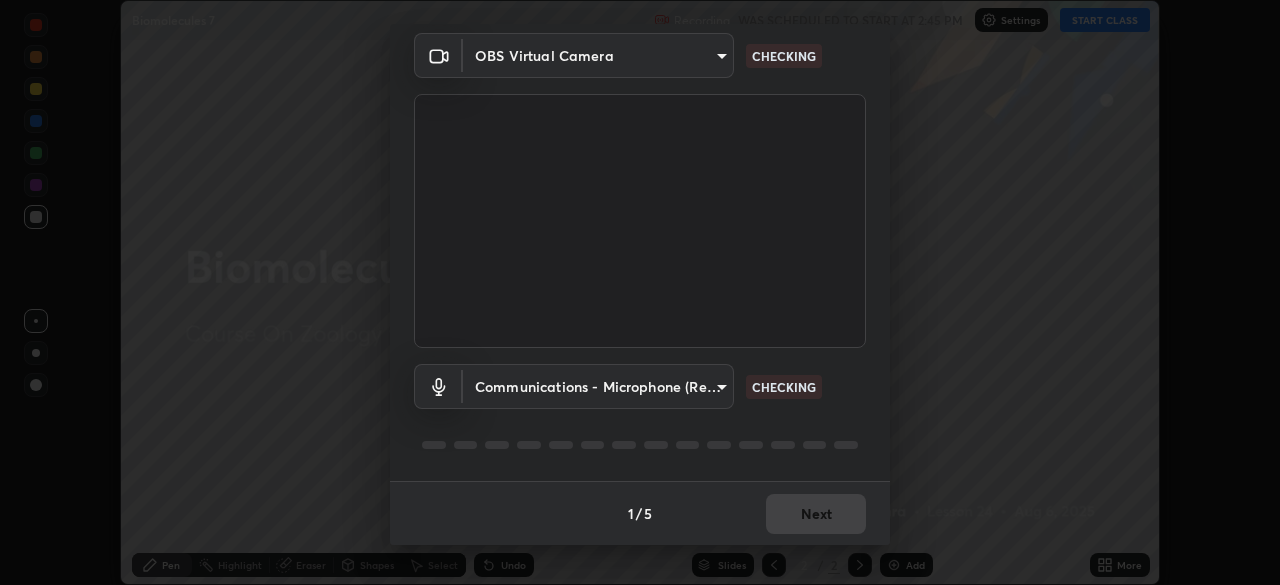 click on "Erase all Biomolecules 7 Recording WAS SCHEDULED TO START AT  2:45 PM Settings START CLASS Setting up your live class Biomolecules 7 • L24 of Course On Zoology for NEET Conquer 2 2026 [FIRST] [LAST] Pen Highlight Eraser Shapes Select Undo Slides 2 / 2 Add More No doubts shared Encourage your learners to ask a doubt for better clarity Report an issue Reason for reporting Buffering Chat not working Audio - Video sync issue Educator video quality low ​ Attach an image Report Media settings OBS Virtual Camera [HASH] CHECKING Communications - Microphone (Realtek High Definition Audio) communications CHECKING 1 / 5 Next" at bounding box center (640, 292) 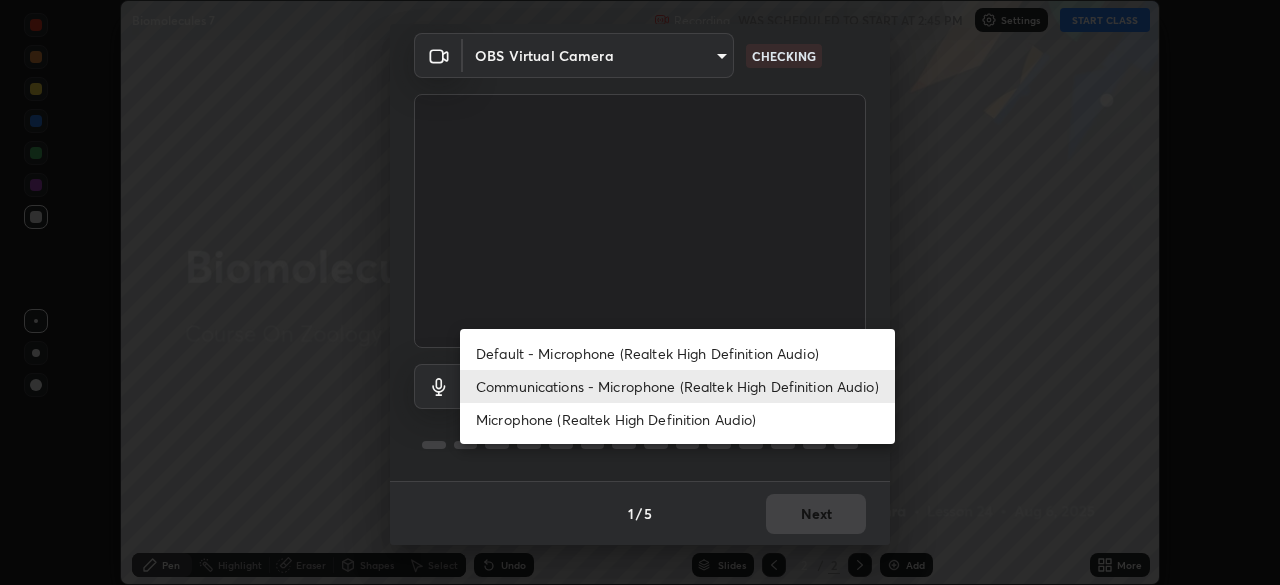 click on "Default - Microphone (Realtek High Definition Audio)" at bounding box center [677, 353] 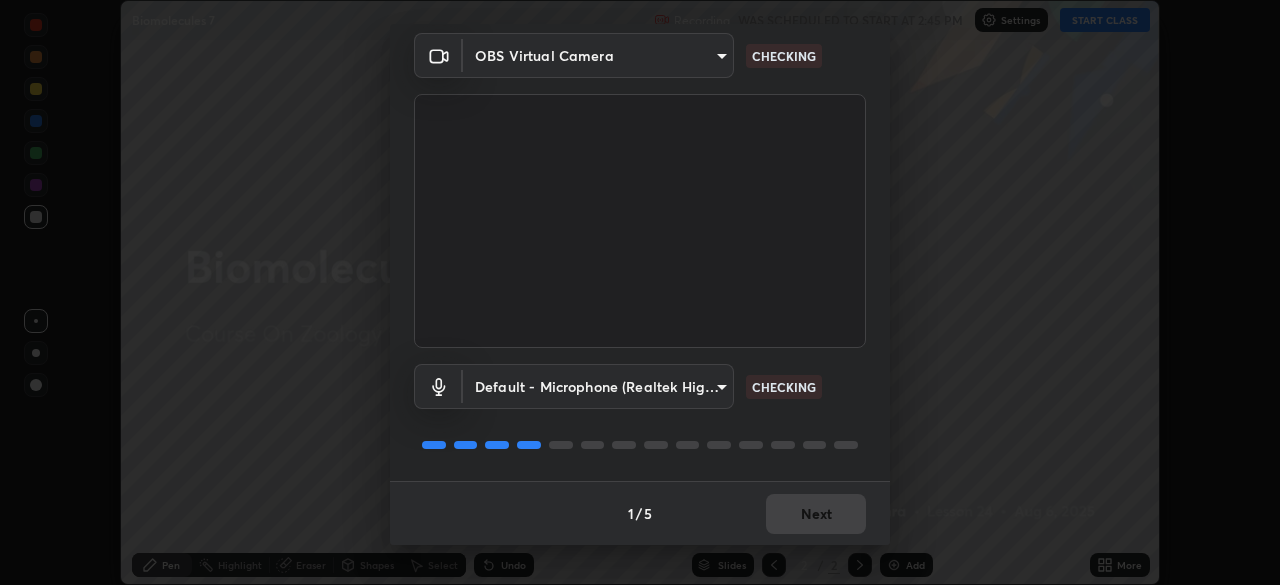 click on "Erase all Biomolecules 7 Recording WAS SCHEDULED TO START AT  2:45 PM Settings START CLASS Setting up your live class Biomolecules 7 • L24 of Course On Zoology for NEET Conquer 2 2026 [FIRST] [LAST] Pen Highlight Eraser Shapes Select Undo Slides 2 / 2 Add More No doubts shared Encourage your learners to ask a doubt for better clarity Report an issue Reason for reporting Buffering Chat not working Audio - Video sync issue Educator video quality low ​ Attach an image Report Media settings OBS Virtual Camera [HASH] default CHECKING 1 / 5 Next" at bounding box center (640, 292) 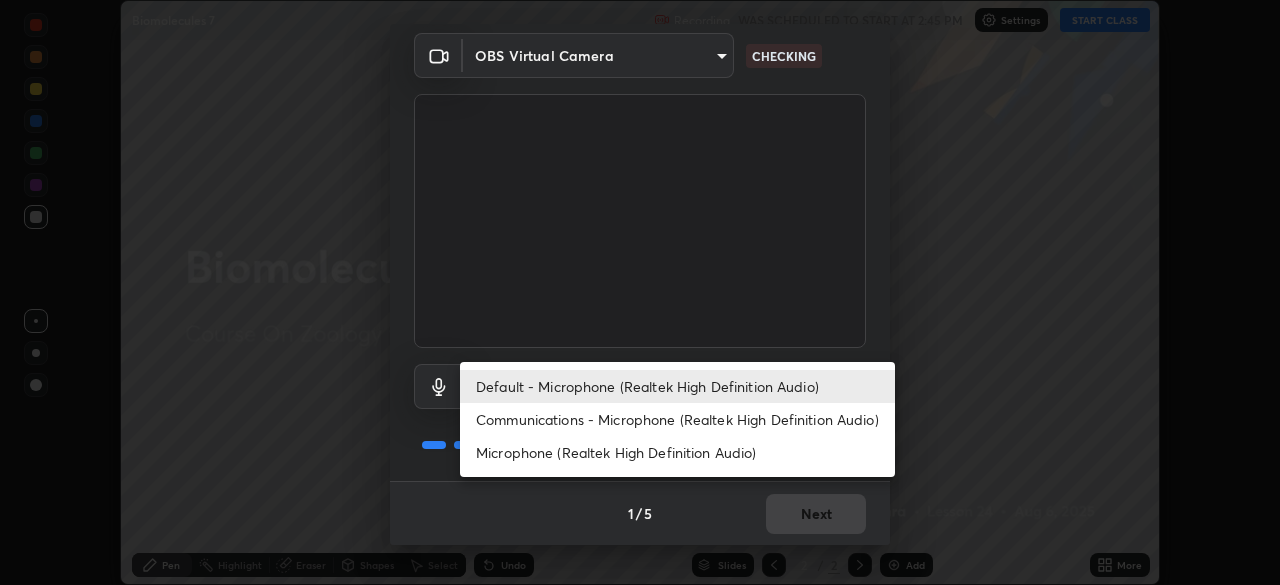 click on "Communications - Microphone (Realtek High Definition Audio)" at bounding box center [677, 419] 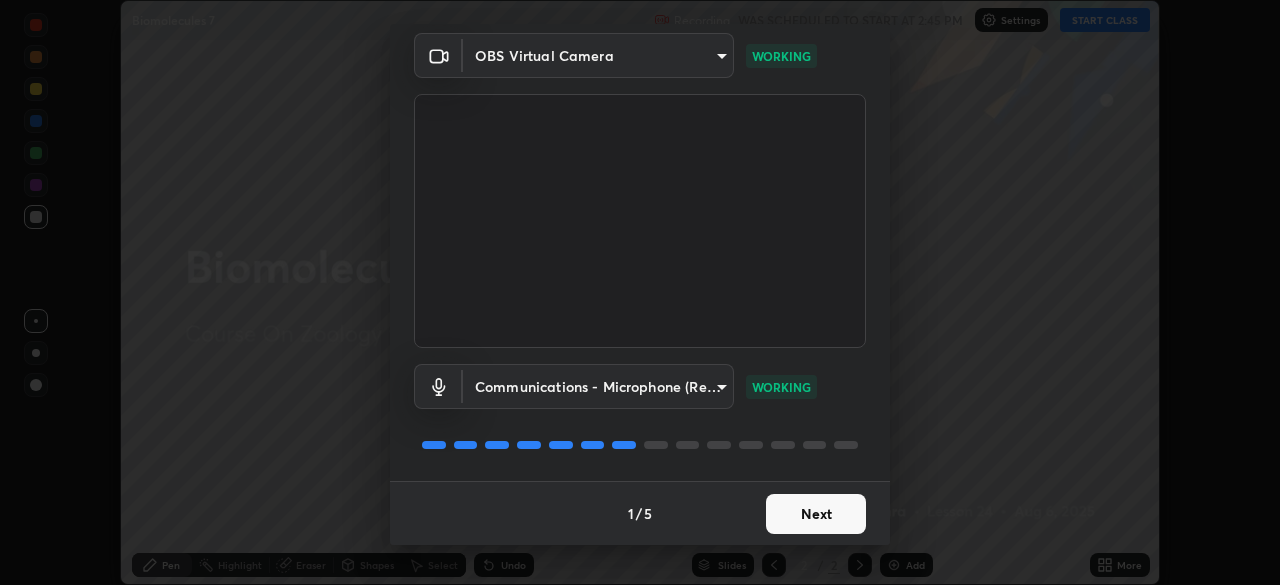 click on "Next" at bounding box center (816, 514) 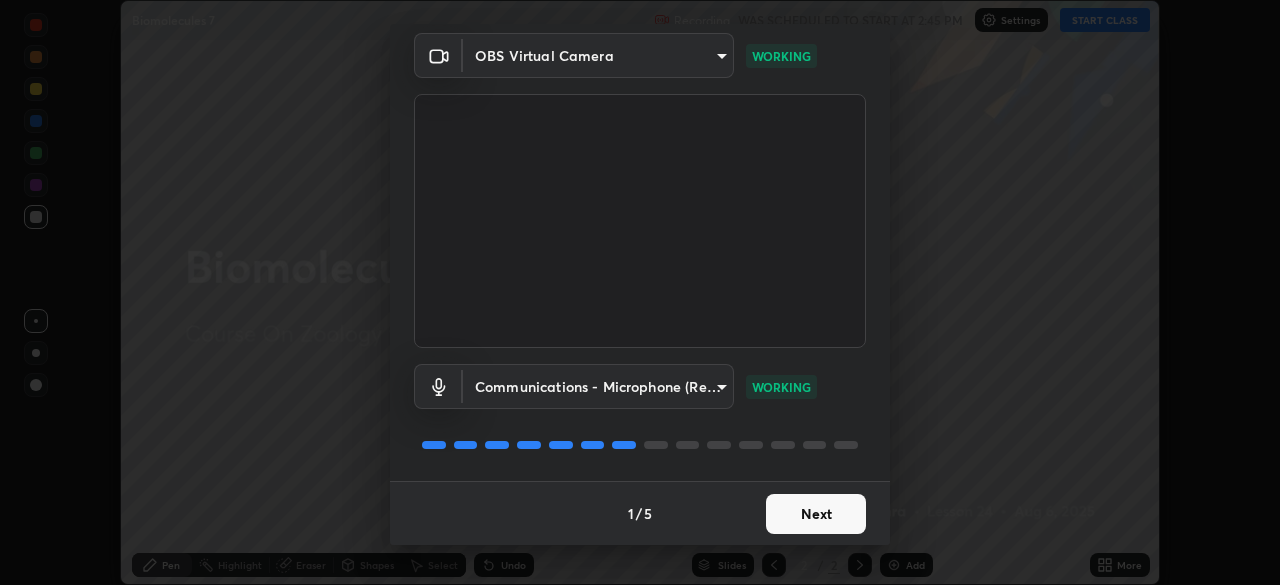 scroll, scrollTop: 0, scrollLeft: 0, axis: both 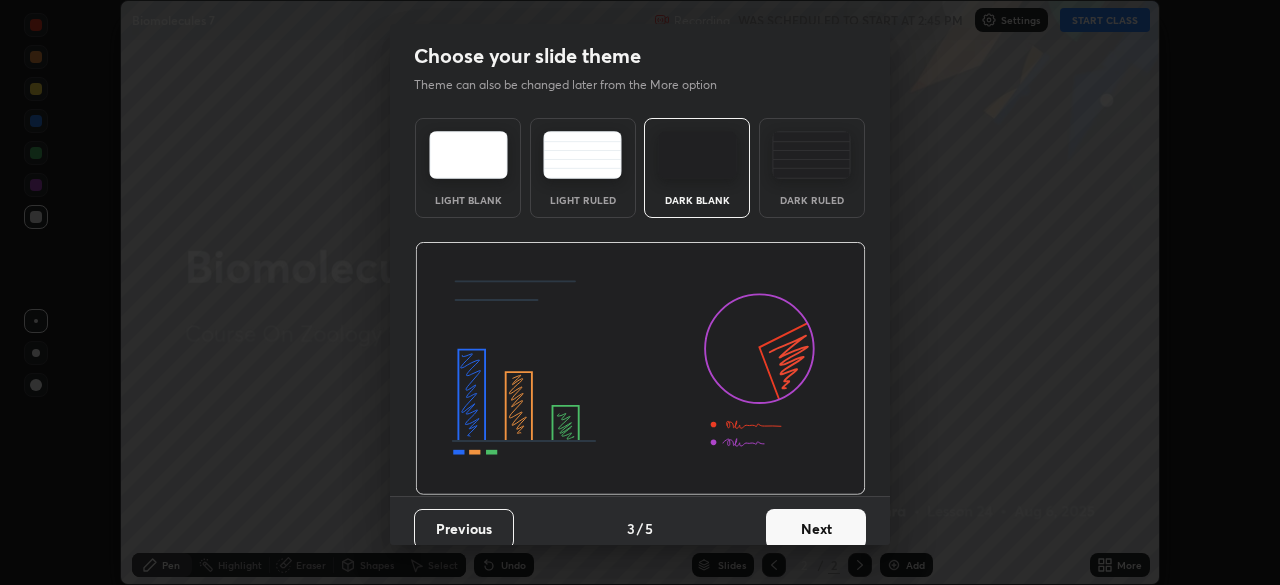 click on "Next" at bounding box center [816, 529] 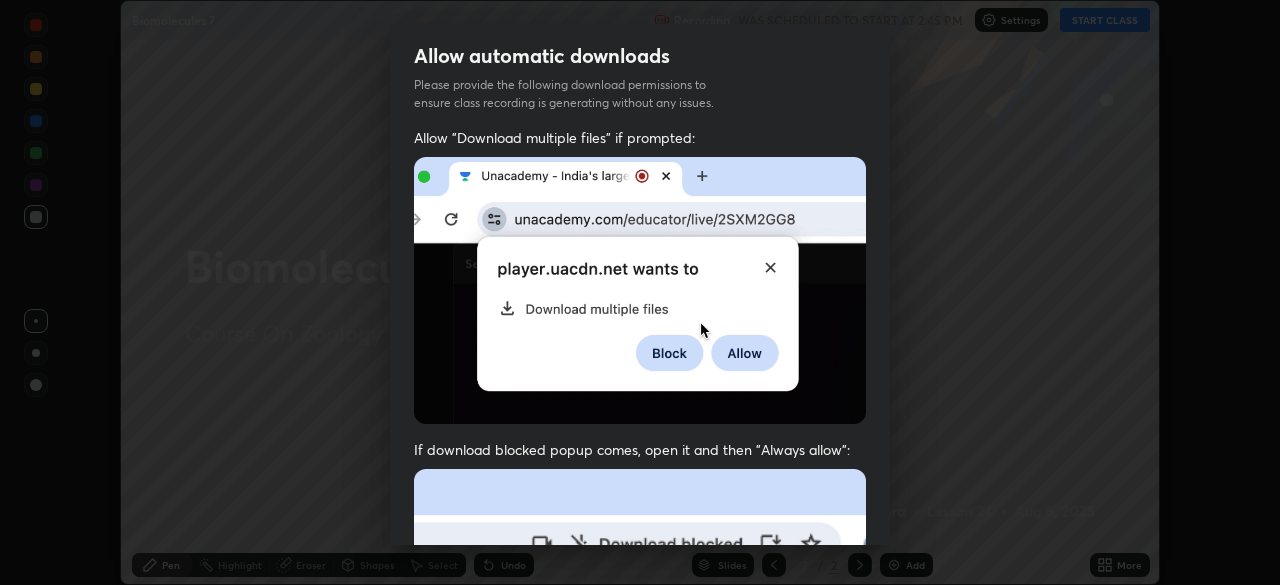 click at bounding box center (640, 687) 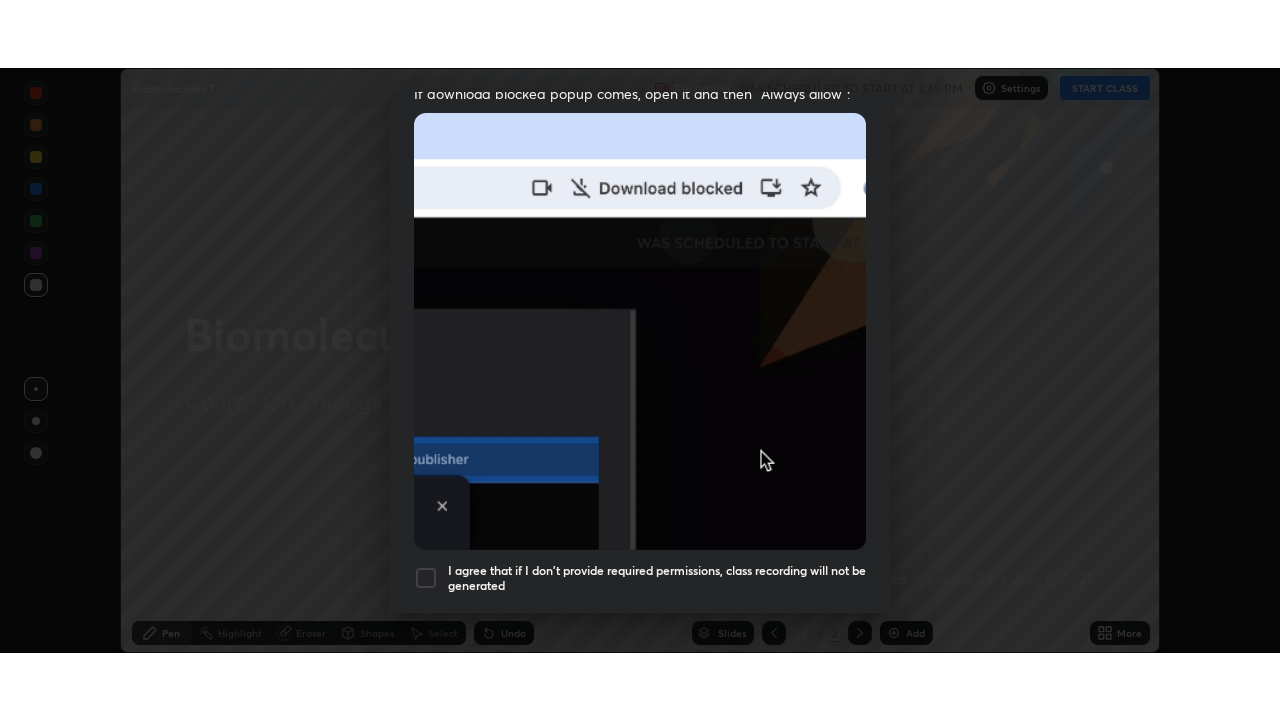 scroll, scrollTop: 479, scrollLeft: 0, axis: vertical 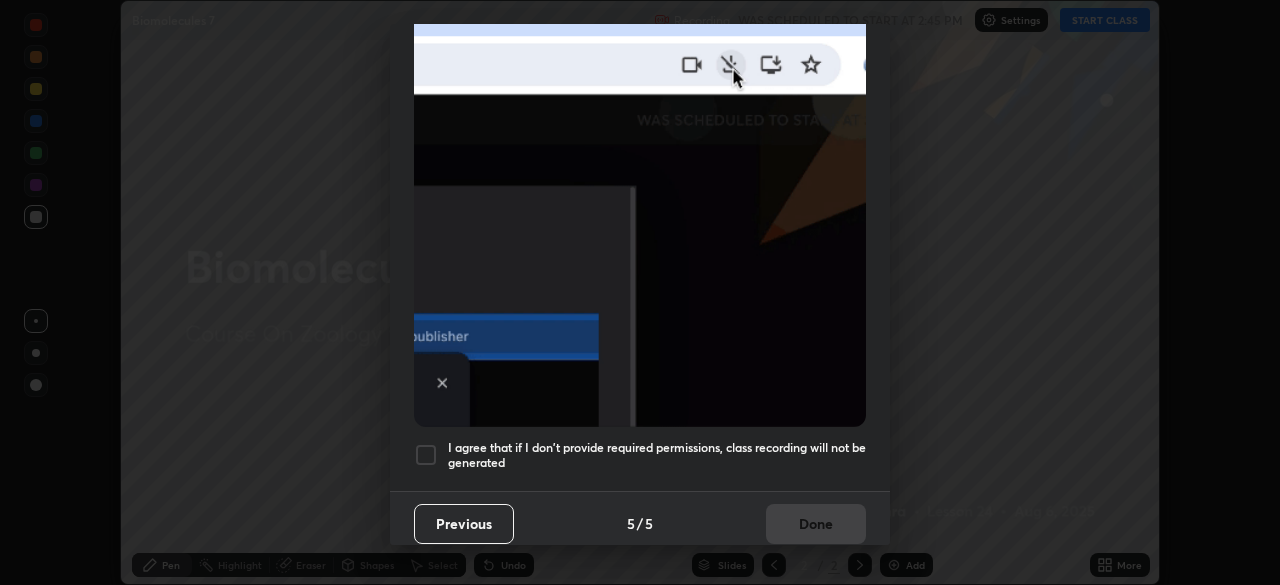 click on "I agree that if I don't provide required permissions, class recording will not be generated" at bounding box center [657, 455] 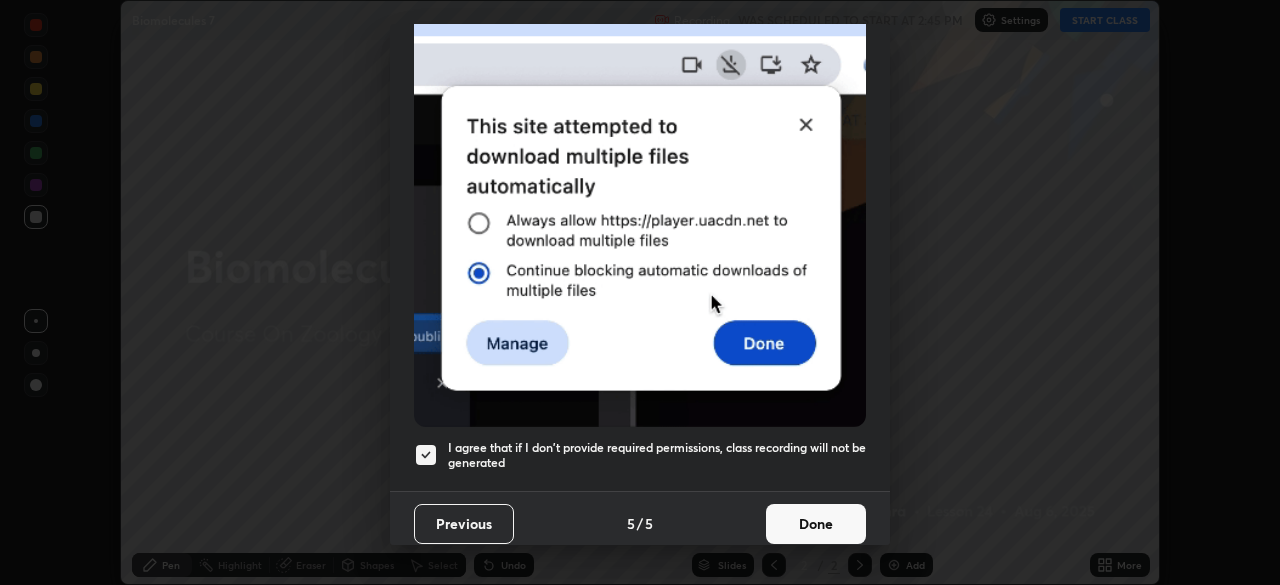click on "Done" at bounding box center [816, 524] 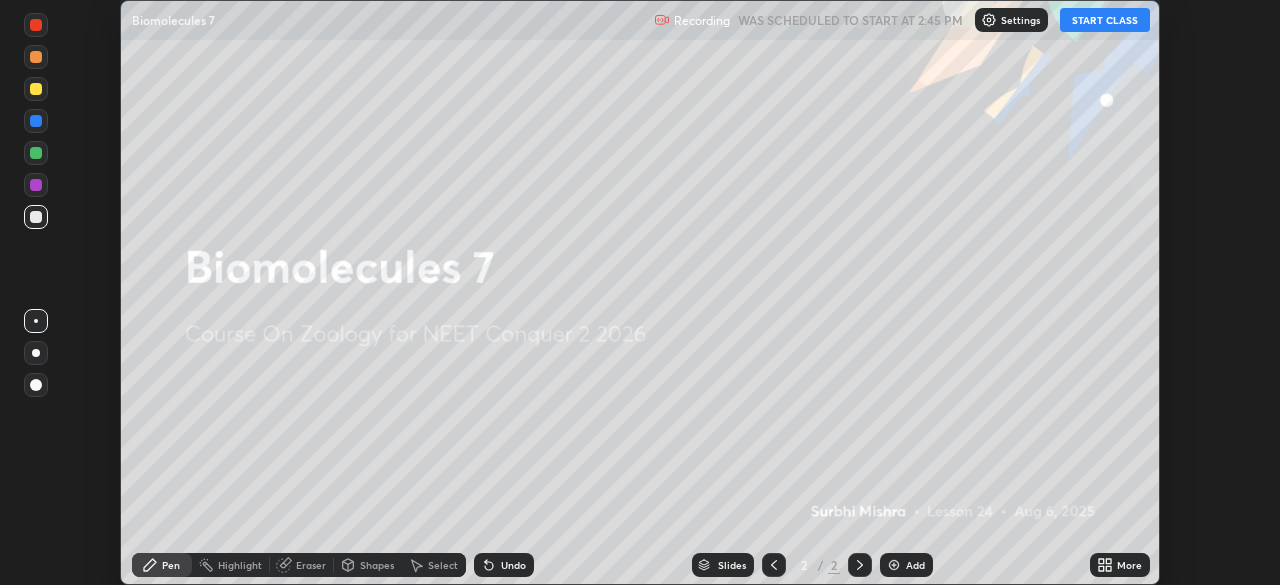 click 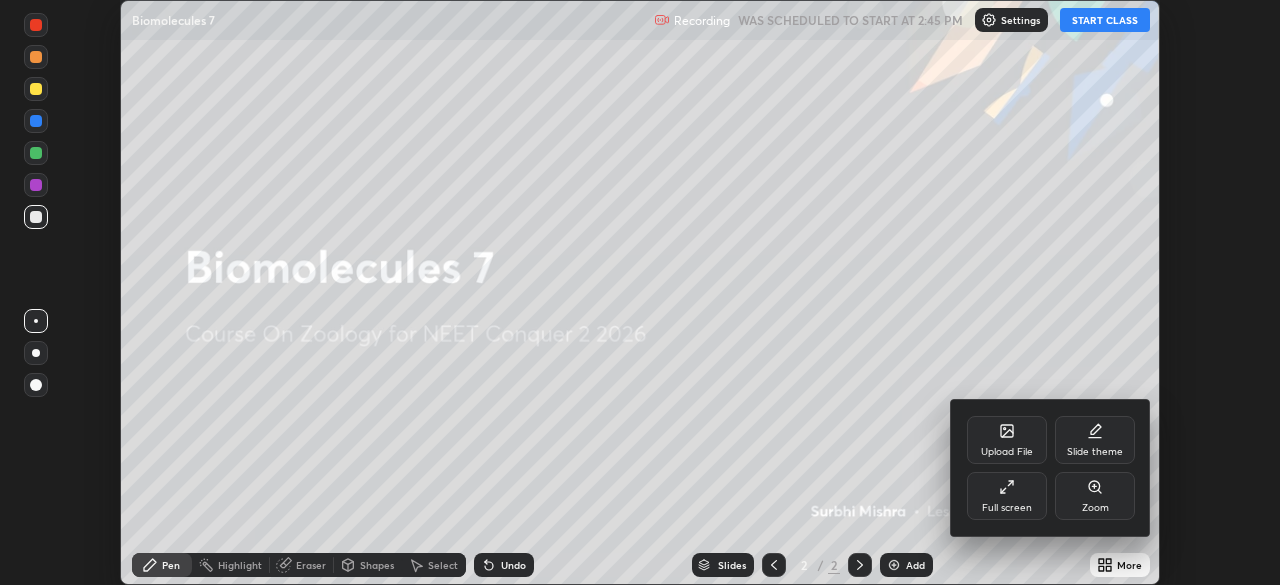 click on "Full screen" at bounding box center (1007, 508) 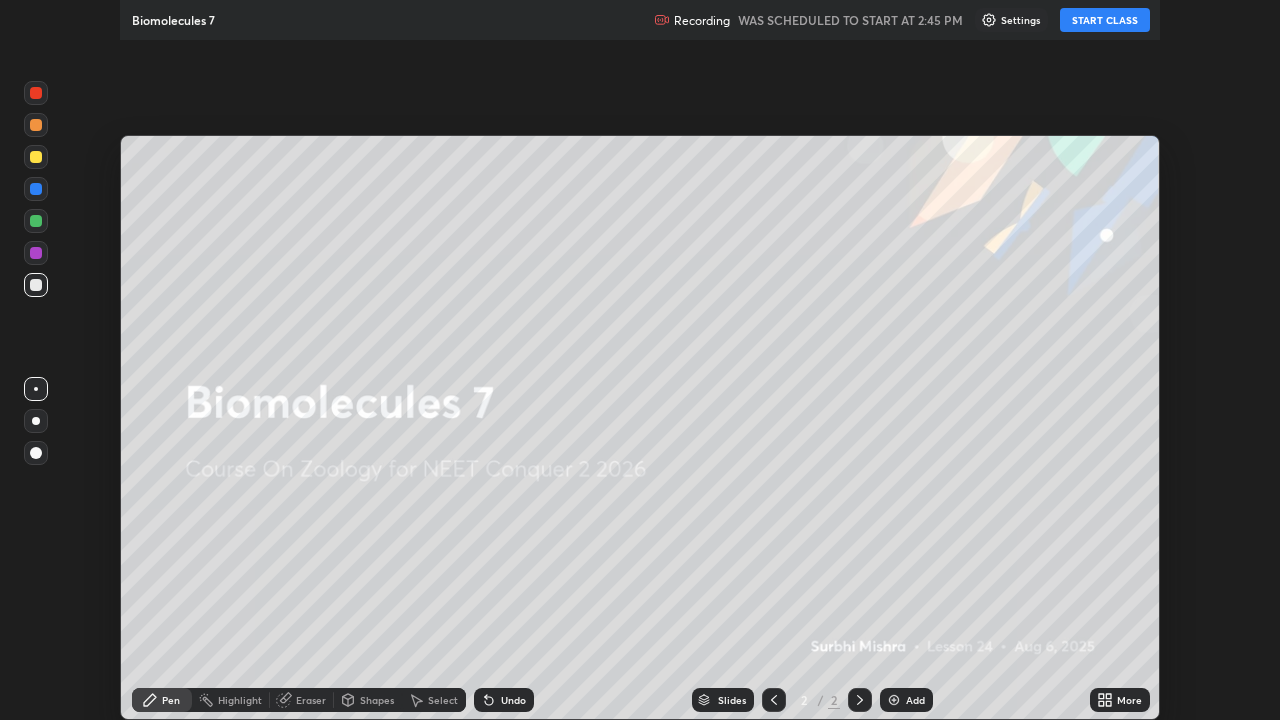 scroll, scrollTop: 99280, scrollLeft: 98720, axis: both 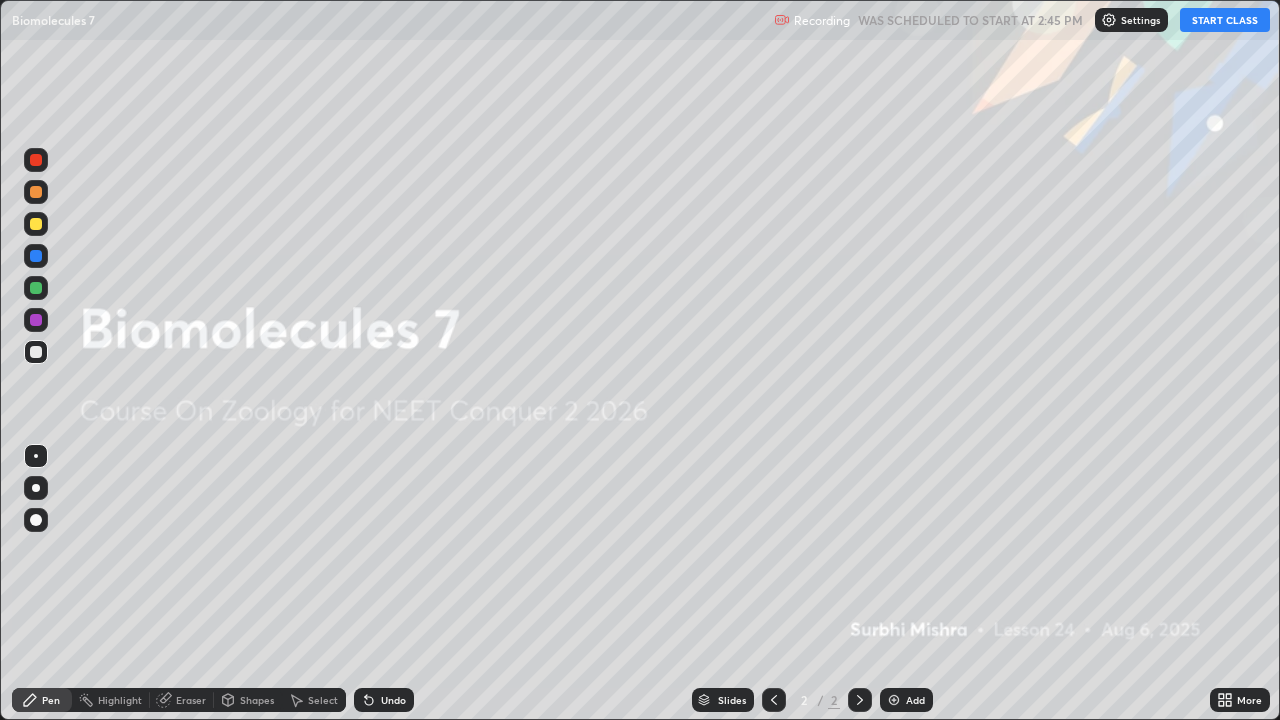 click on "START CLASS" at bounding box center (1225, 20) 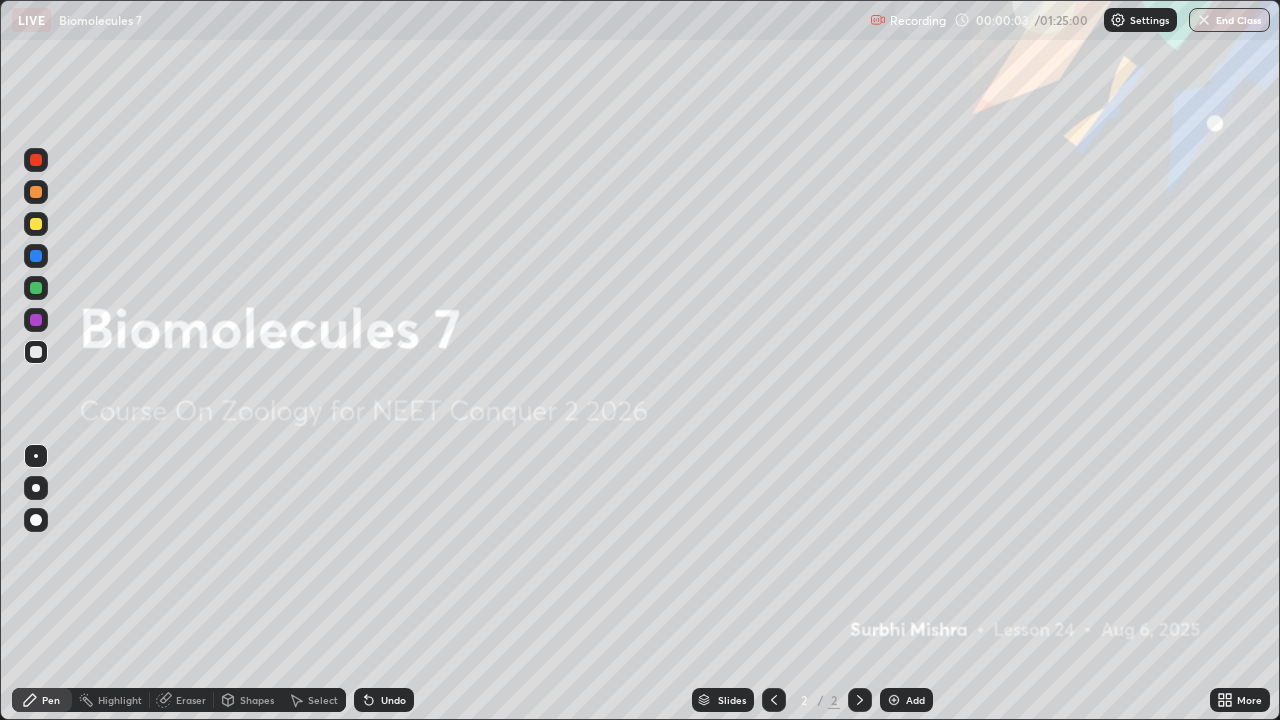 click at bounding box center [894, 700] 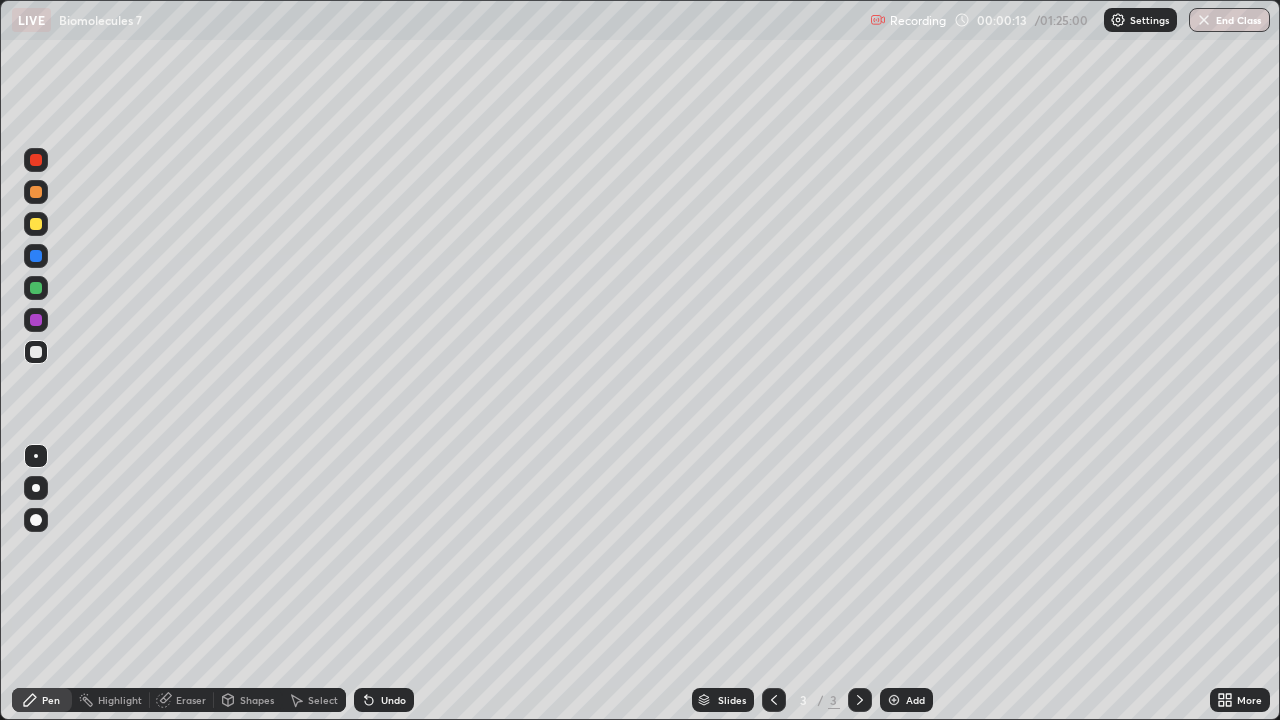 click at bounding box center [36, 192] 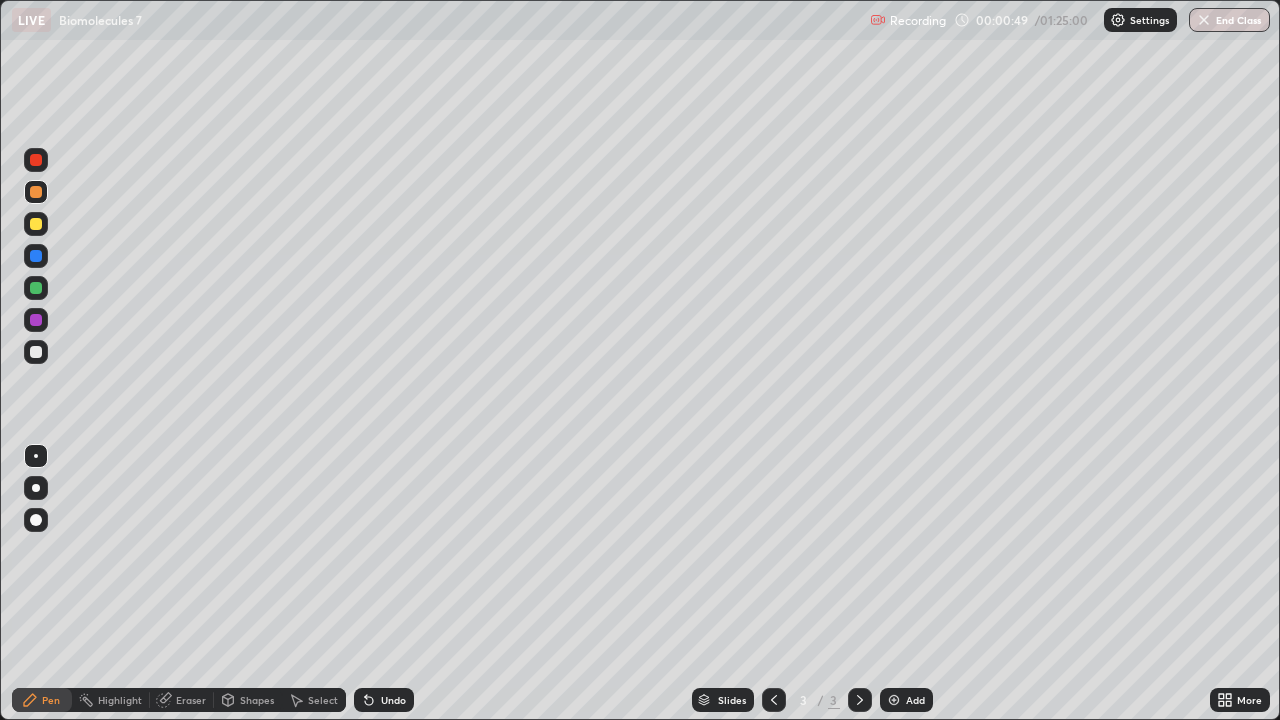 click at bounding box center [36, 352] 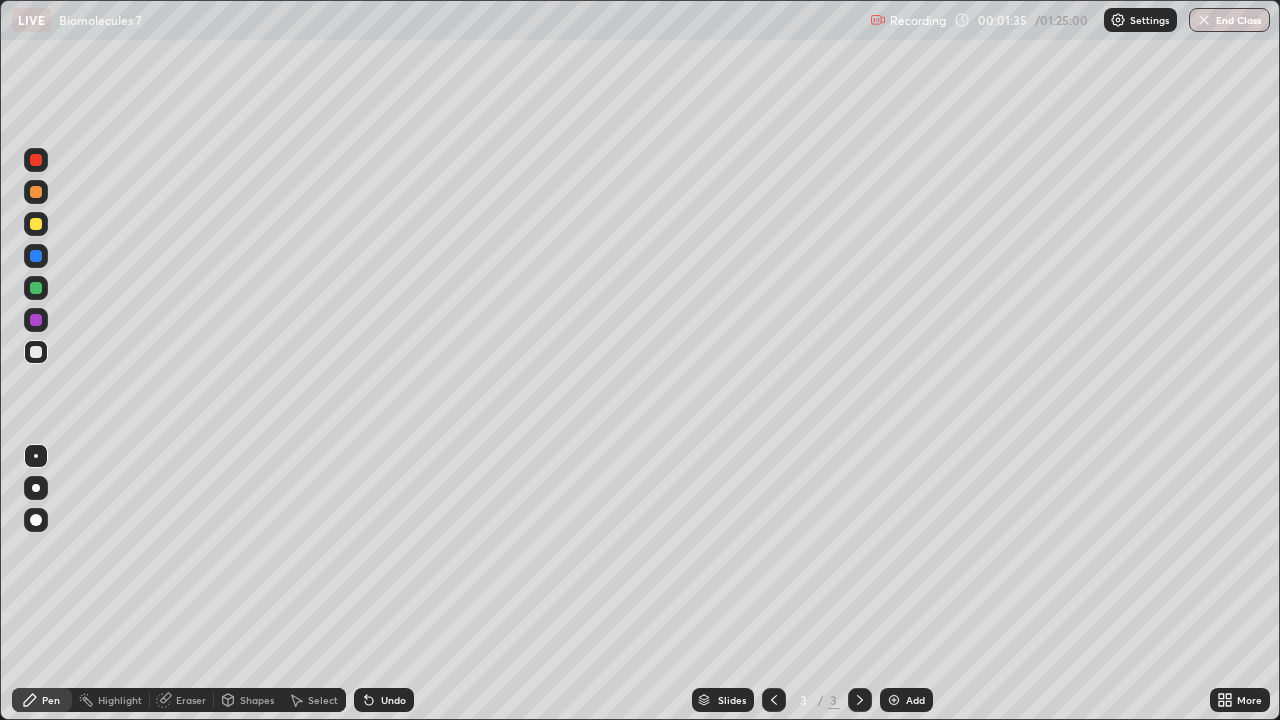 click on "Undo" at bounding box center (384, 700) 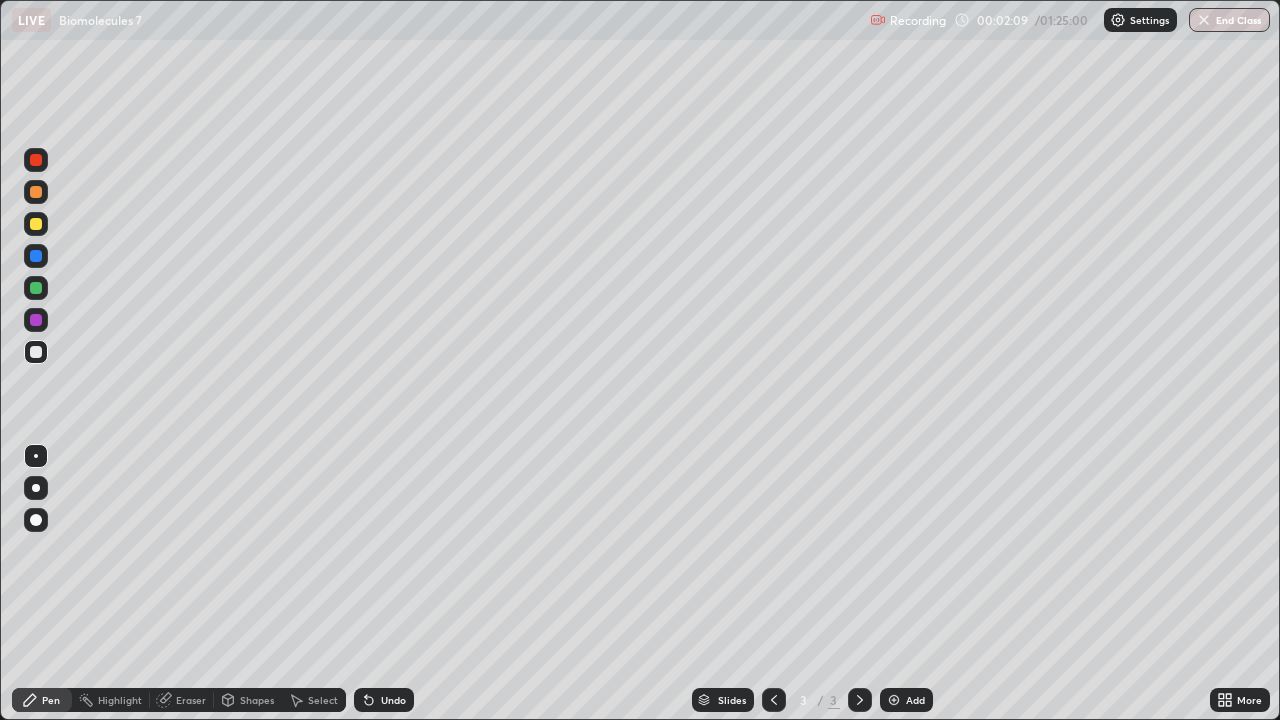 click 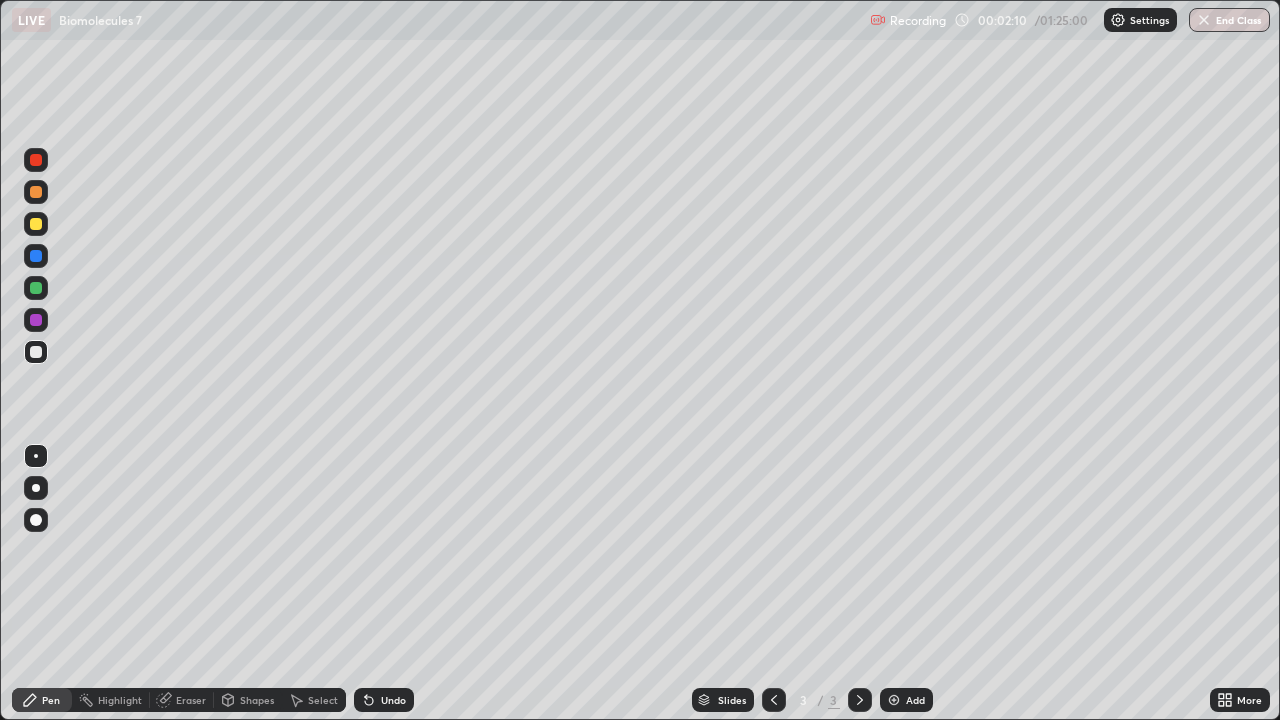 click 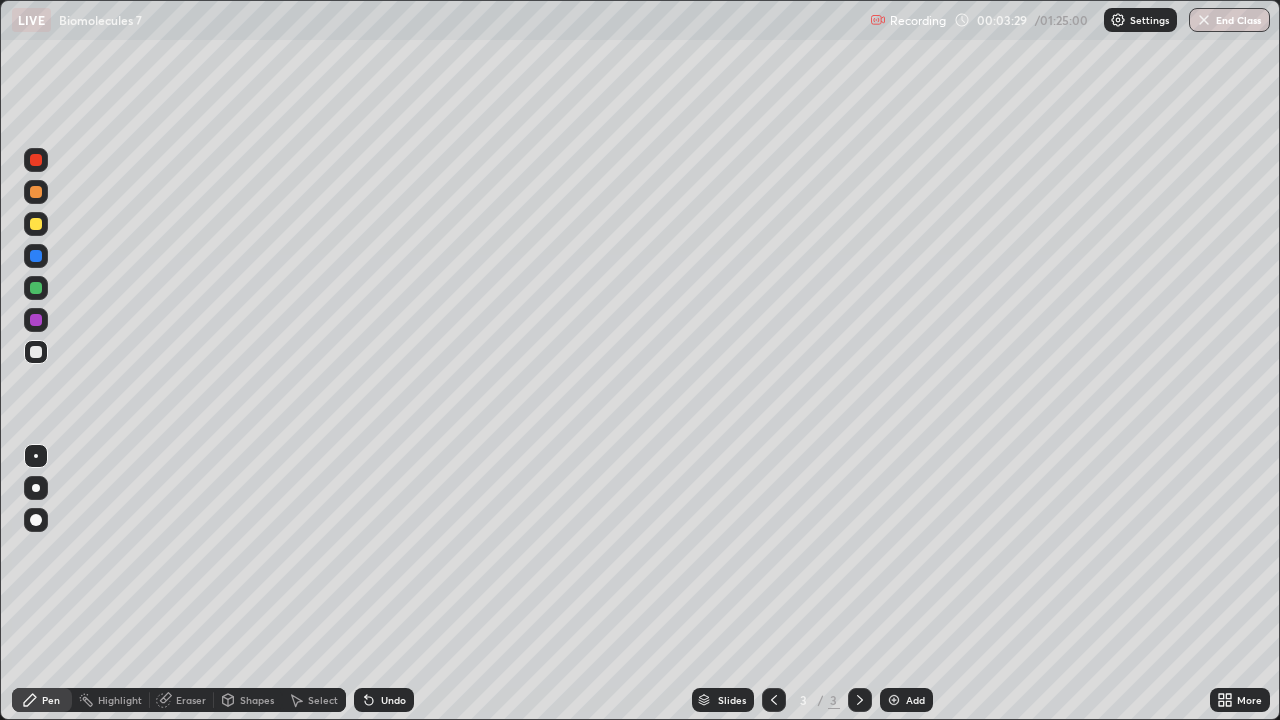 click 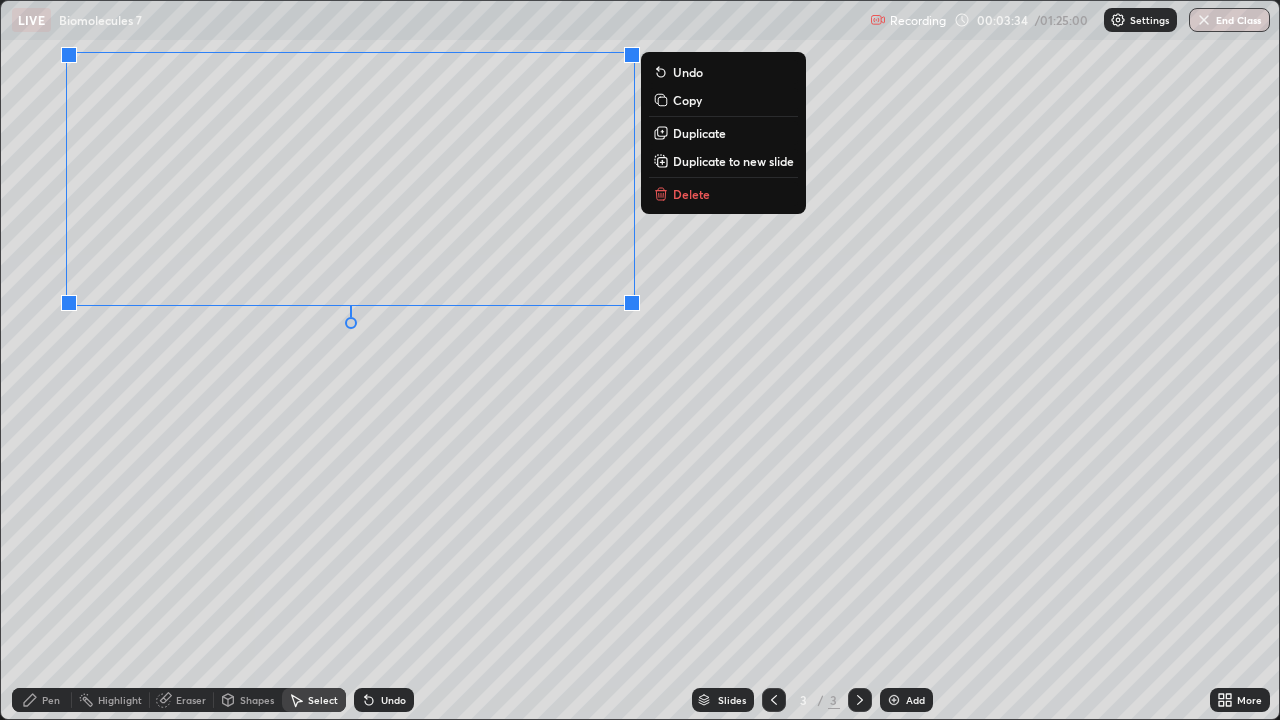 click on "Pen" at bounding box center [51, 700] 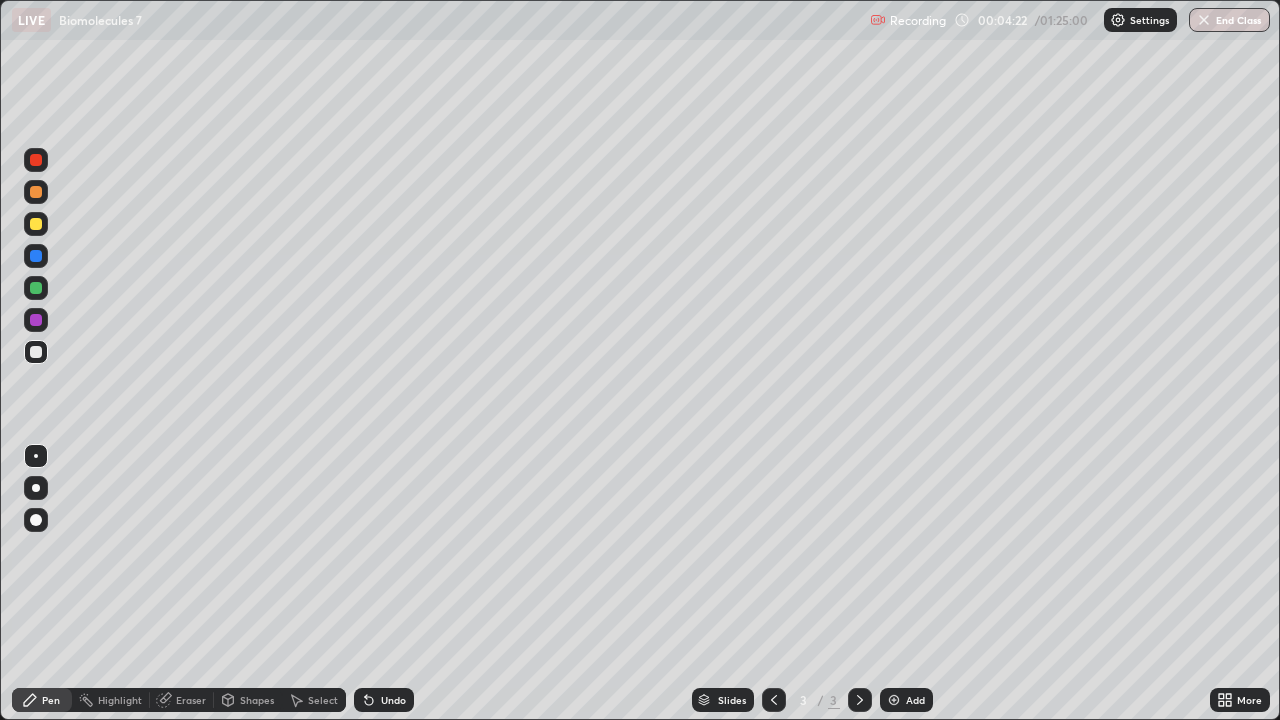 click 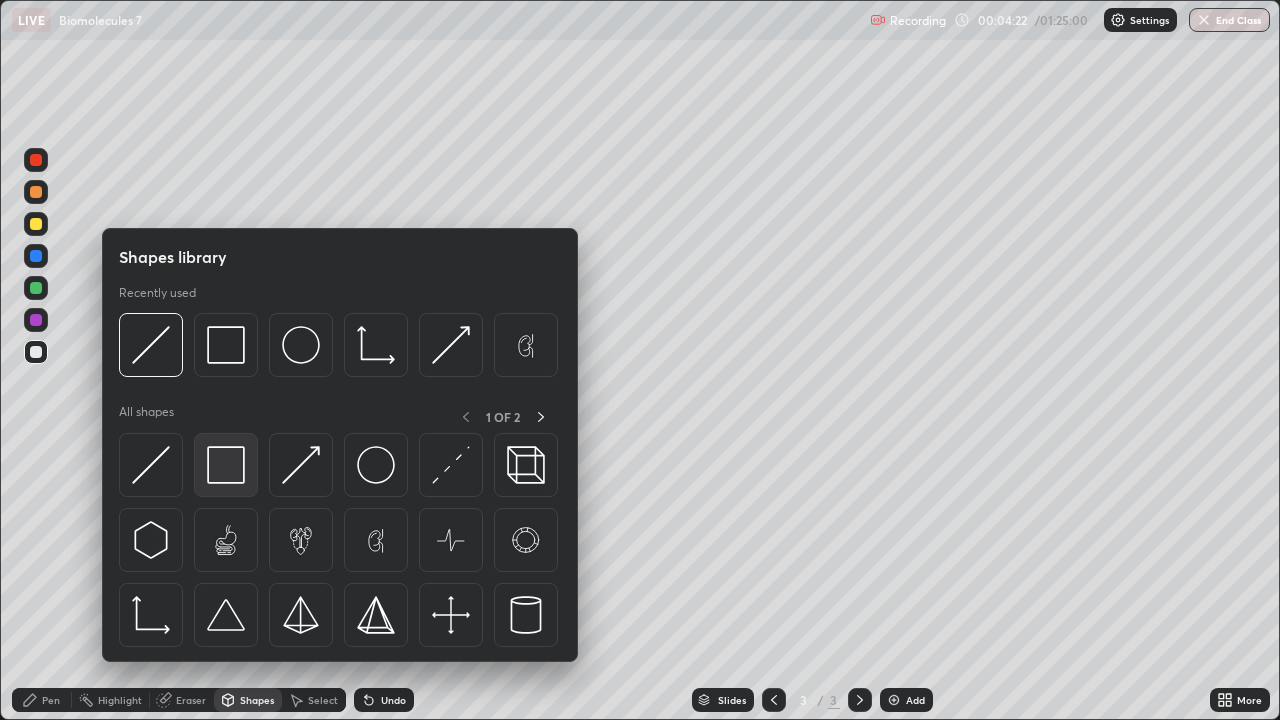 click at bounding box center (226, 465) 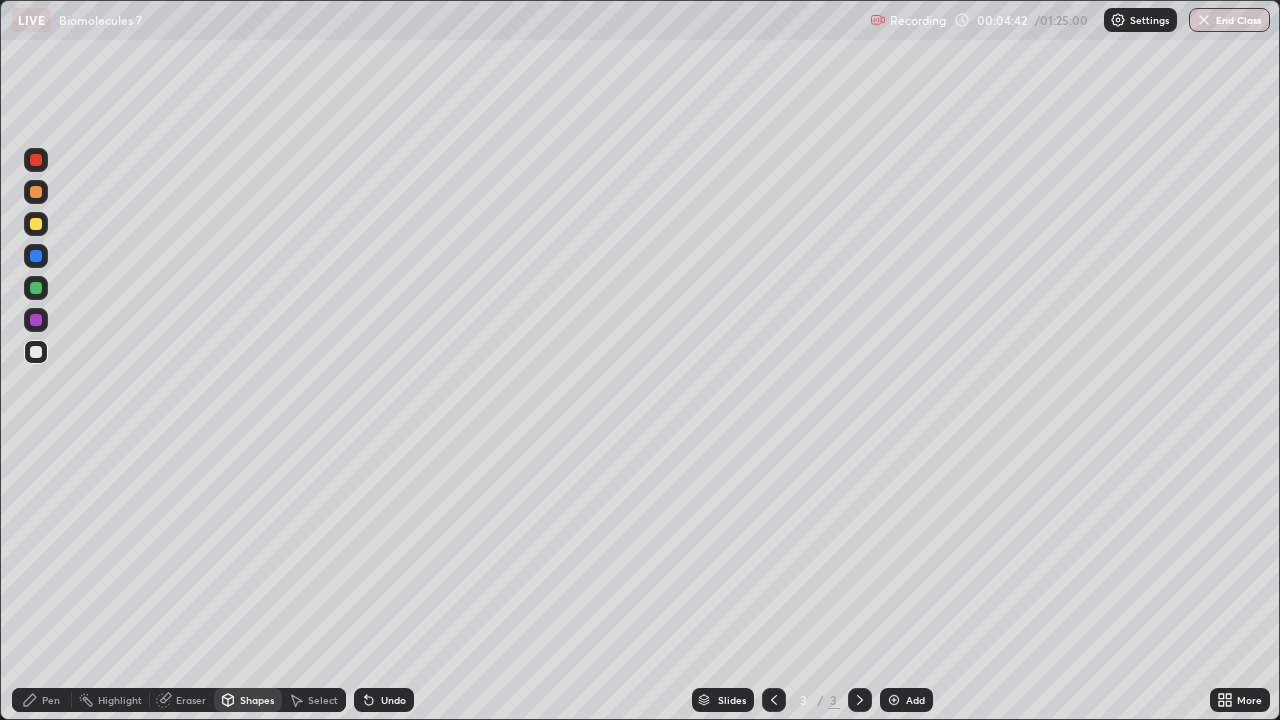 click on "Eraser" at bounding box center (182, 700) 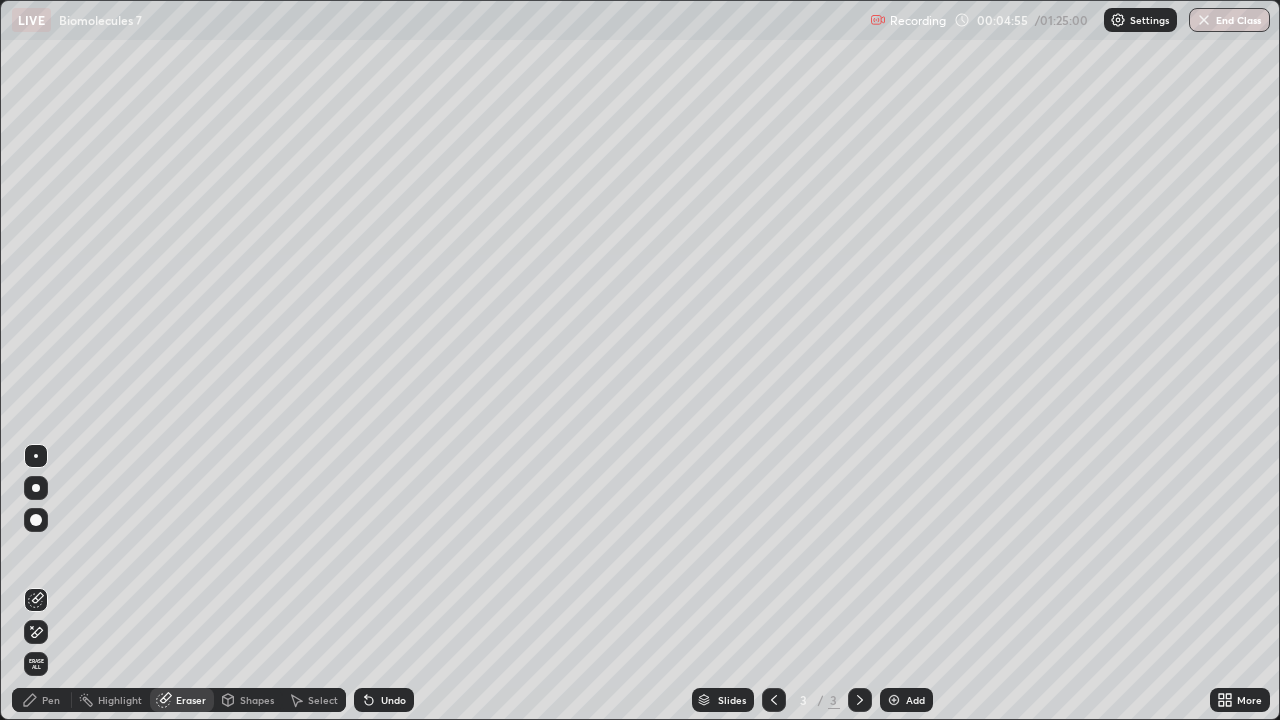 click 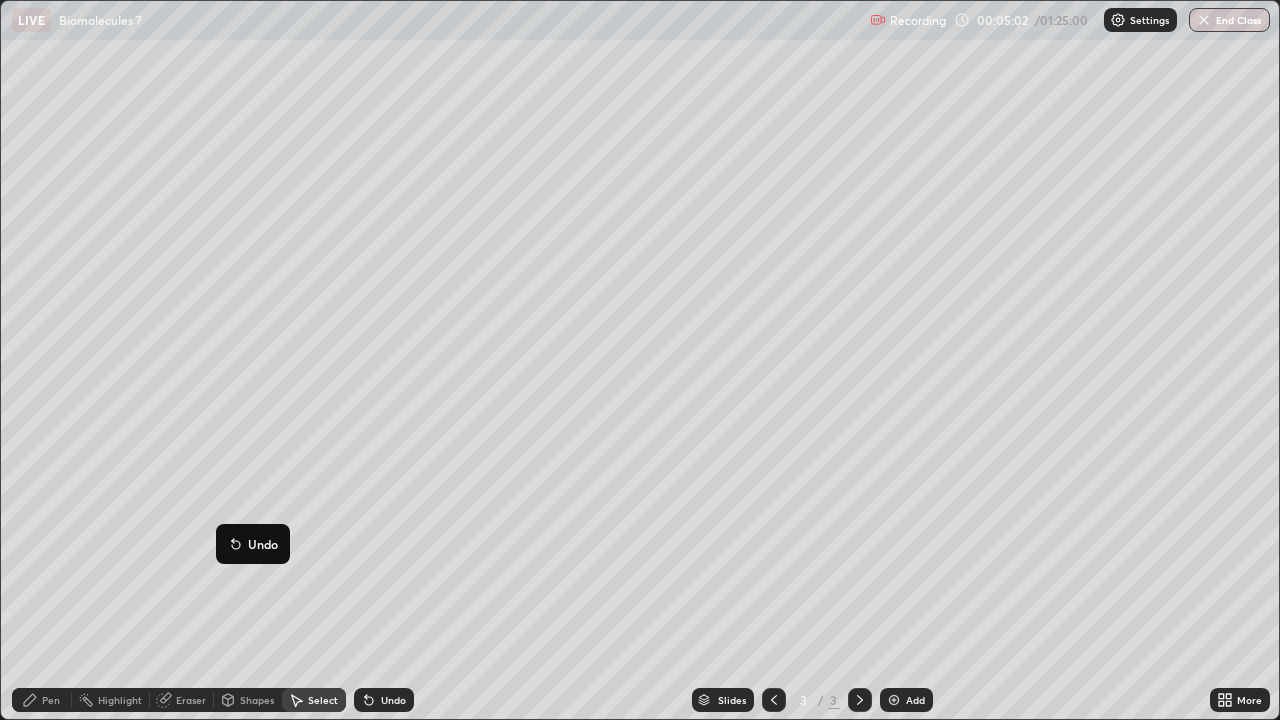 click on "Pen" at bounding box center [51, 700] 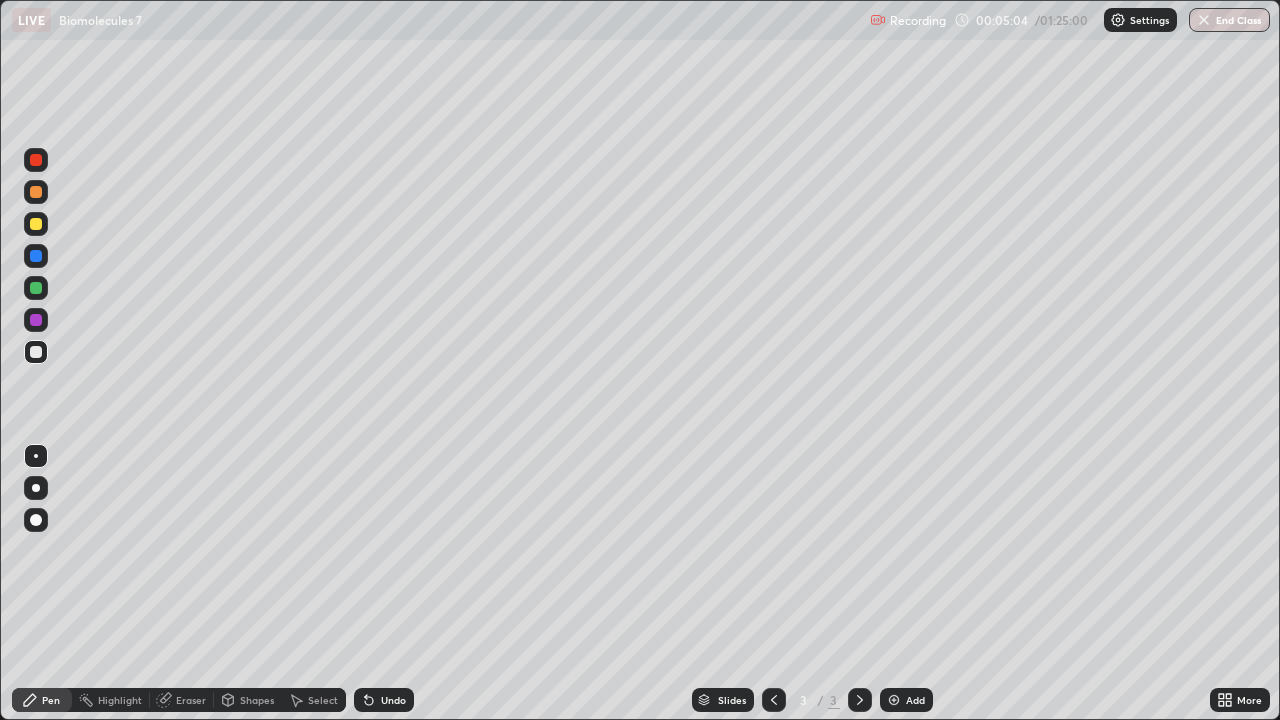 click 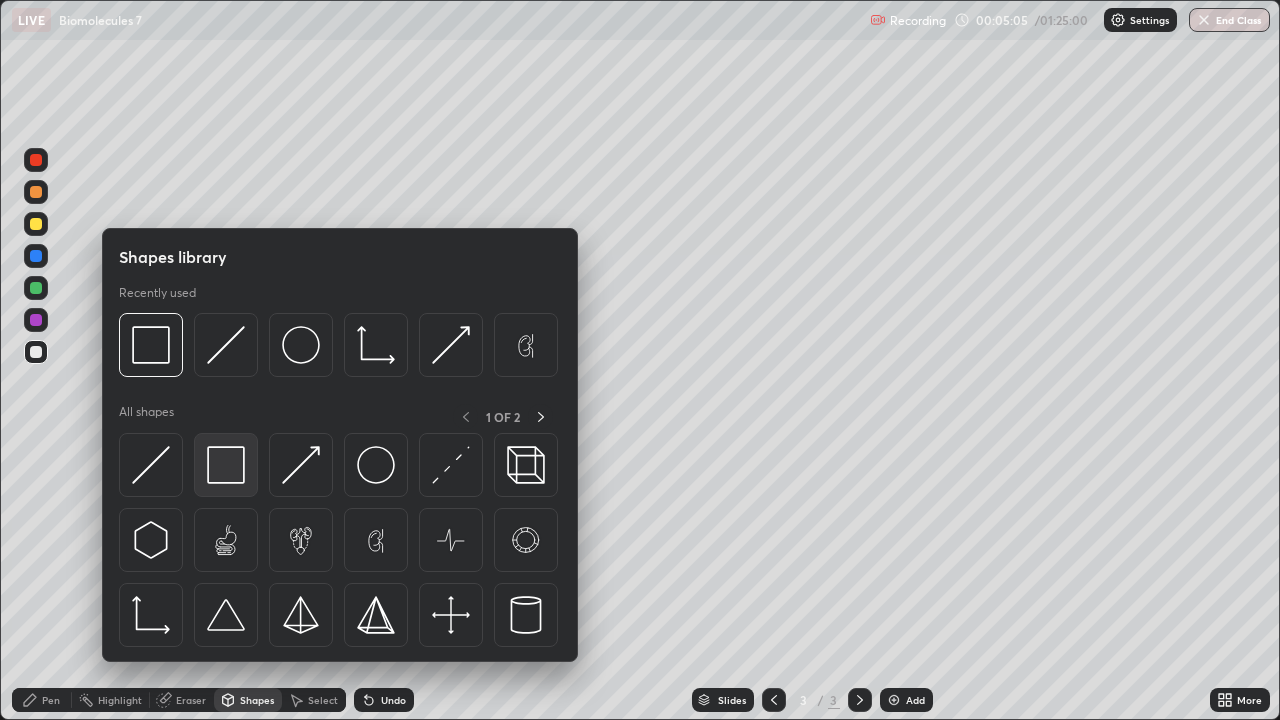click at bounding box center (226, 465) 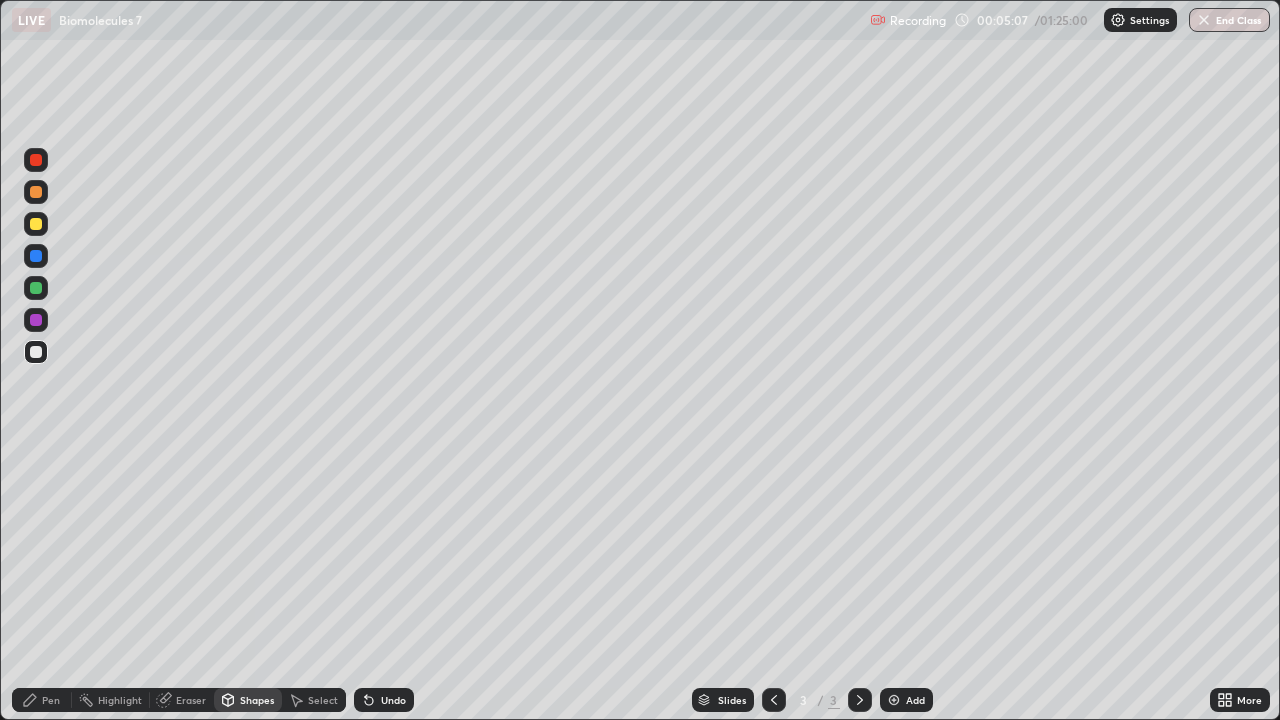 click at bounding box center (36, 288) 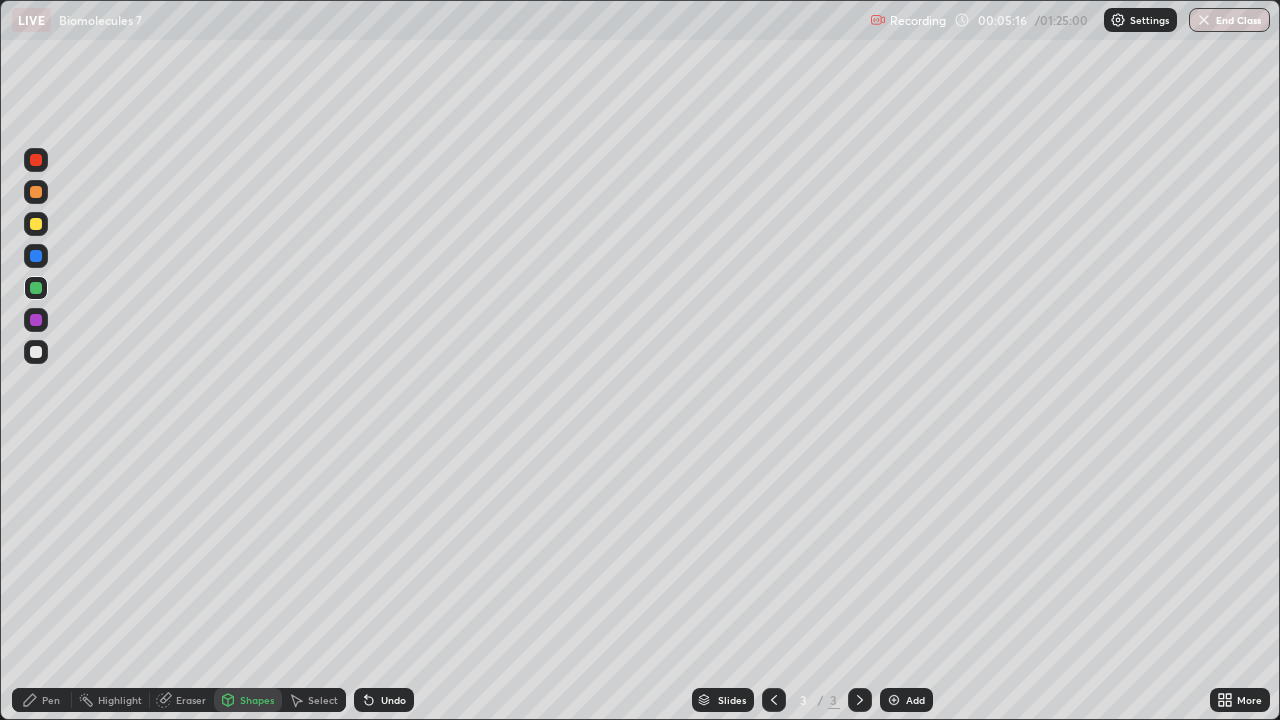 click on "Shapes" at bounding box center [257, 700] 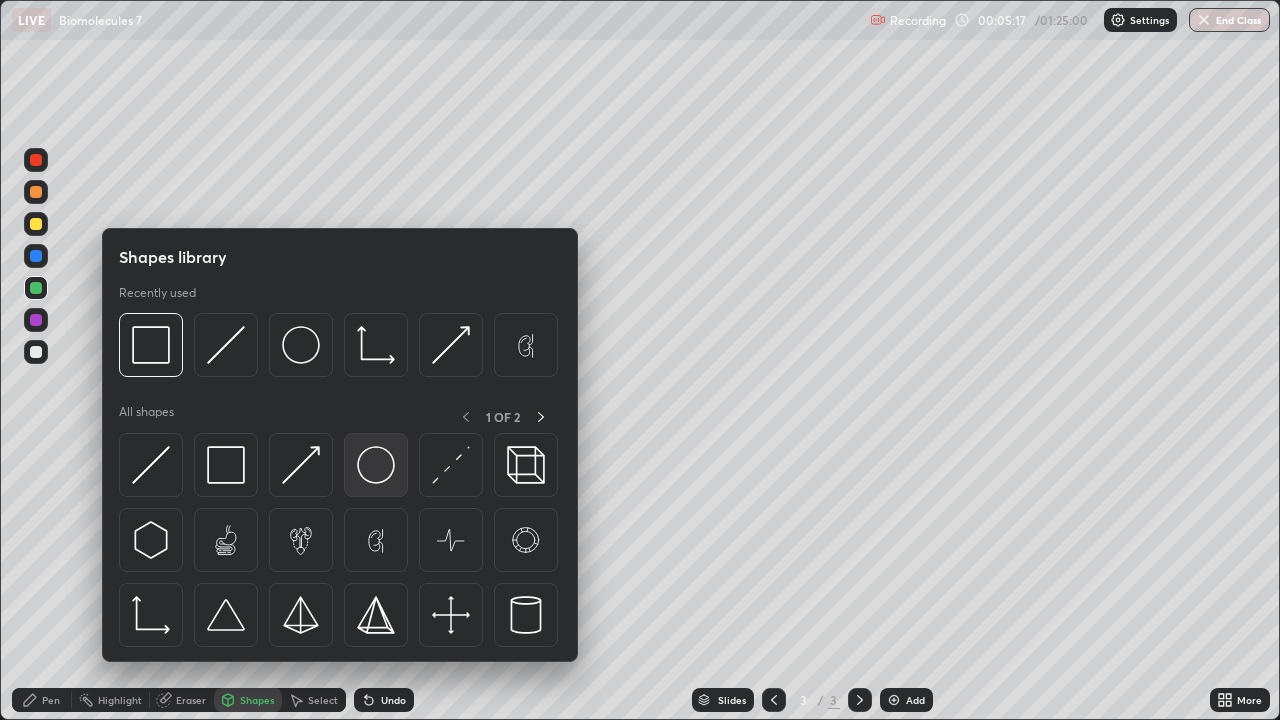 click at bounding box center [376, 465] 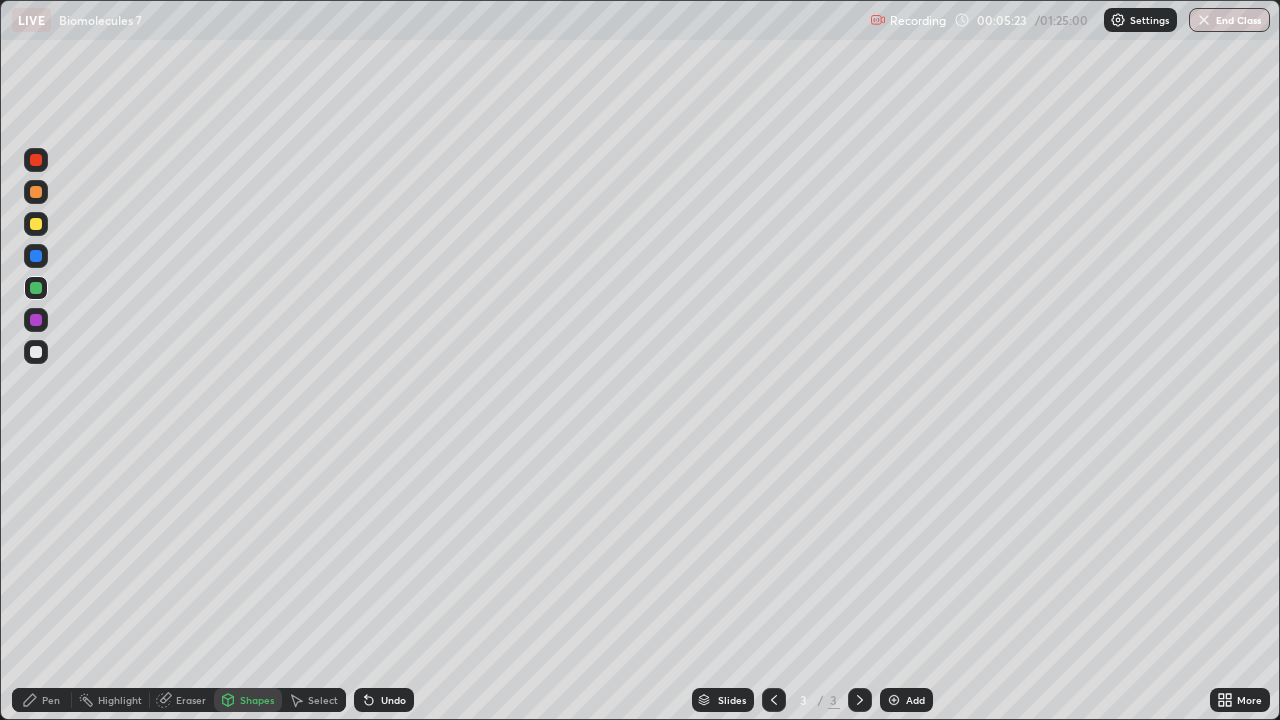 click on "Eraser" at bounding box center [191, 700] 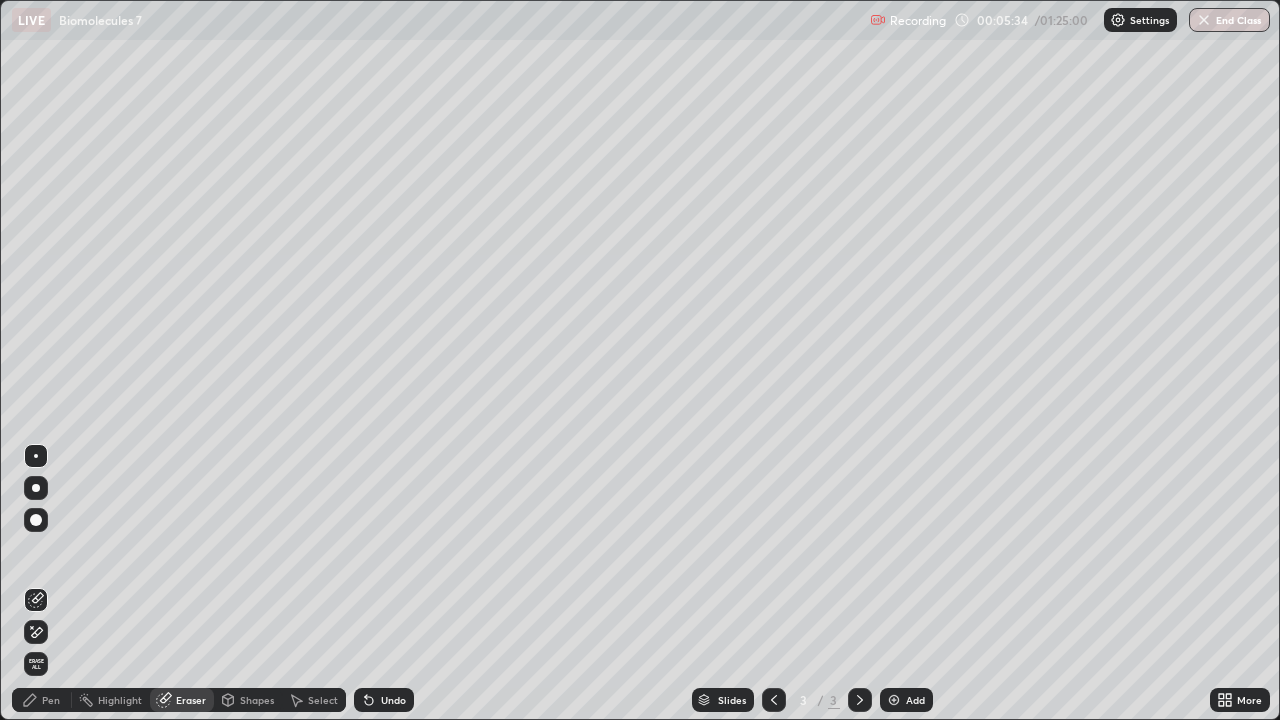 click on "Pen" at bounding box center [51, 700] 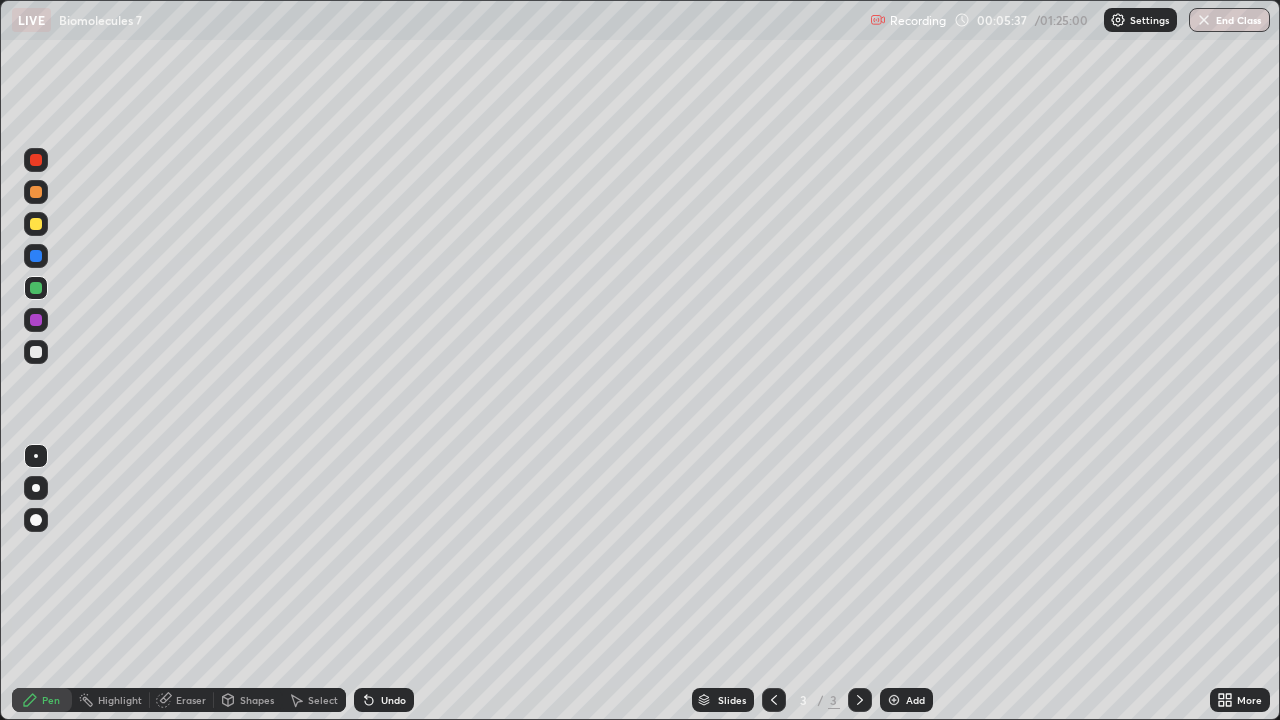 click at bounding box center [36, 352] 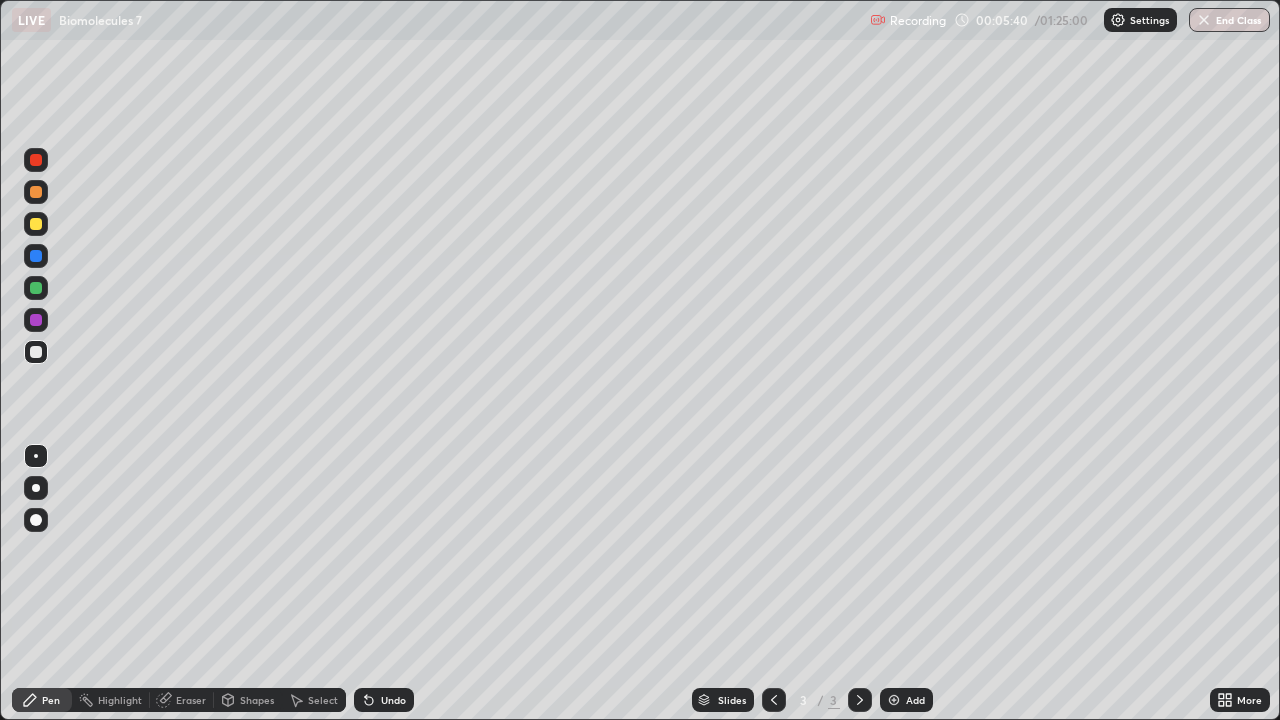 click 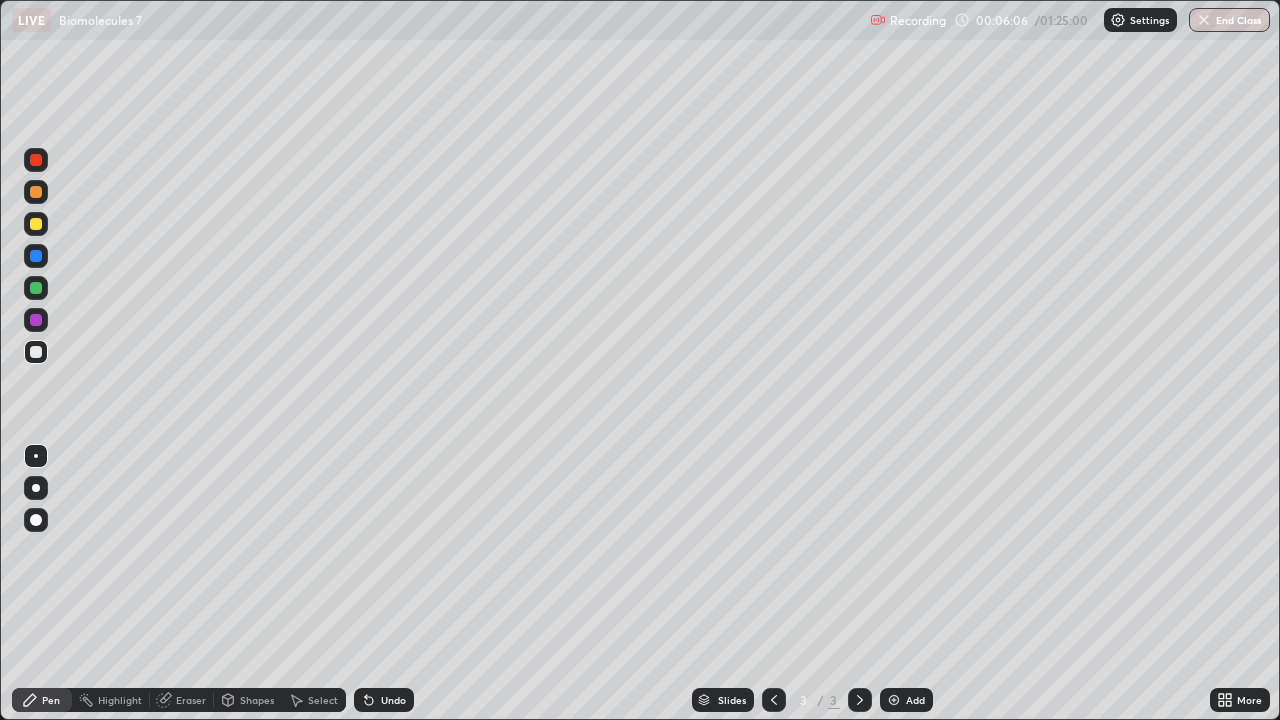 click 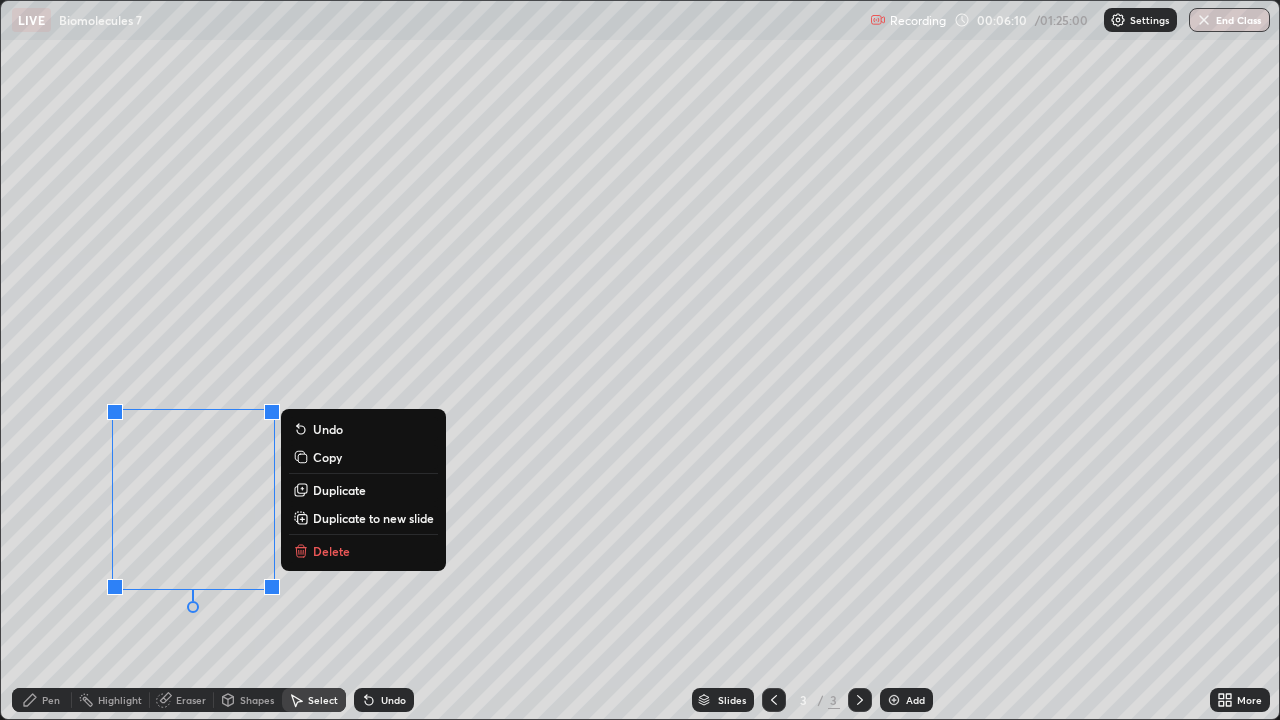 click on "Duplicate" at bounding box center [339, 490] 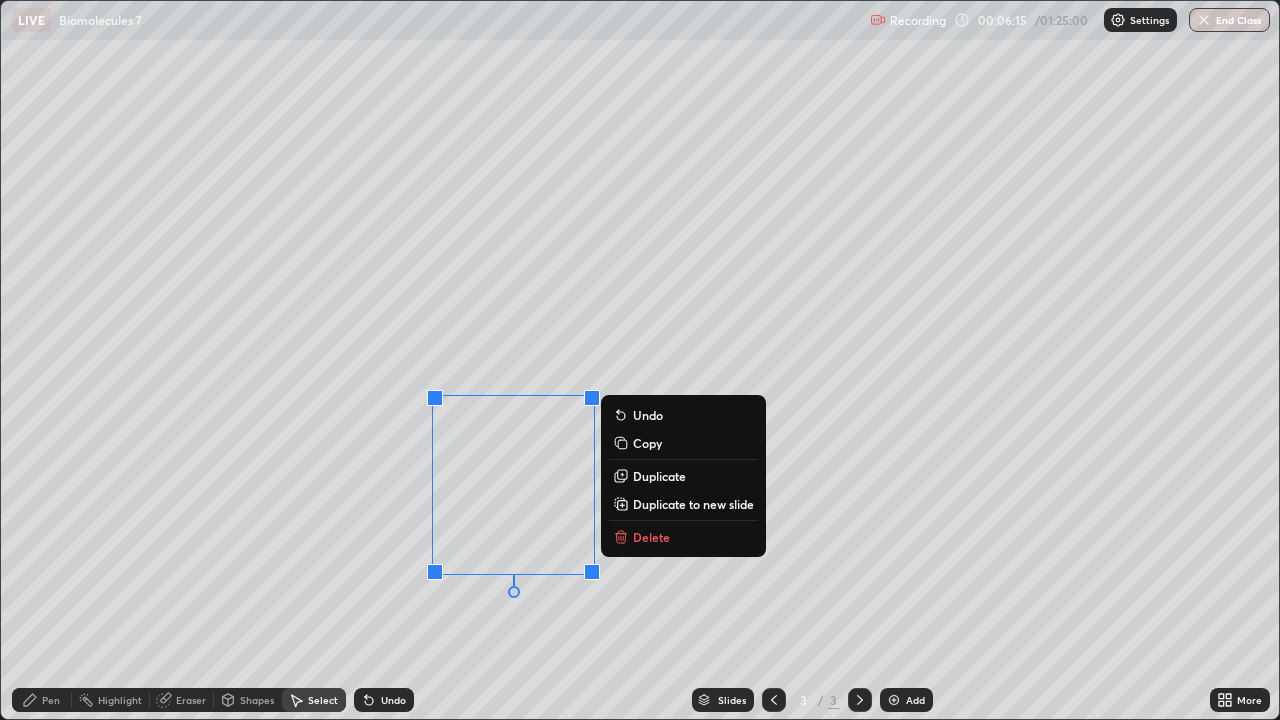 click on "Pen" at bounding box center [51, 700] 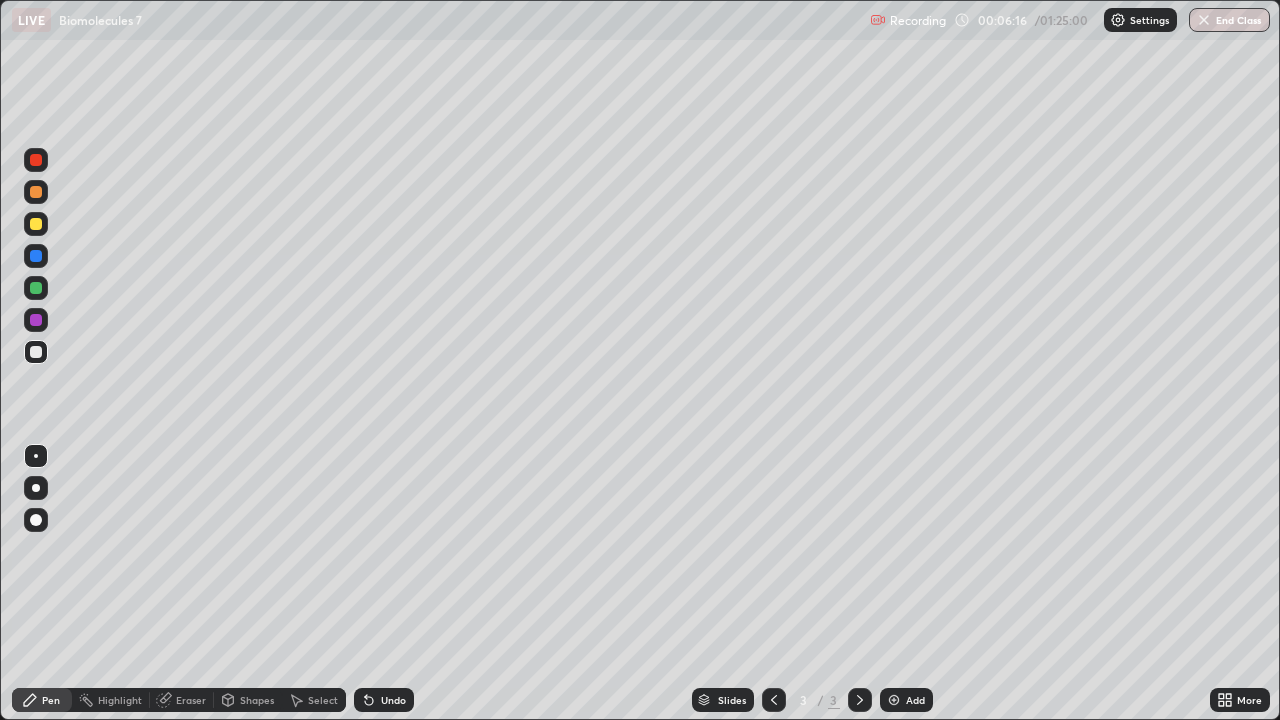 click on "Eraser" at bounding box center (191, 700) 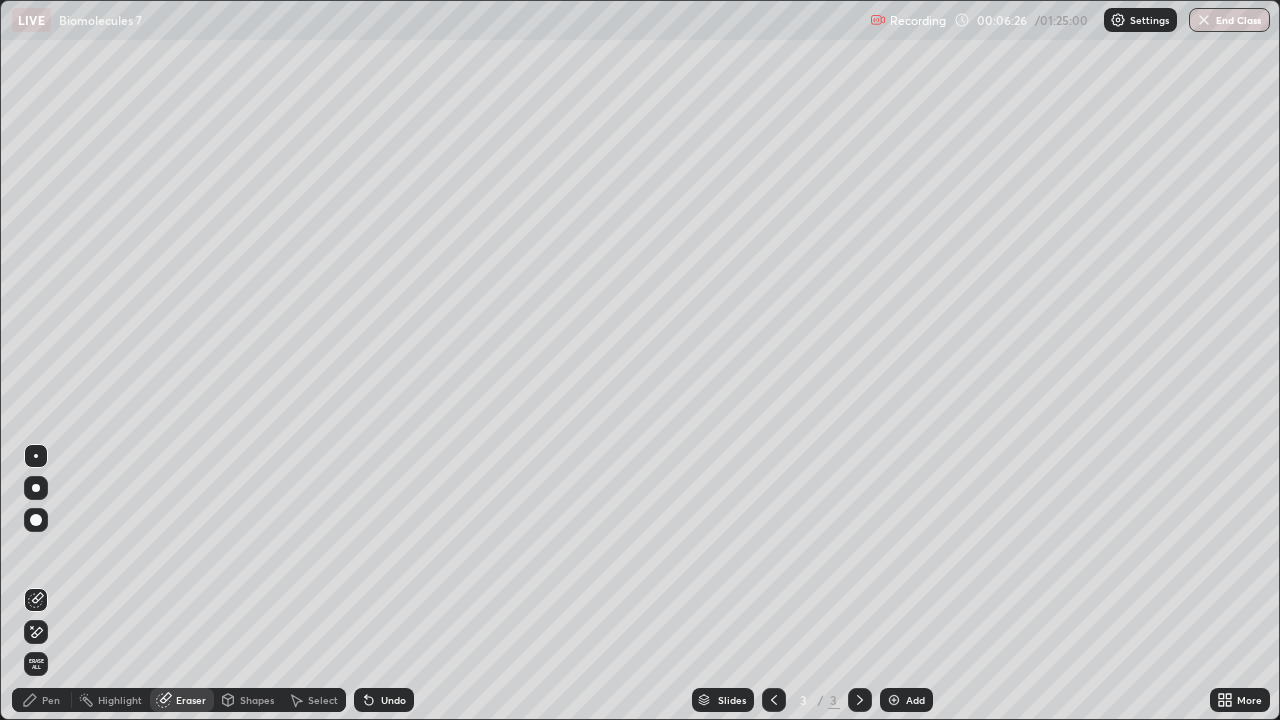 click 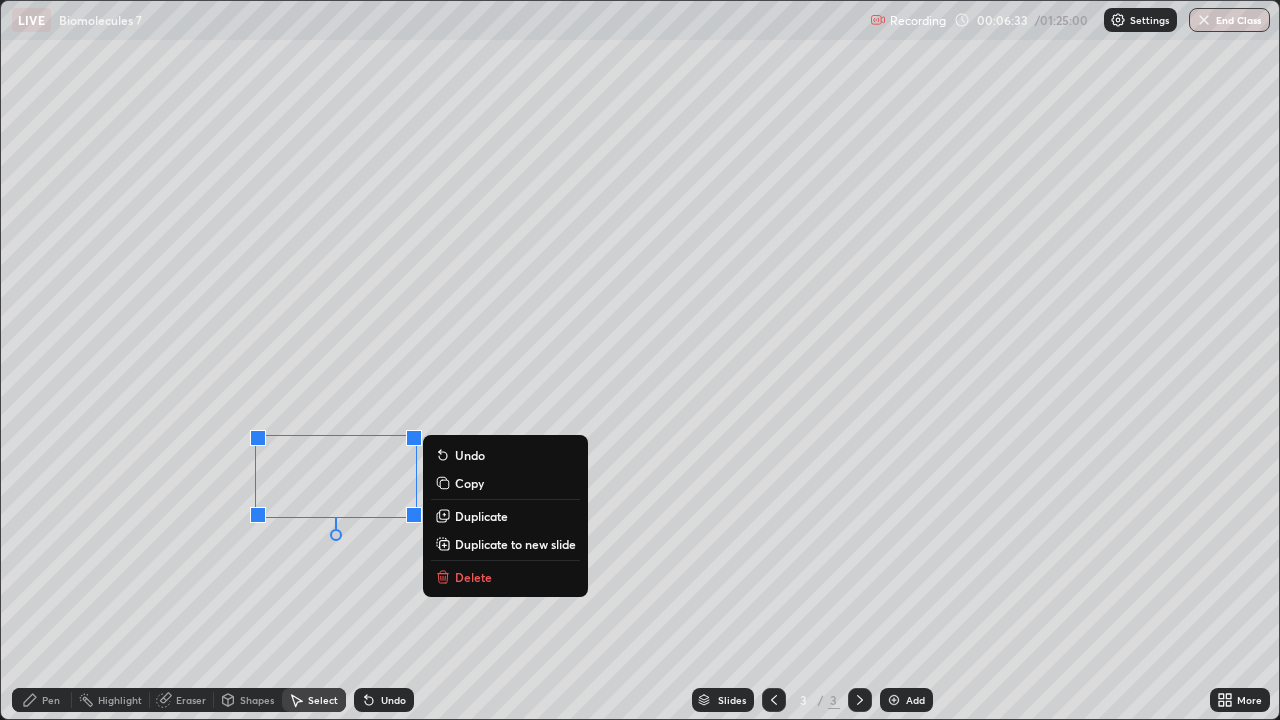click 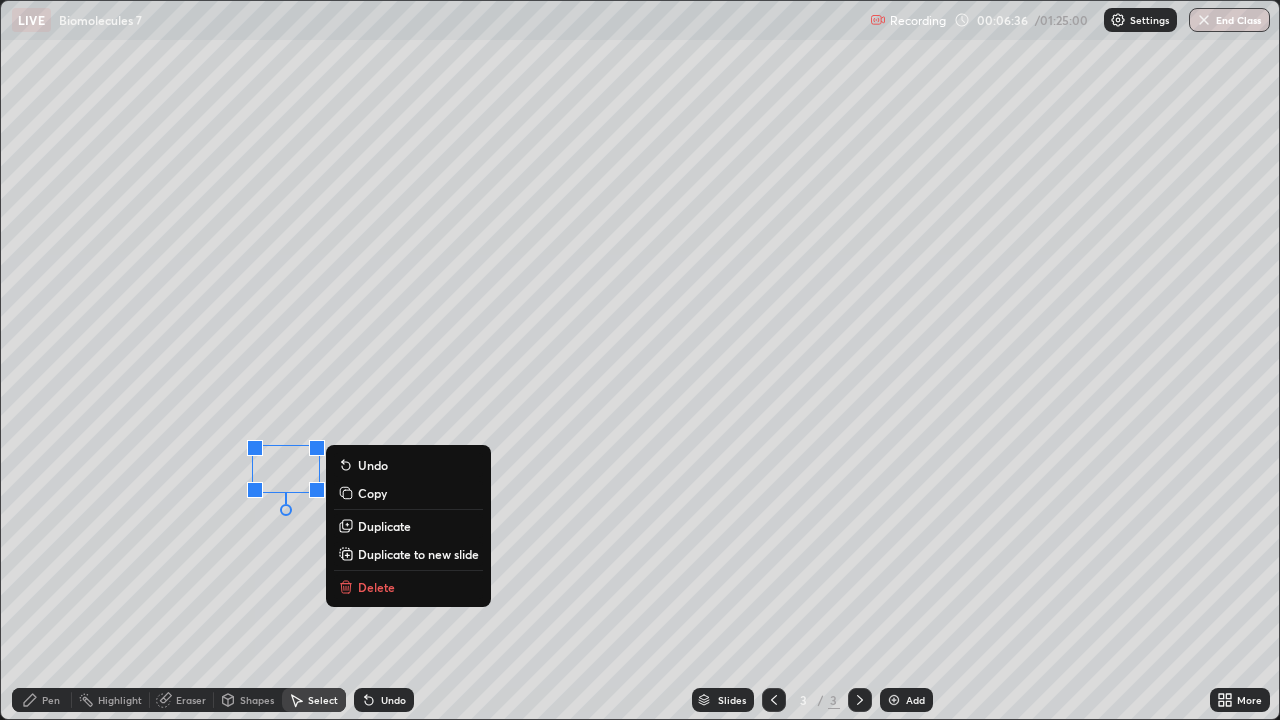 click on "Duplicate" at bounding box center [384, 526] 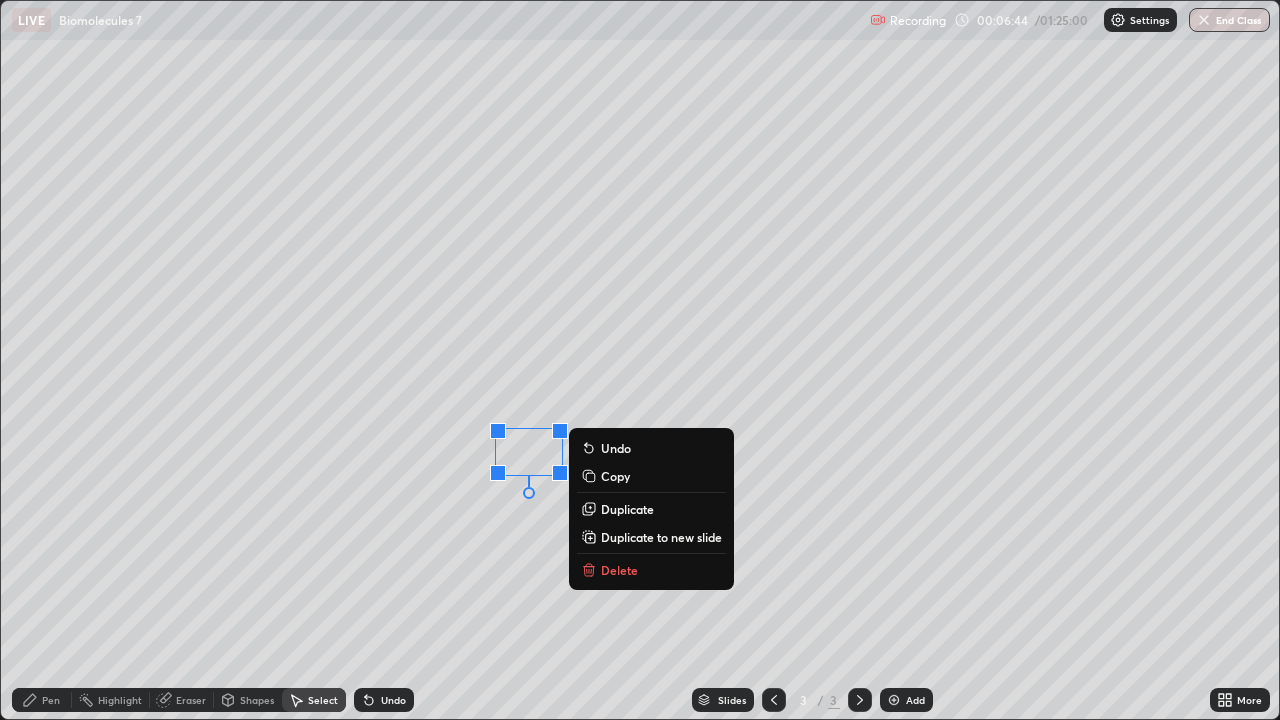 click on "Pen" at bounding box center [51, 700] 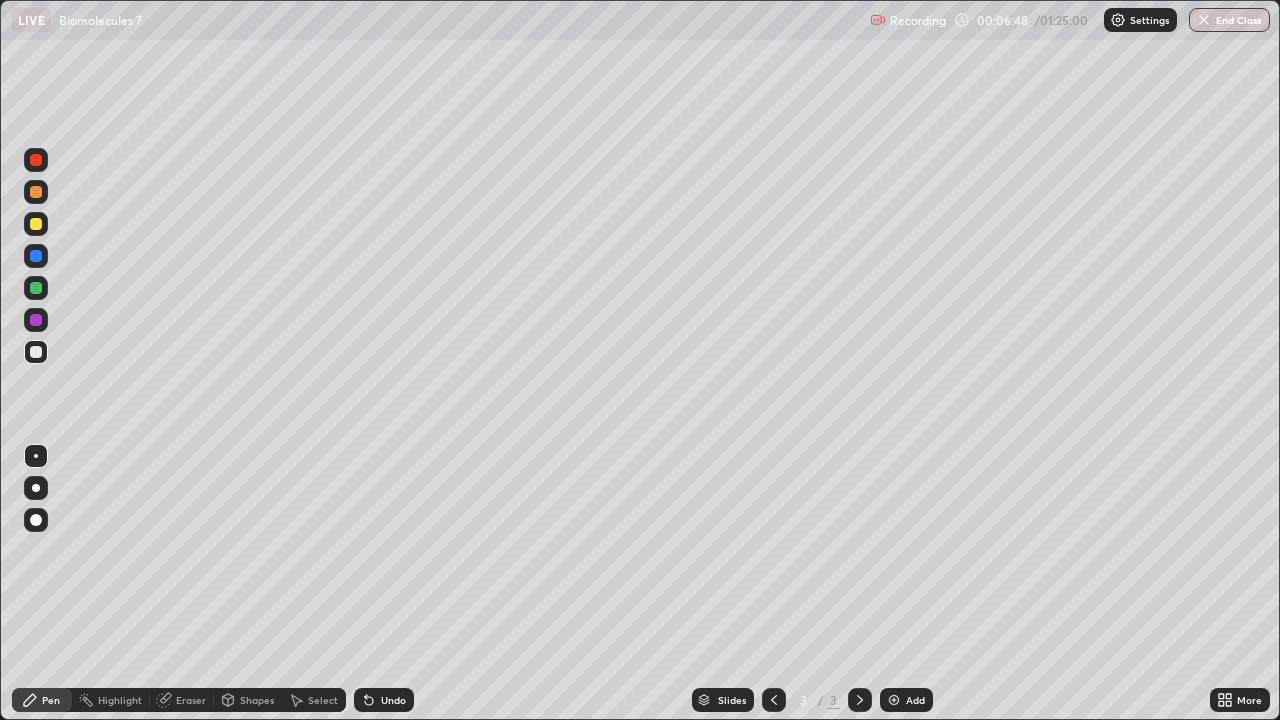 click 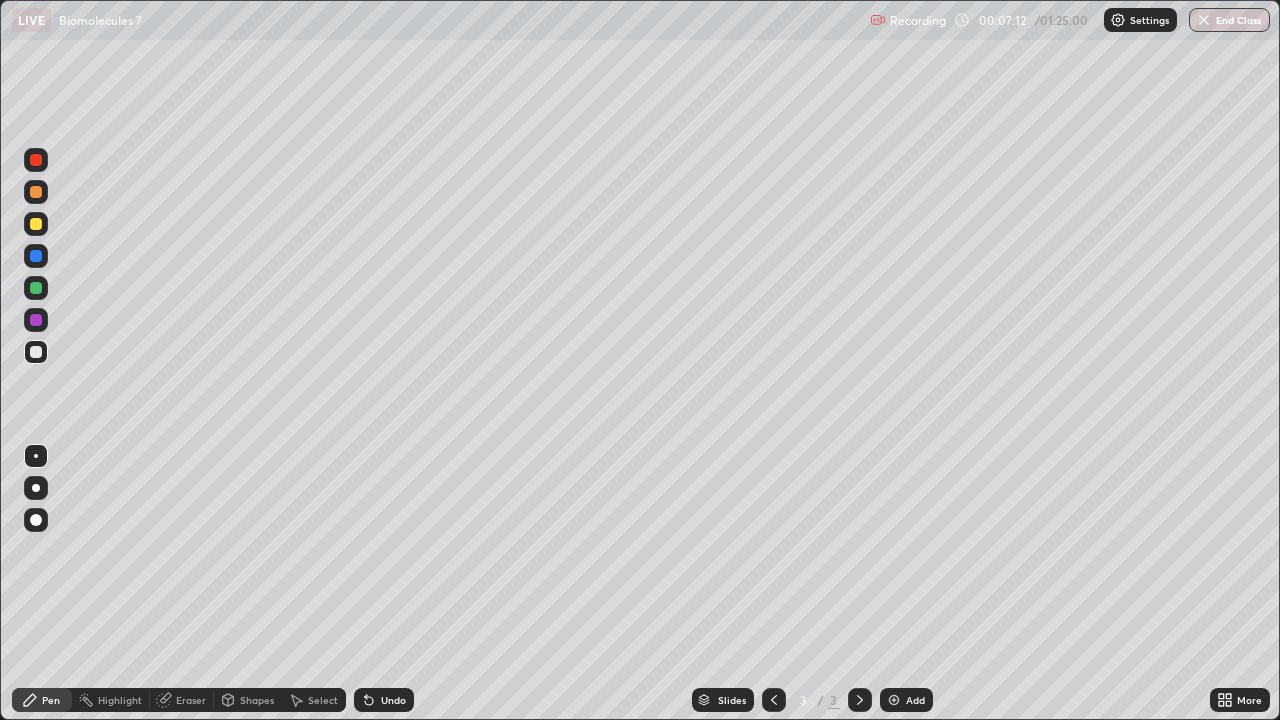 click on "Select" at bounding box center (323, 700) 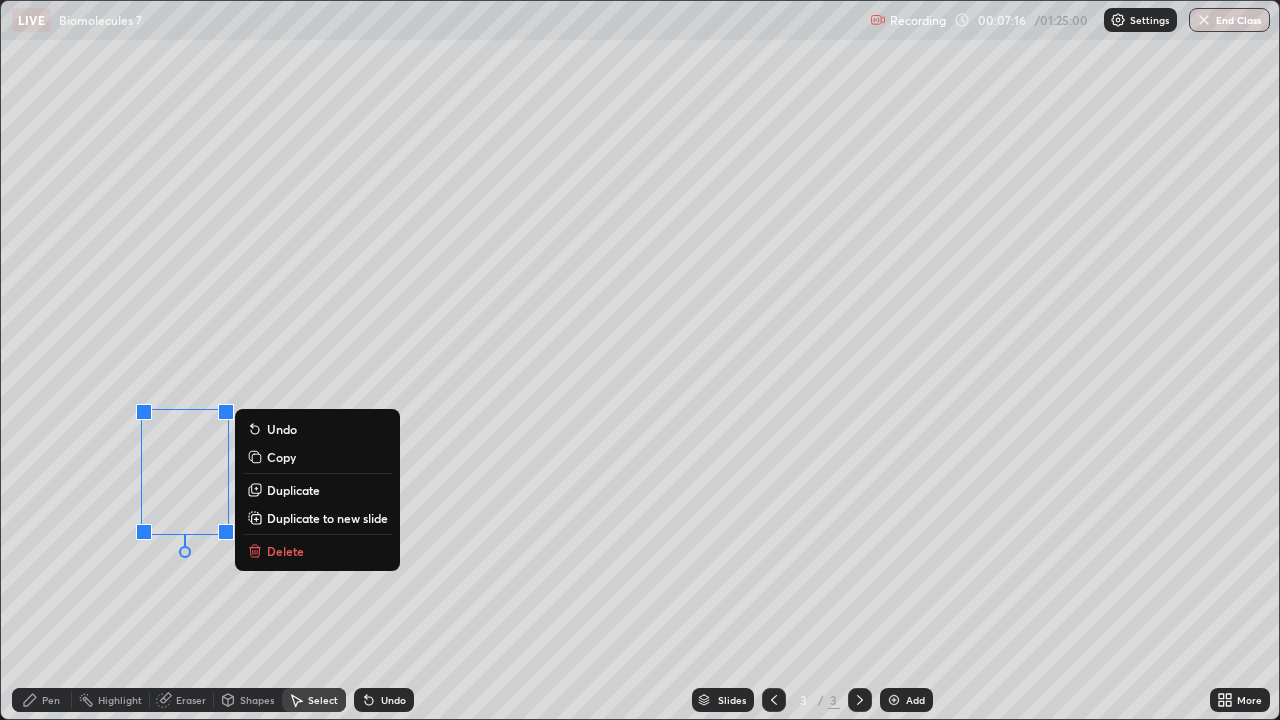 click on "Duplicate" at bounding box center (317, 490) 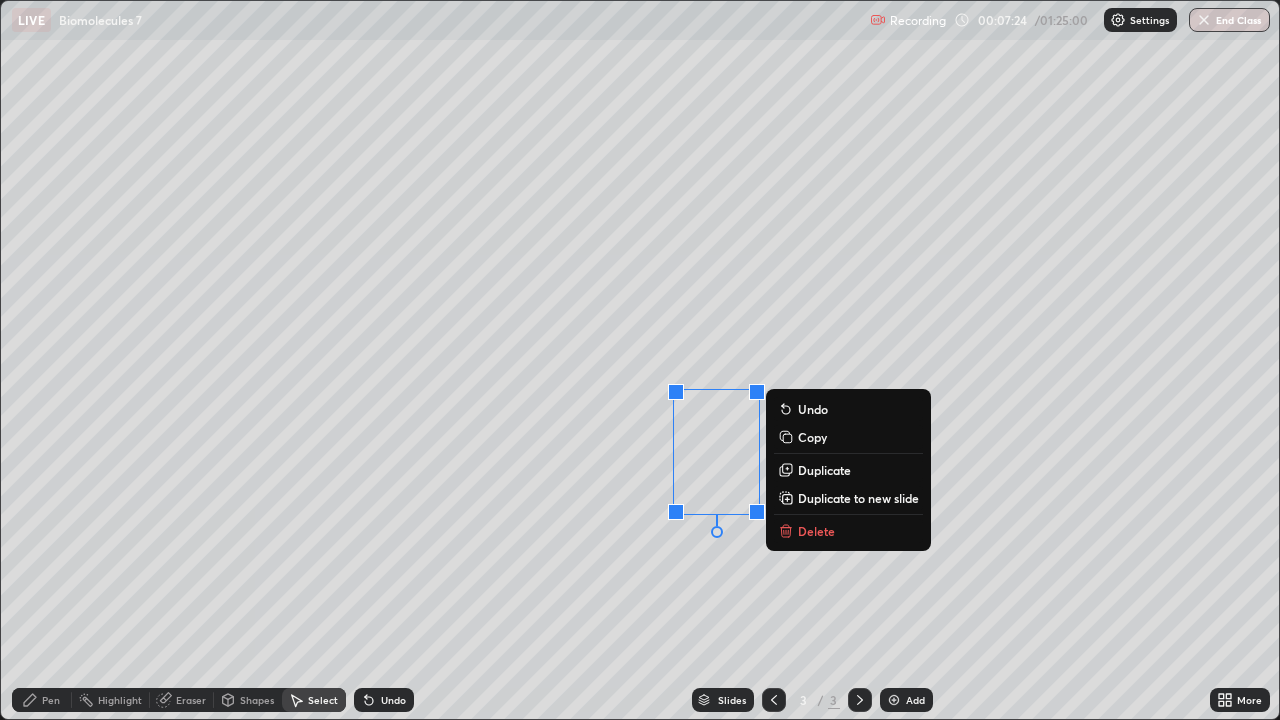 click on "Pen" at bounding box center (51, 700) 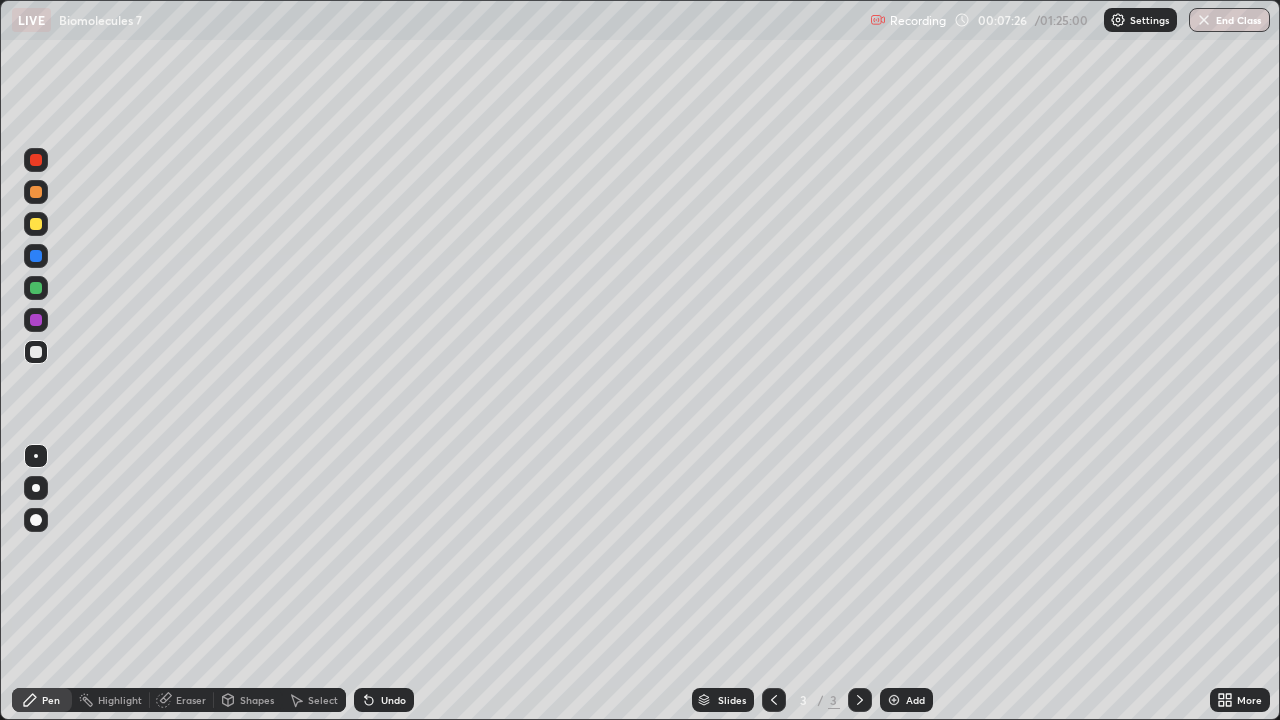 click on "Shapes" at bounding box center [257, 700] 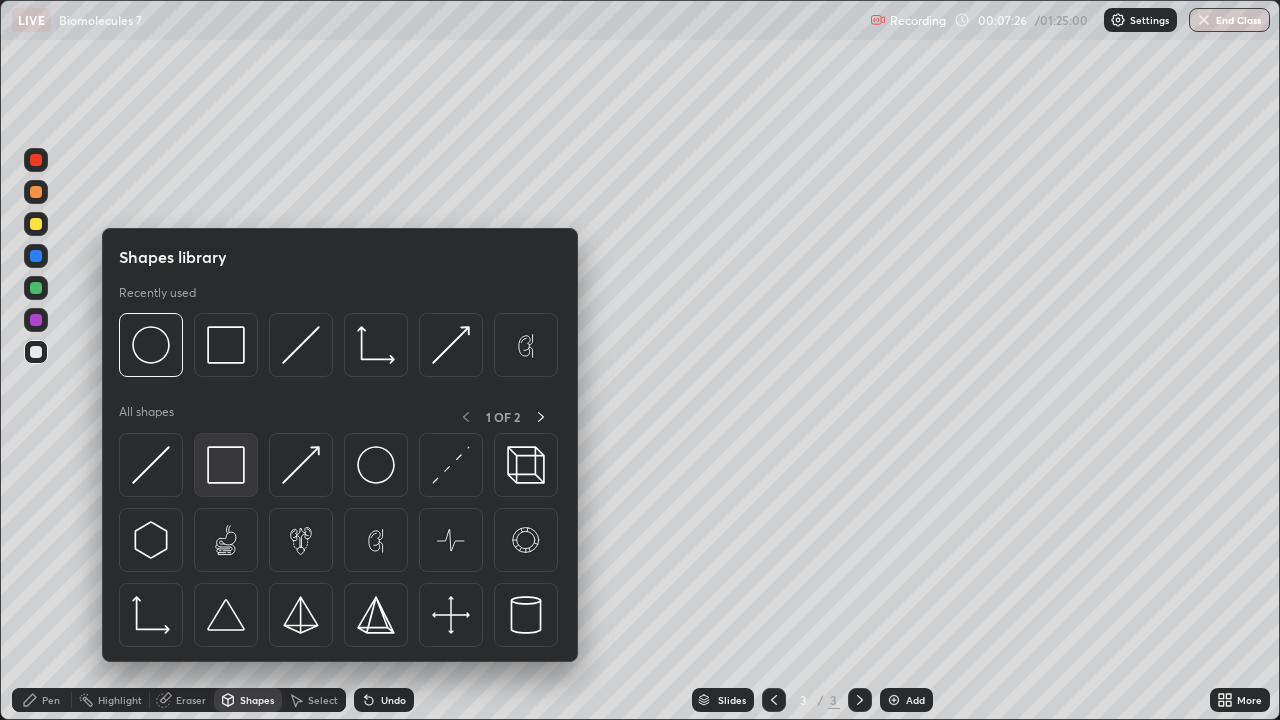 click at bounding box center (226, 465) 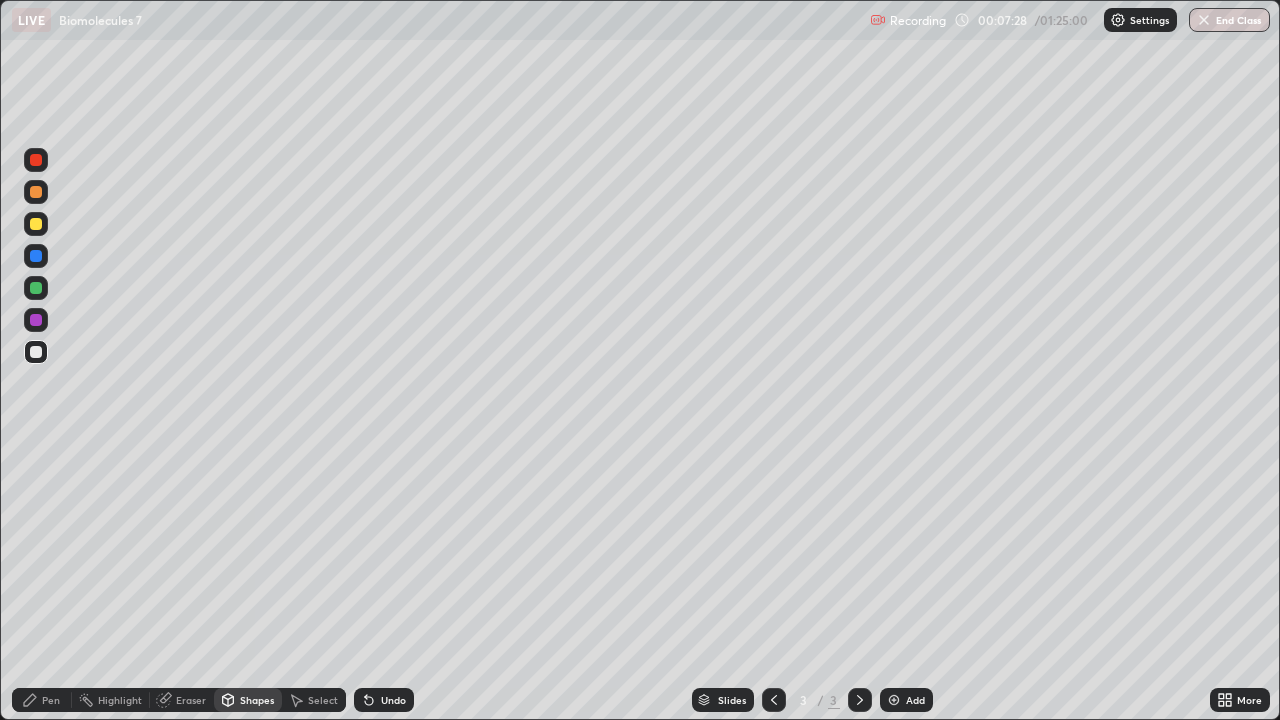 click at bounding box center [36, 288] 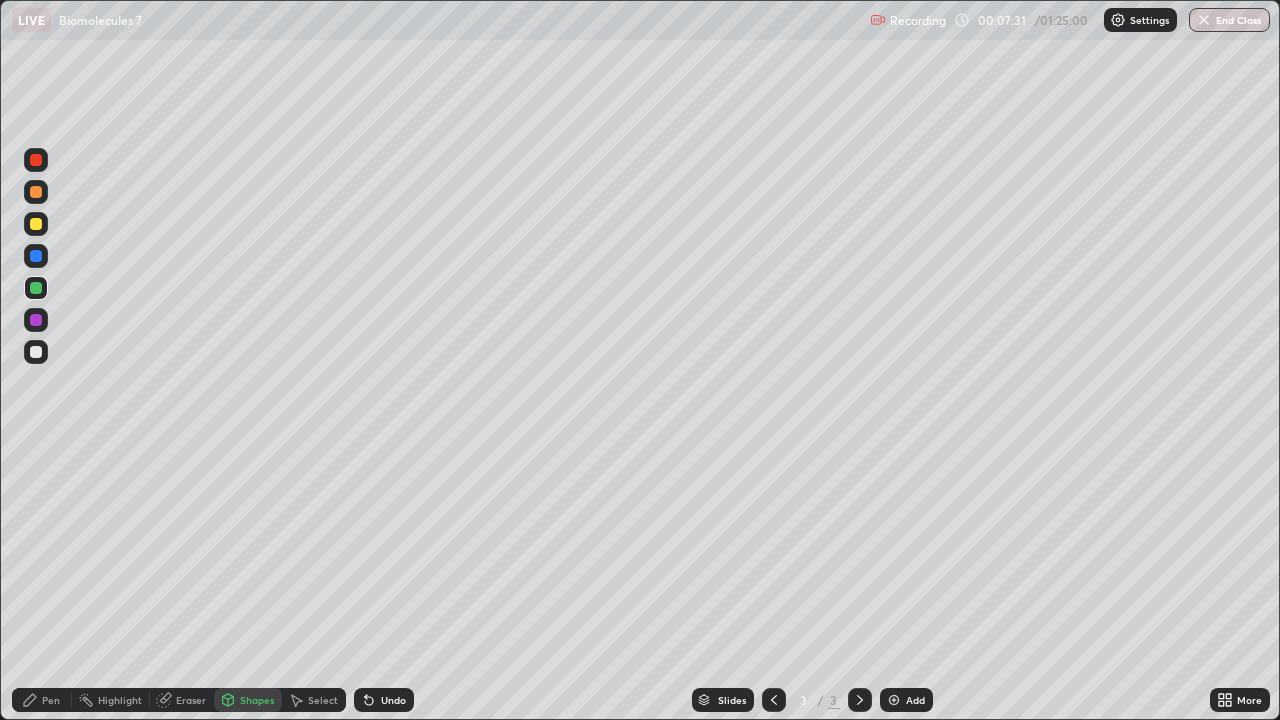 click on "Eraser" at bounding box center [182, 700] 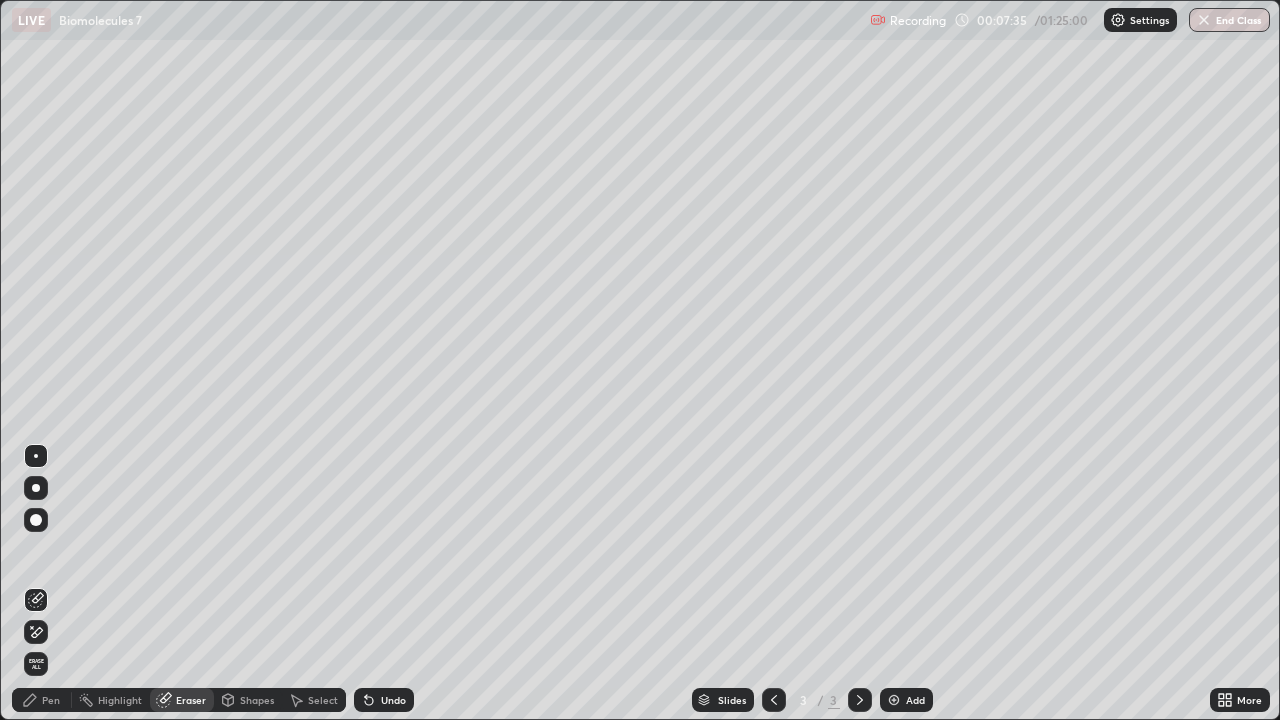 click on "Pen" at bounding box center [51, 700] 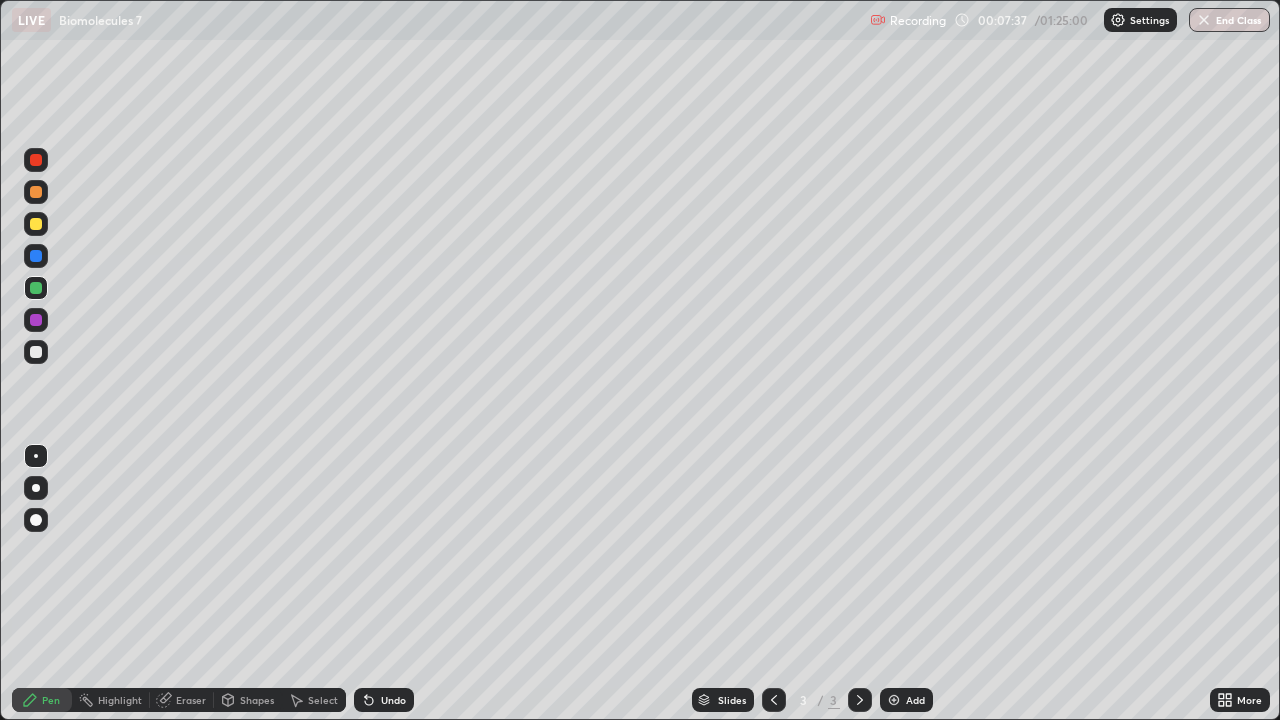 click on "Undo" at bounding box center [393, 700] 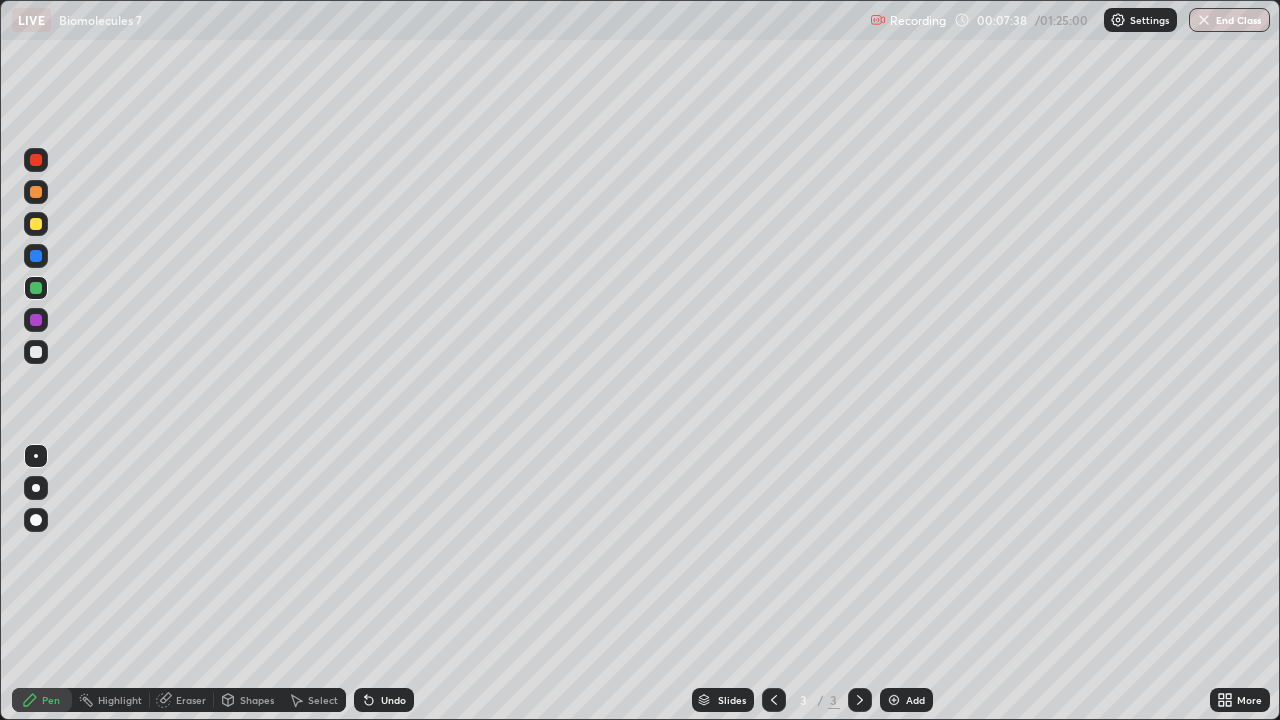 click on "Shapes" at bounding box center (257, 700) 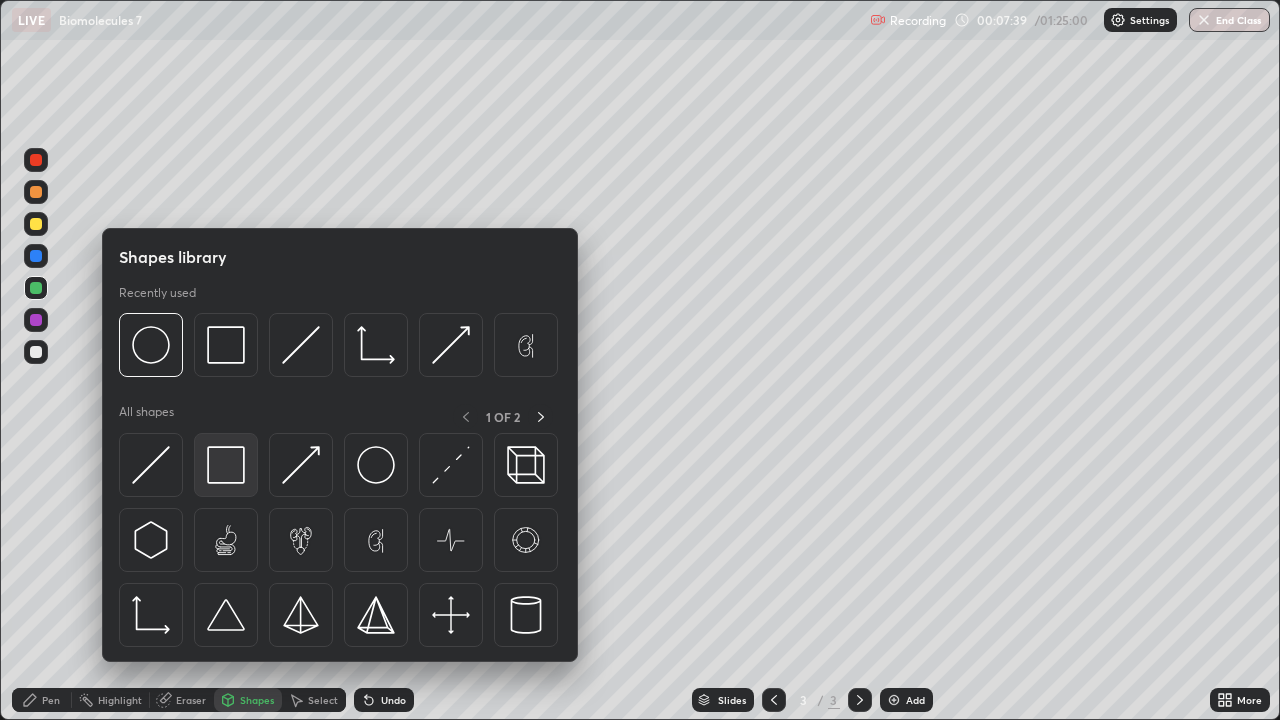 click at bounding box center (226, 465) 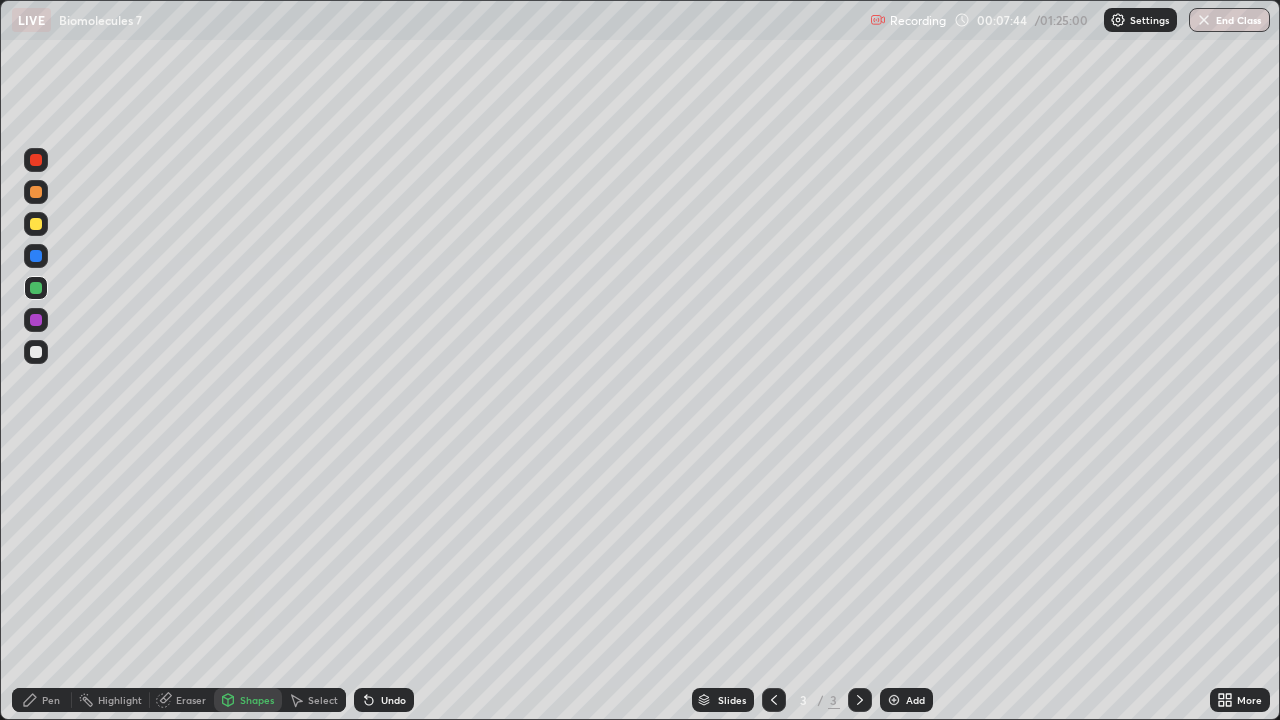 click on "Shapes" at bounding box center [257, 700] 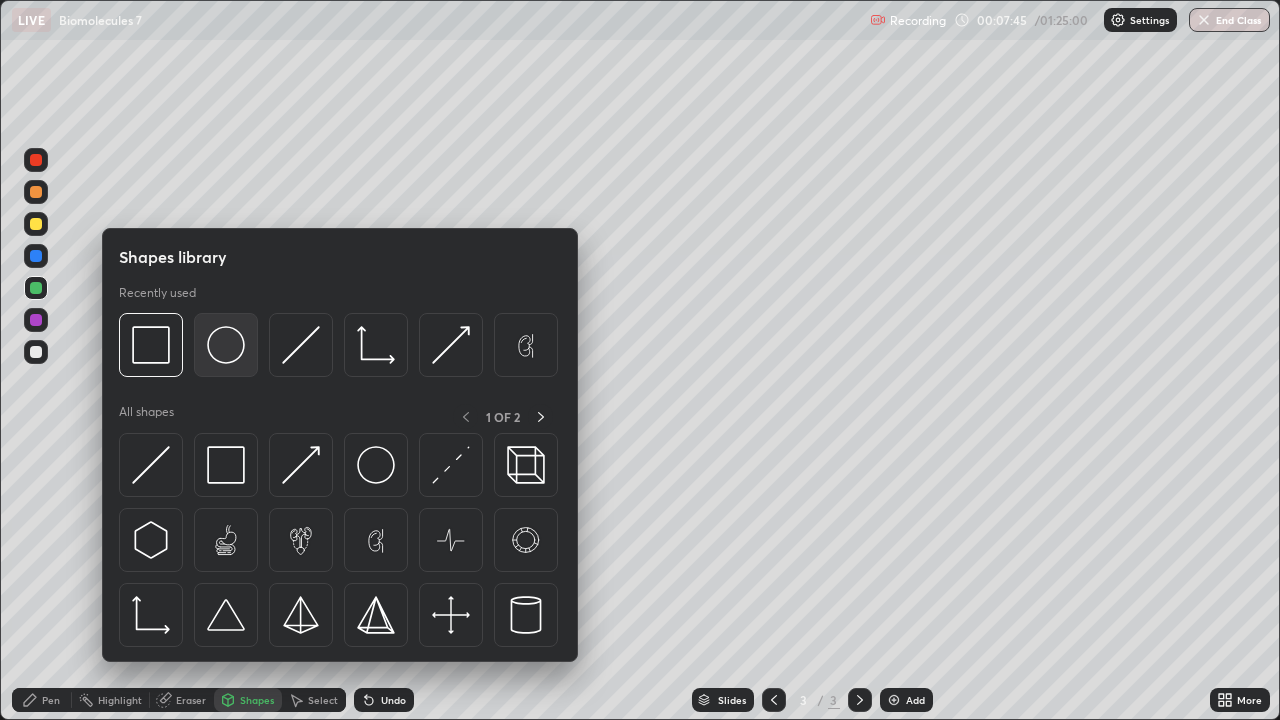 click at bounding box center (226, 345) 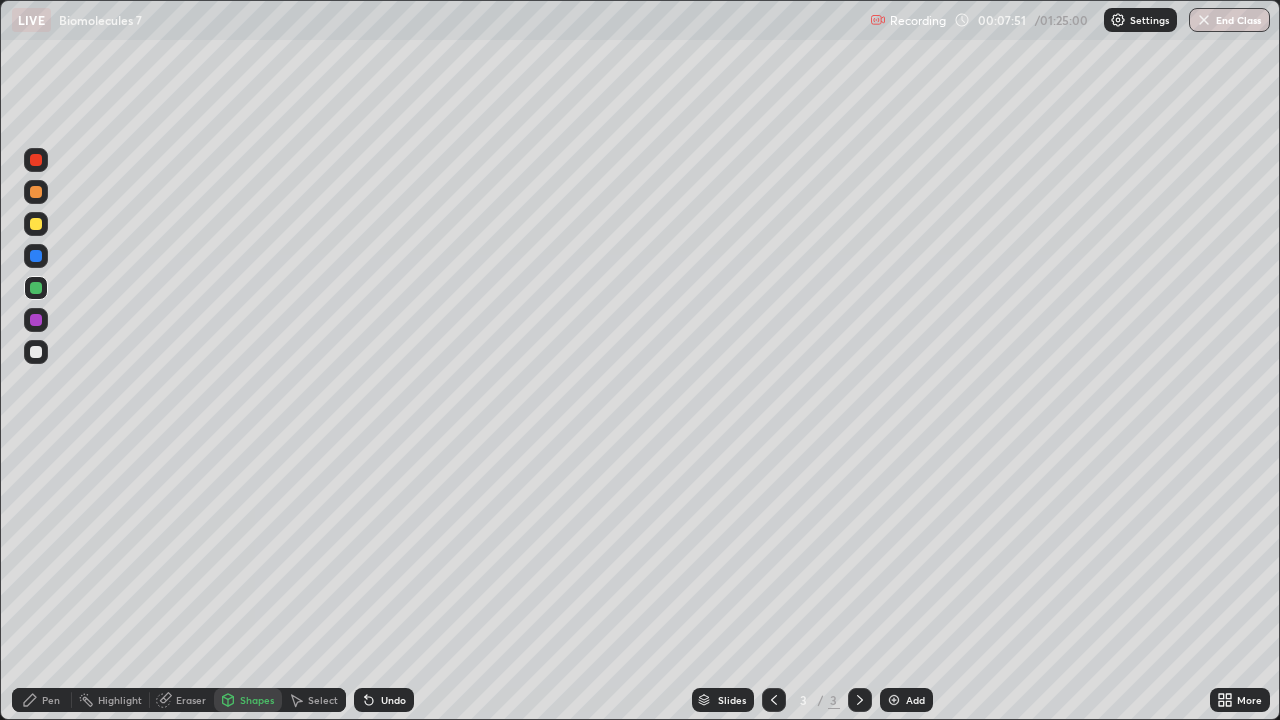 click on "Pen" at bounding box center (51, 700) 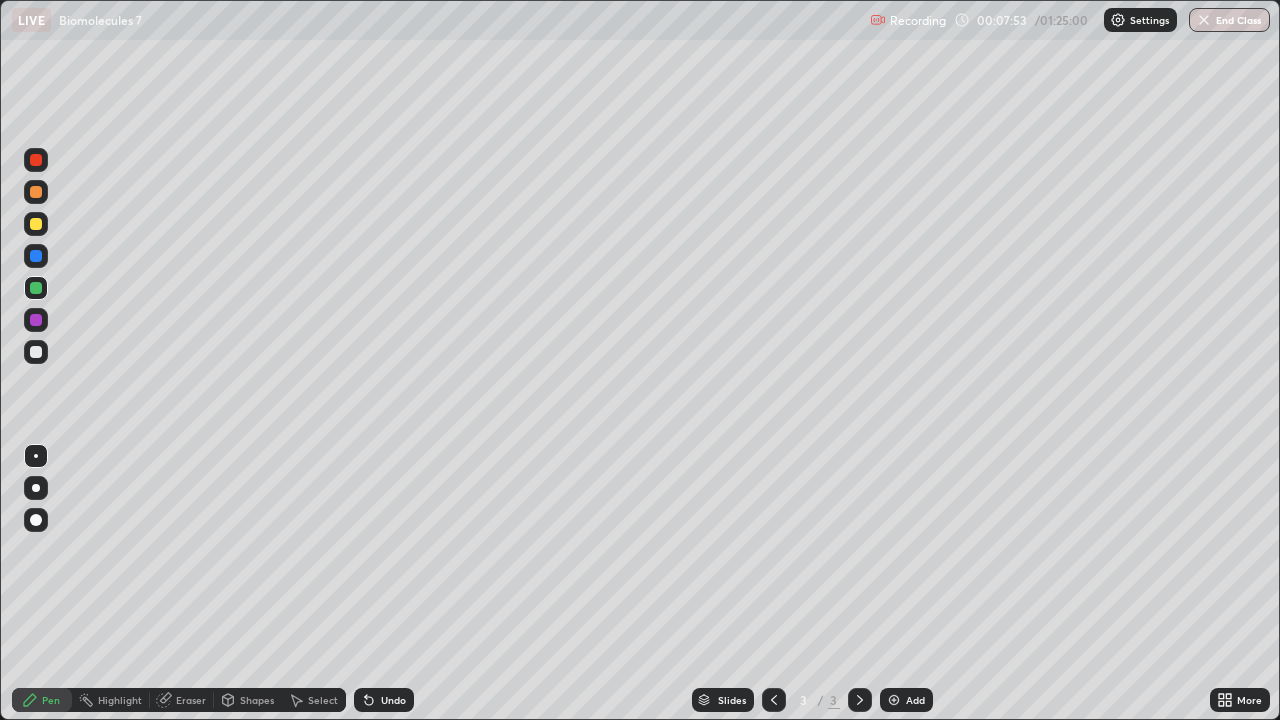 click at bounding box center (36, 352) 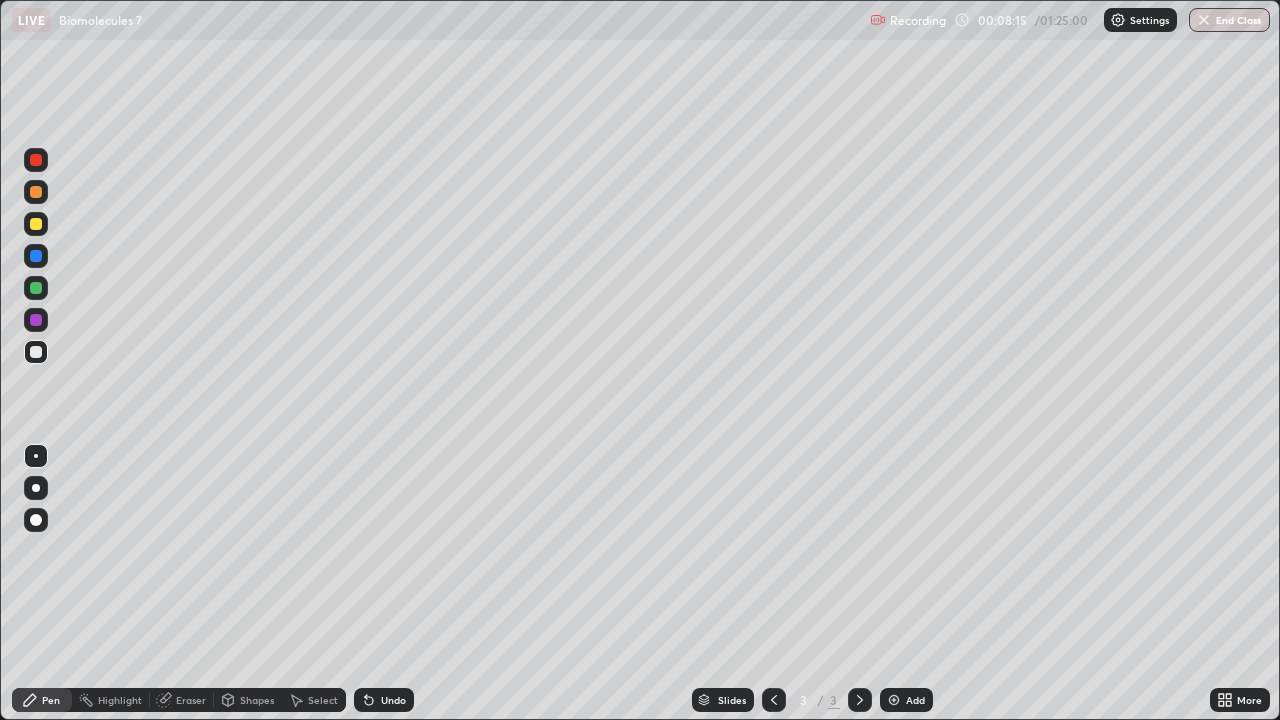 click on "Undo" at bounding box center [384, 700] 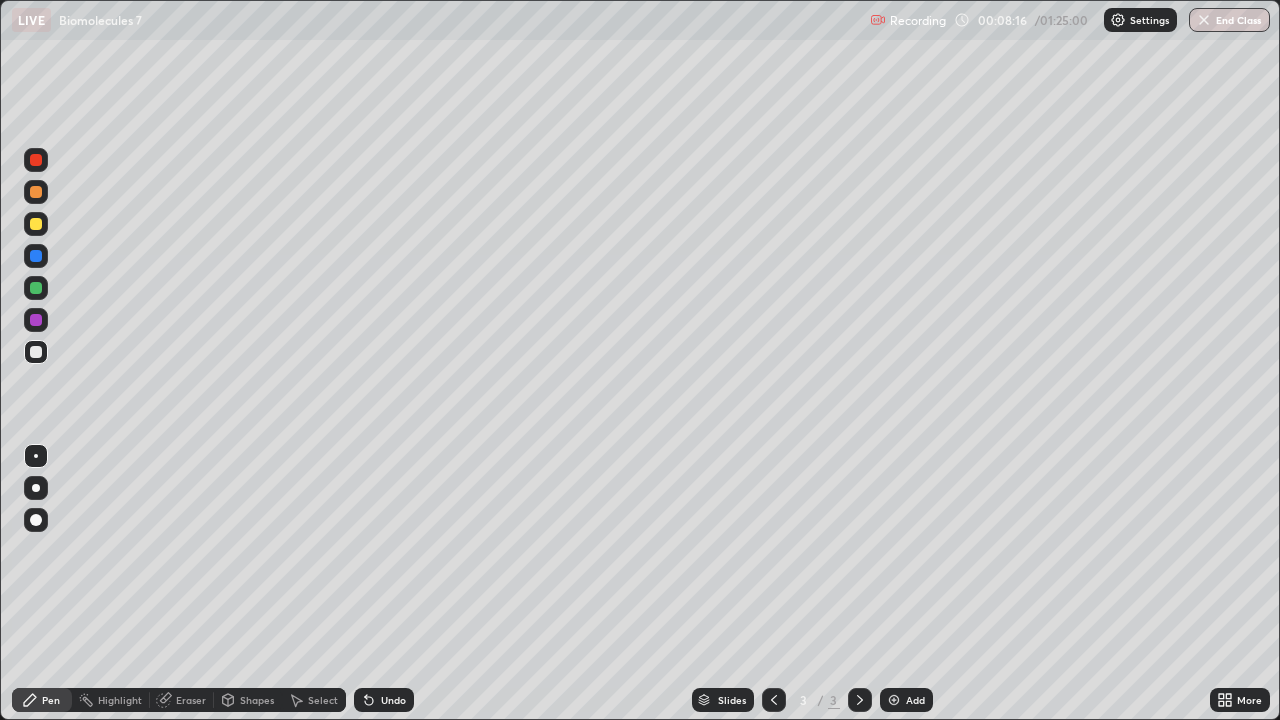 click on "Undo" at bounding box center [393, 700] 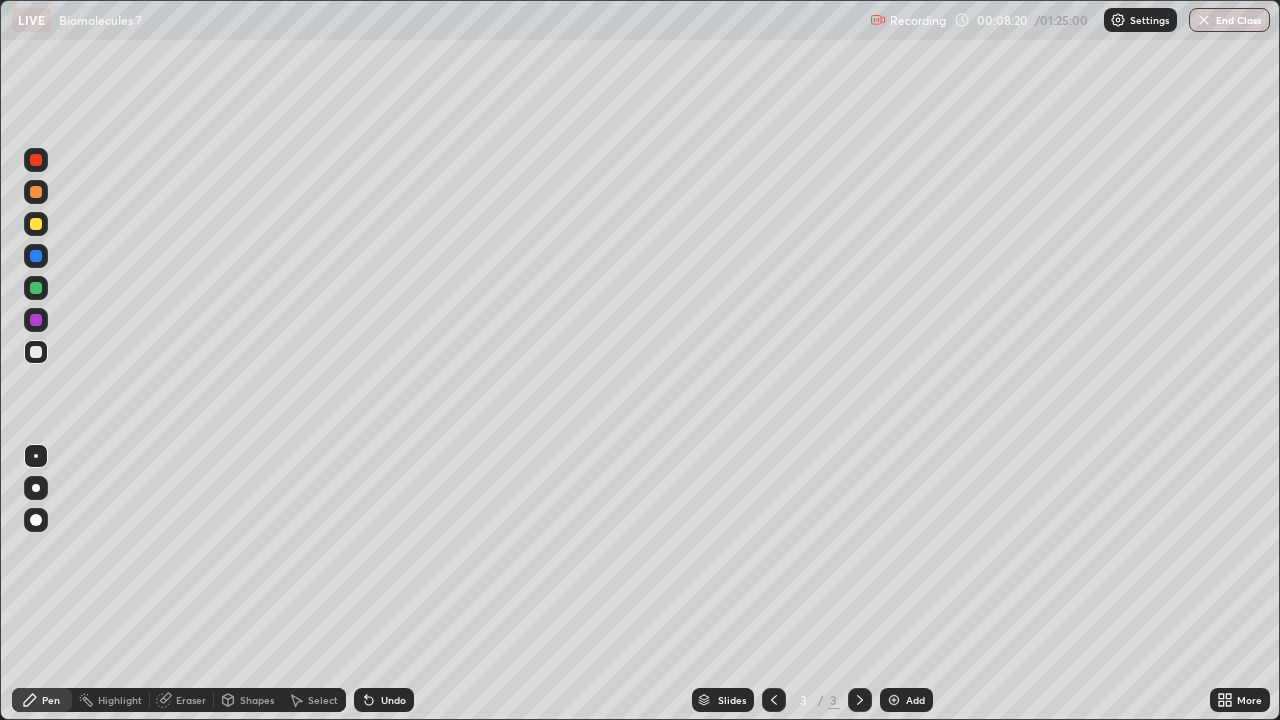 click on "Undo" at bounding box center (393, 700) 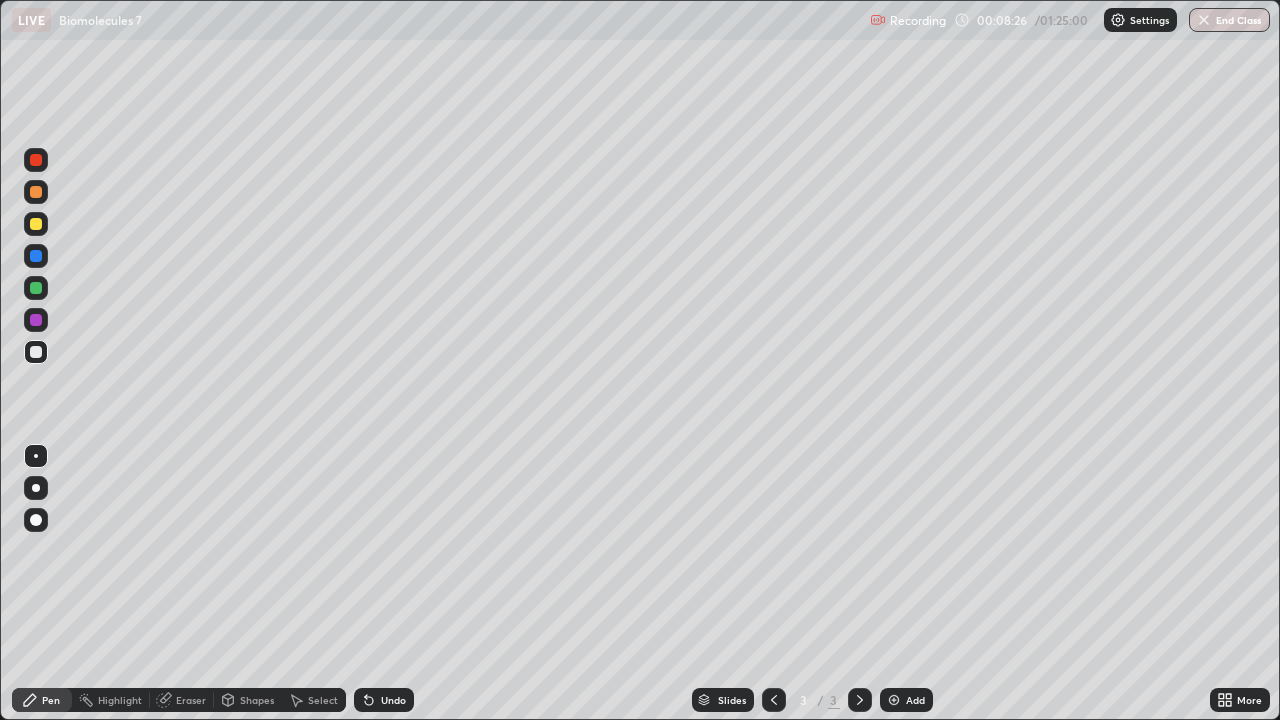 click on "Select" at bounding box center (323, 700) 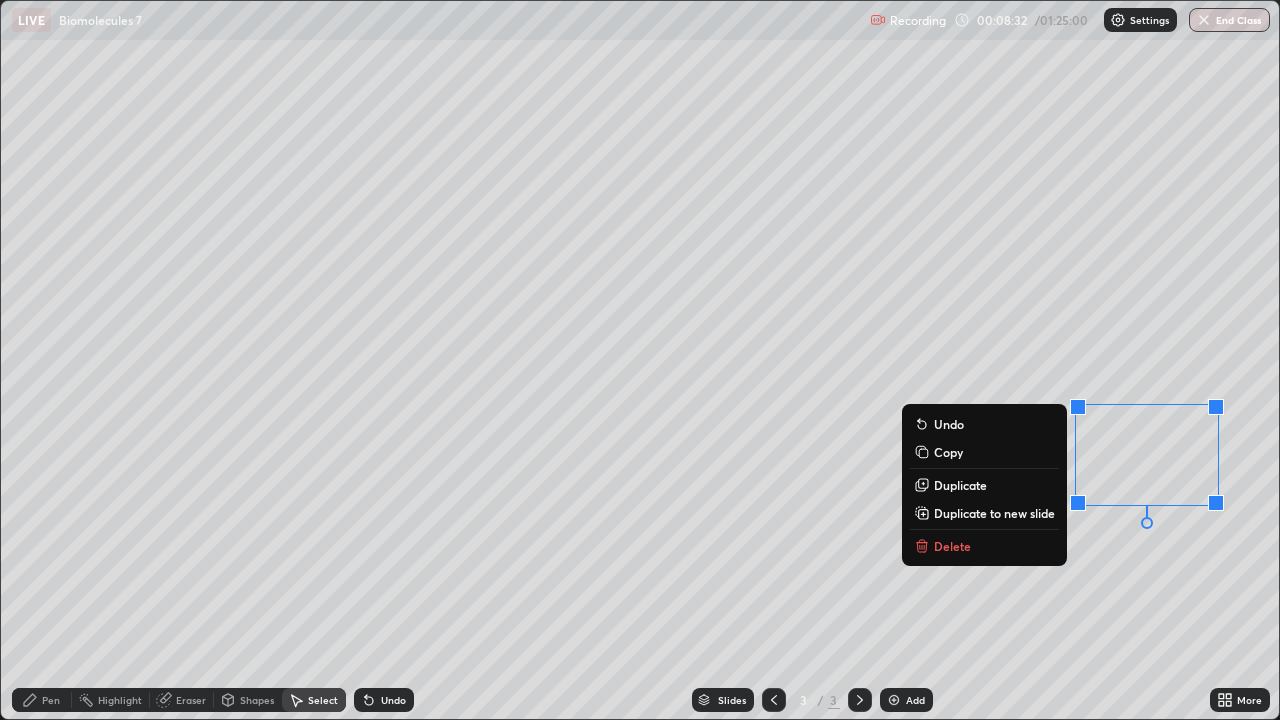 click on "Pen" at bounding box center [51, 700] 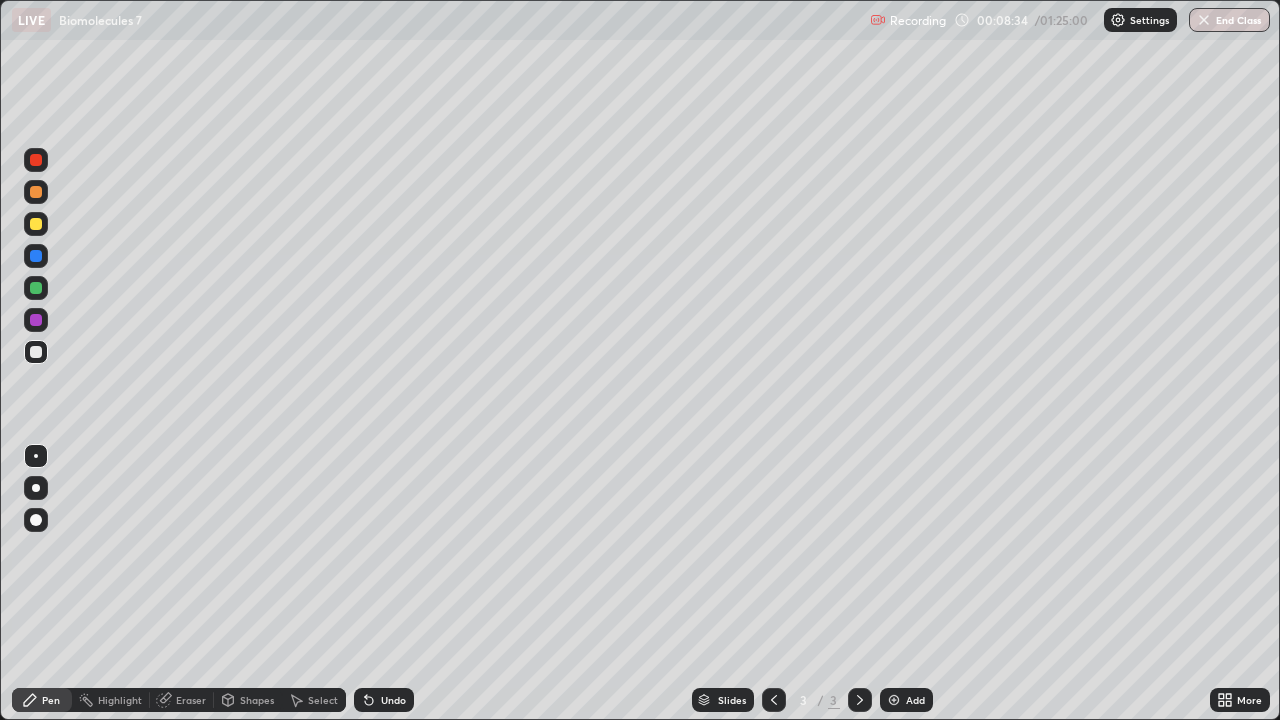 click 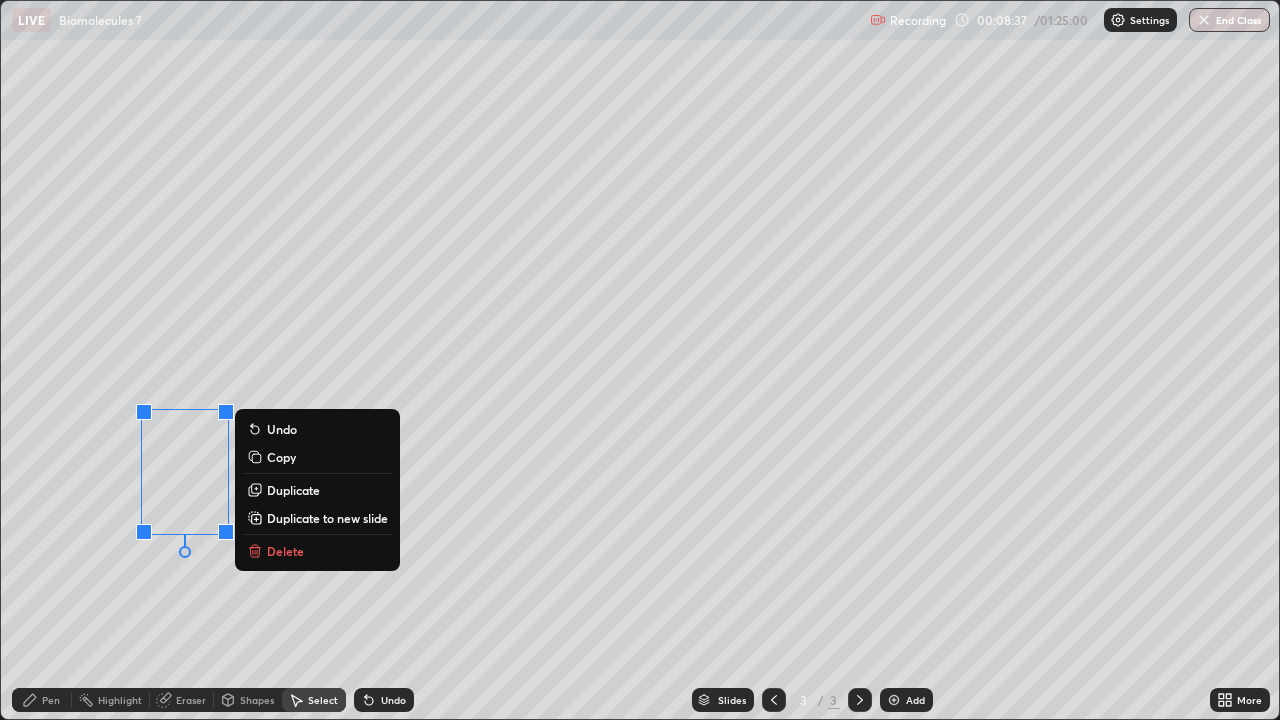 click on "Duplicate" at bounding box center [293, 490] 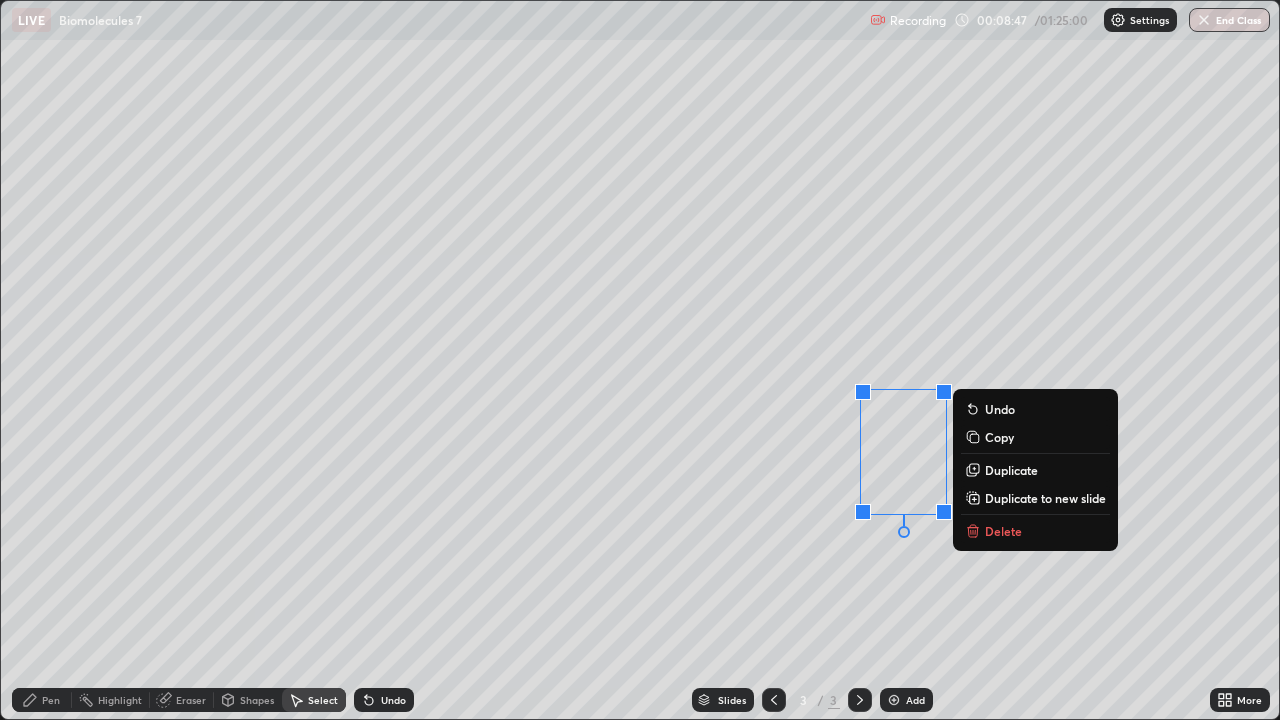 click on "Eraser" at bounding box center (191, 700) 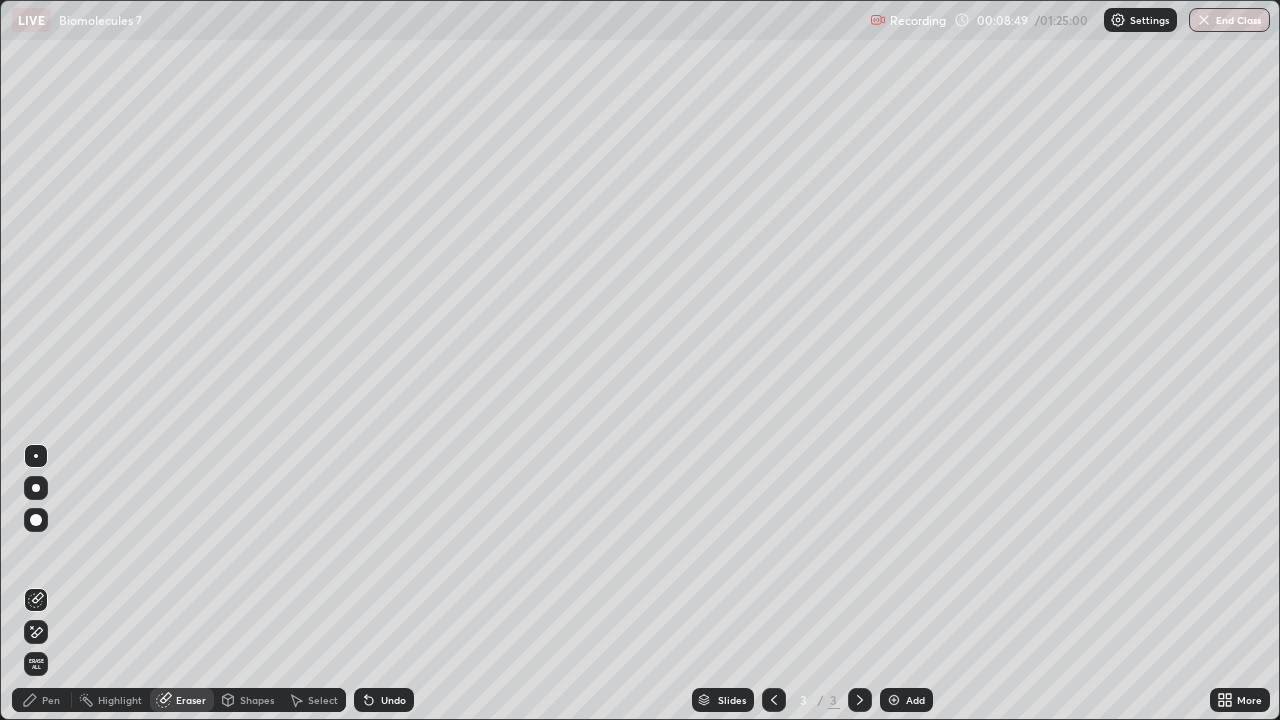 click on "Pen" at bounding box center (51, 700) 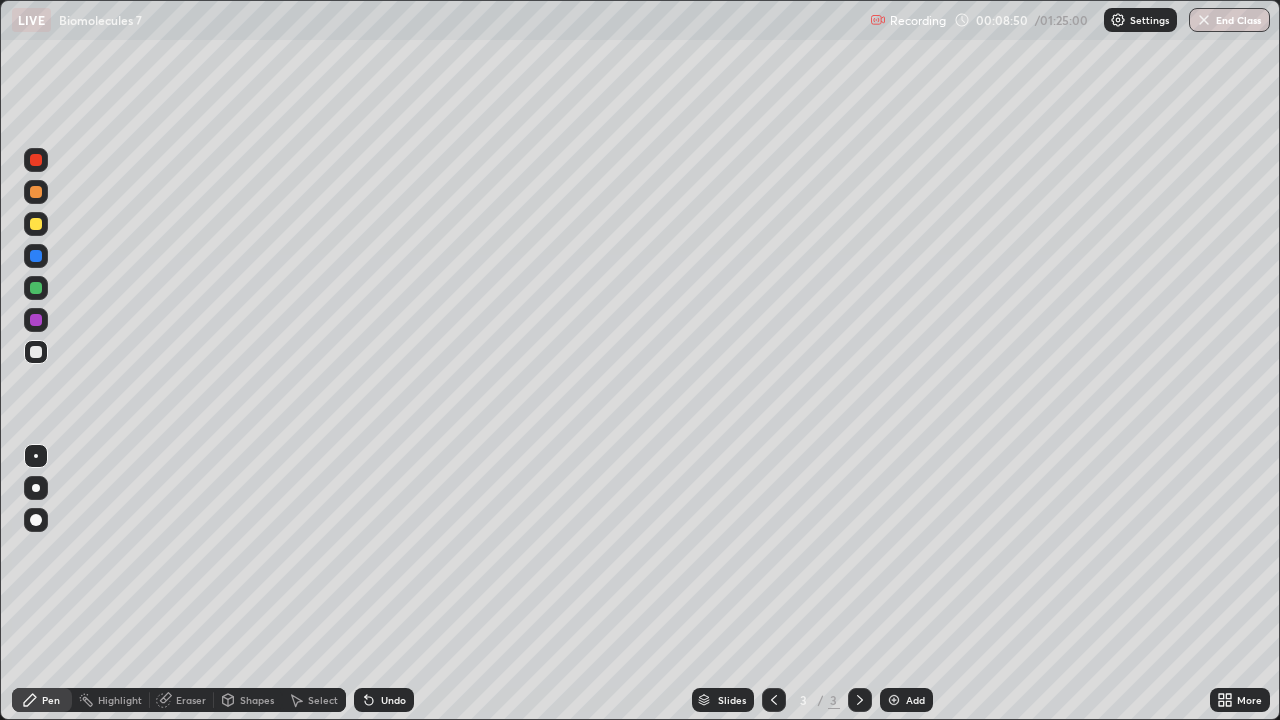 click at bounding box center [36, 288] 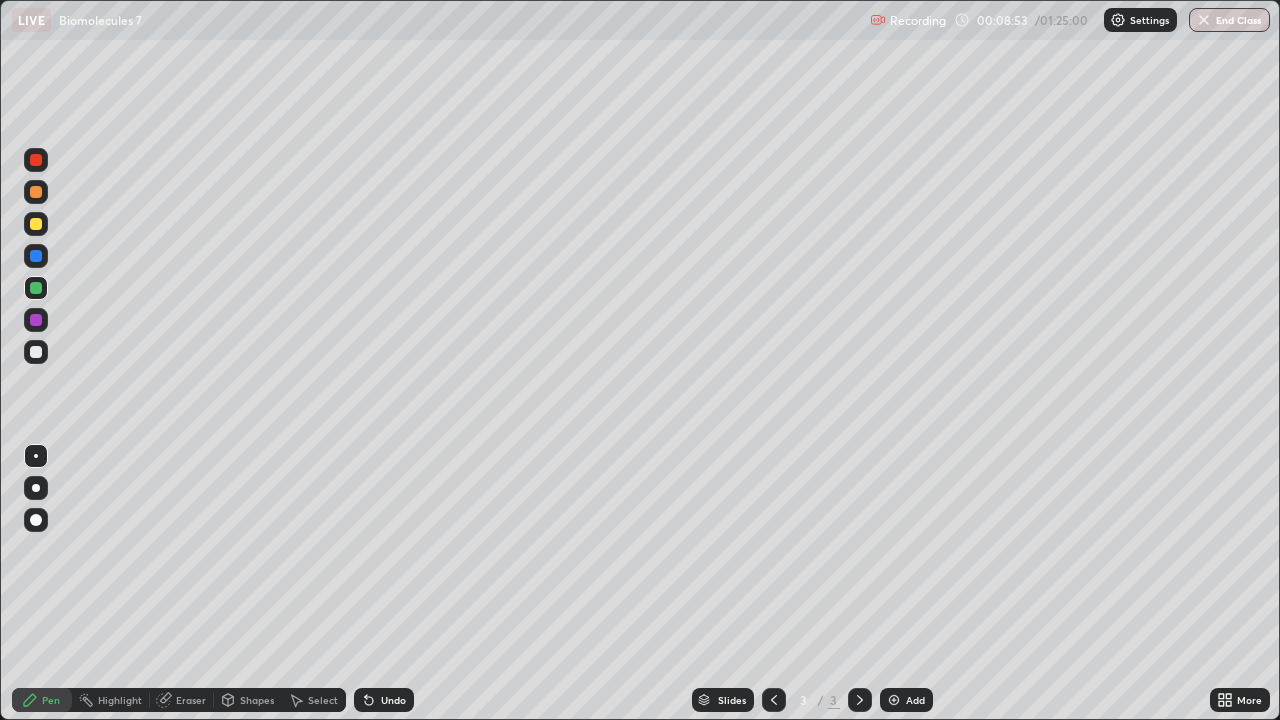 click on "Shapes" at bounding box center [257, 700] 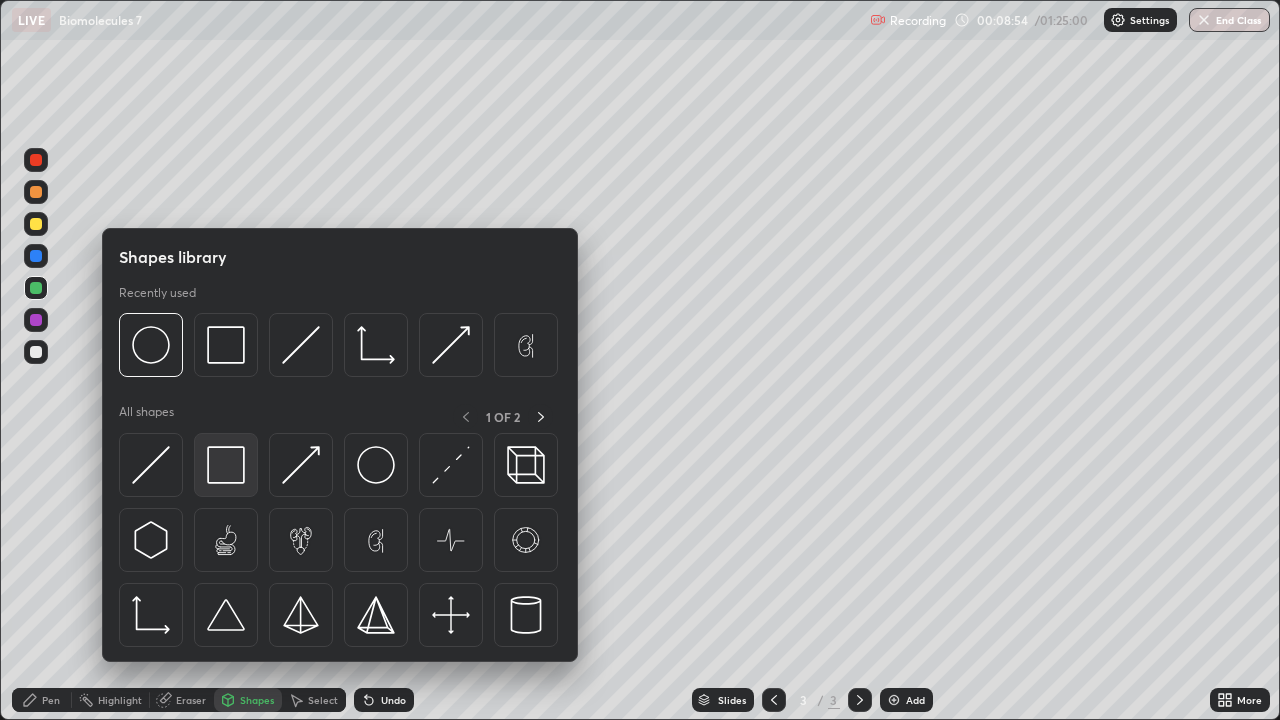 click at bounding box center (226, 465) 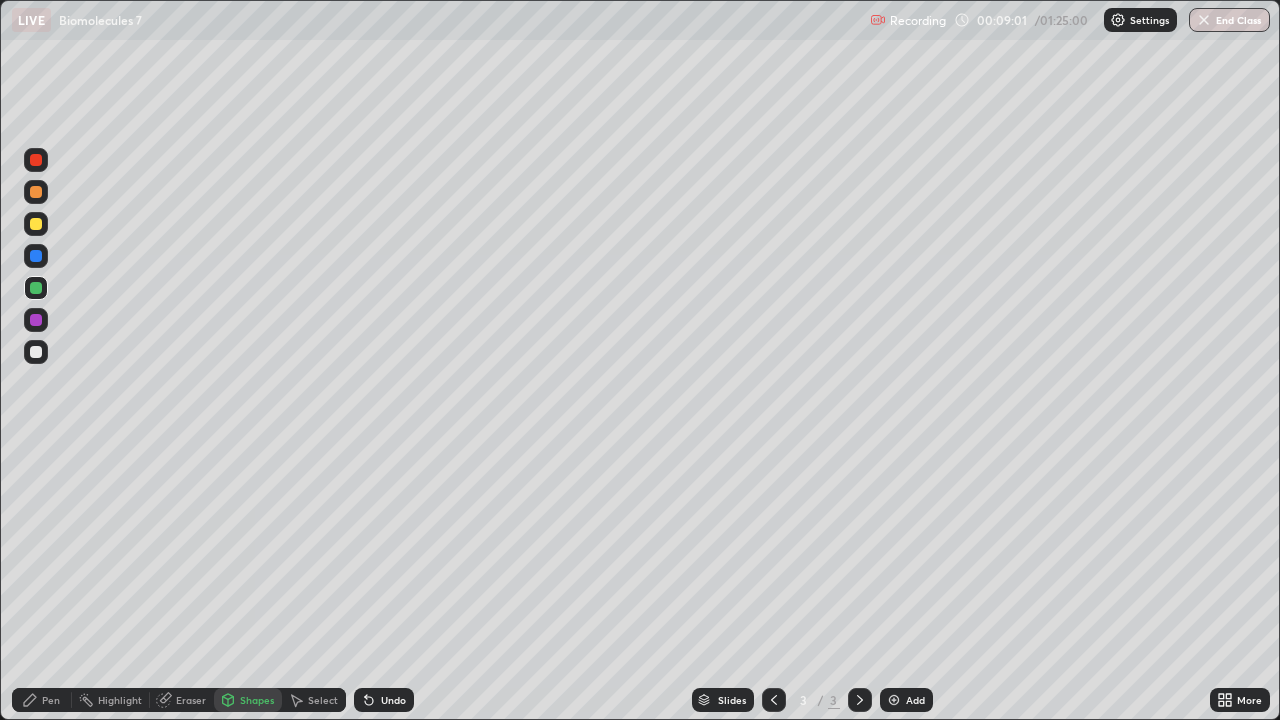 click on "Pen" at bounding box center [51, 700] 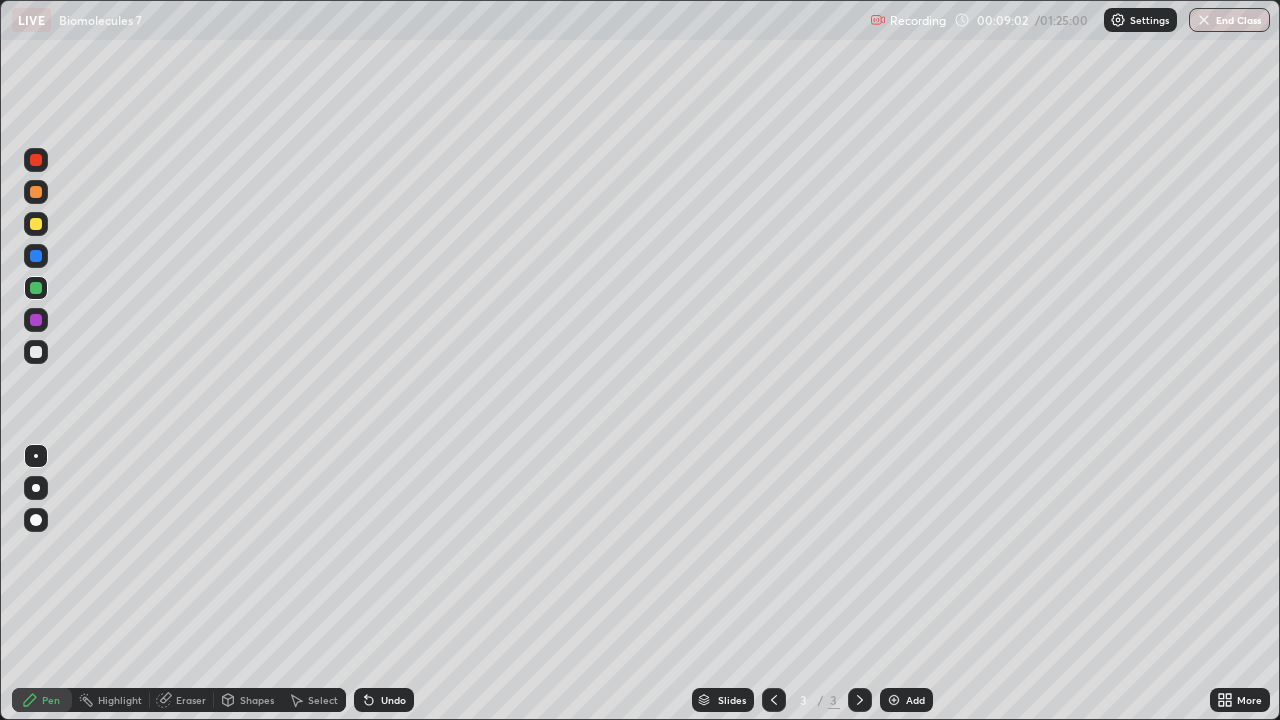 click at bounding box center [36, 352] 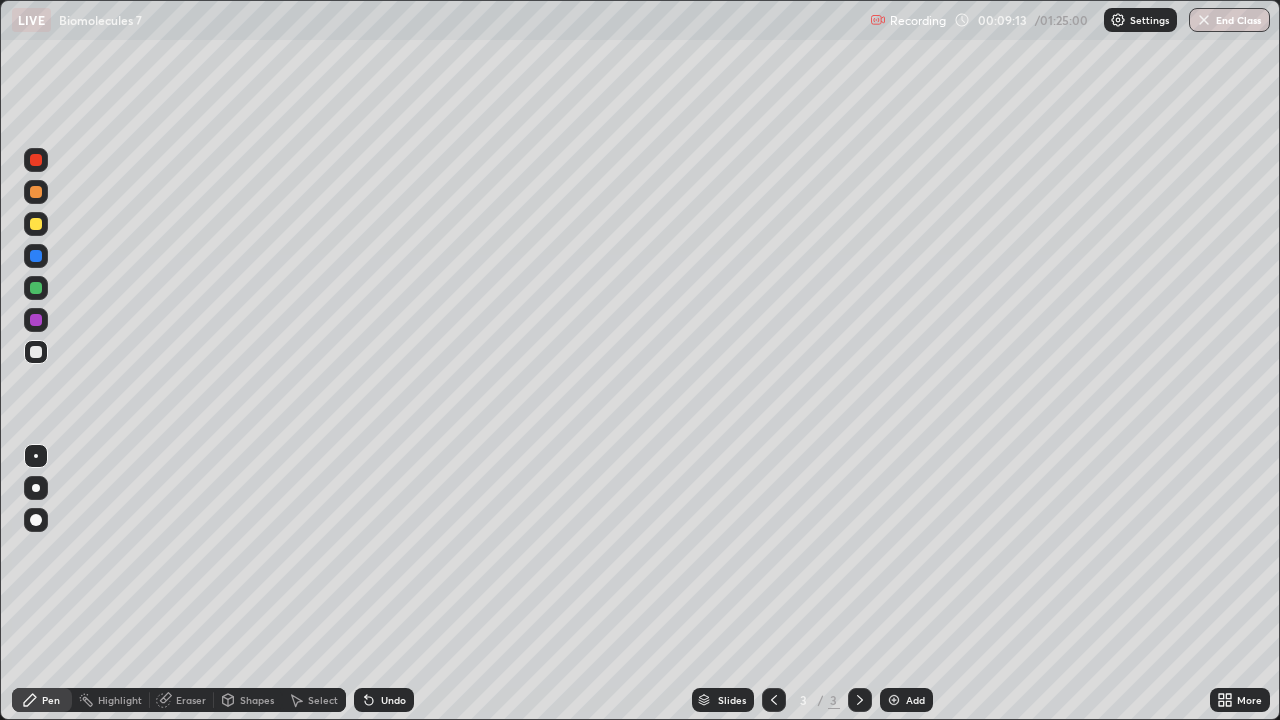 click on "Undo" at bounding box center [393, 700] 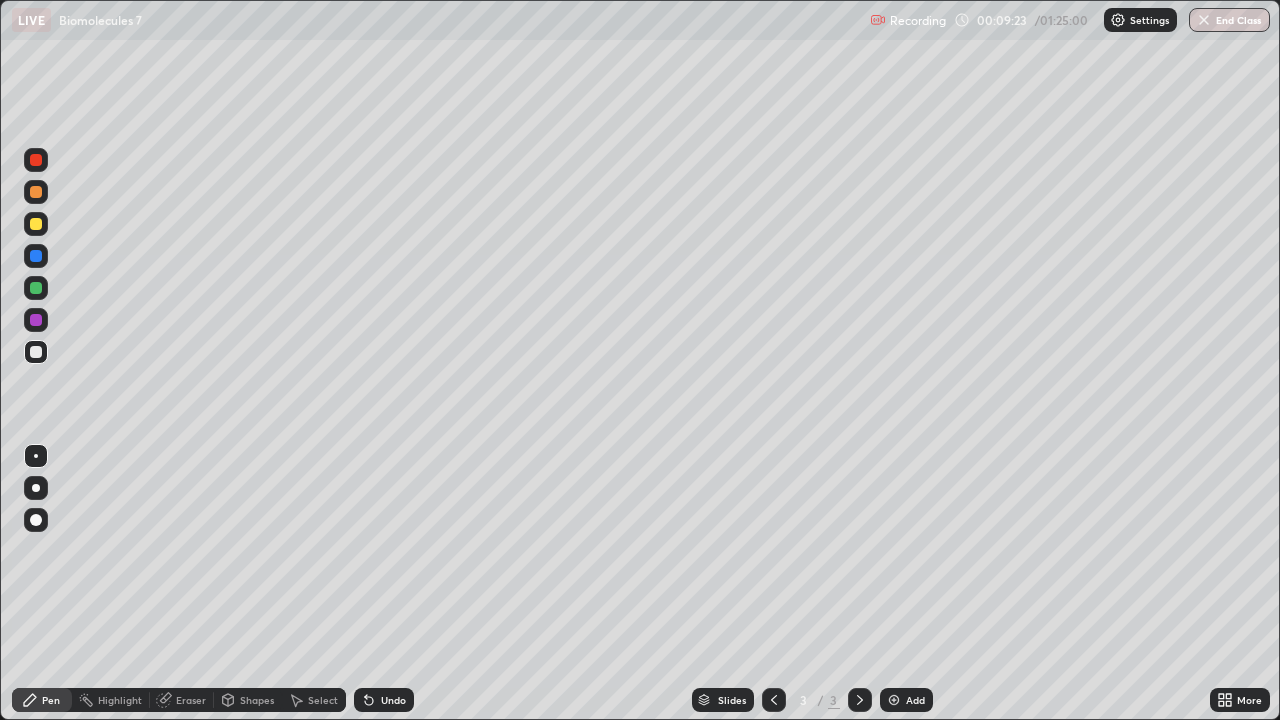 click on "Undo" at bounding box center (393, 700) 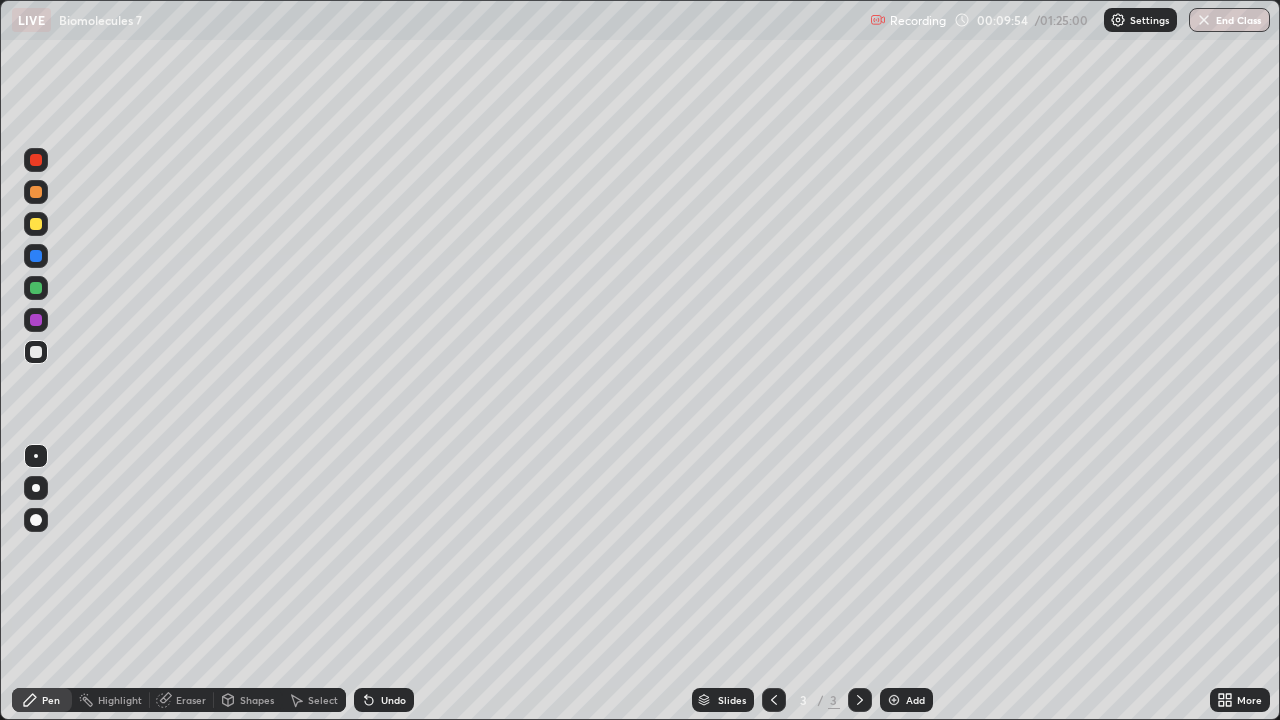 click on "Undo" at bounding box center (393, 700) 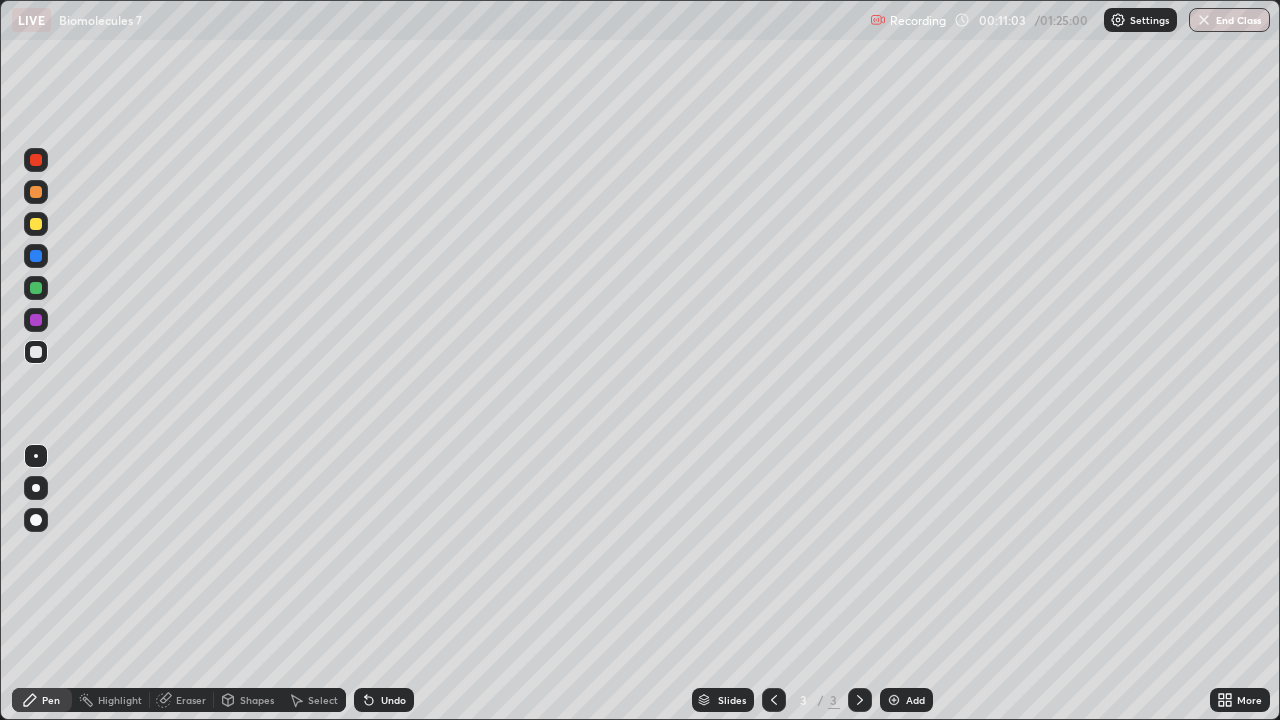 click on "Undo" at bounding box center [393, 700] 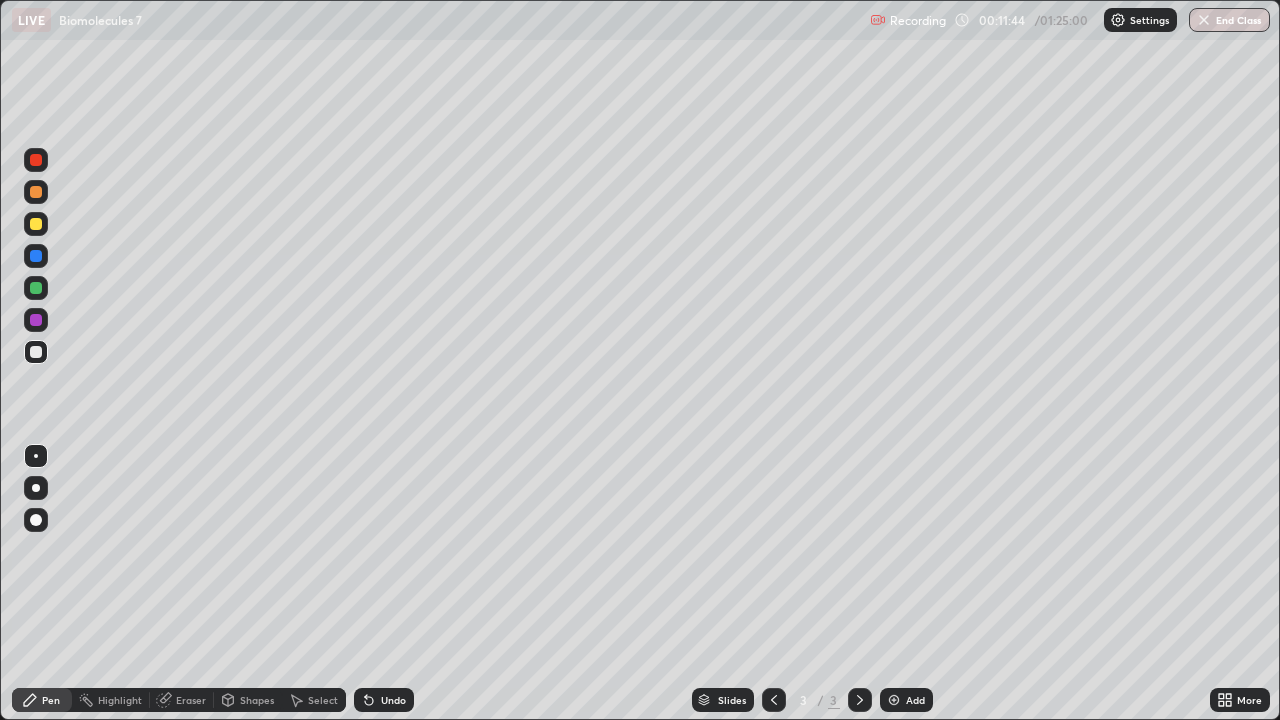 click on "Add" at bounding box center [915, 700] 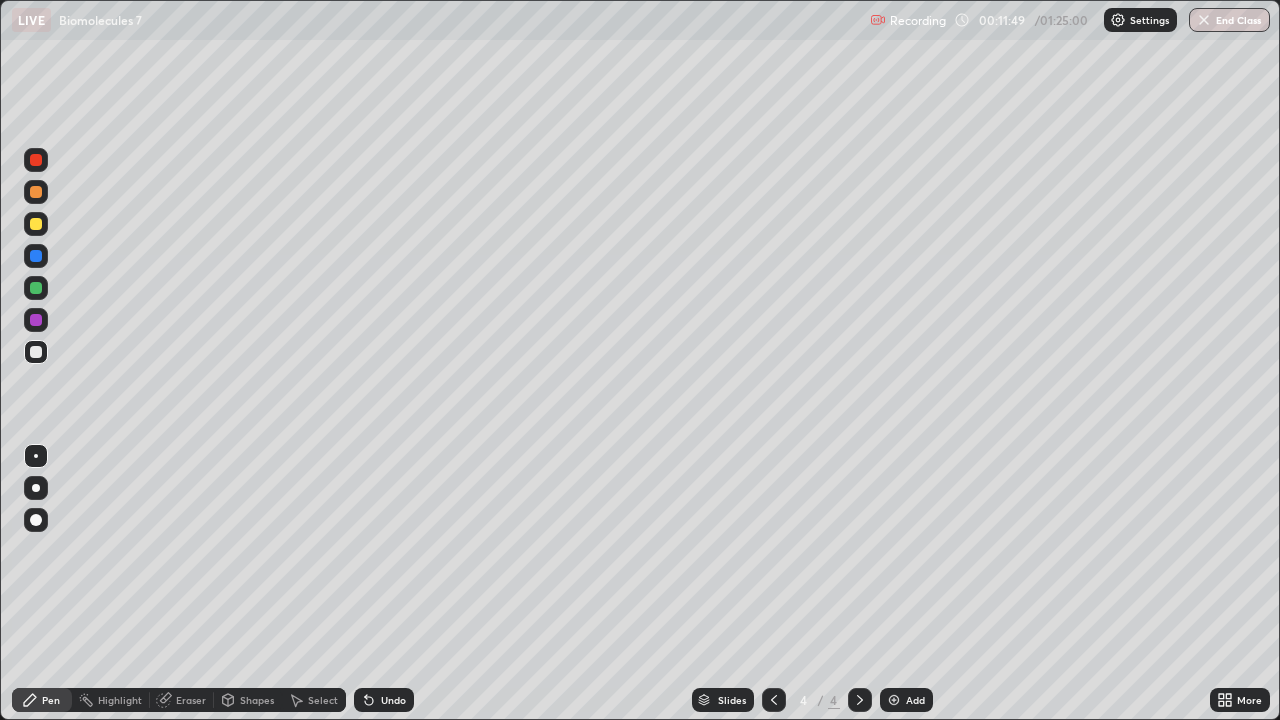 click 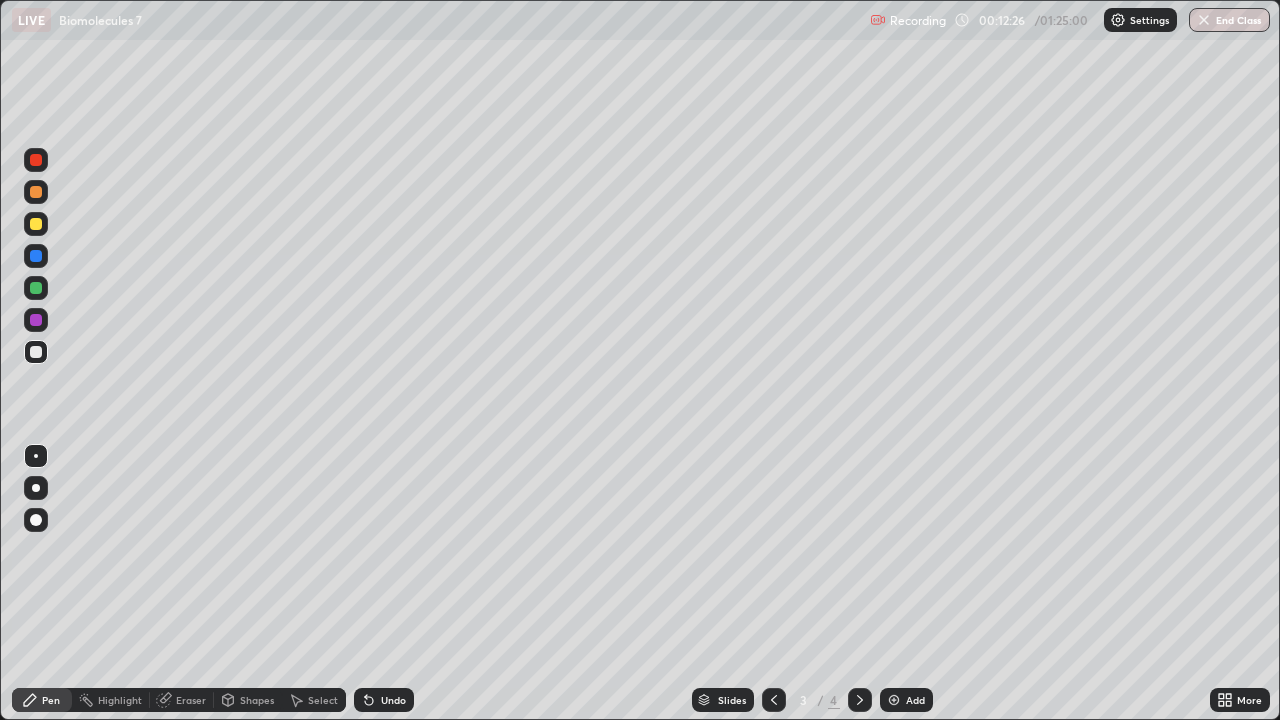 click 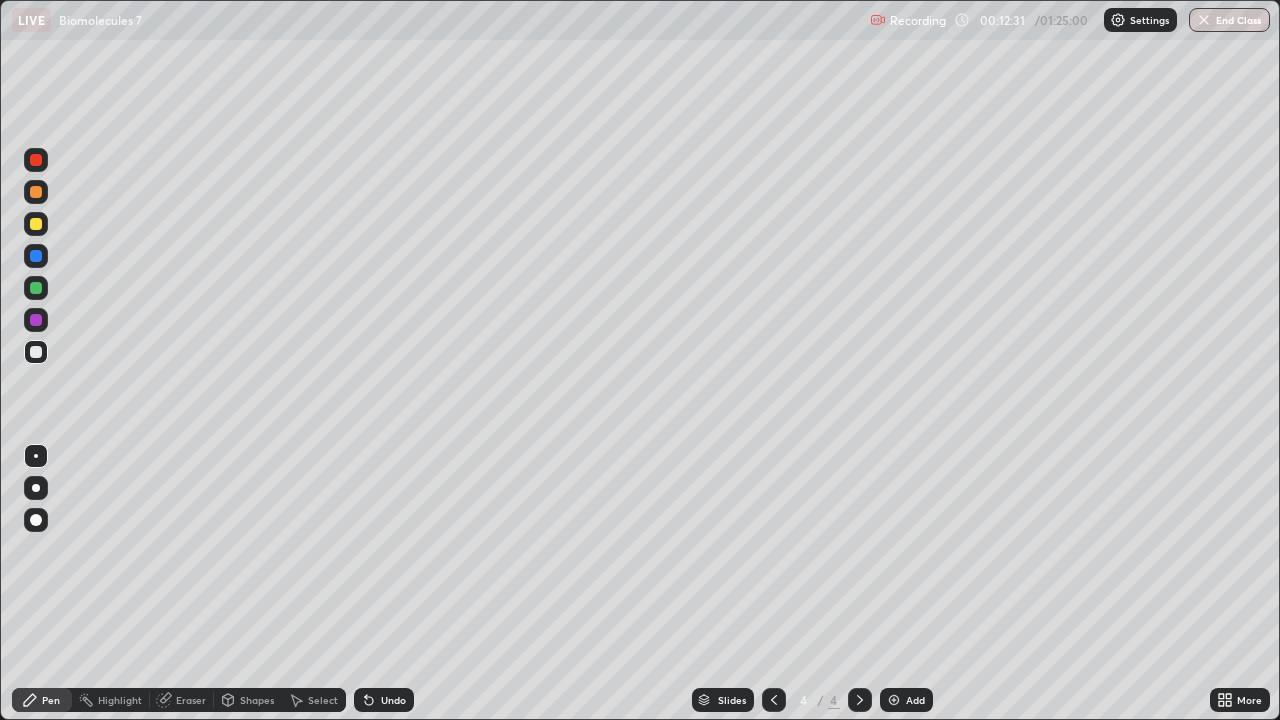 click at bounding box center [36, 192] 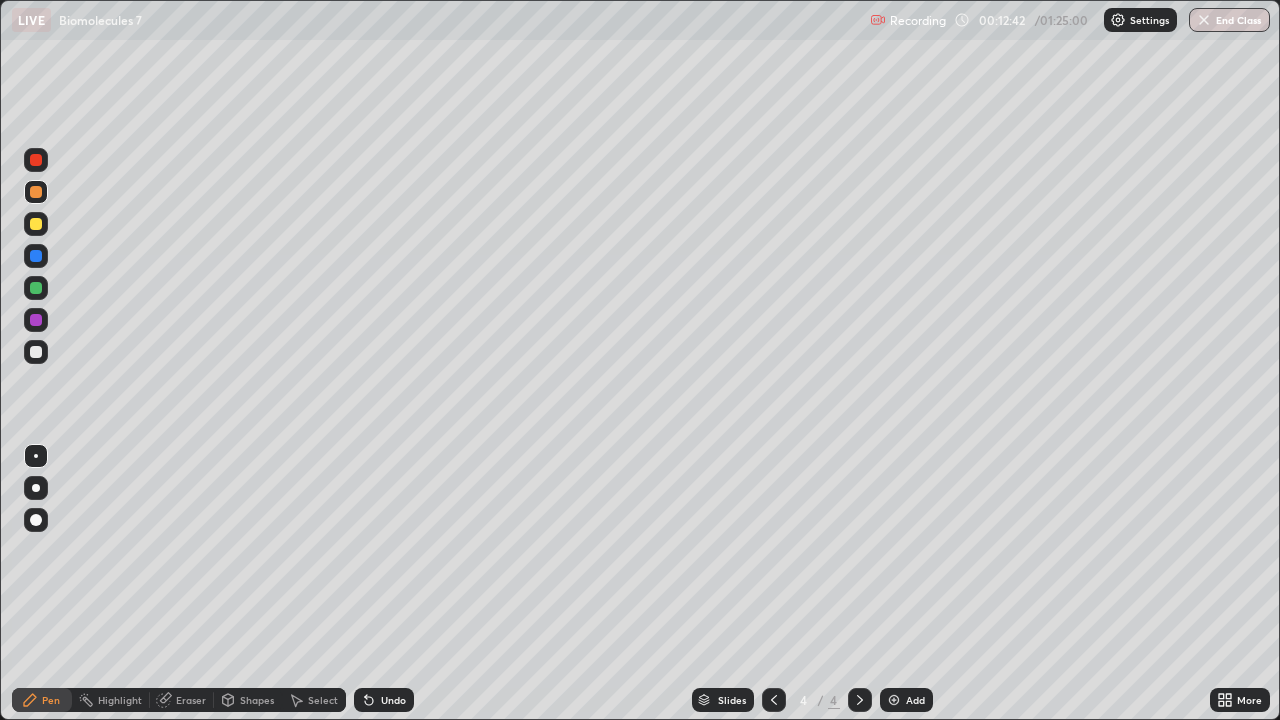 click 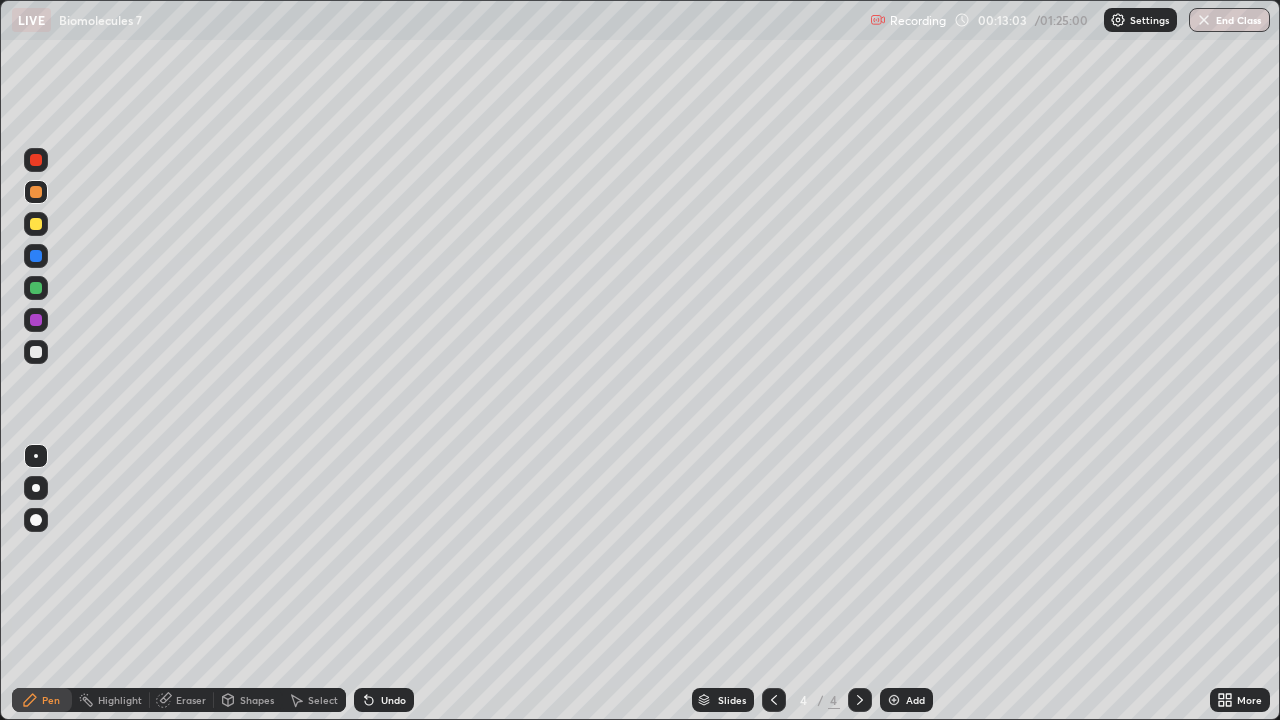 click 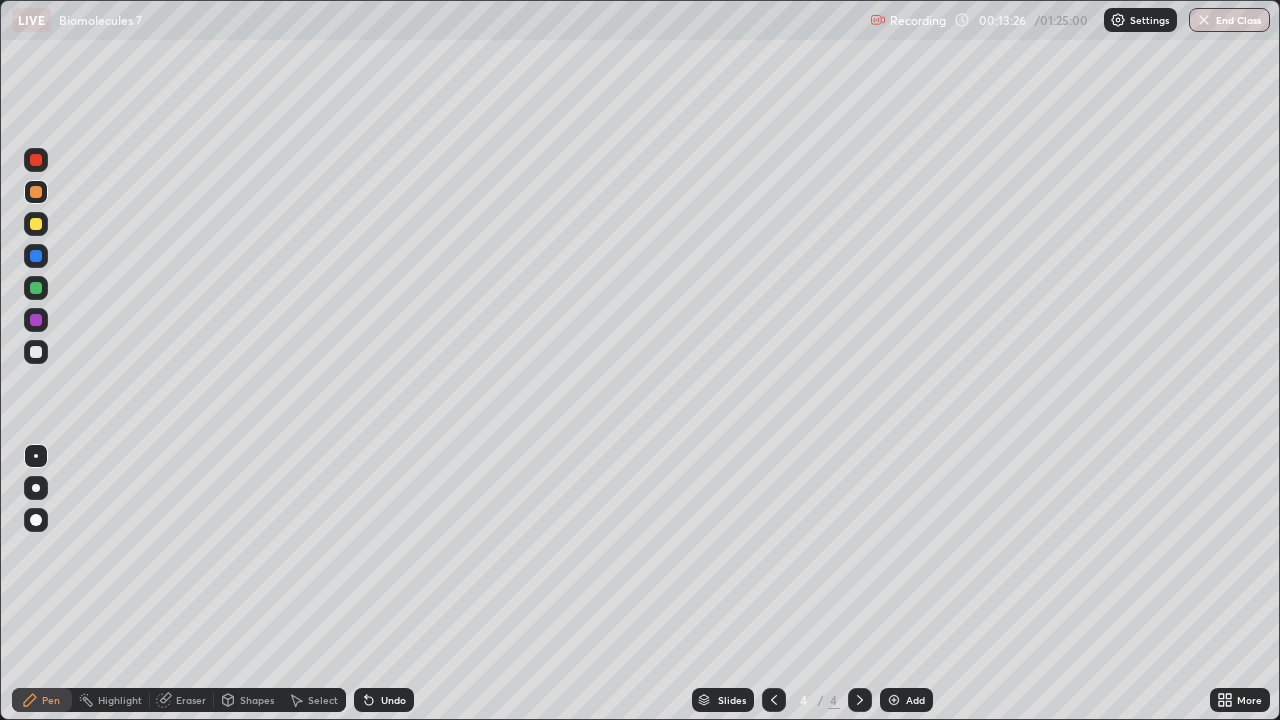 click at bounding box center [36, 352] 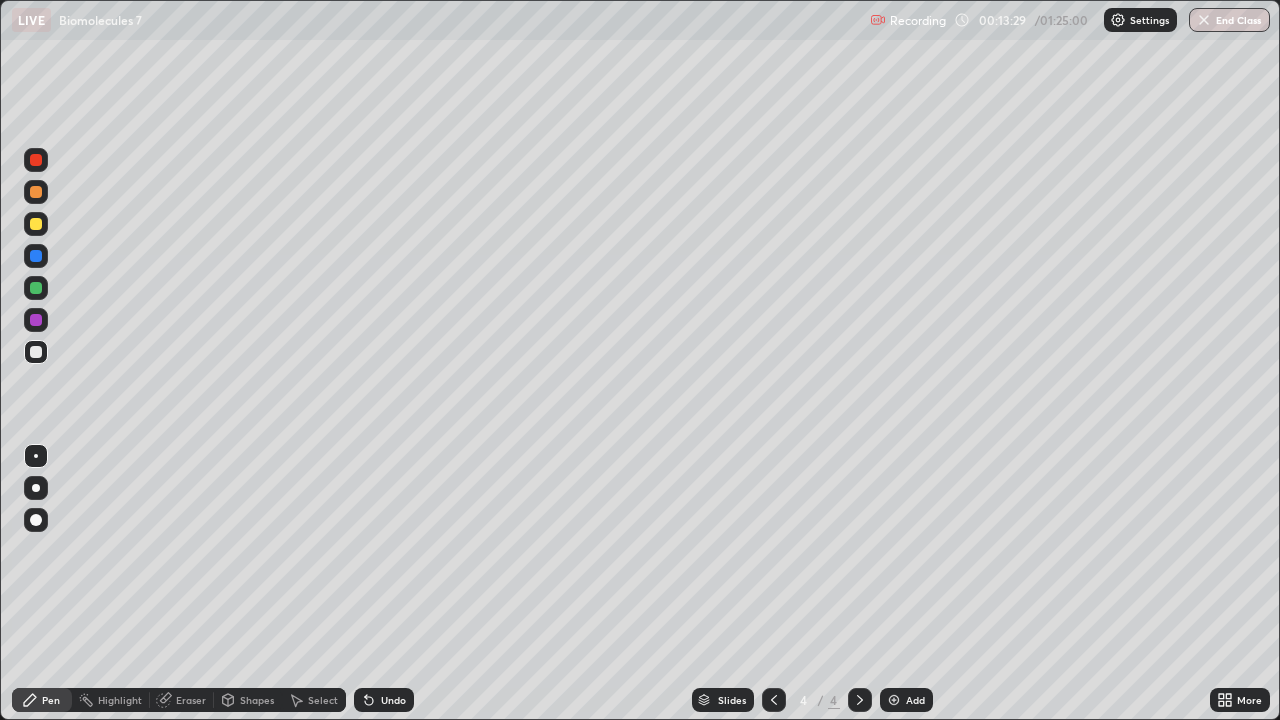 click on "Eraser" at bounding box center (191, 700) 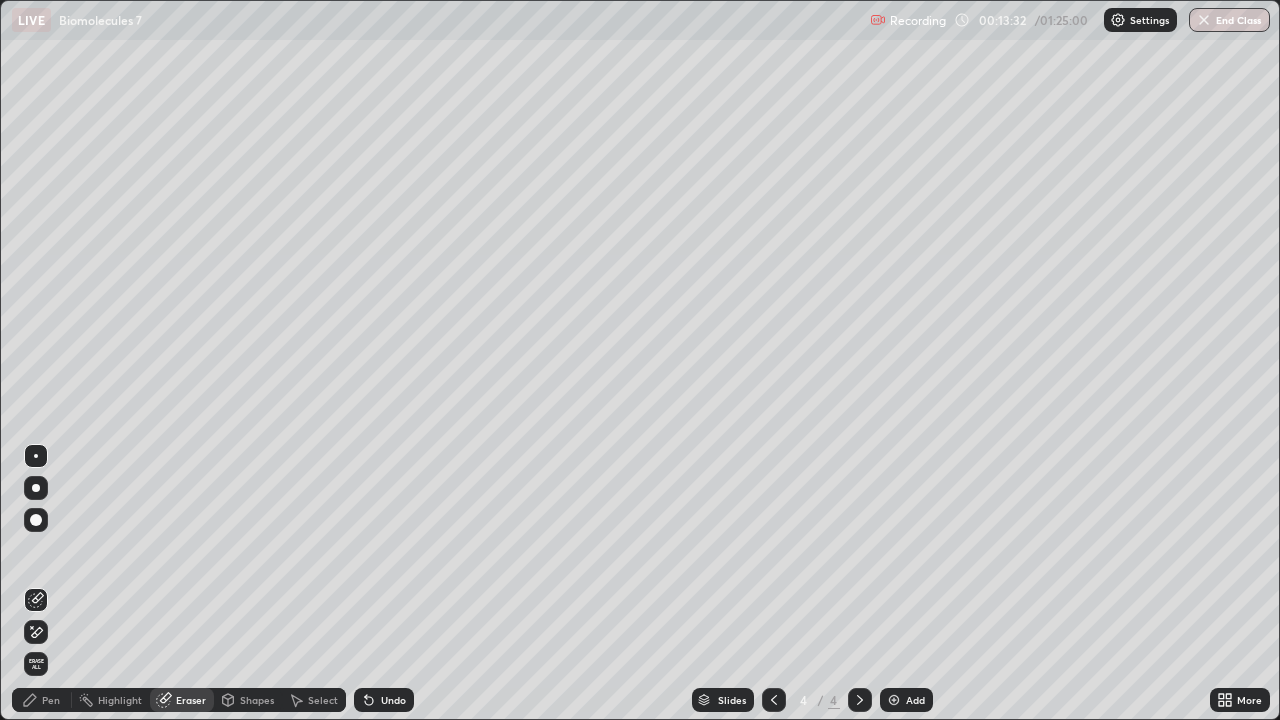 click on "Pen" at bounding box center [42, 700] 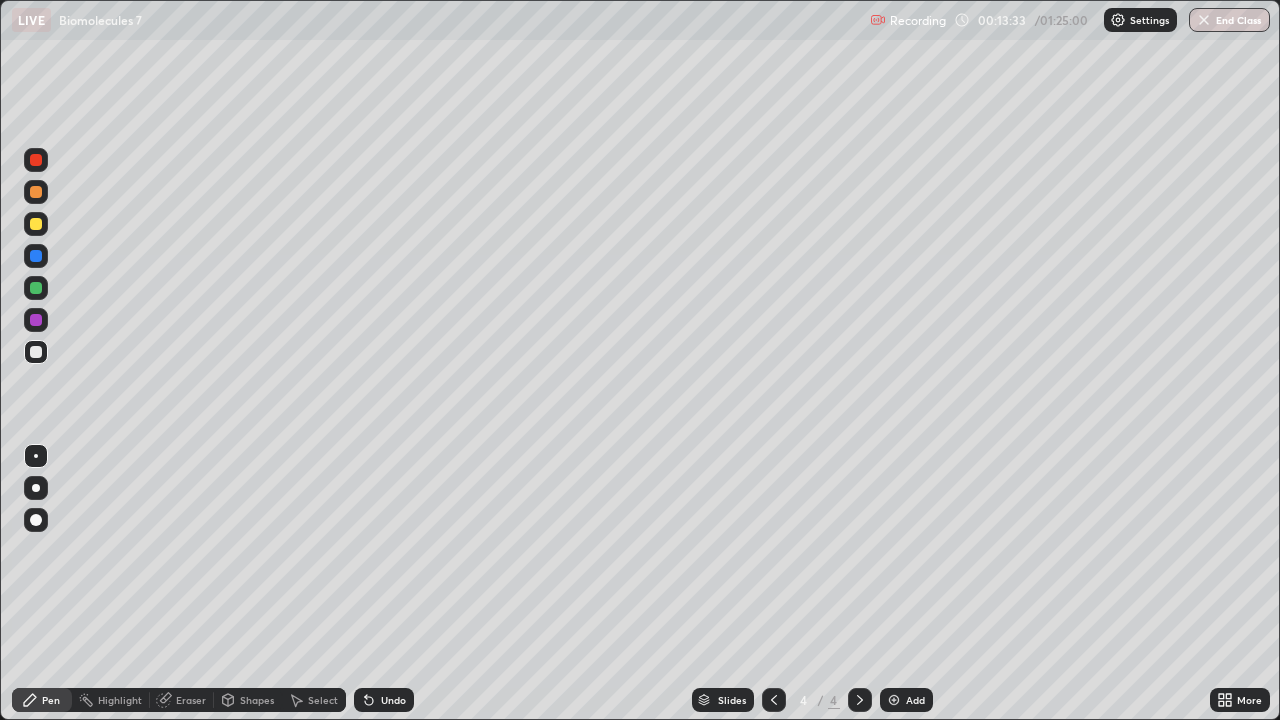 click at bounding box center [36, 192] 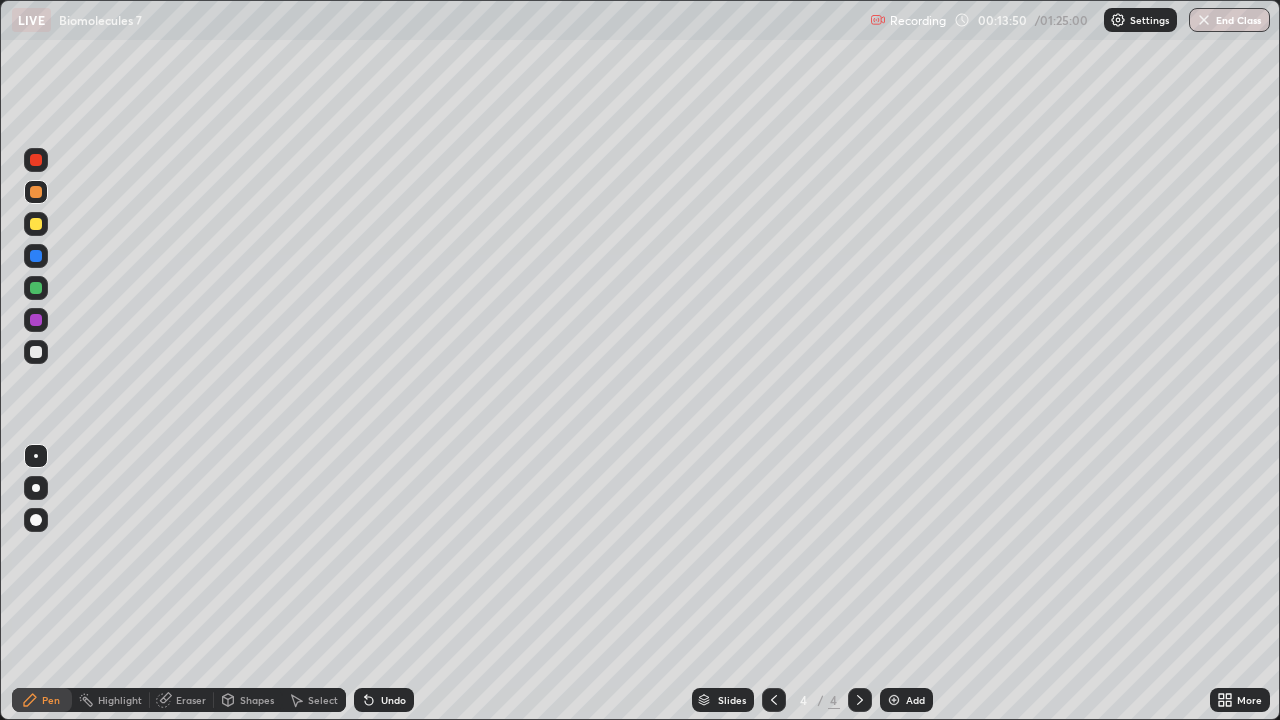 click at bounding box center [36, 352] 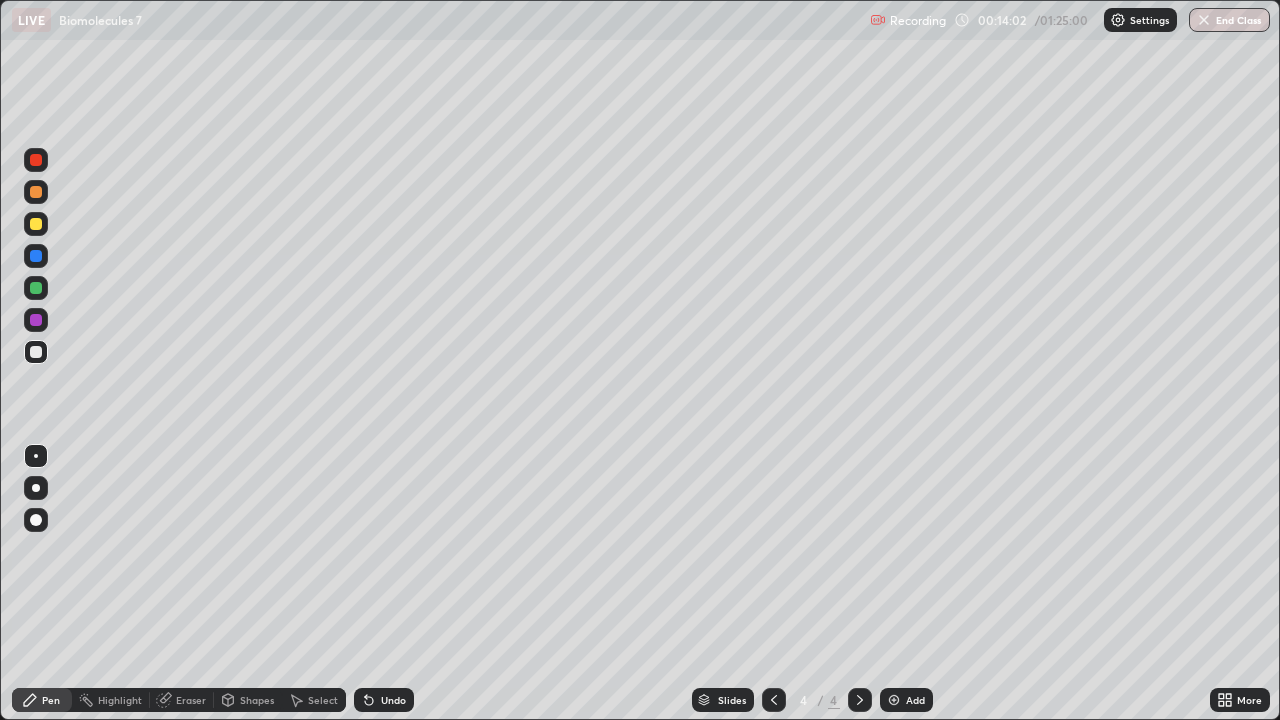 click on "Undo" at bounding box center [393, 700] 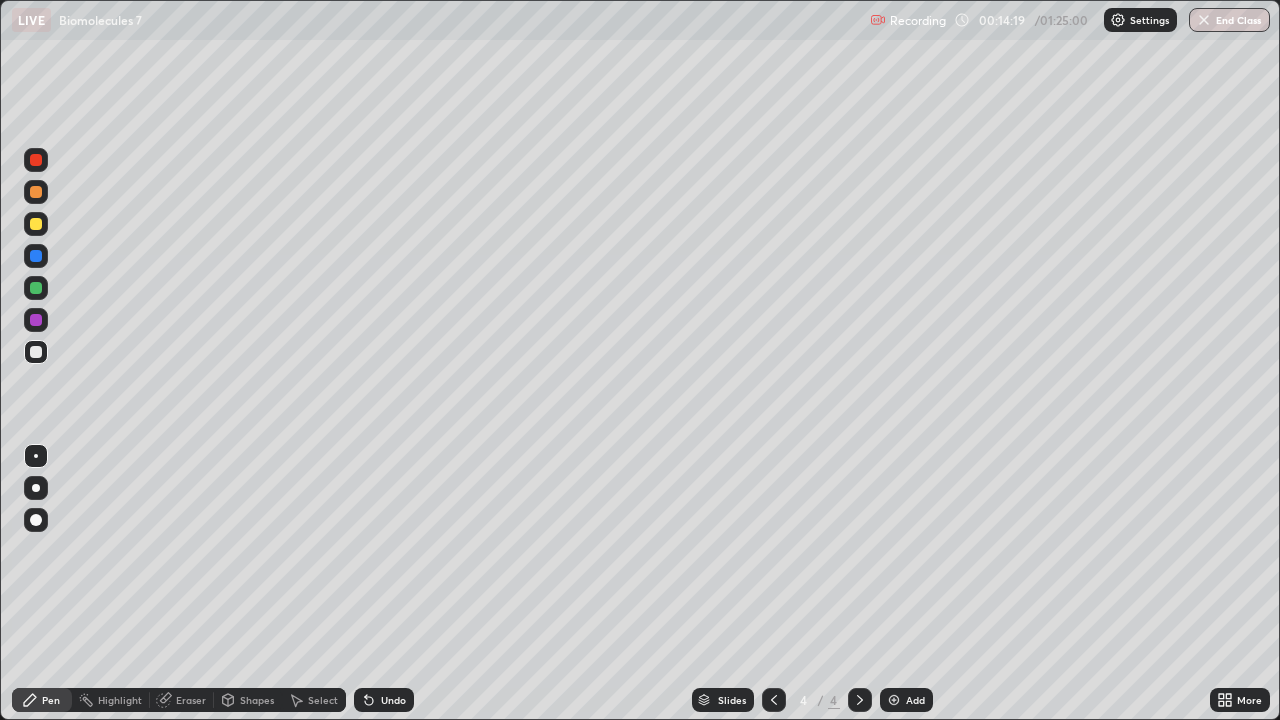 click on "Undo" at bounding box center [393, 700] 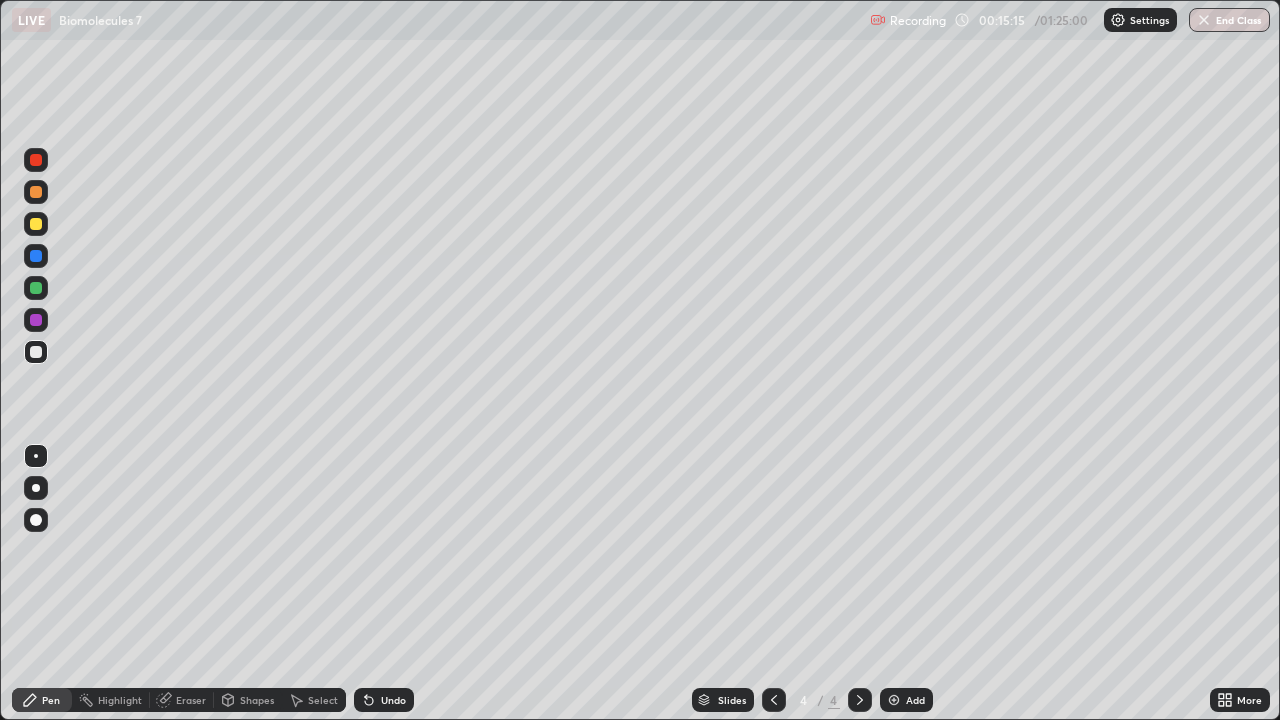 click 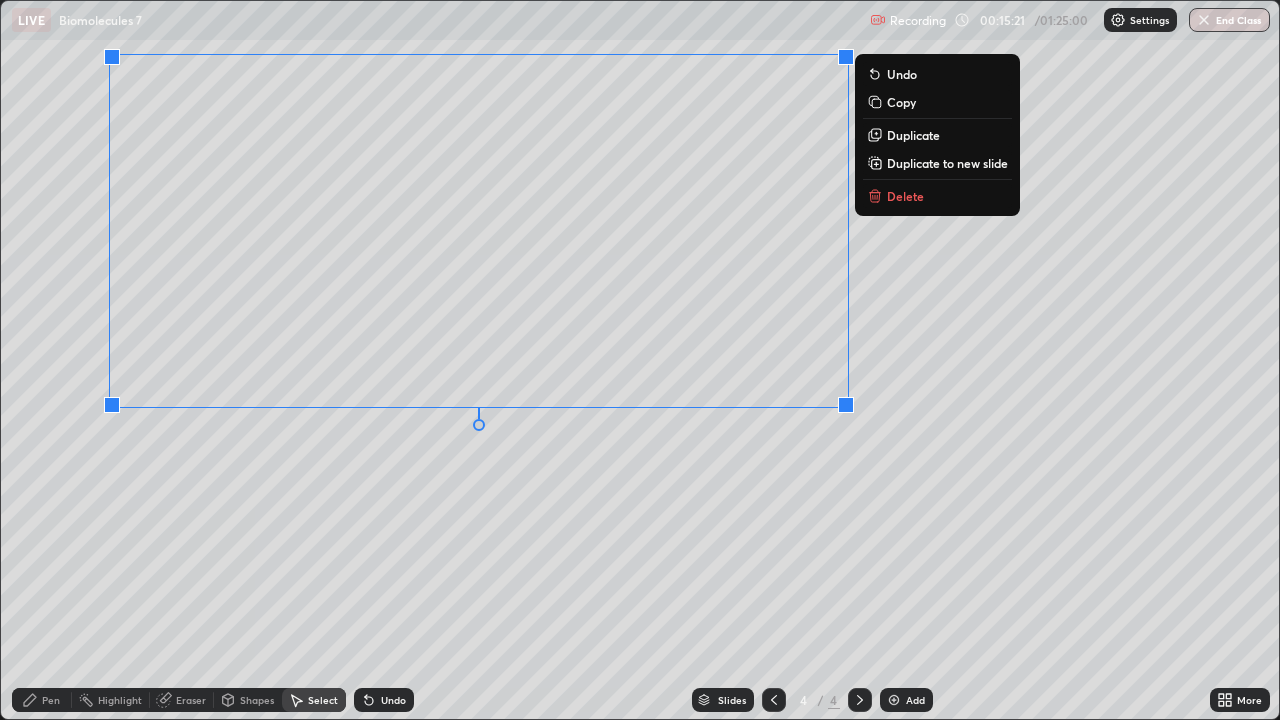 click on "Pen" at bounding box center [51, 700] 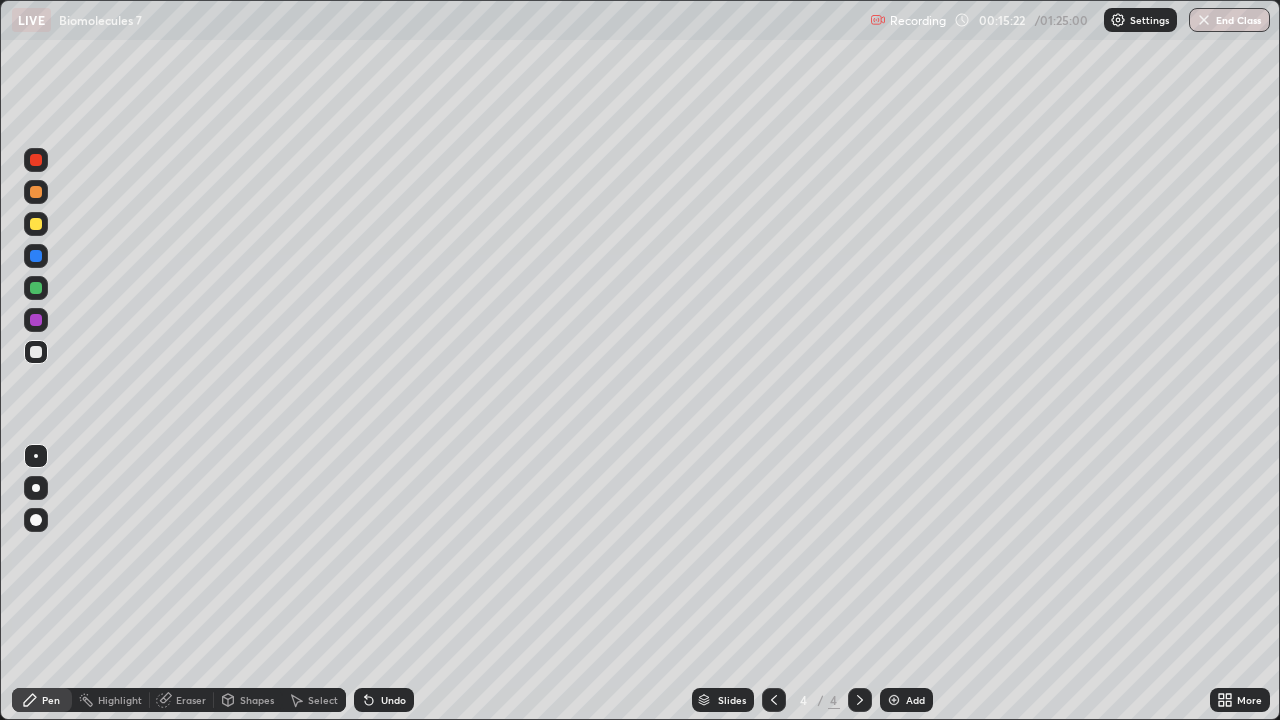 click 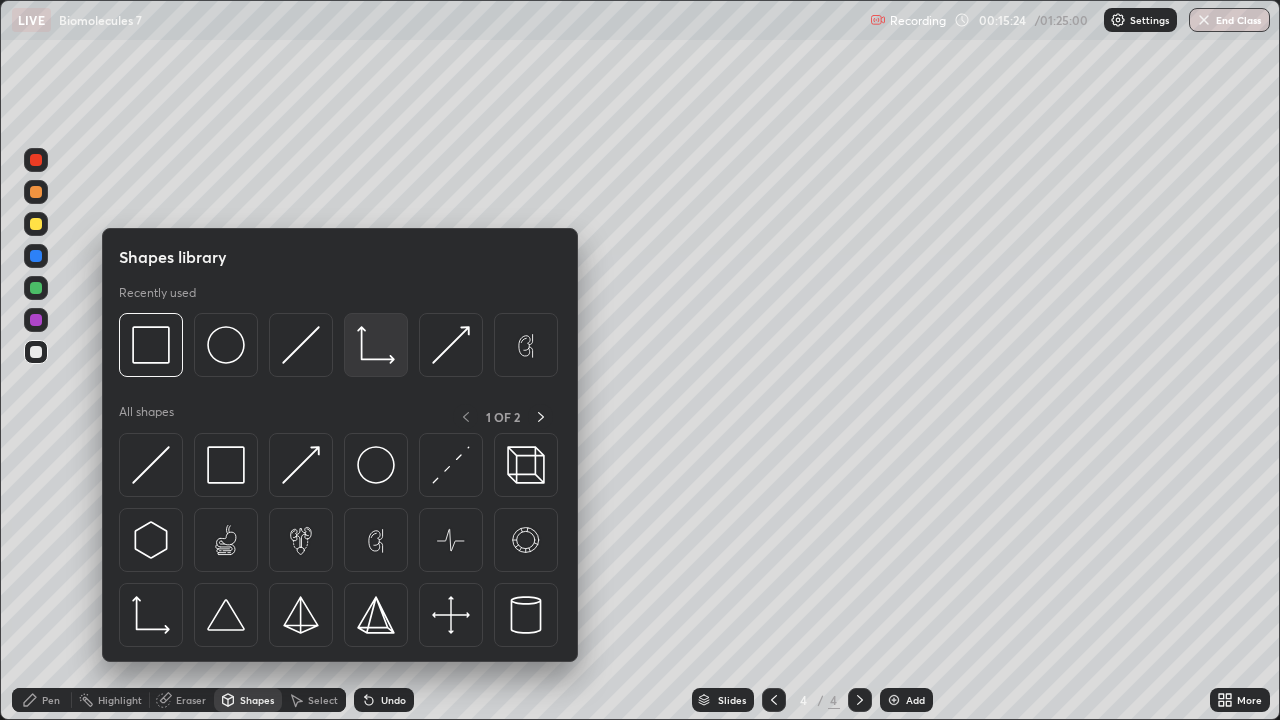 click at bounding box center (376, 345) 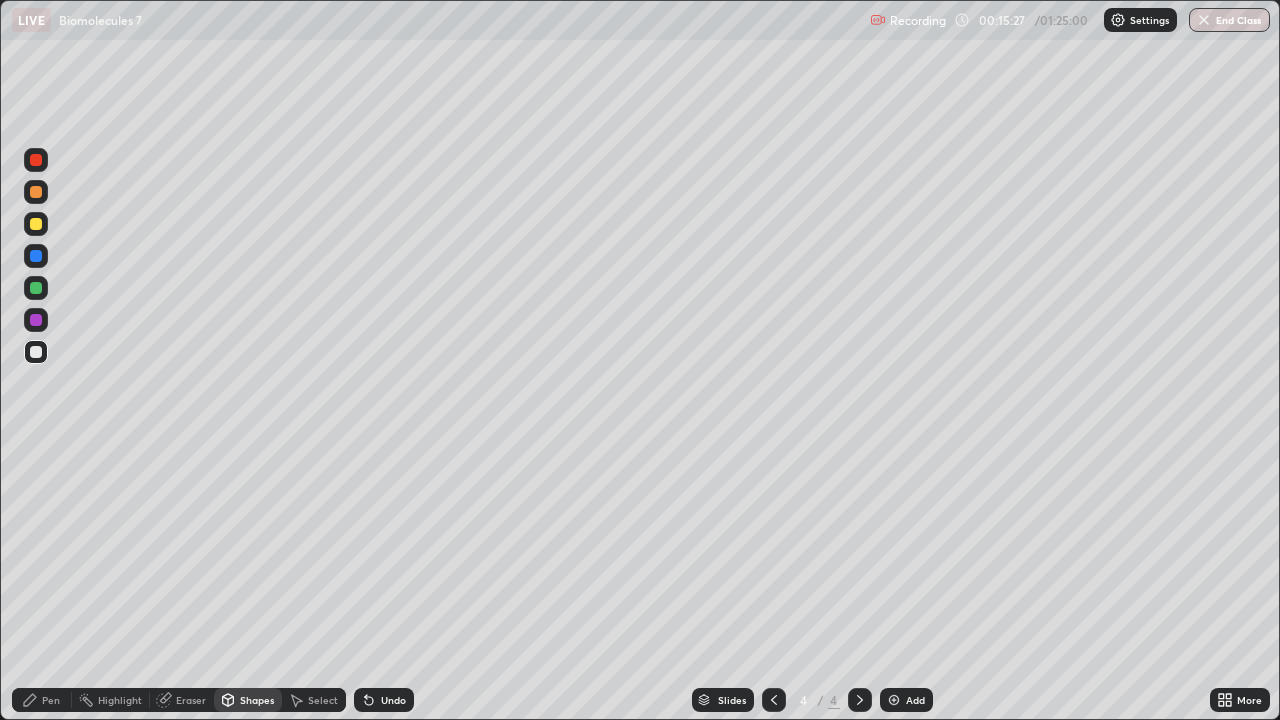 click 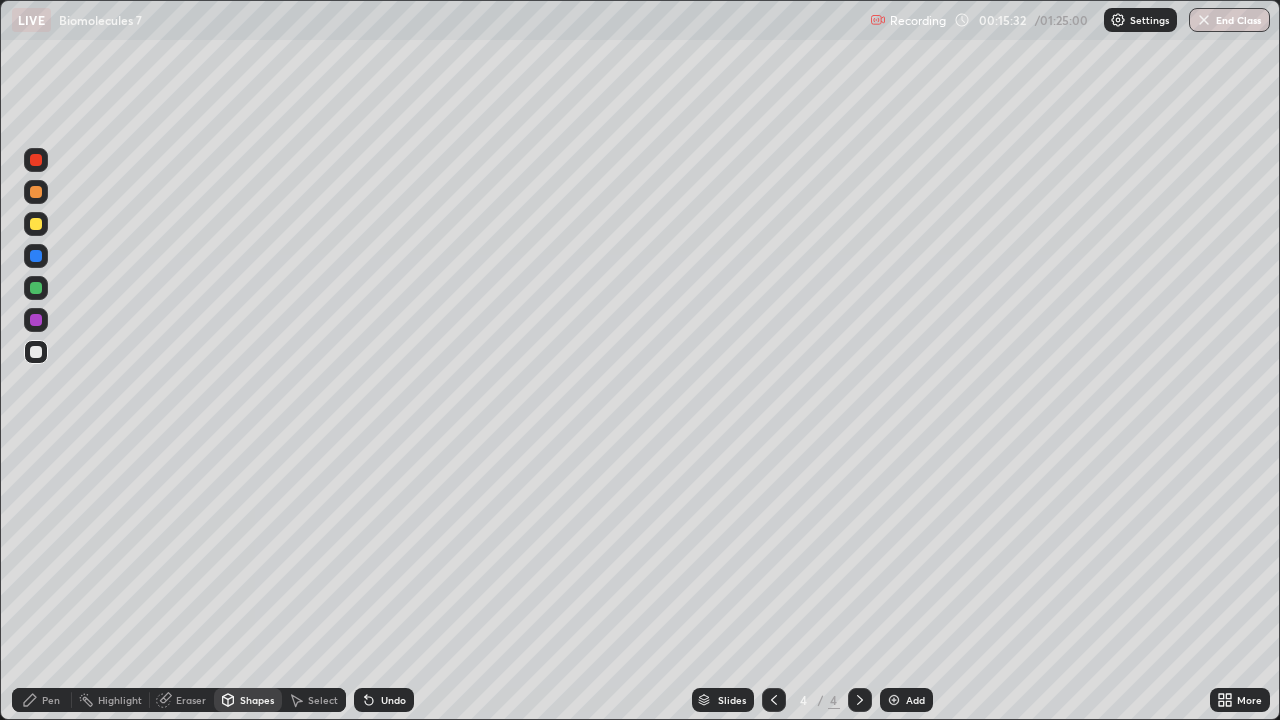 click on "Pen" at bounding box center (51, 700) 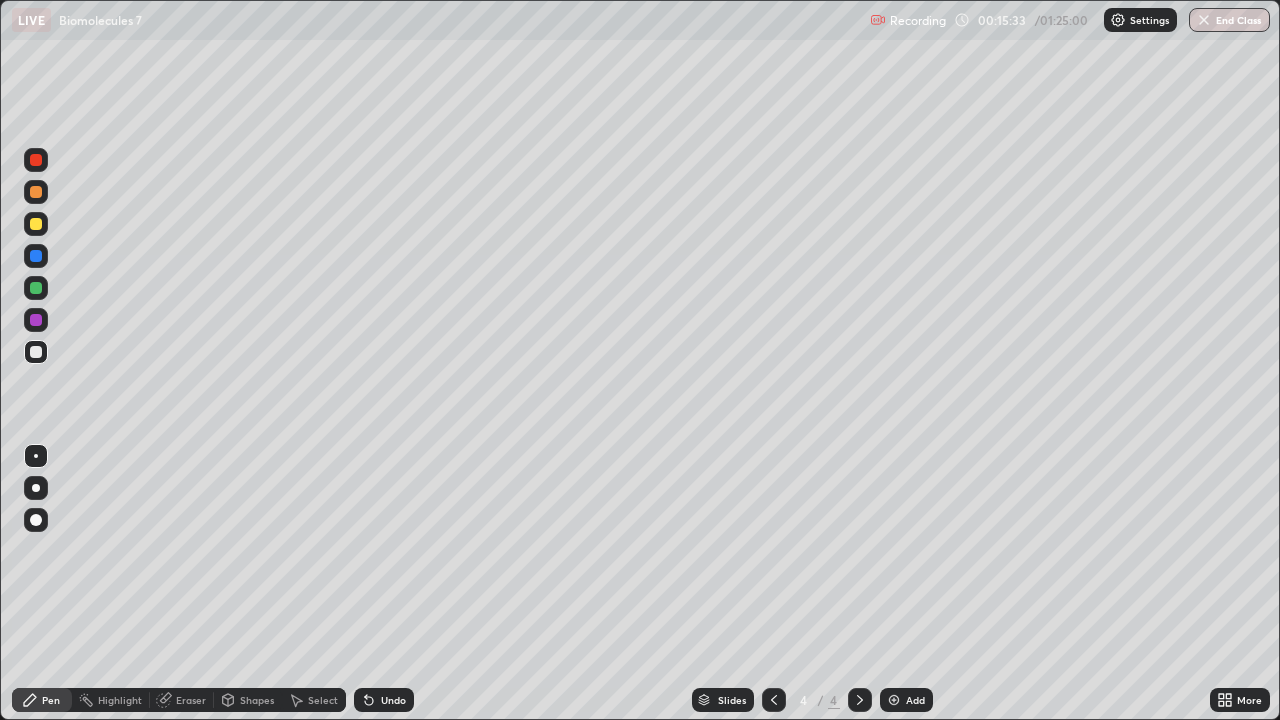 click at bounding box center (36, 224) 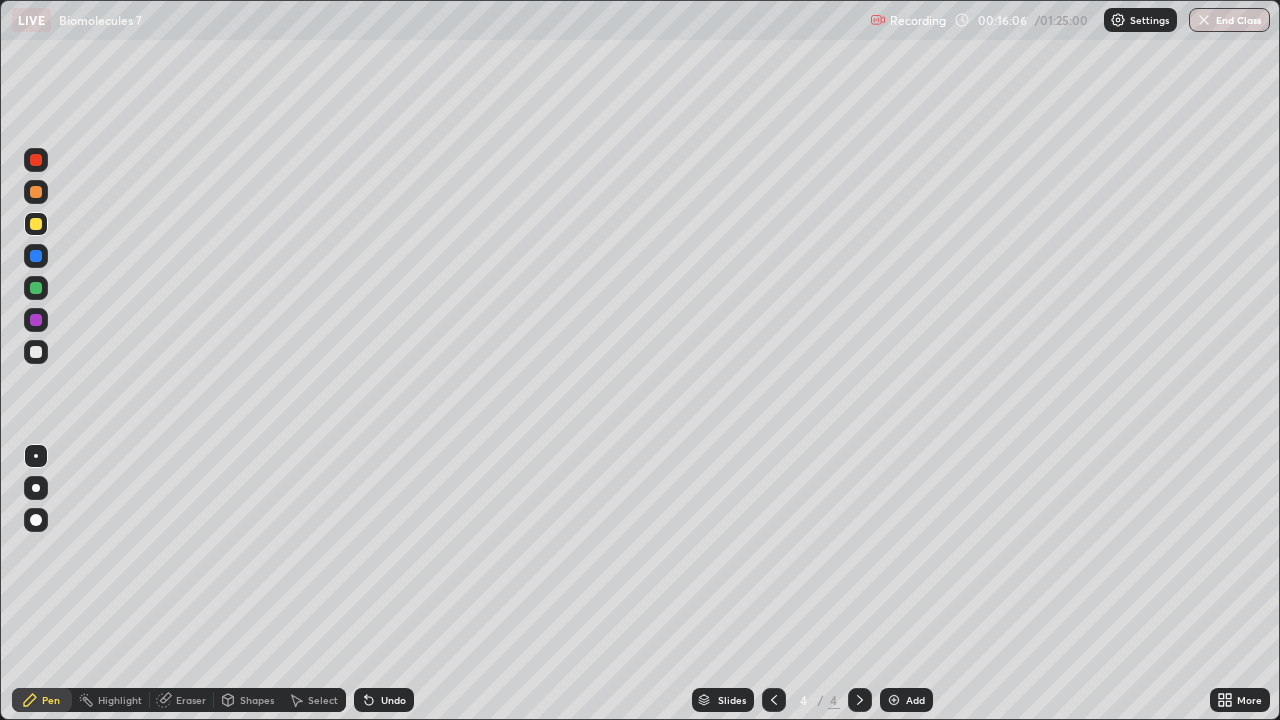 click at bounding box center (36, 352) 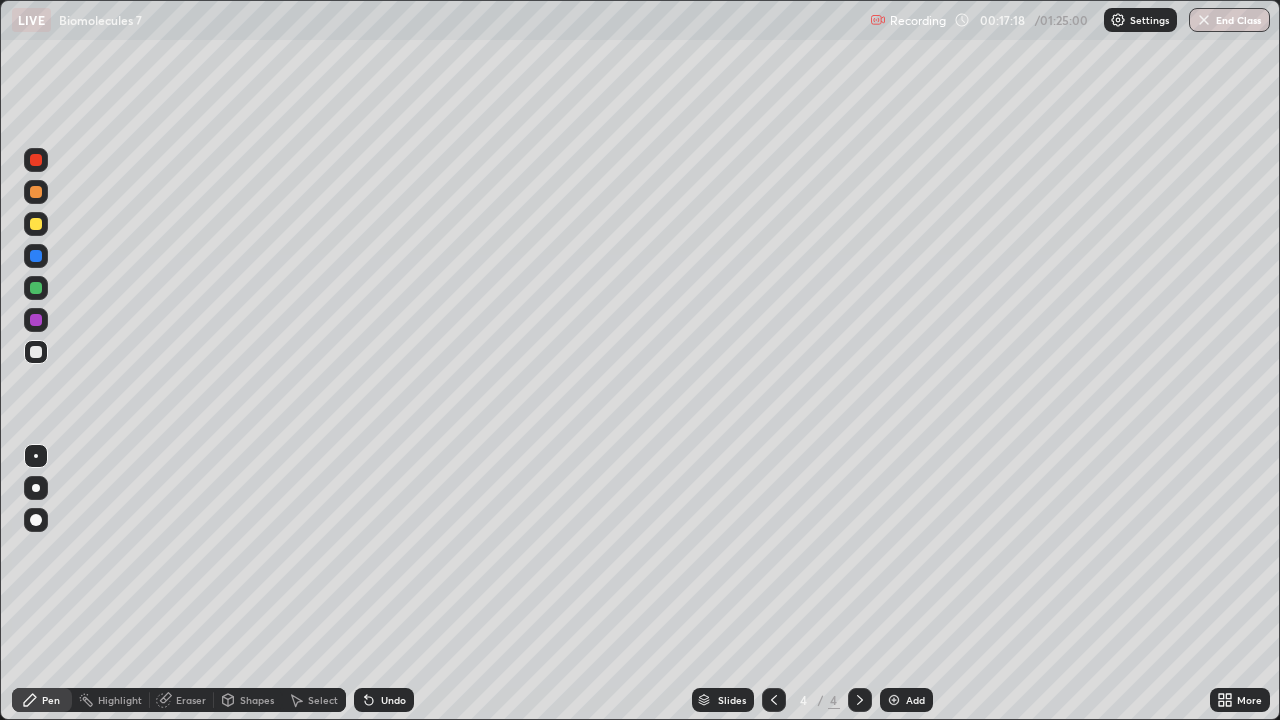 click at bounding box center (36, 256) 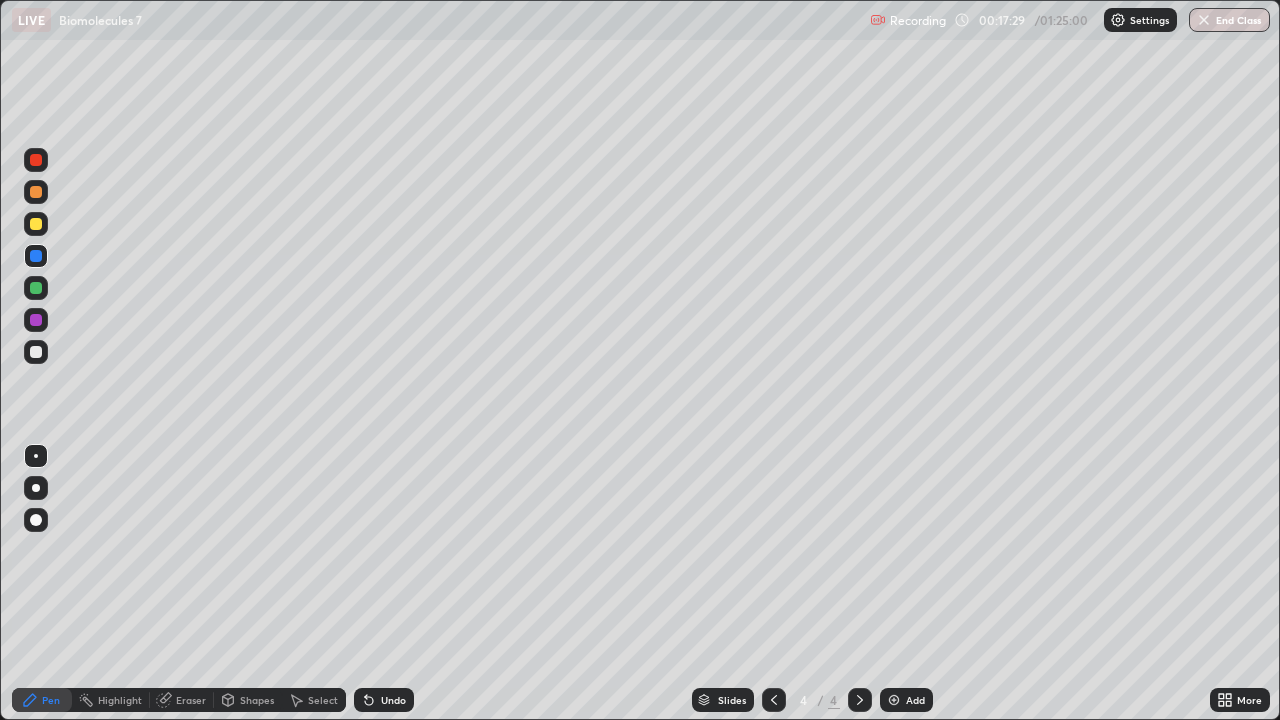 click at bounding box center (36, 352) 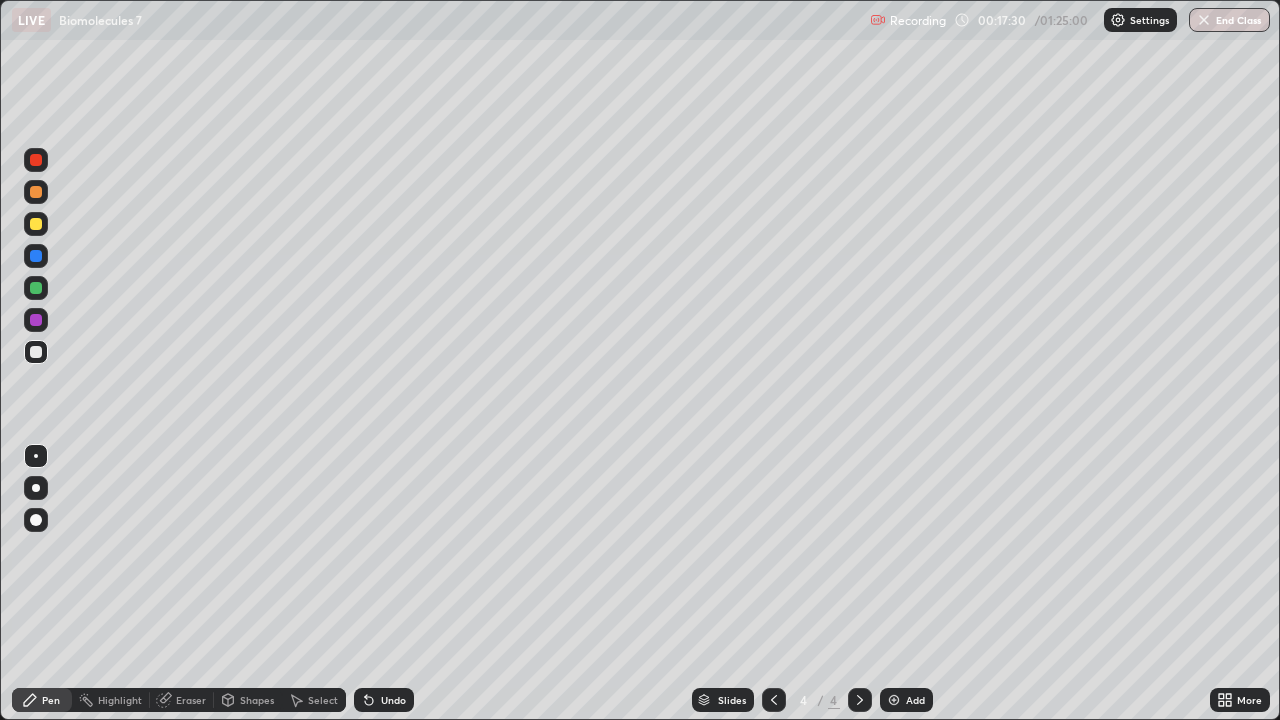 click 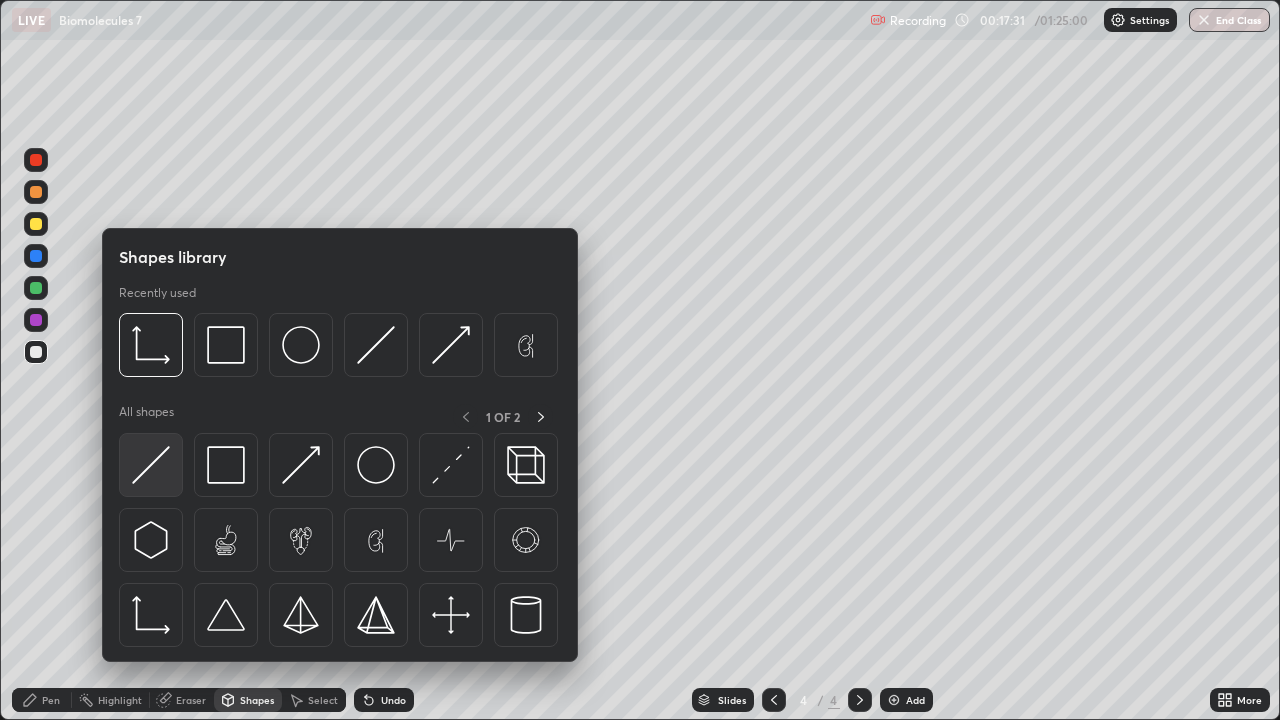 click at bounding box center (151, 465) 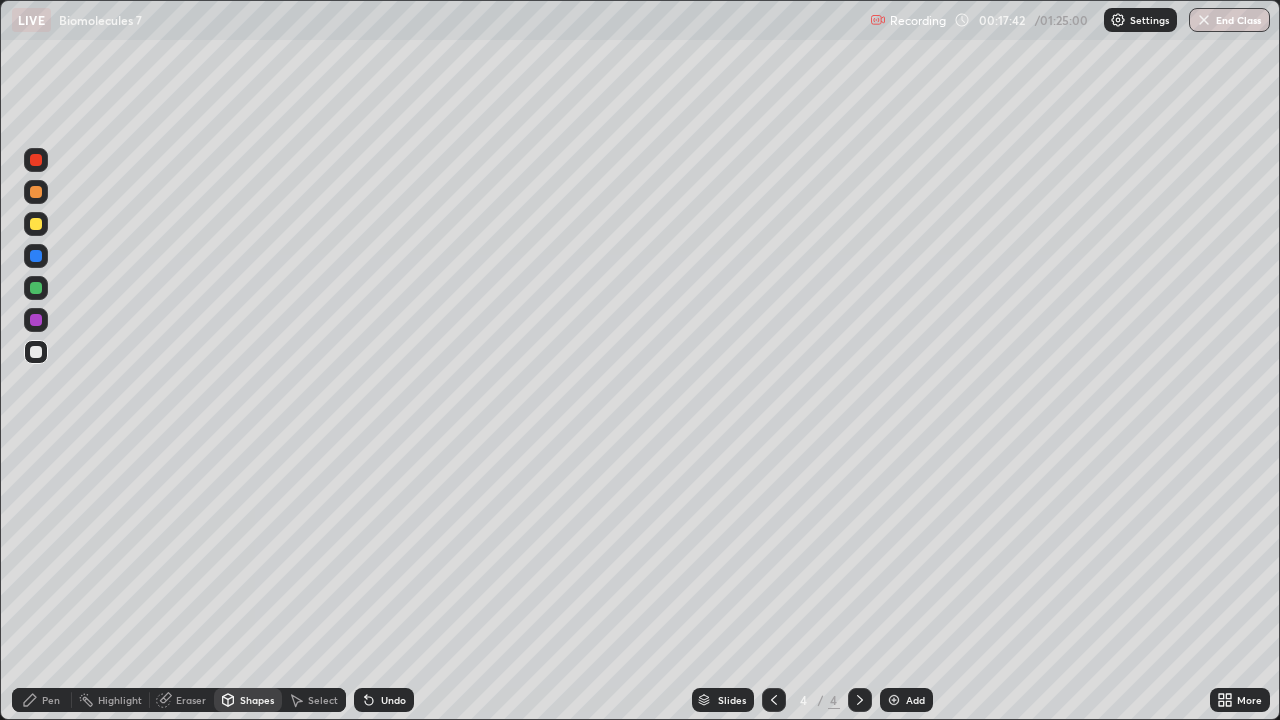click on "Pen" at bounding box center (42, 700) 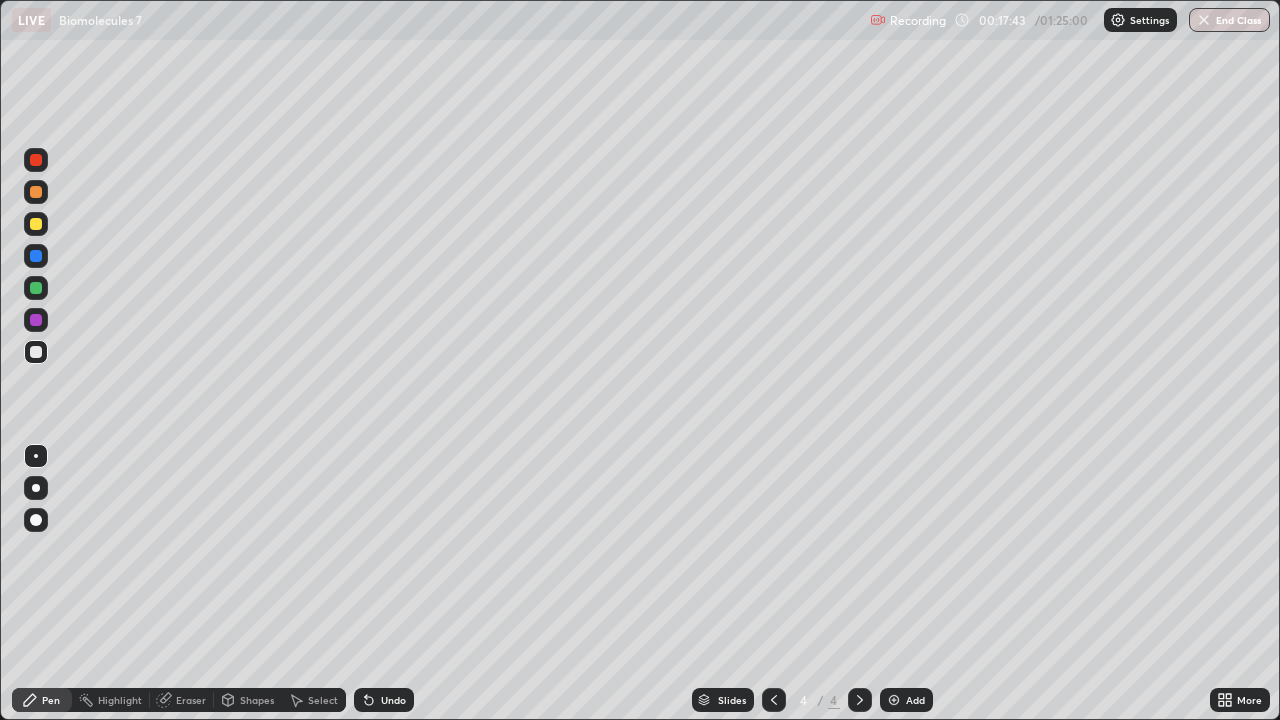 click at bounding box center (36, 224) 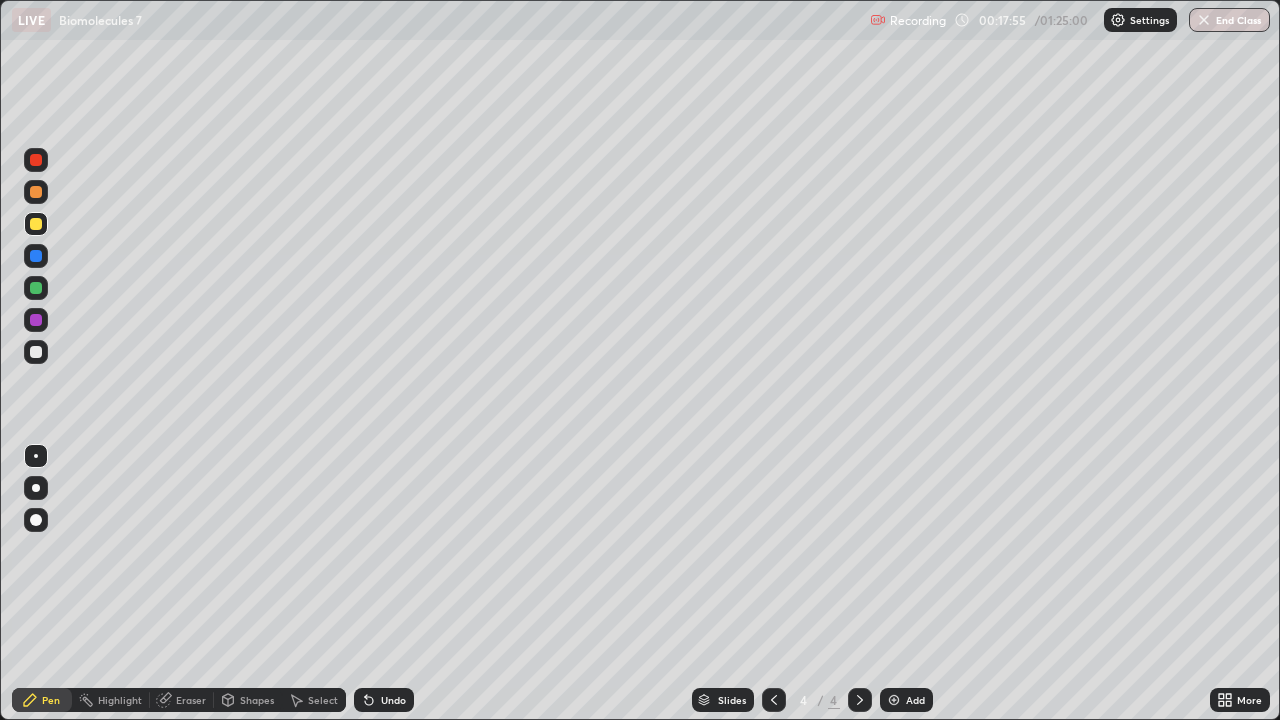 click 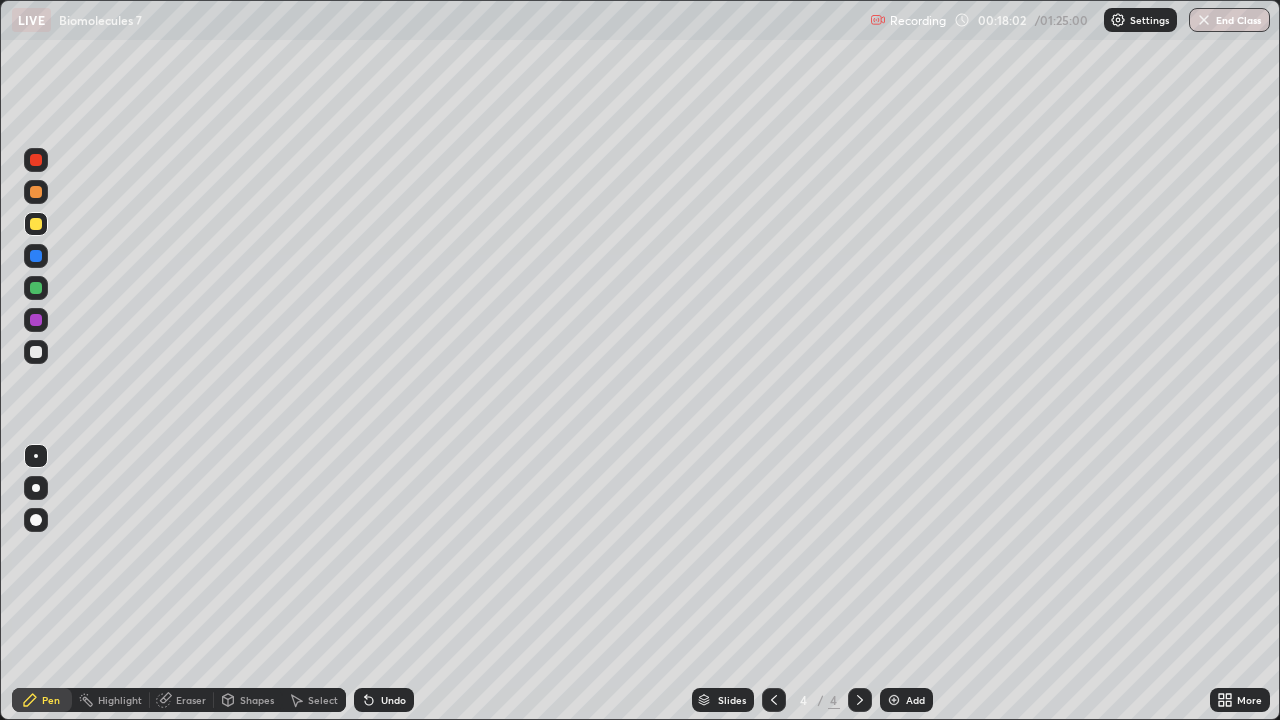 click on "Undo" at bounding box center [384, 700] 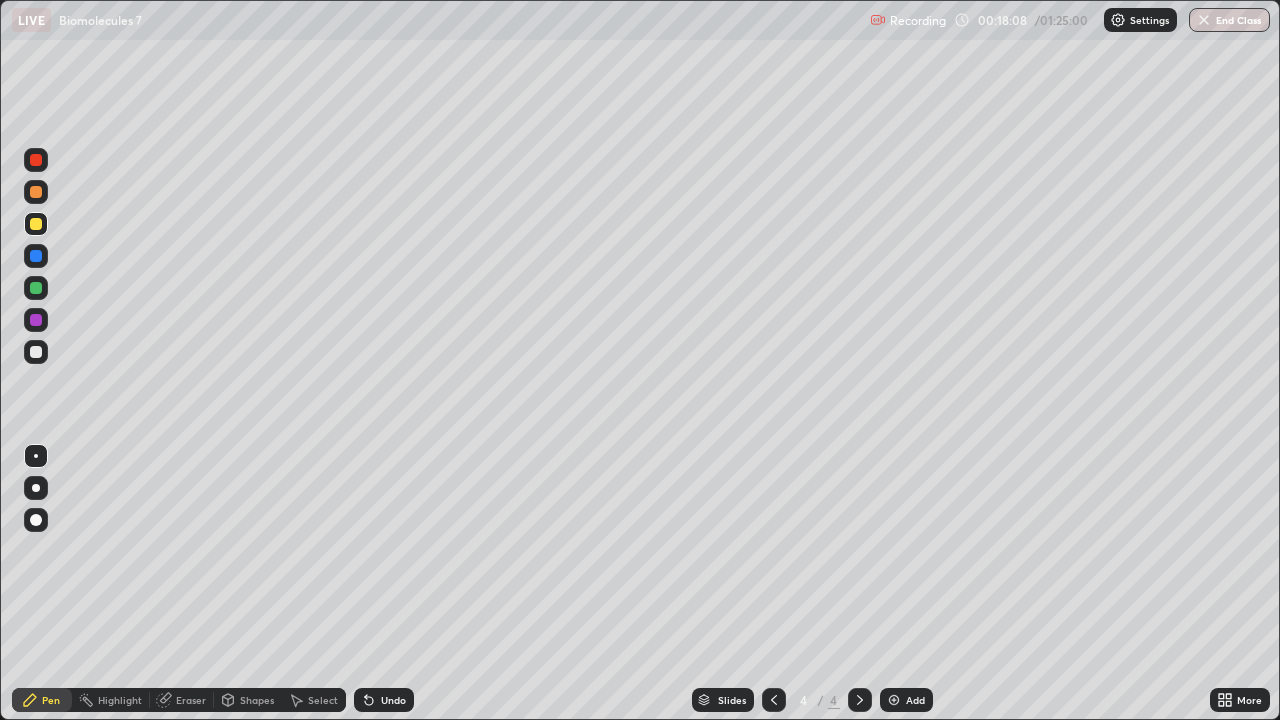 click 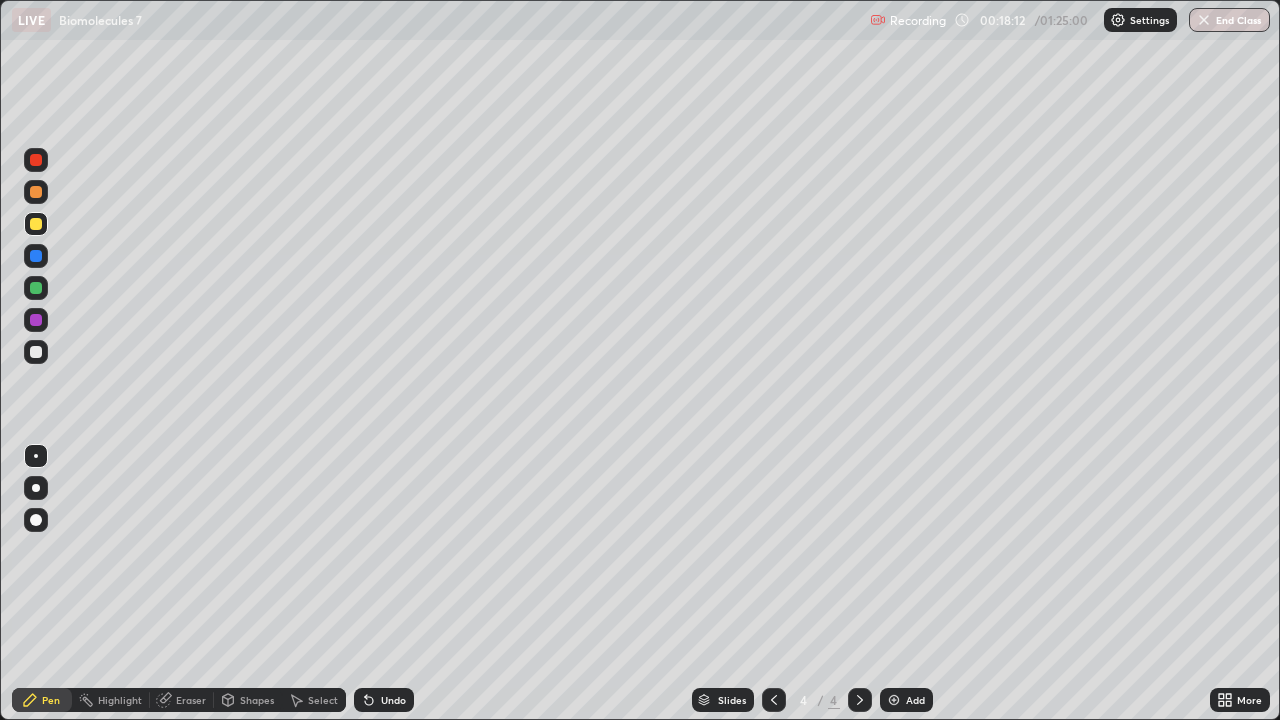 click 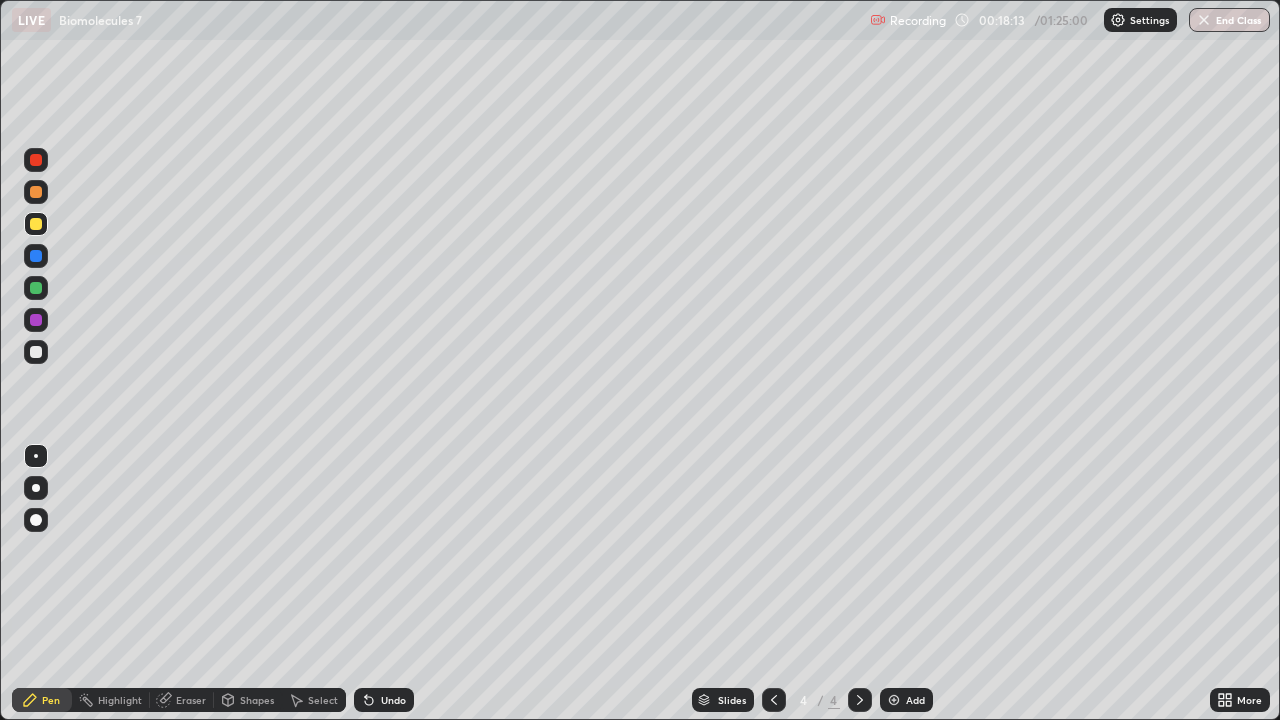 click 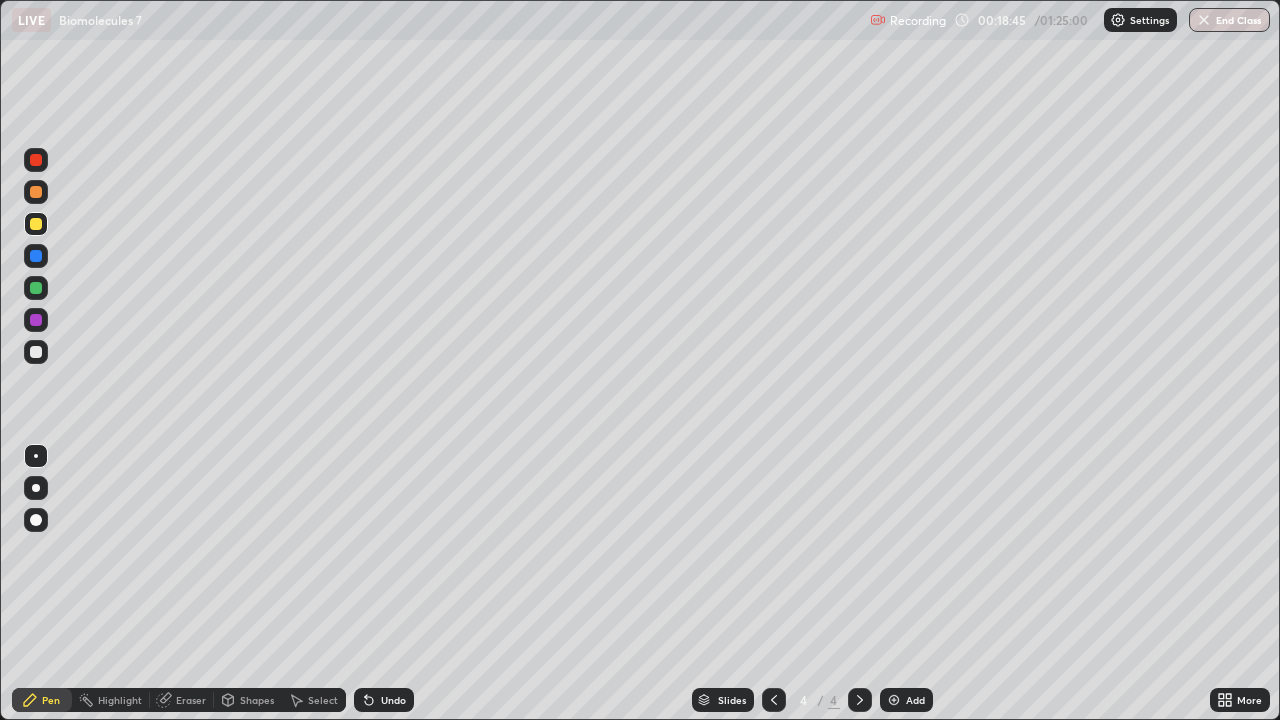 click at bounding box center [36, 160] 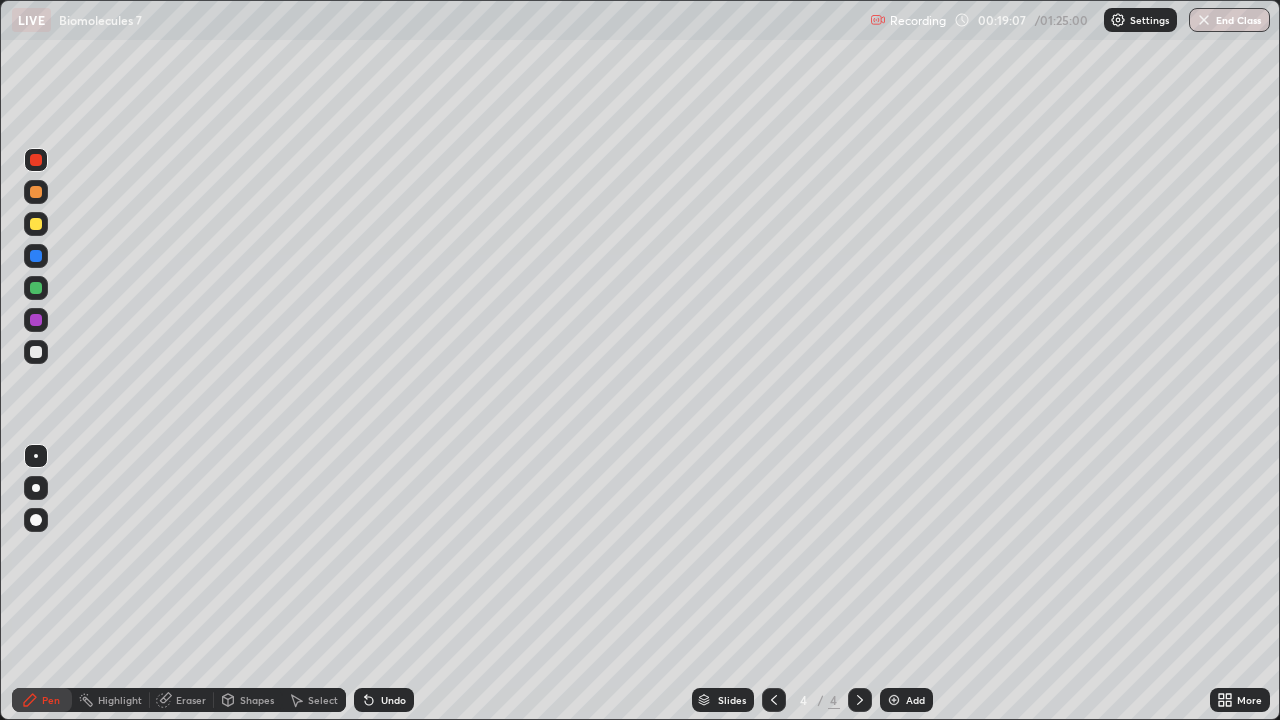click at bounding box center [36, 352] 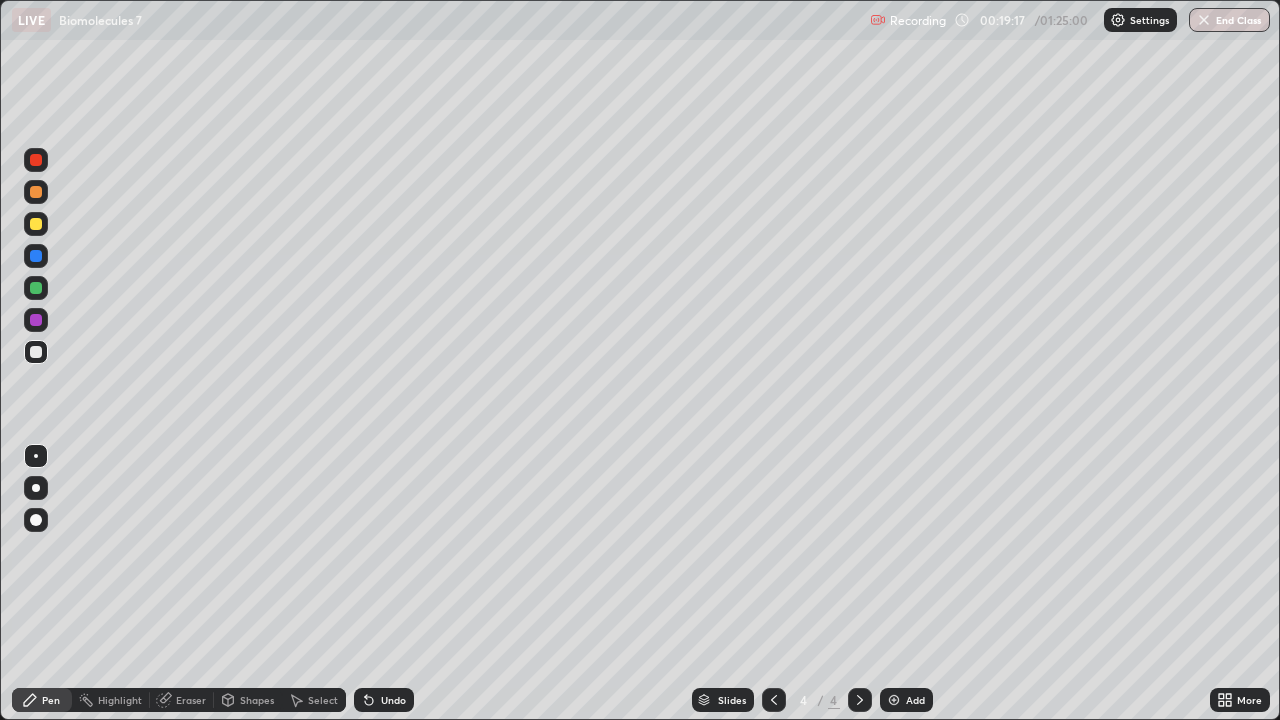 click on "Undo" at bounding box center (384, 700) 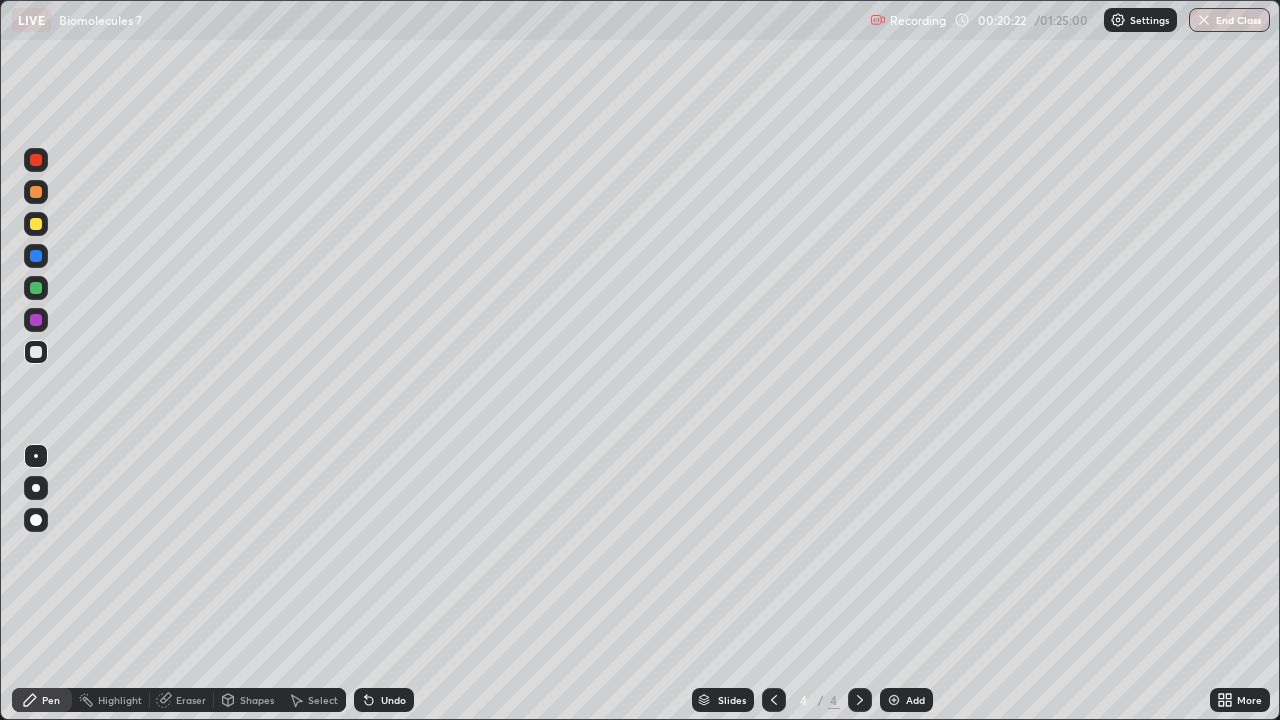 click at bounding box center [36, 160] 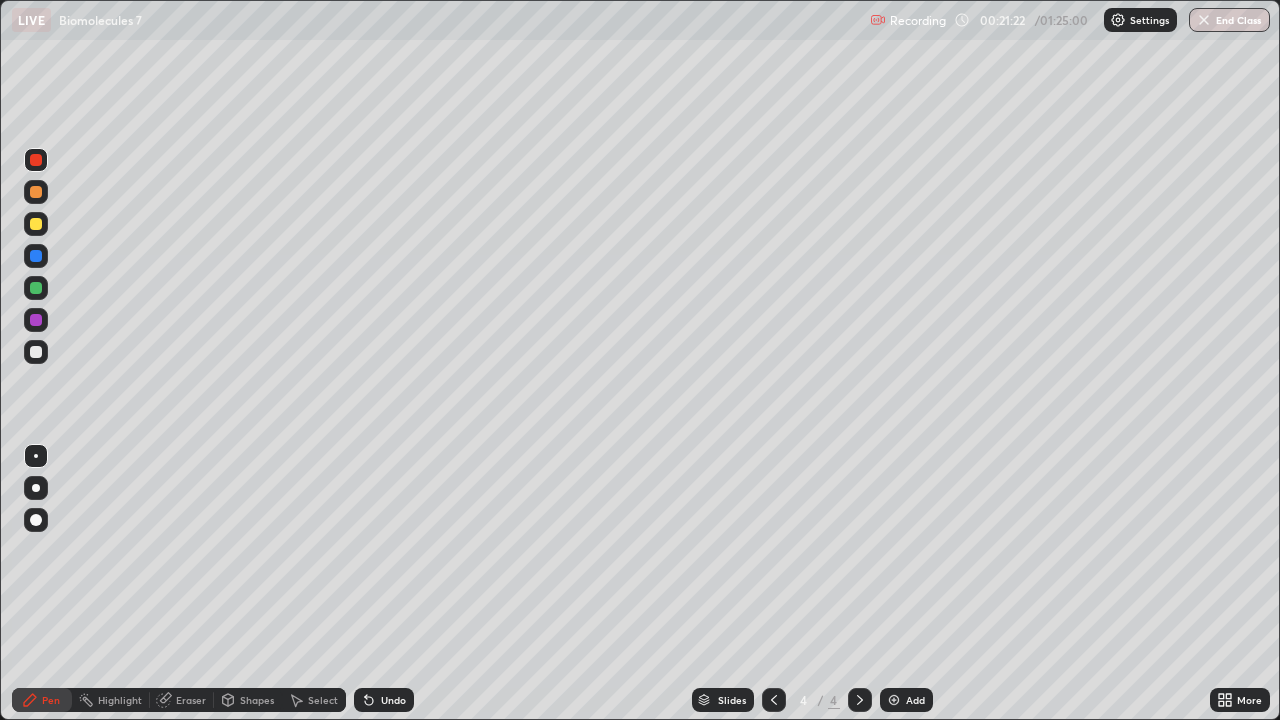 click at bounding box center (36, 352) 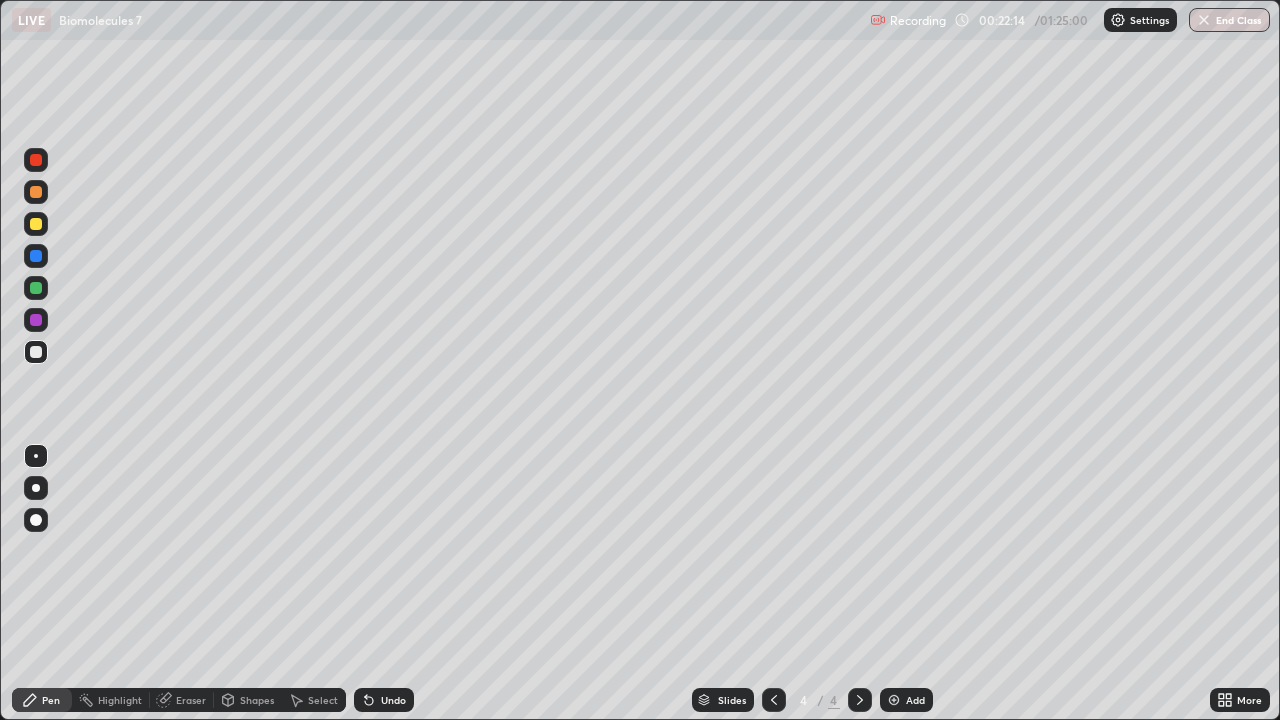 click on "Undo" at bounding box center (393, 700) 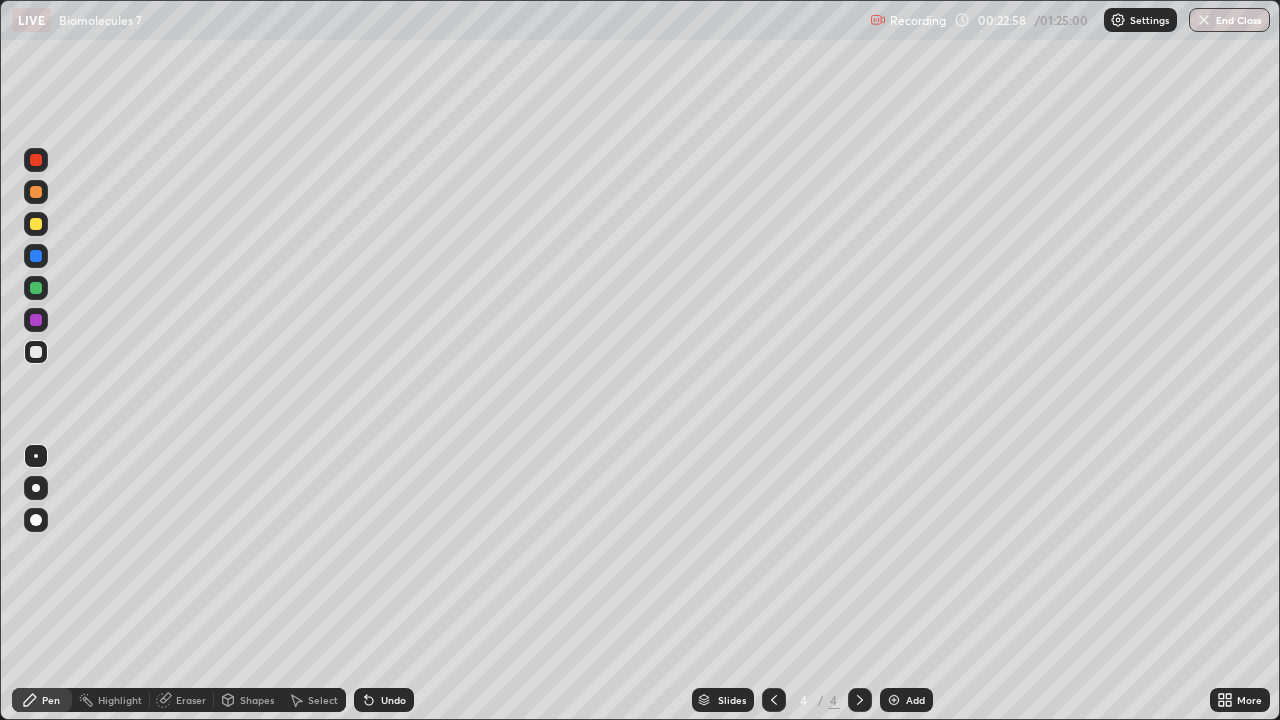 click on "Undo" at bounding box center (393, 700) 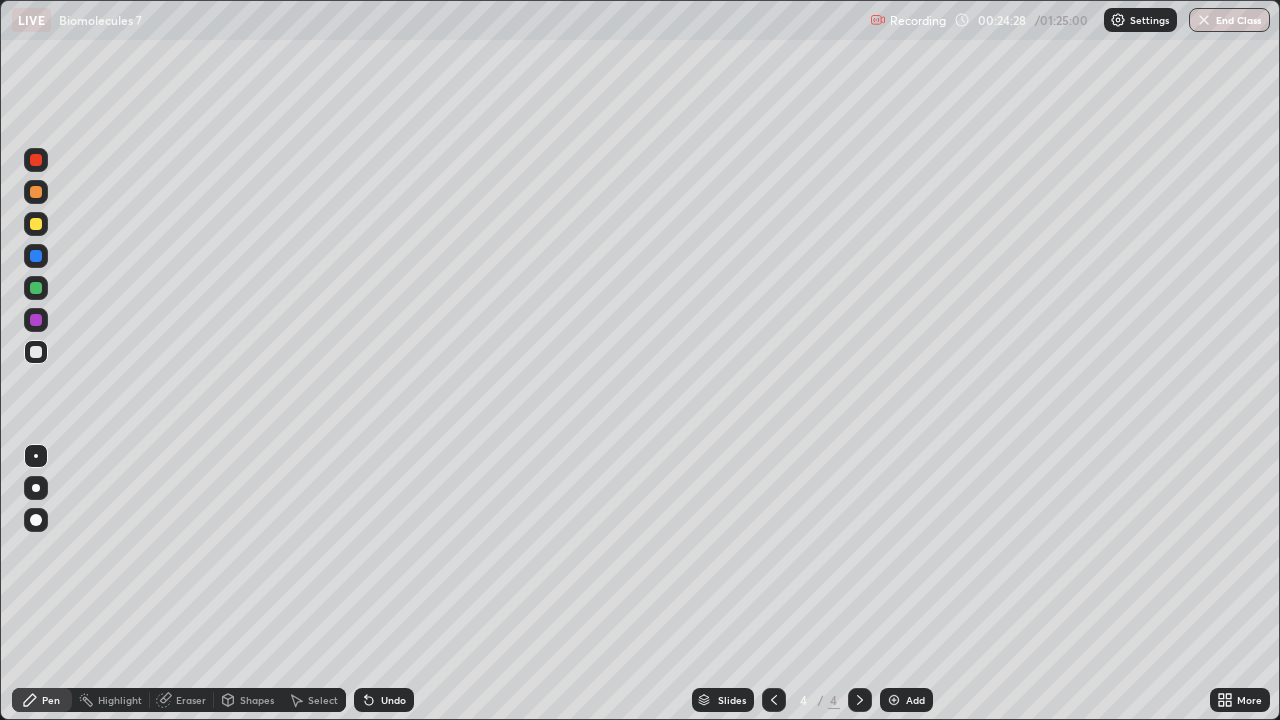 click at bounding box center [894, 700] 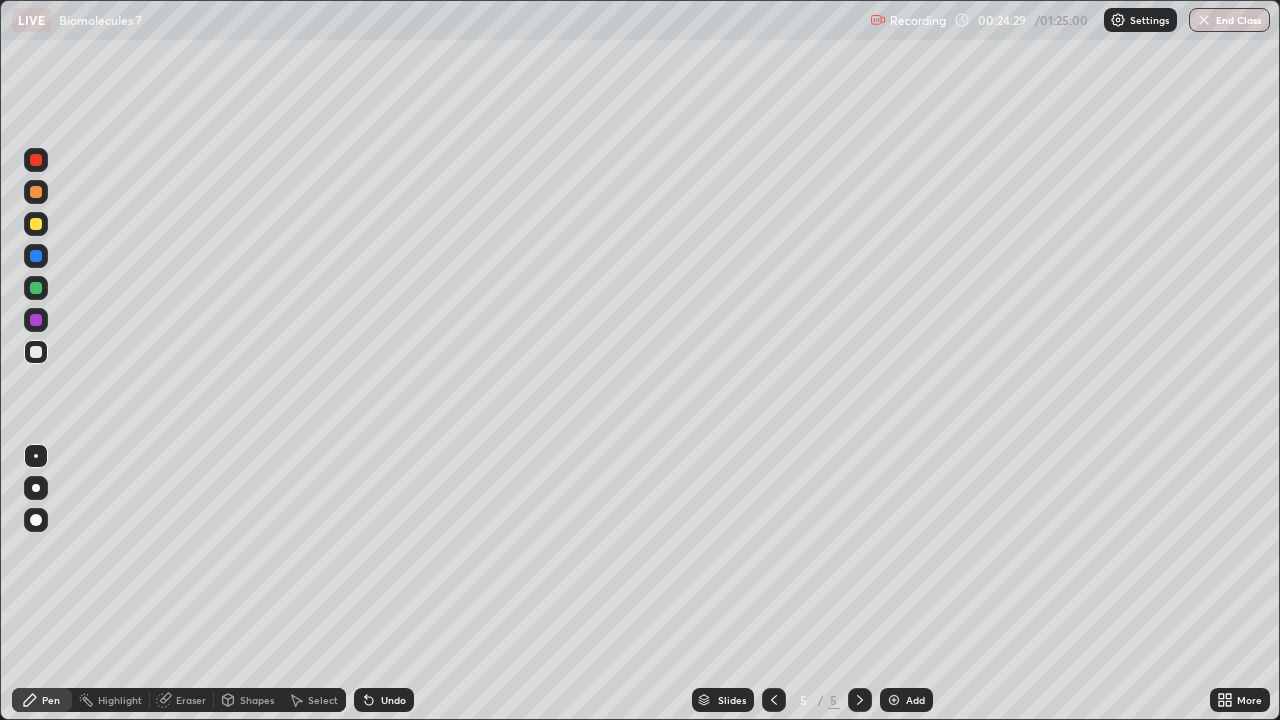click at bounding box center (36, 192) 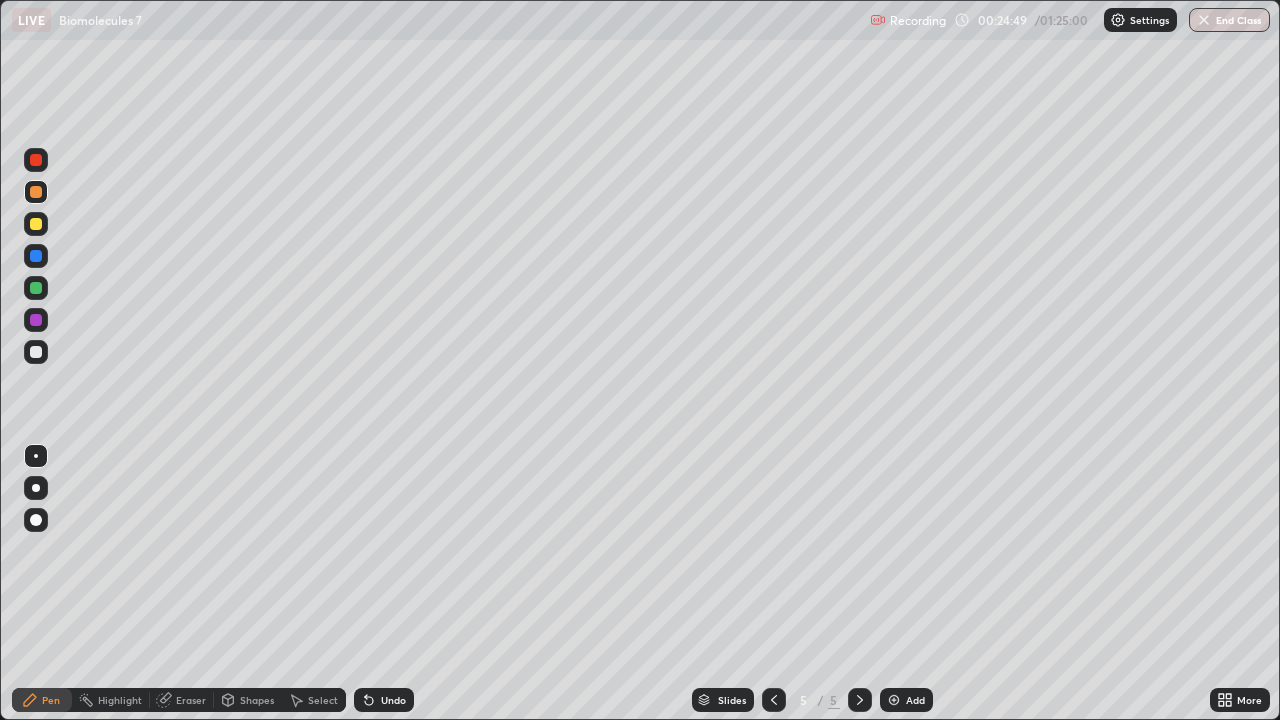 click at bounding box center (36, 224) 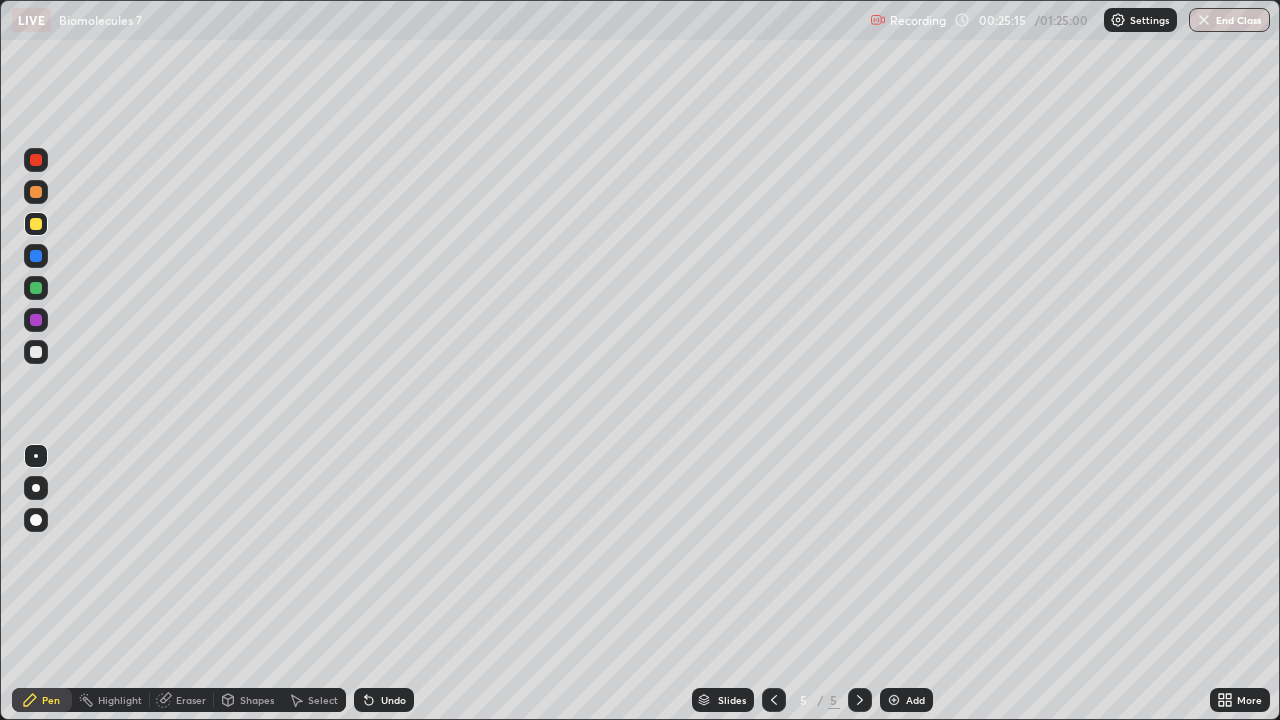 click on "Select" at bounding box center (323, 700) 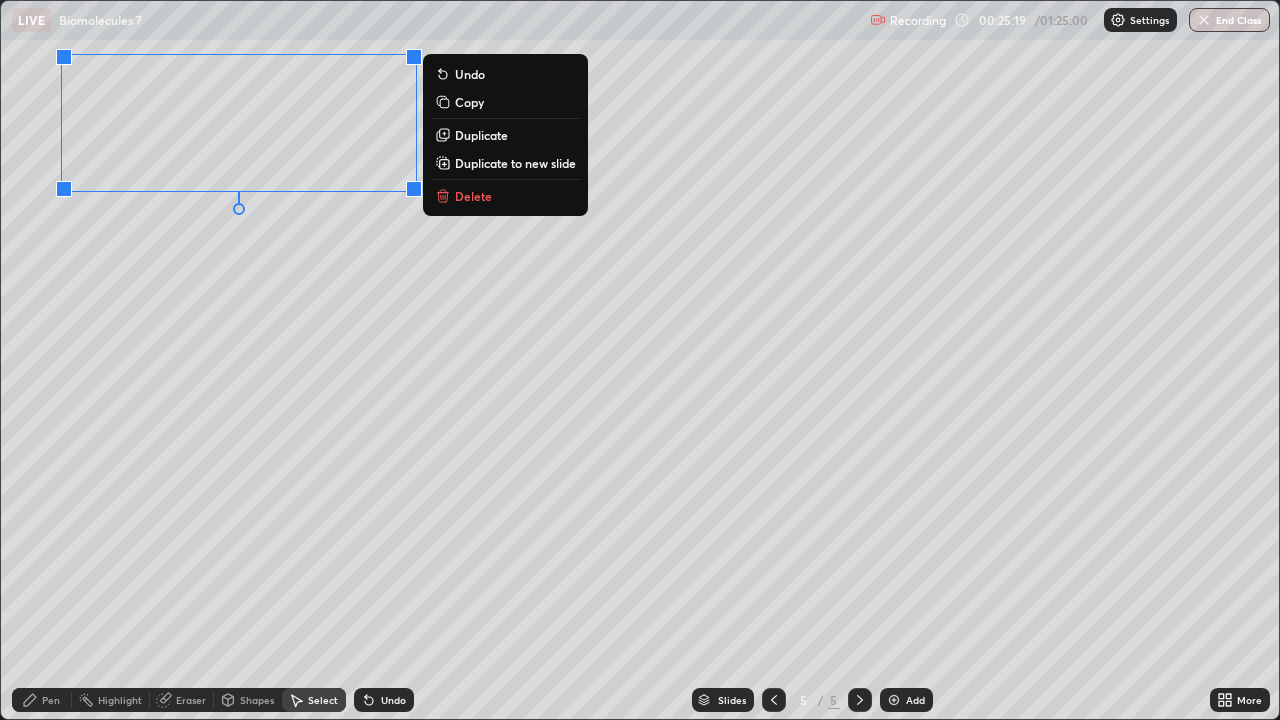 click on "Pen" at bounding box center (51, 700) 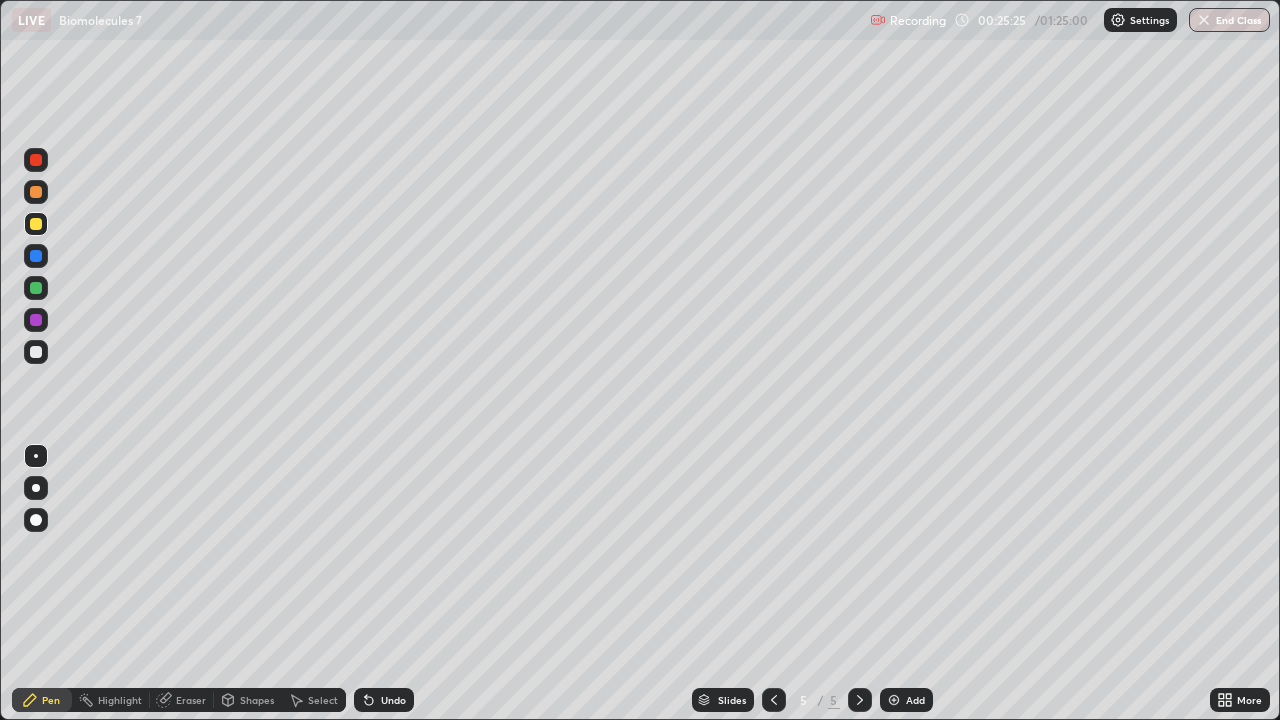 click at bounding box center (36, 352) 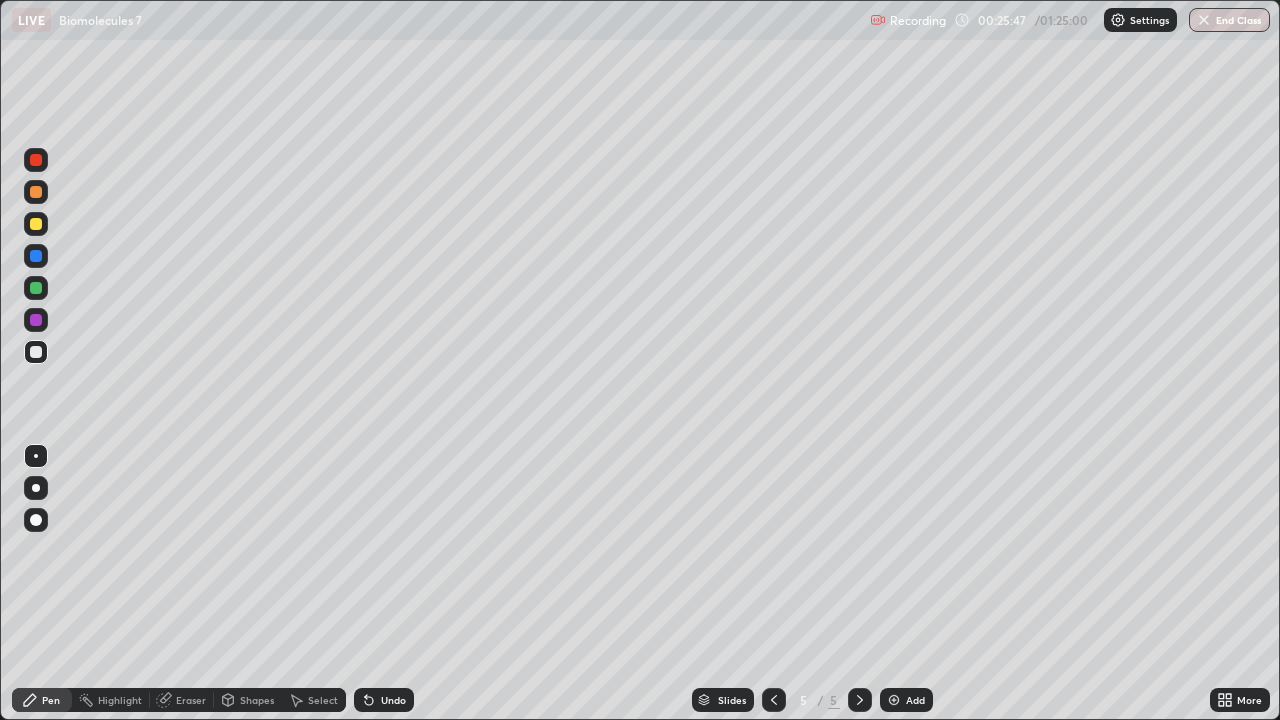 click 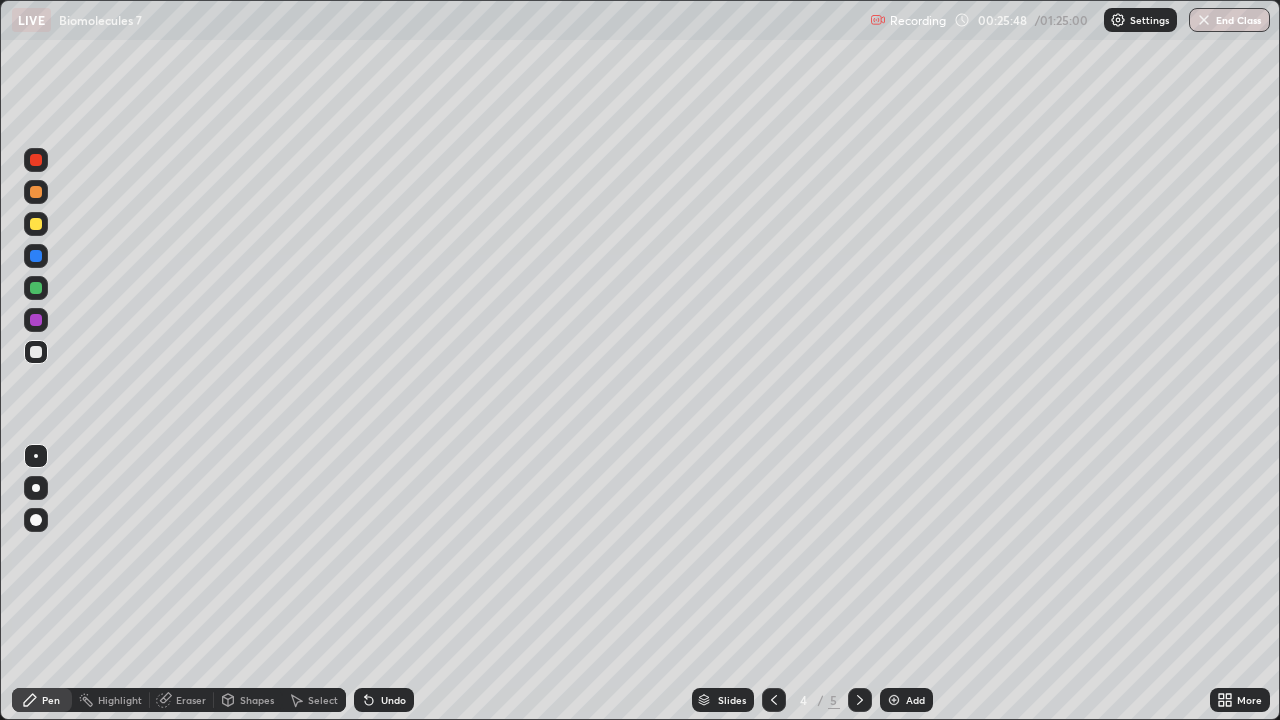 click 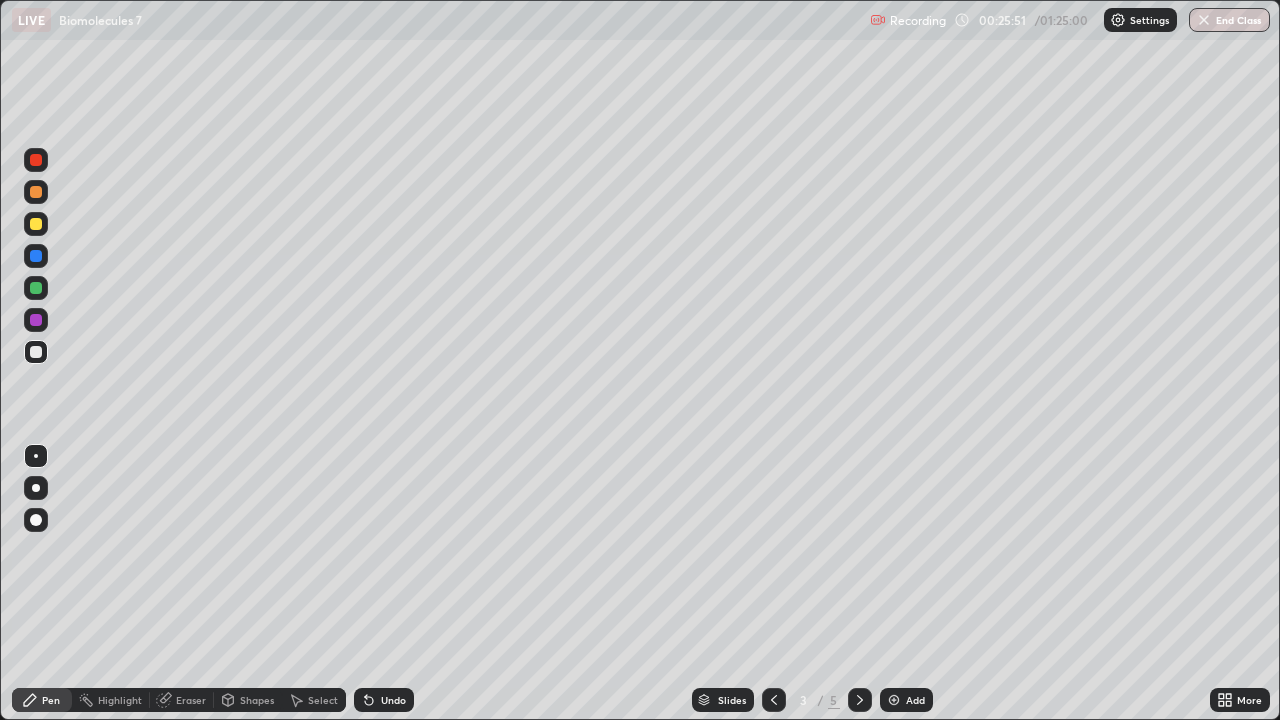 click 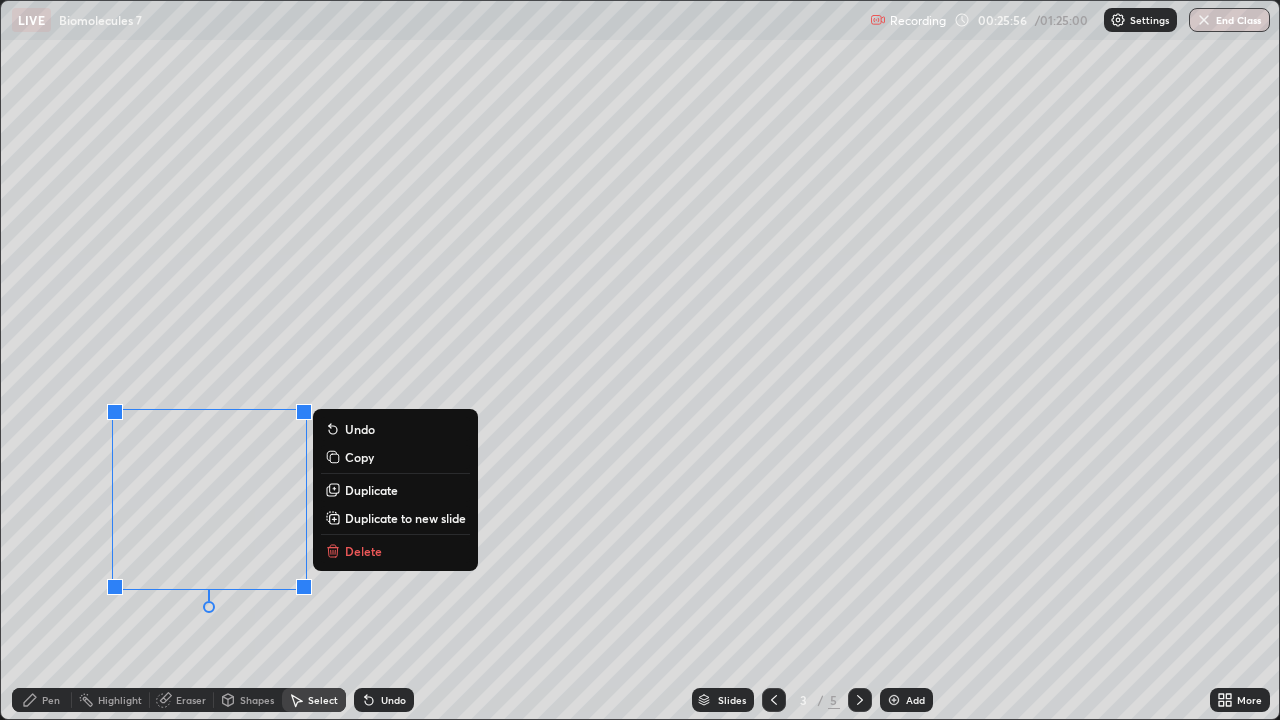click on "0 ° Undo Copy Duplicate Duplicate to new slide Delete" at bounding box center [640, 360] 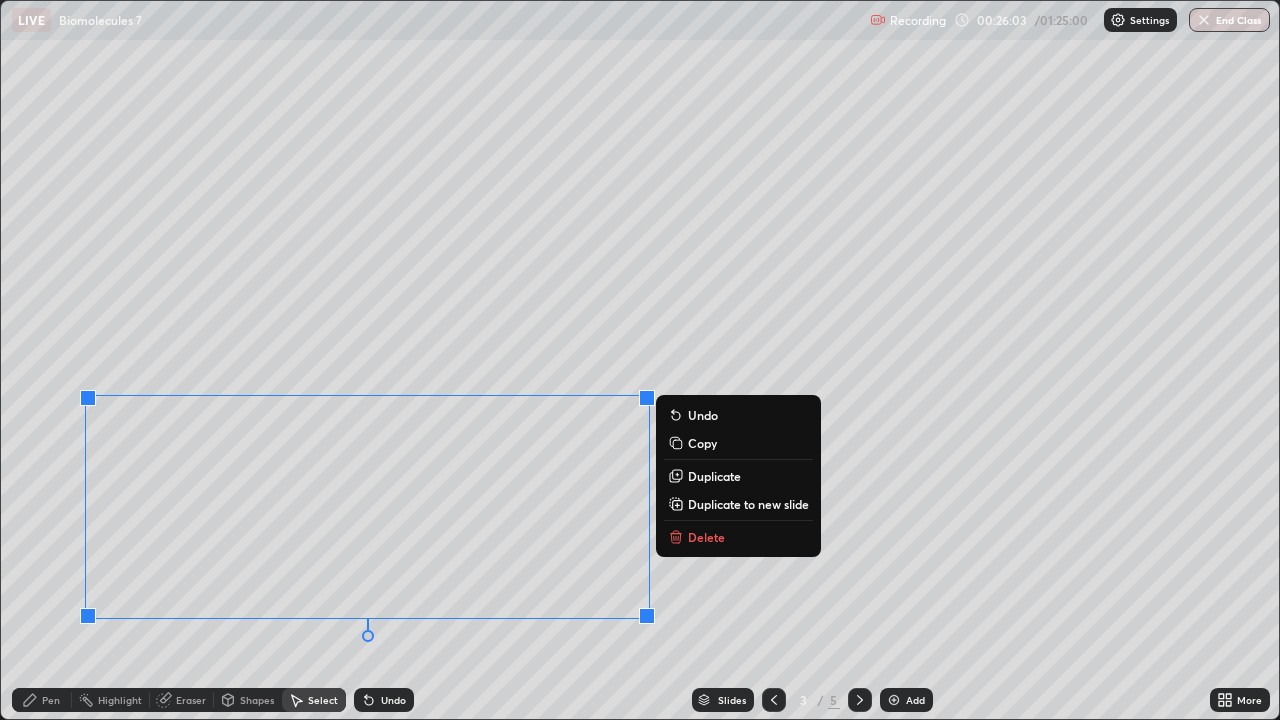 click on "Duplicate" at bounding box center (738, 476) 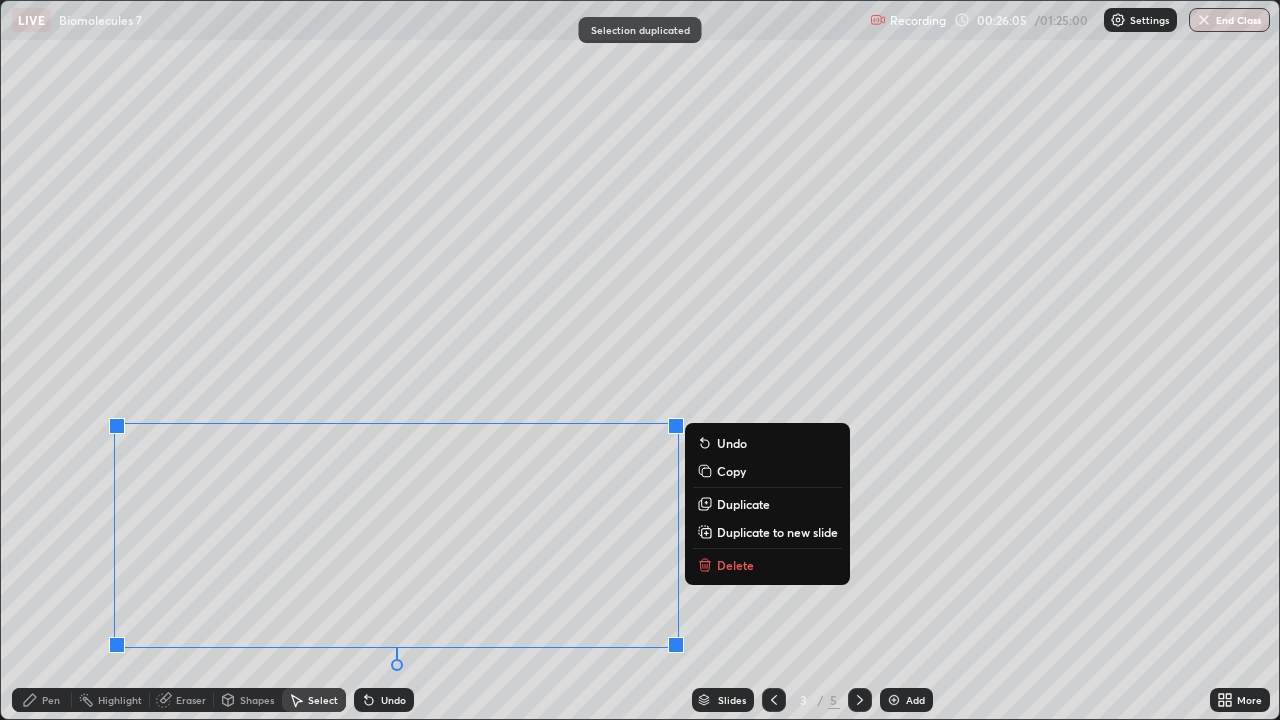 click on "Undo" at bounding box center (393, 700) 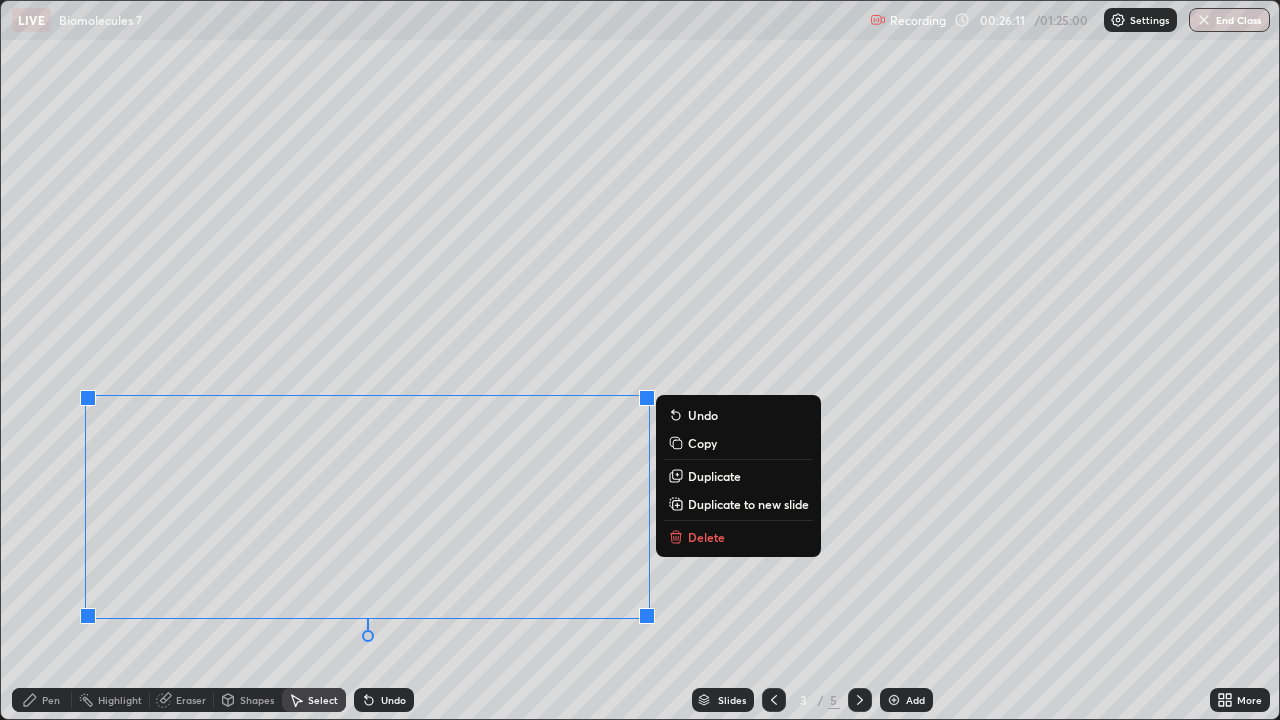 click 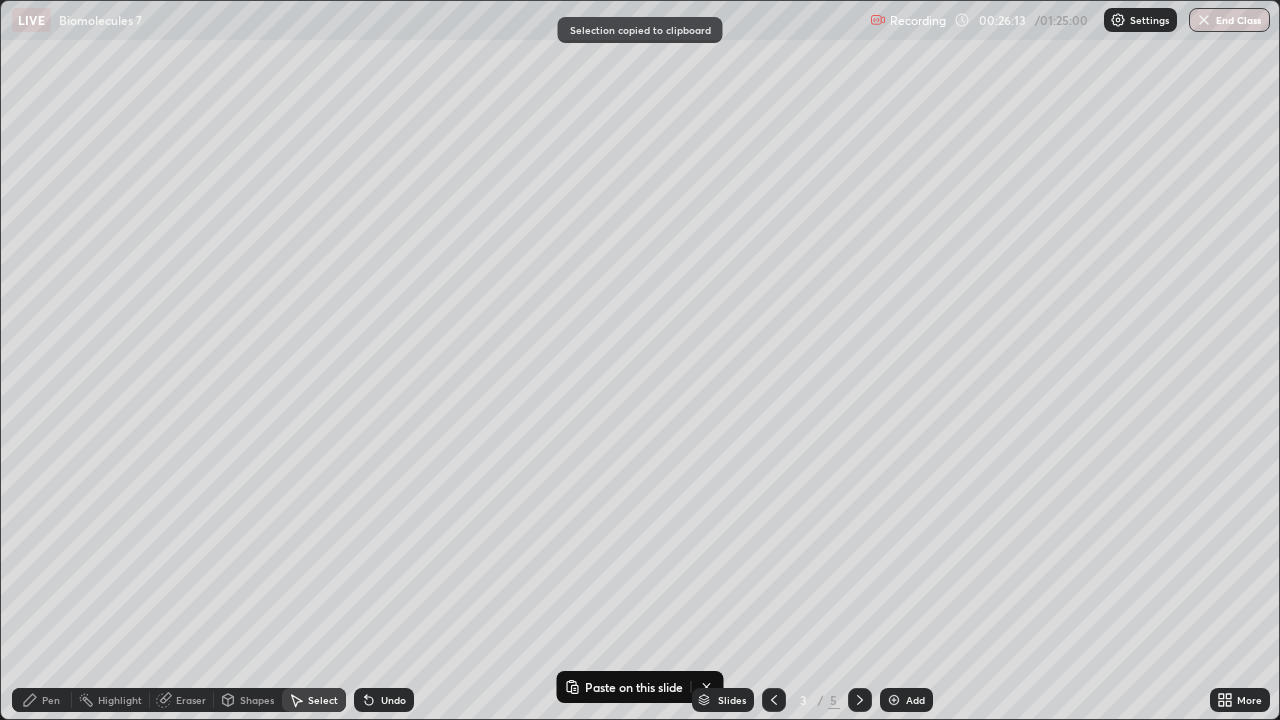 click 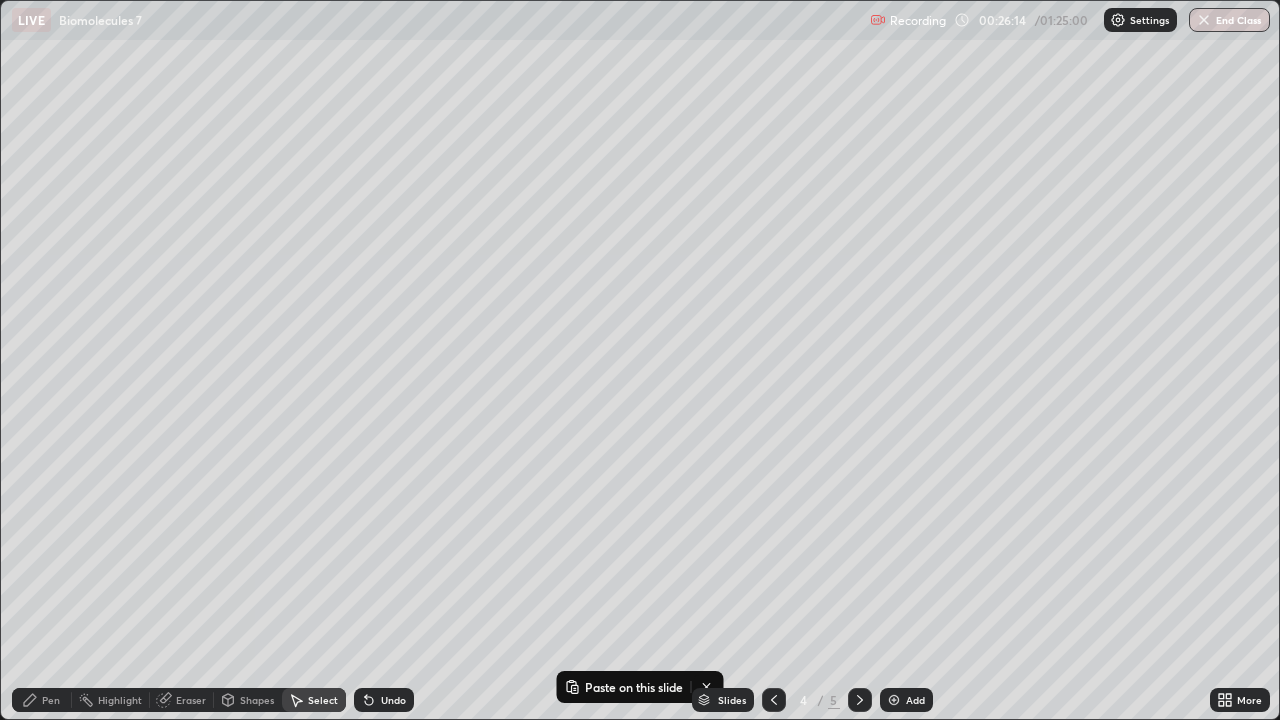 click 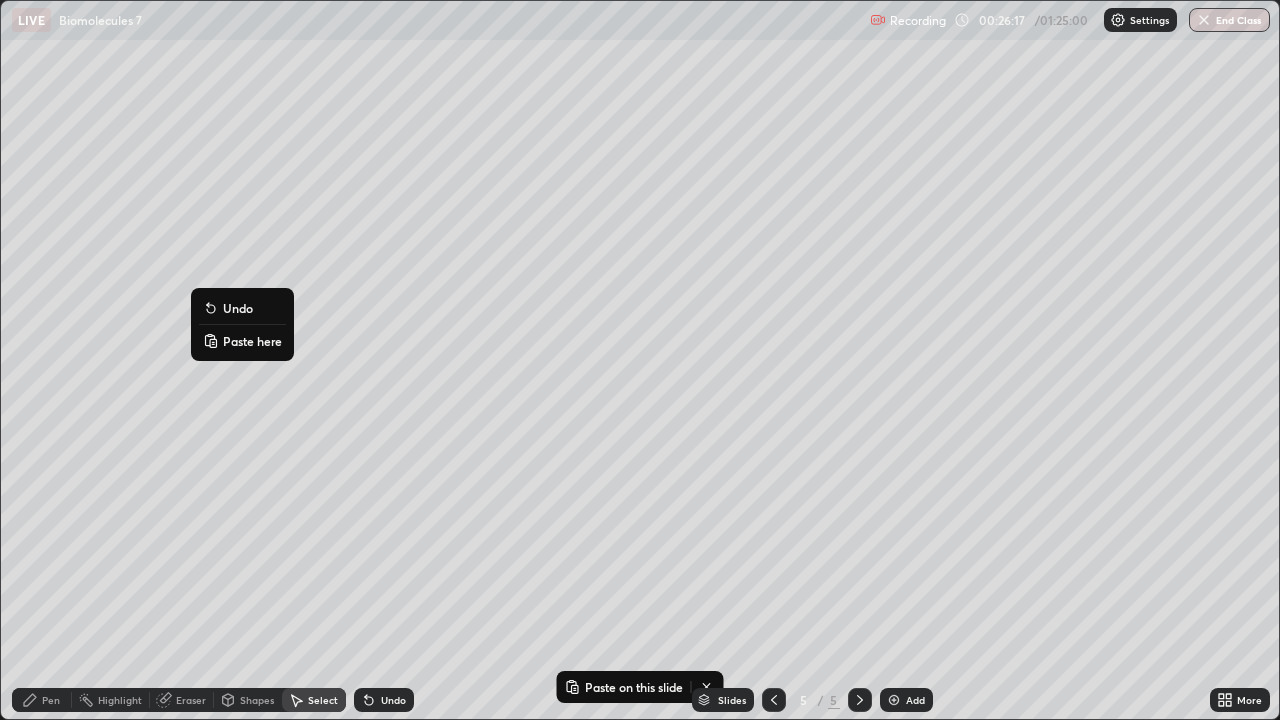 click on "Paste here" at bounding box center (252, 341) 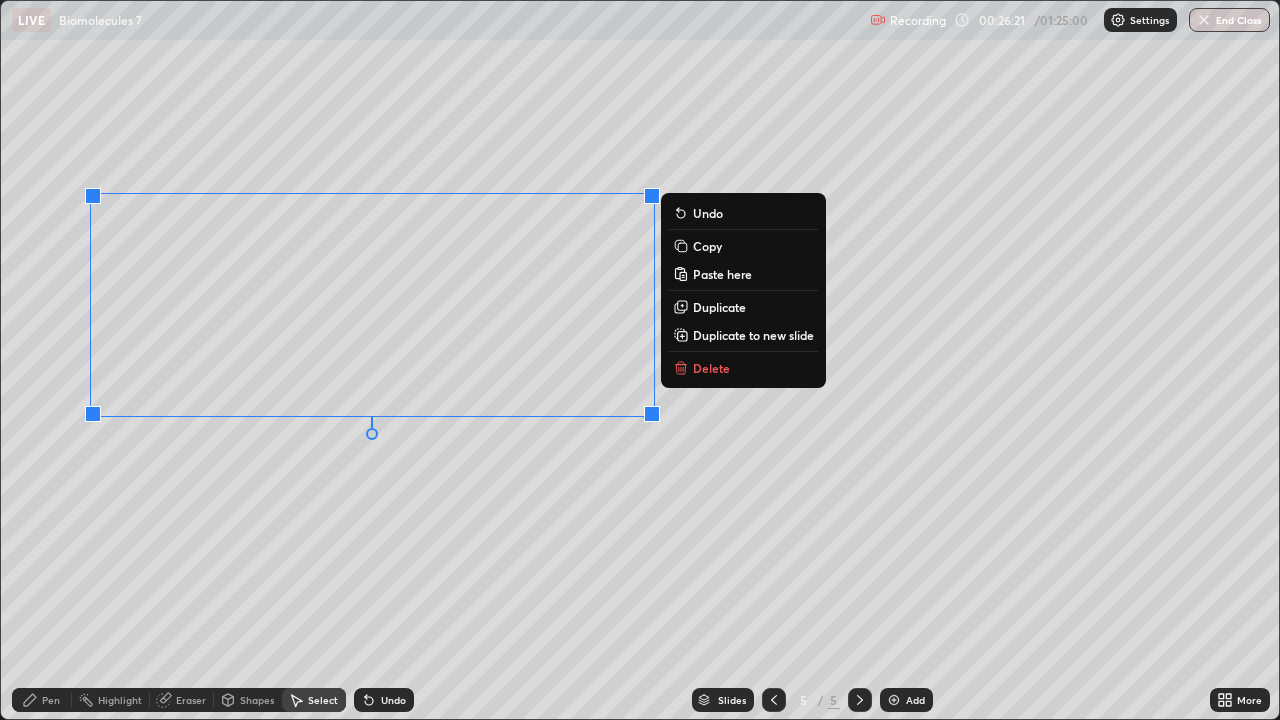 click on "Pen" at bounding box center [51, 700] 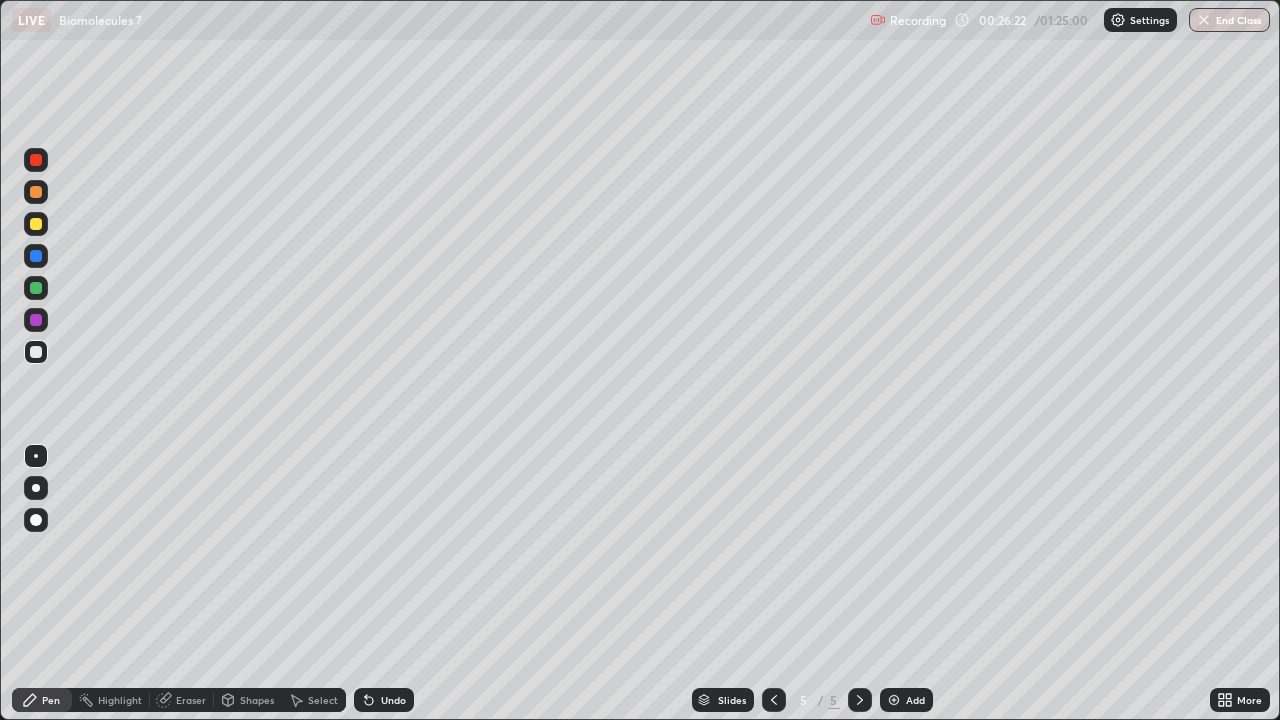 click at bounding box center (36, 224) 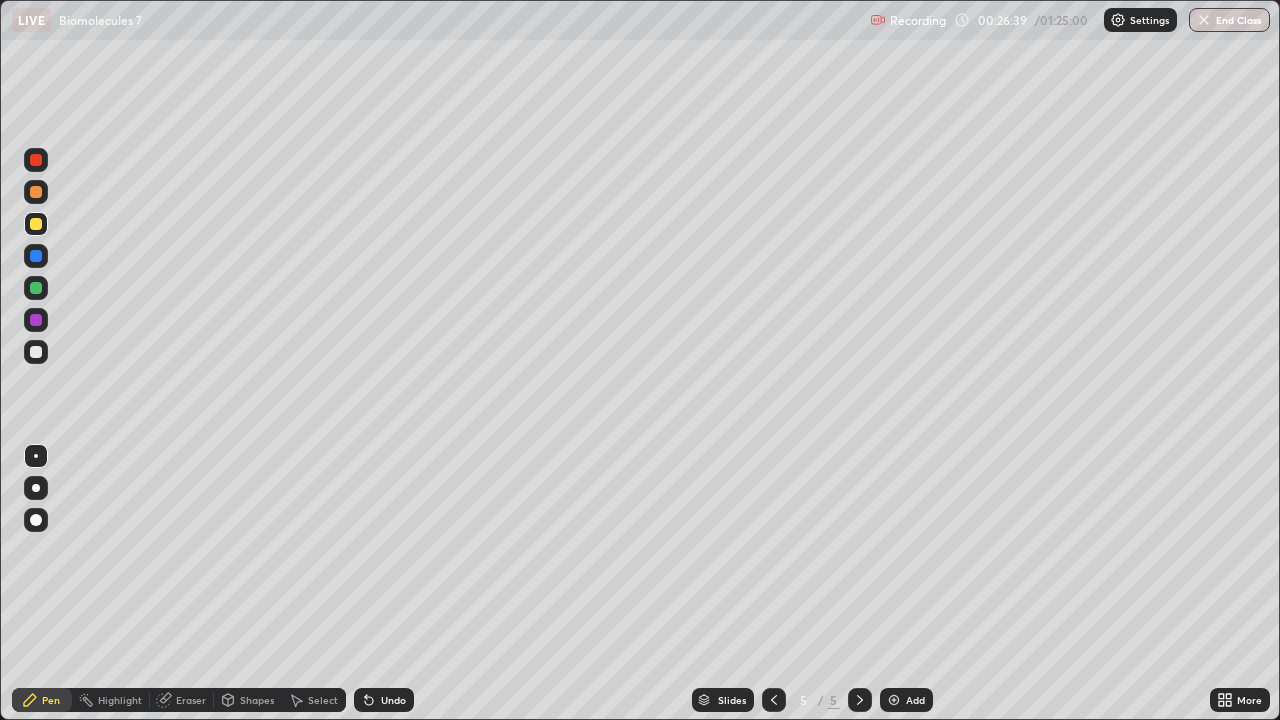 click 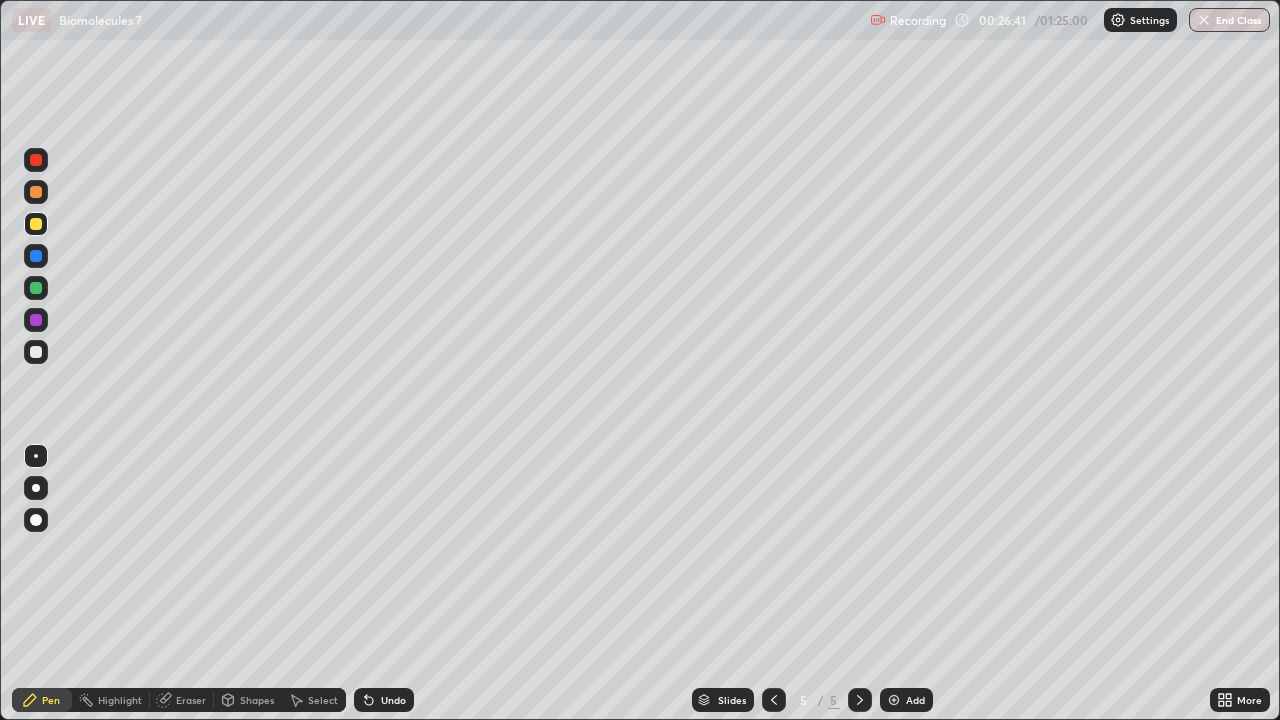 click 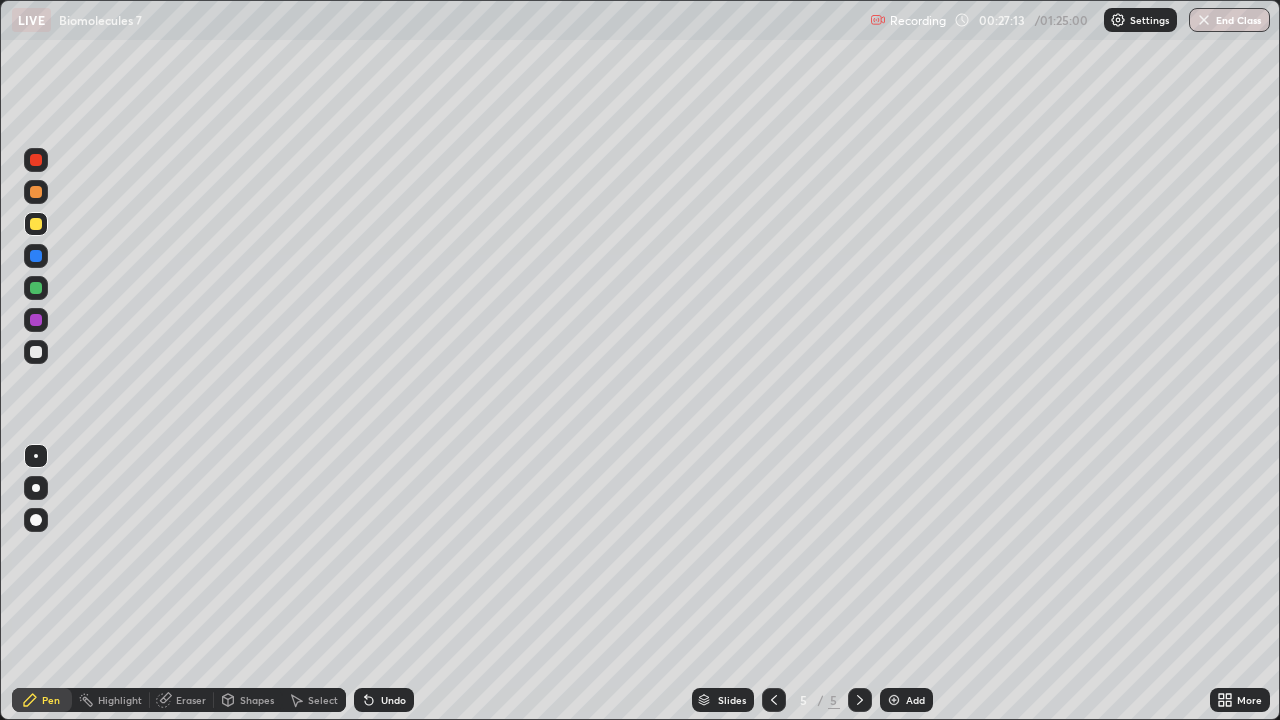 click on "Undo" at bounding box center (384, 700) 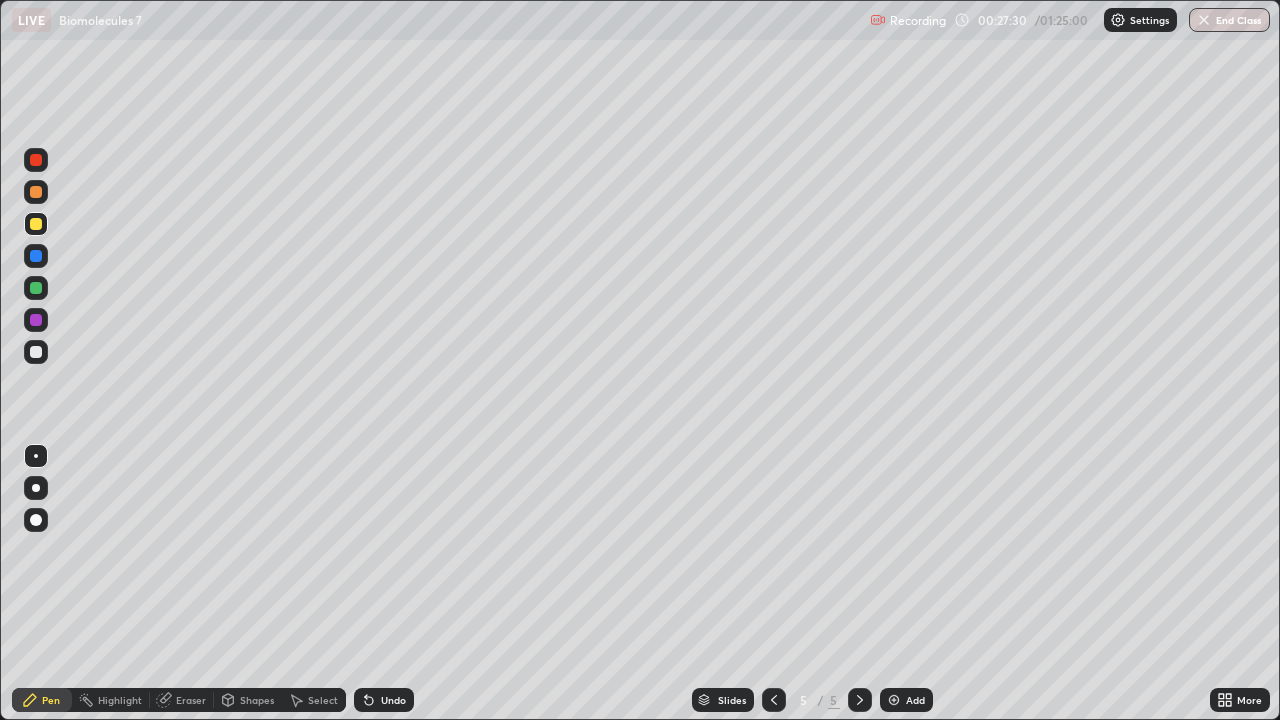 click 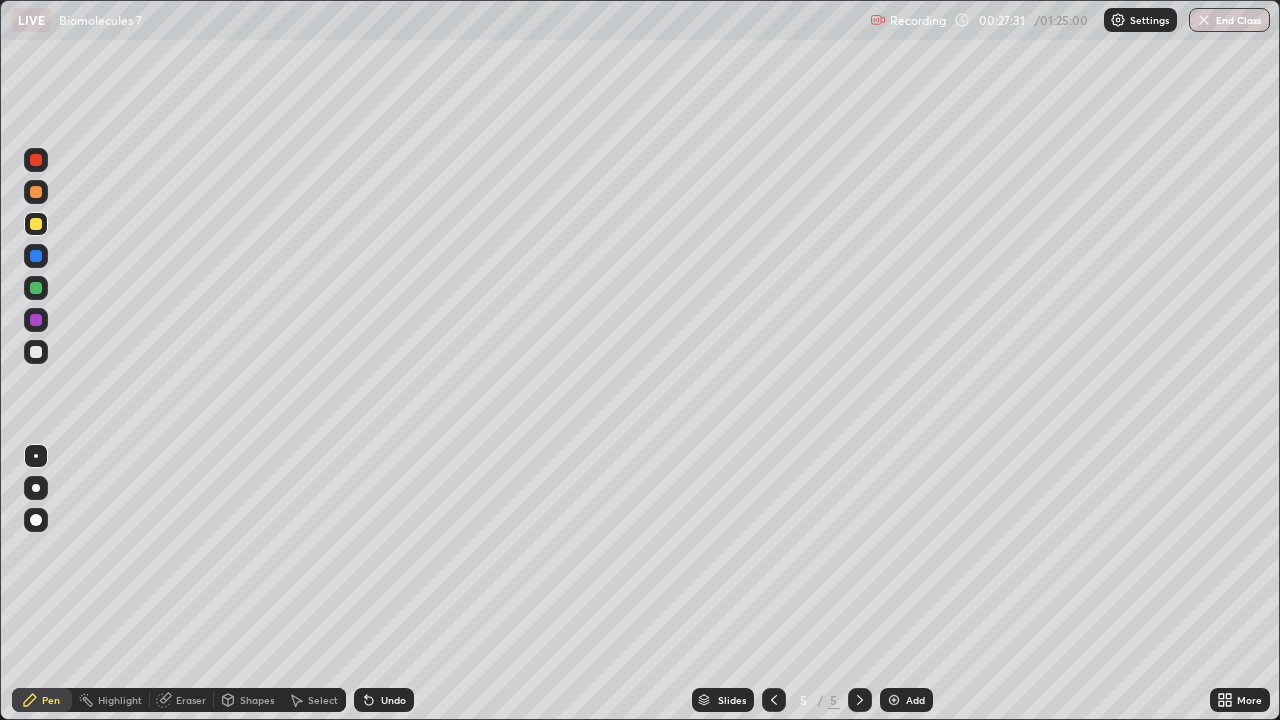 click 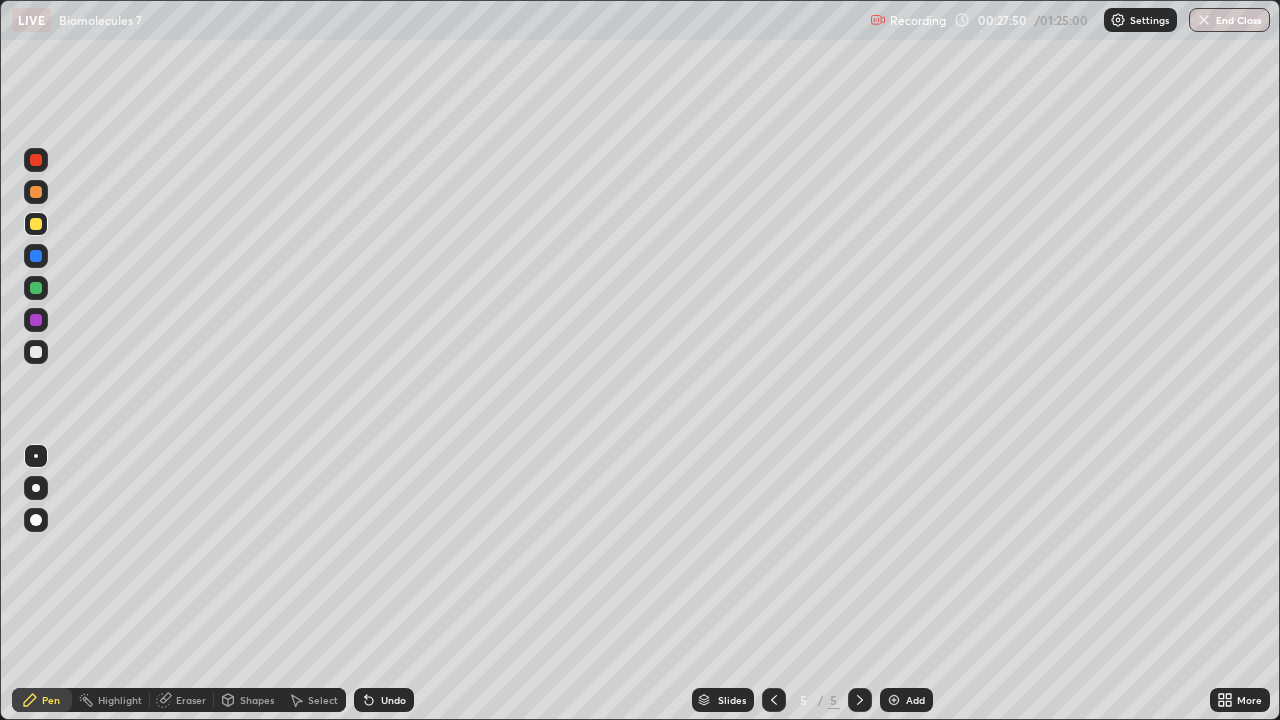 click on "Eraser" at bounding box center [191, 700] 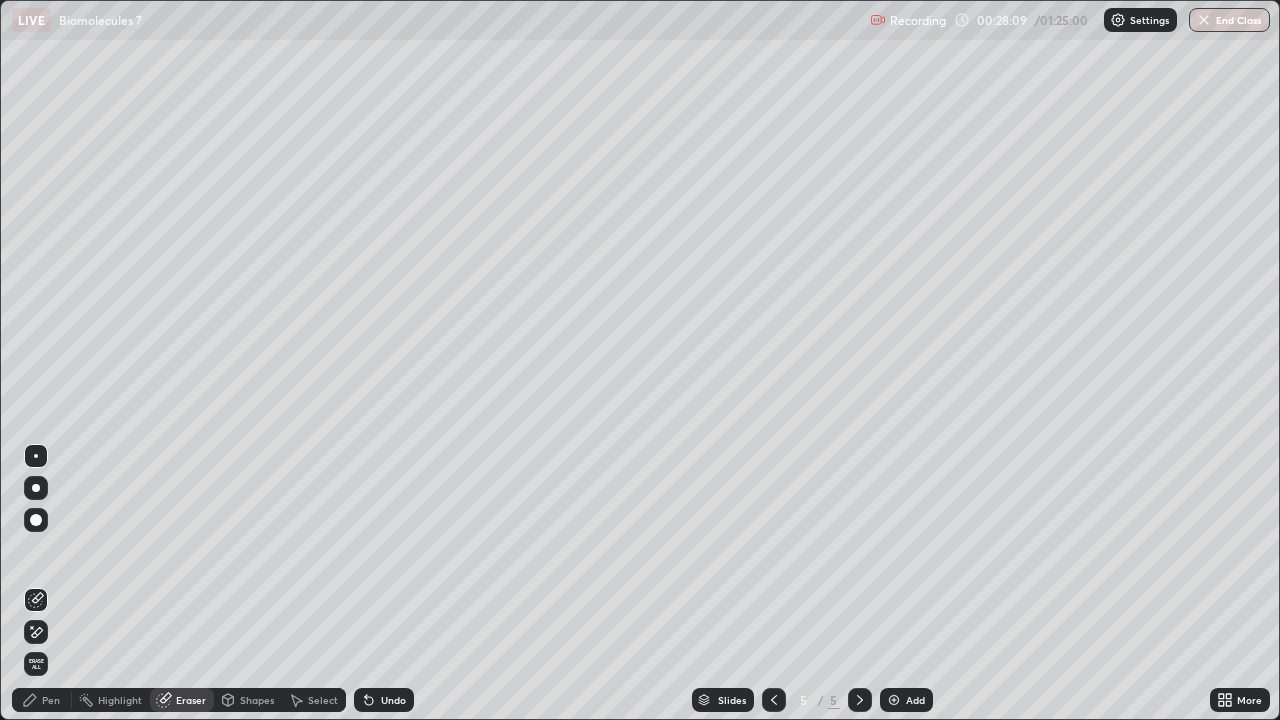 click on "Pen" at bounding box center [42, 700] 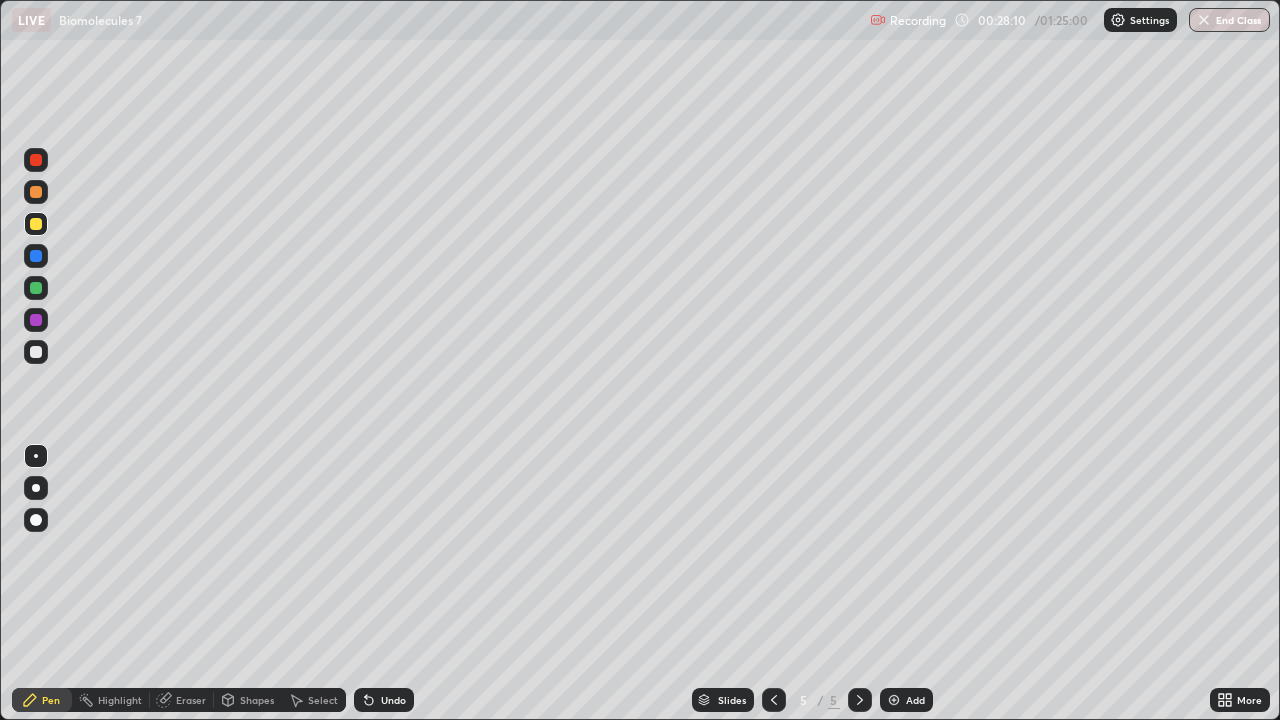 click at bounding box center (36, 160) 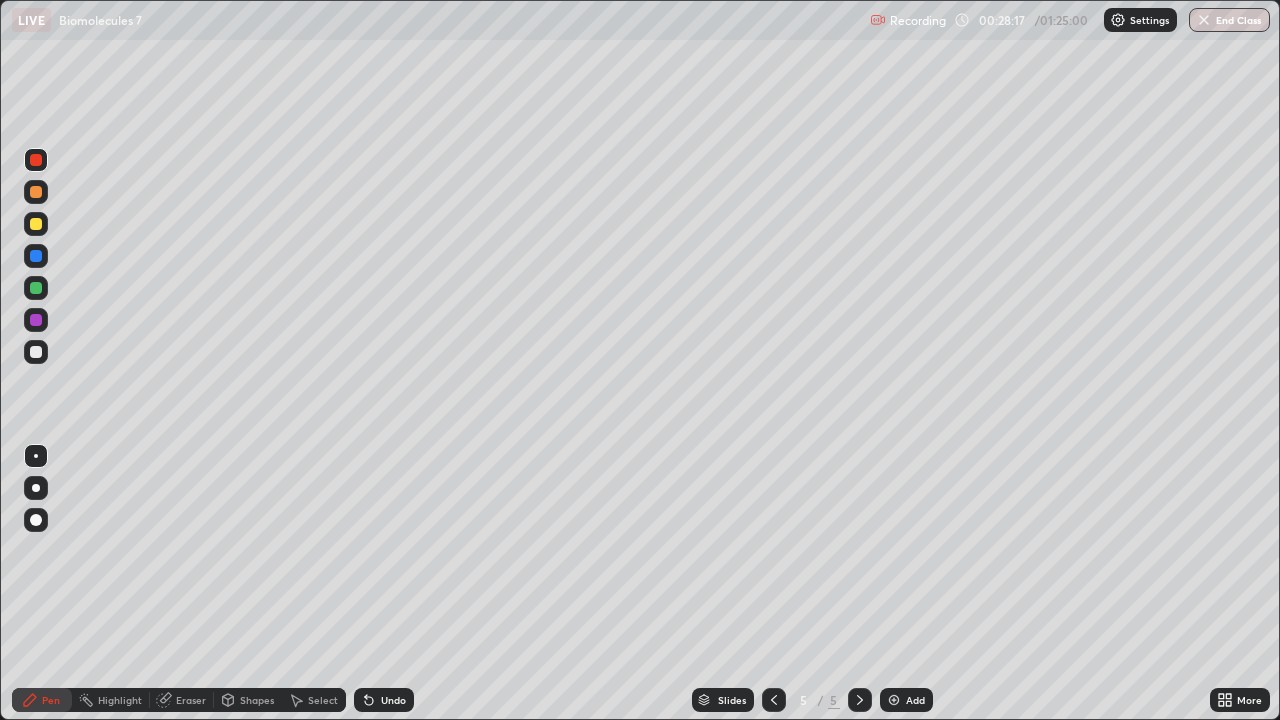 click on "Undo" at bounding box center (393, 700) 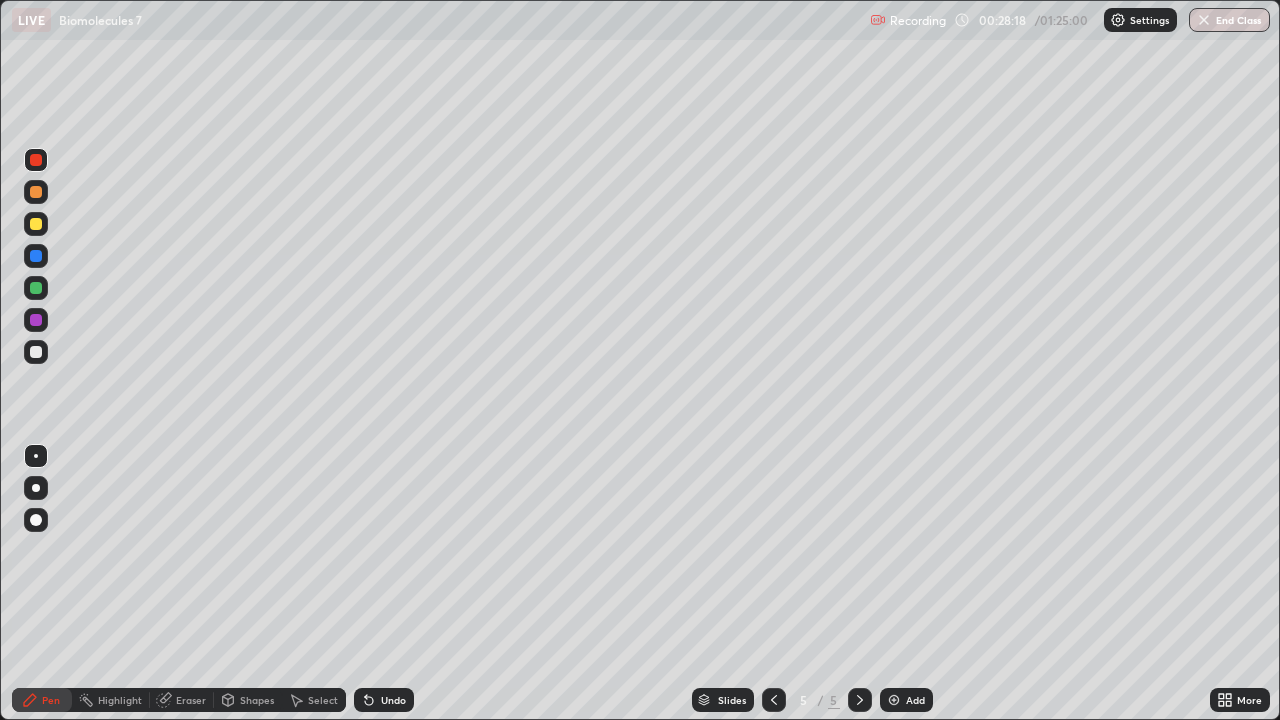 click on "Undo" at bounding box center [393, 700] 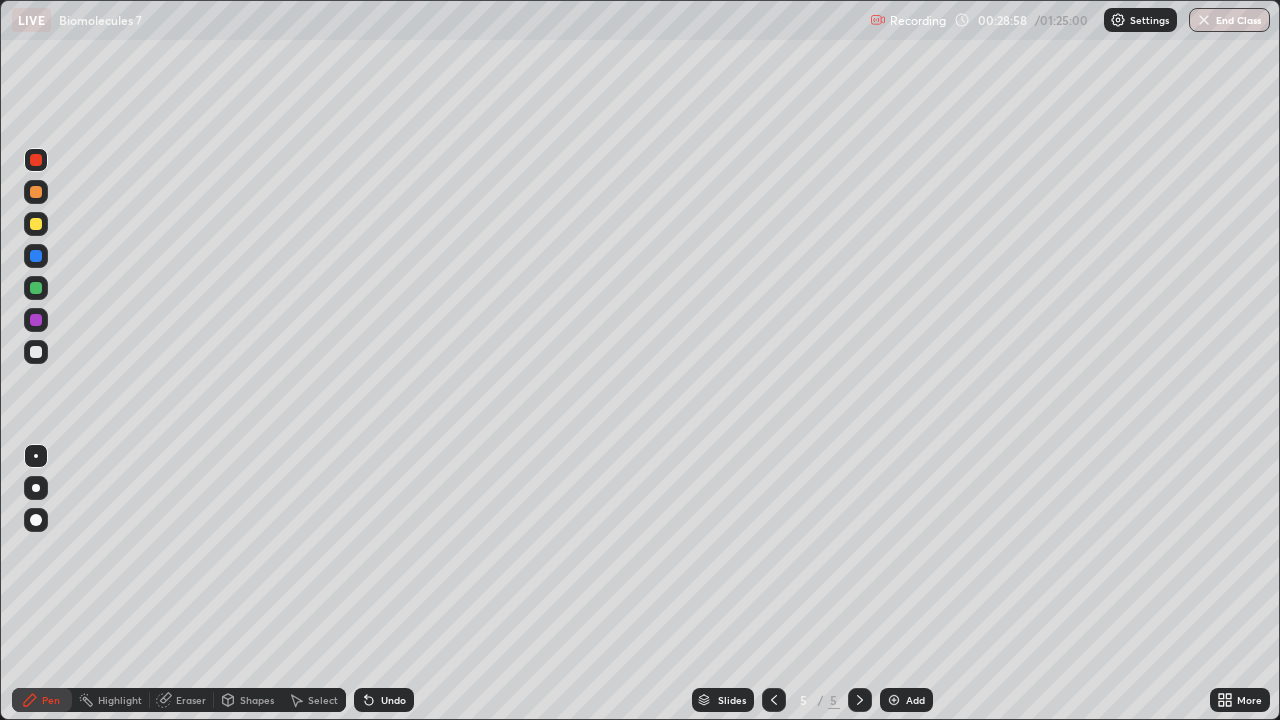 click at bounding box center (36, 224) 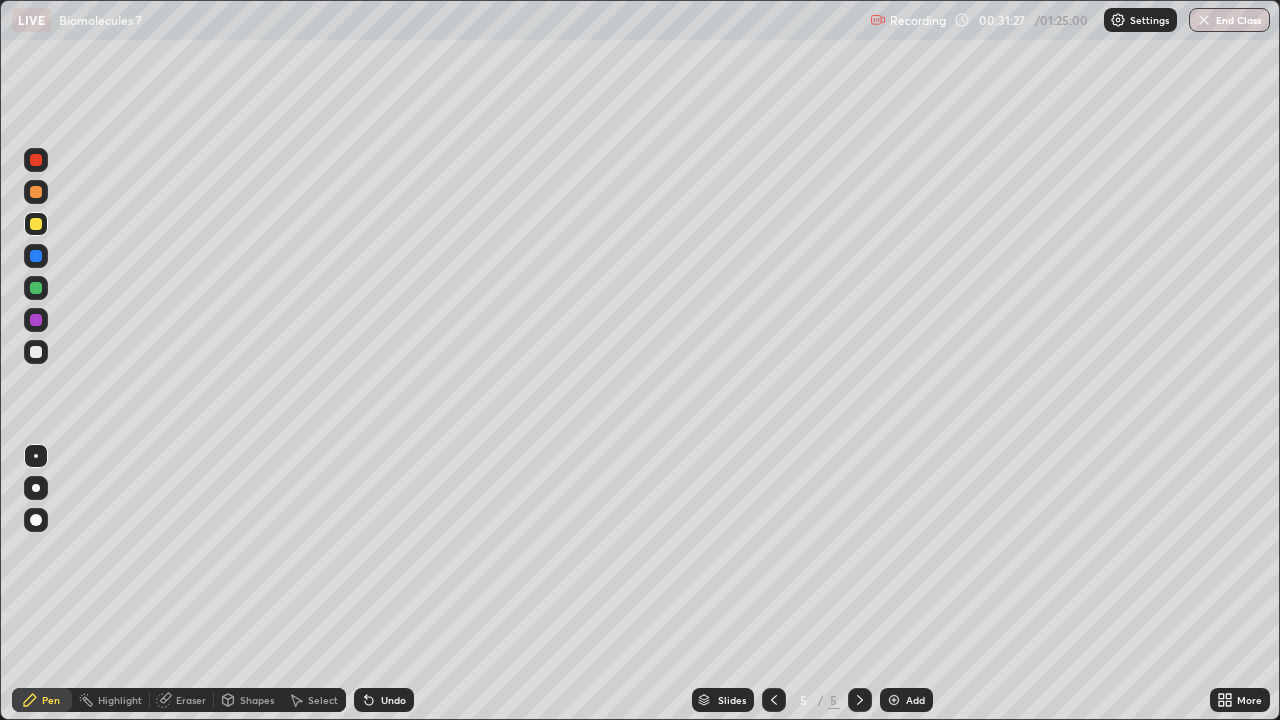 click at bounding box center (894, 700) 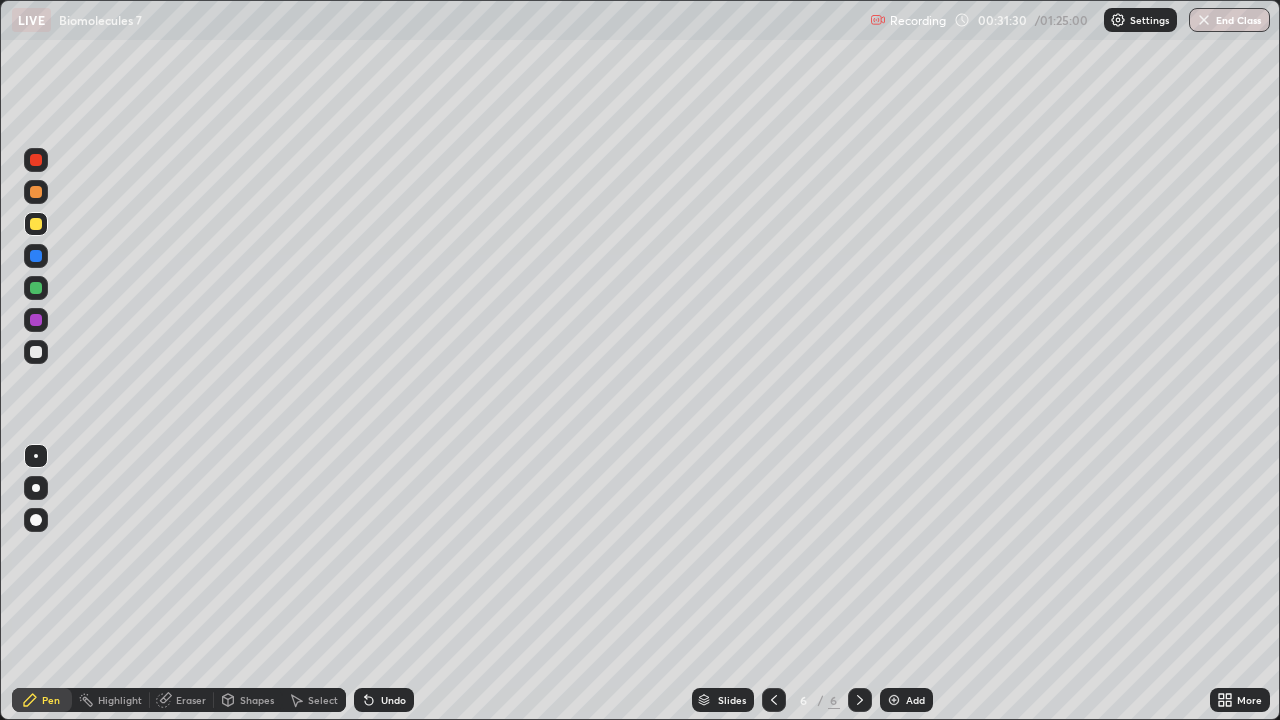 click at bounding box center [36, 192] 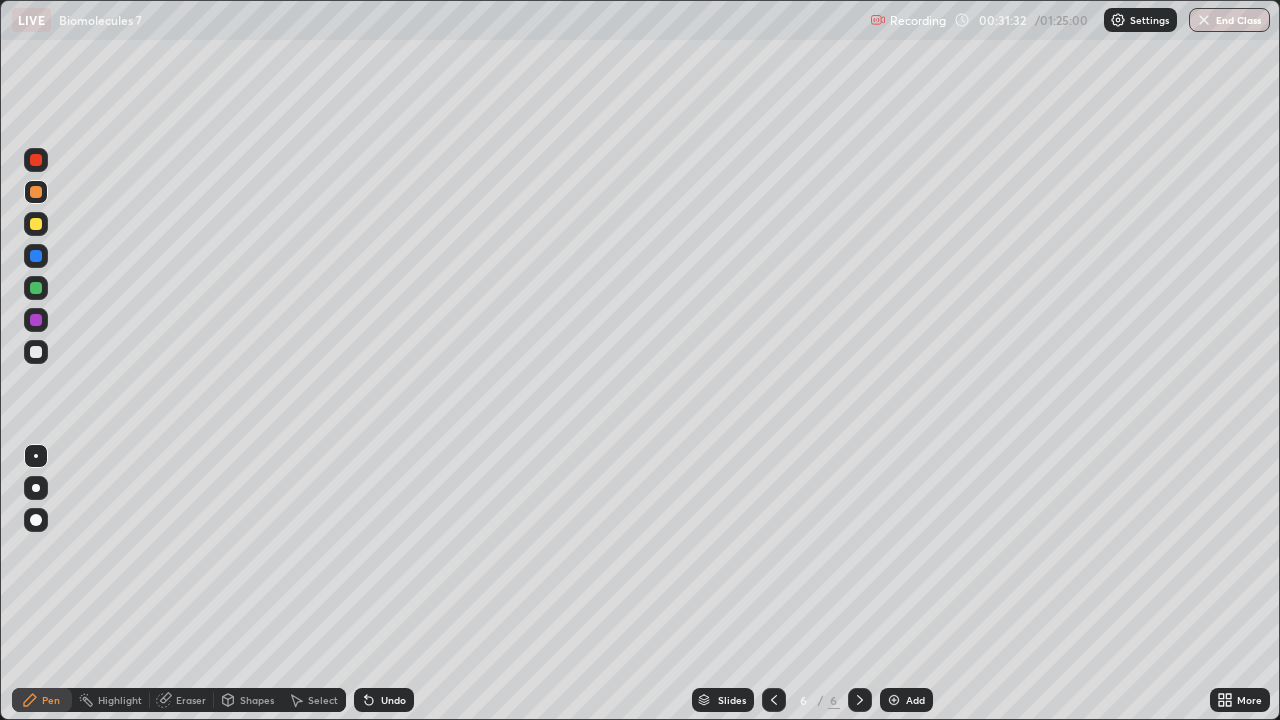 click 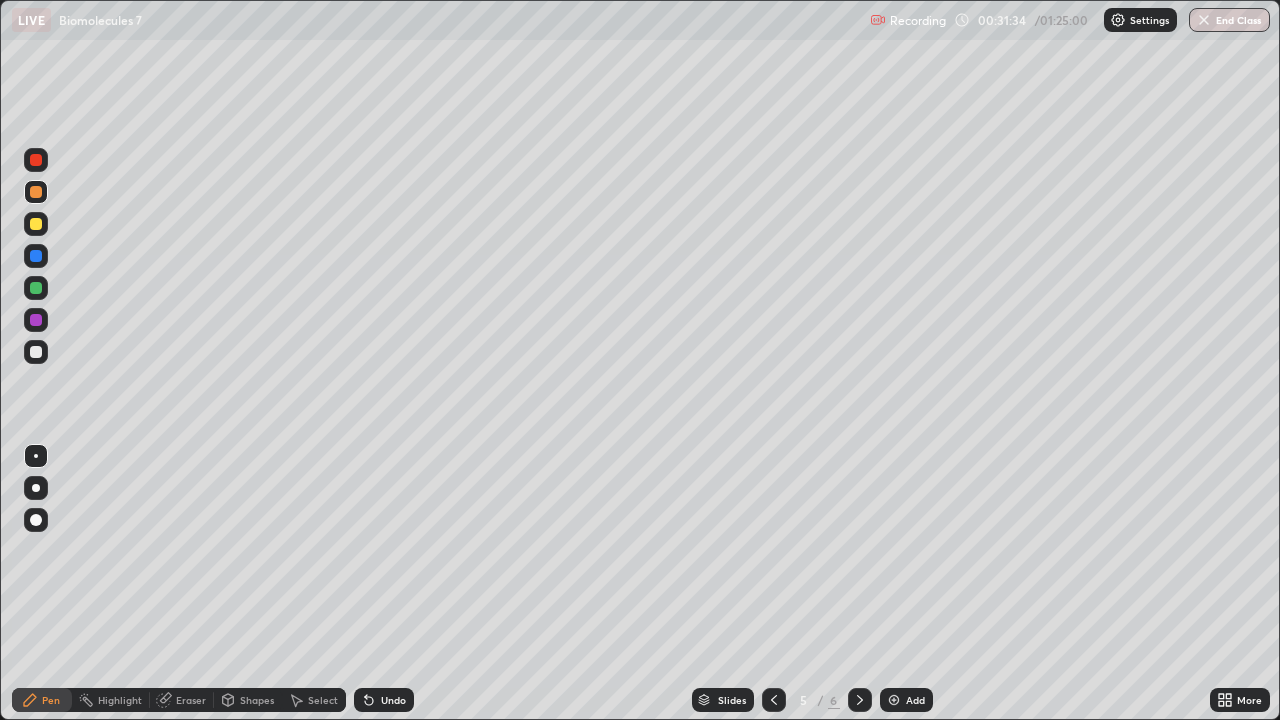 click 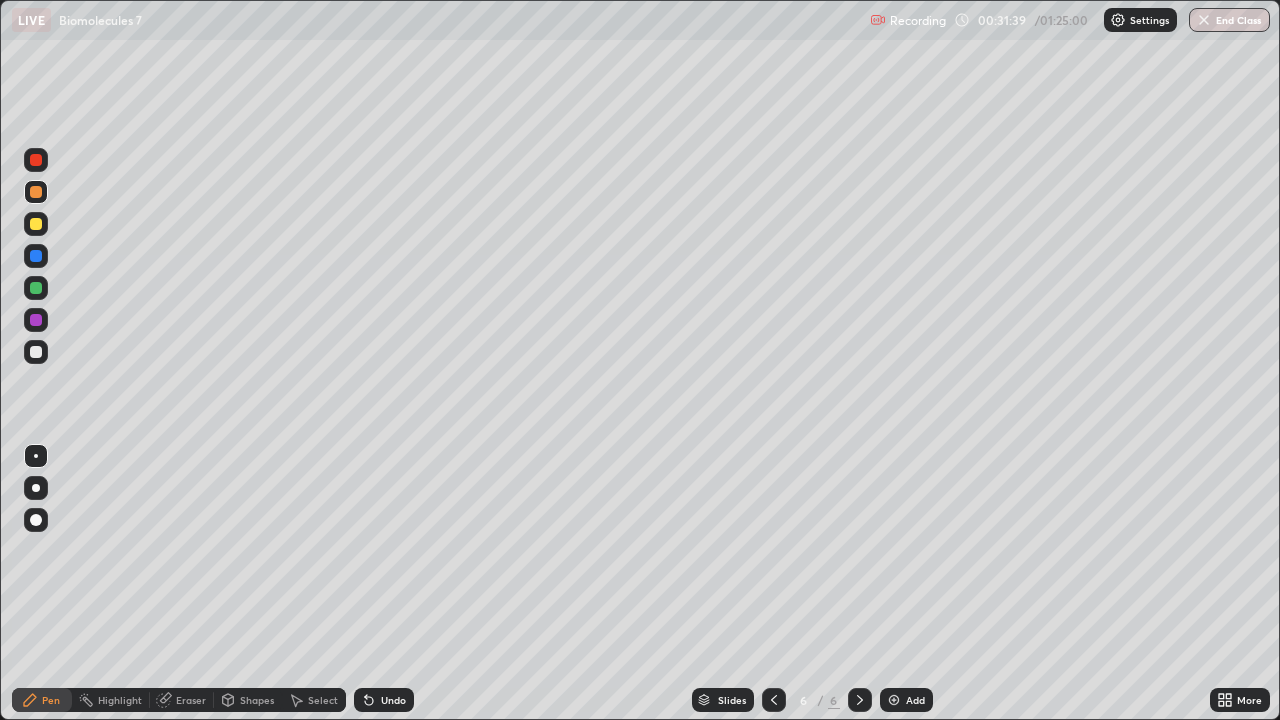 click 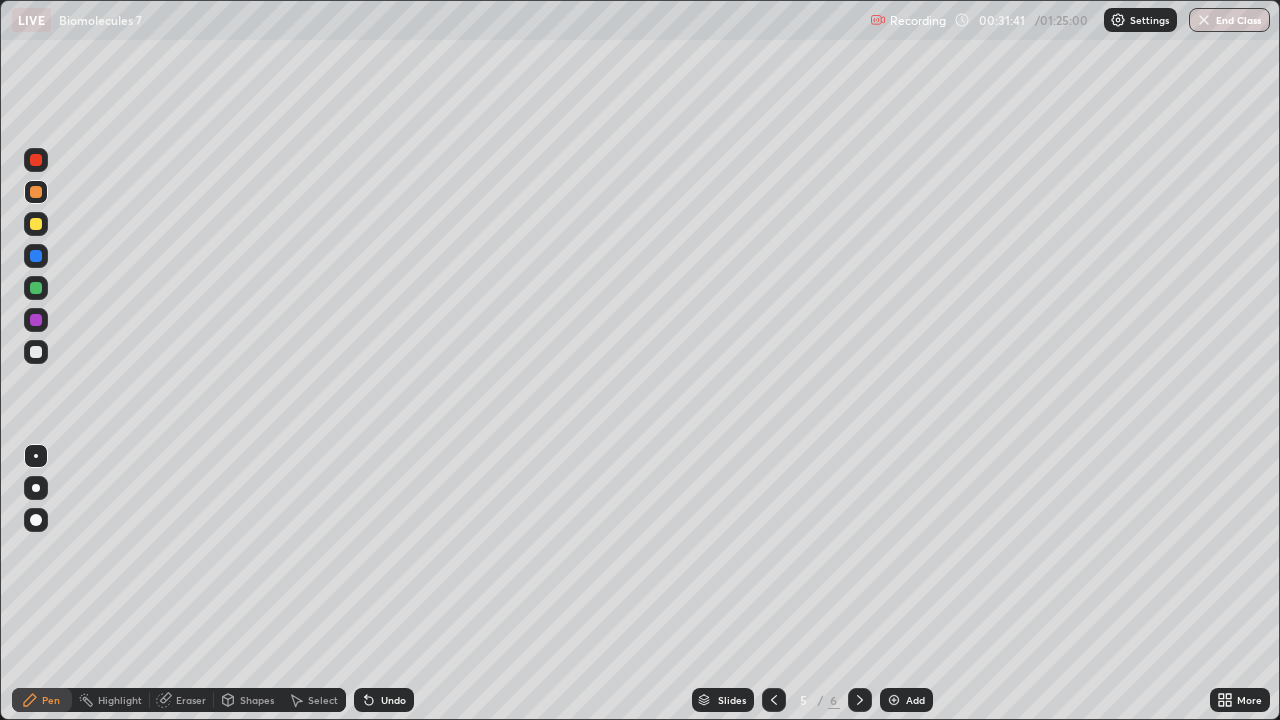 click 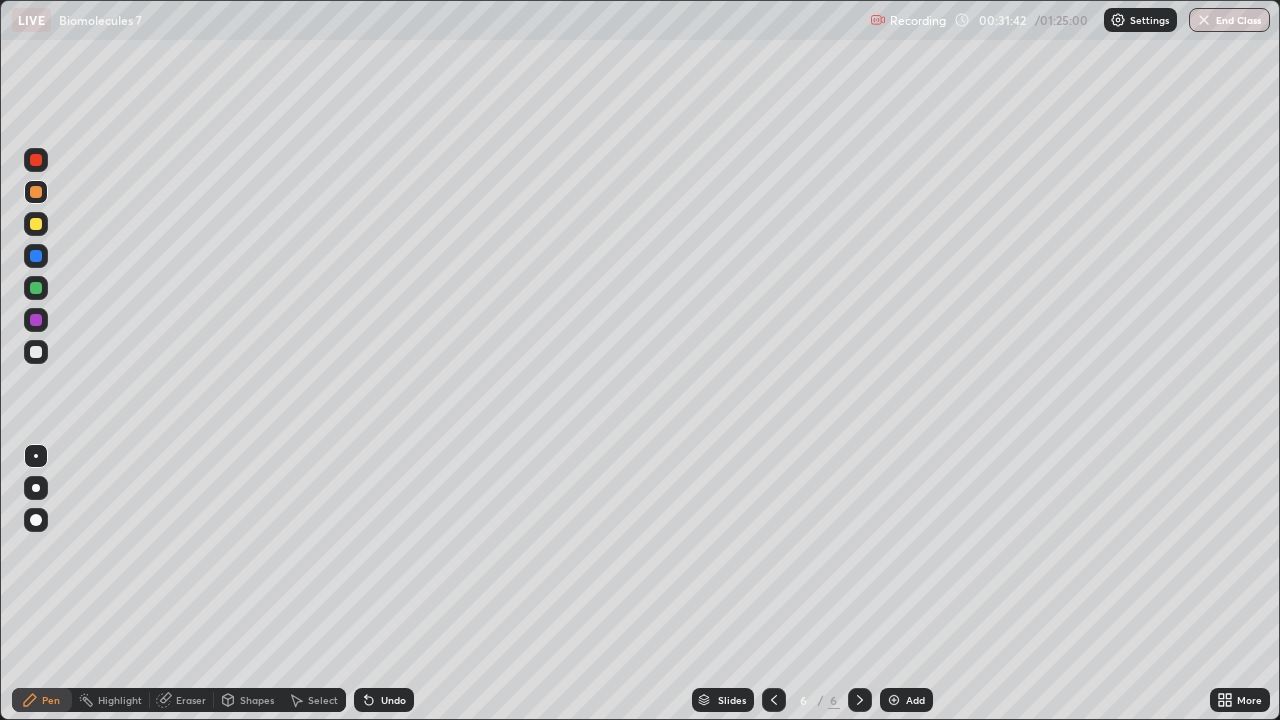 click at bounding box center (36, 224) 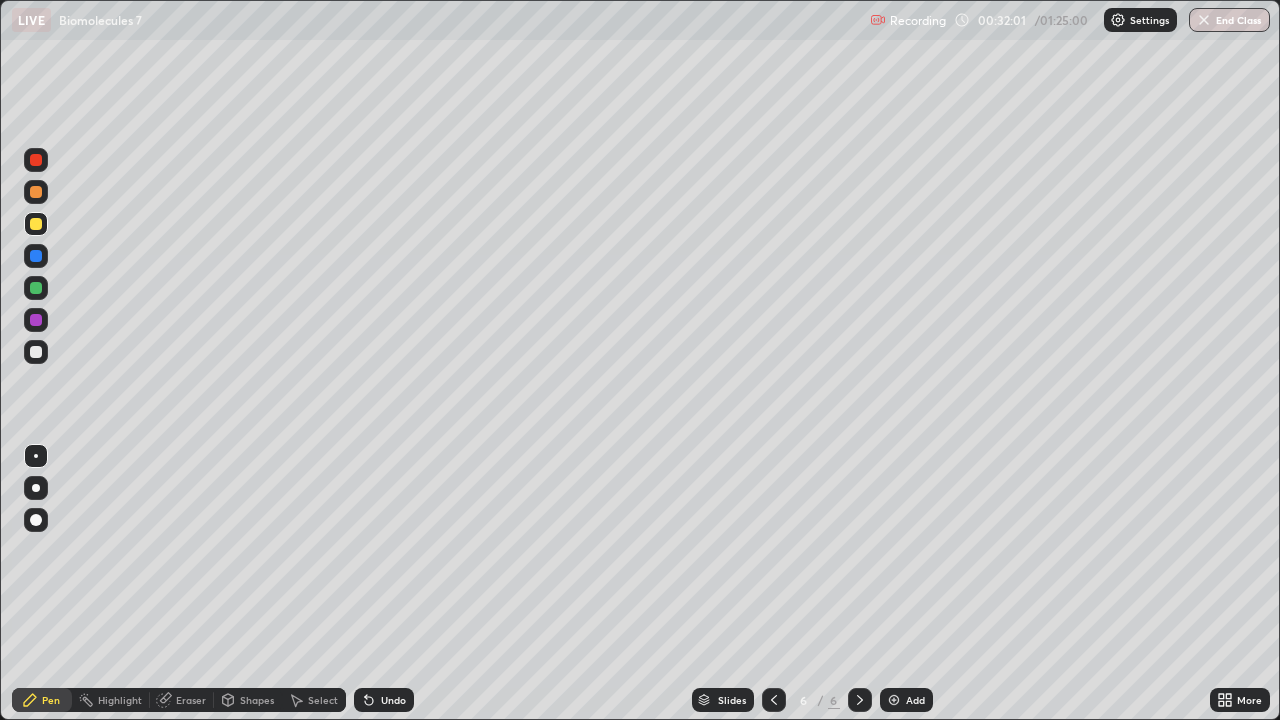 click at bounding box center (36, 352) 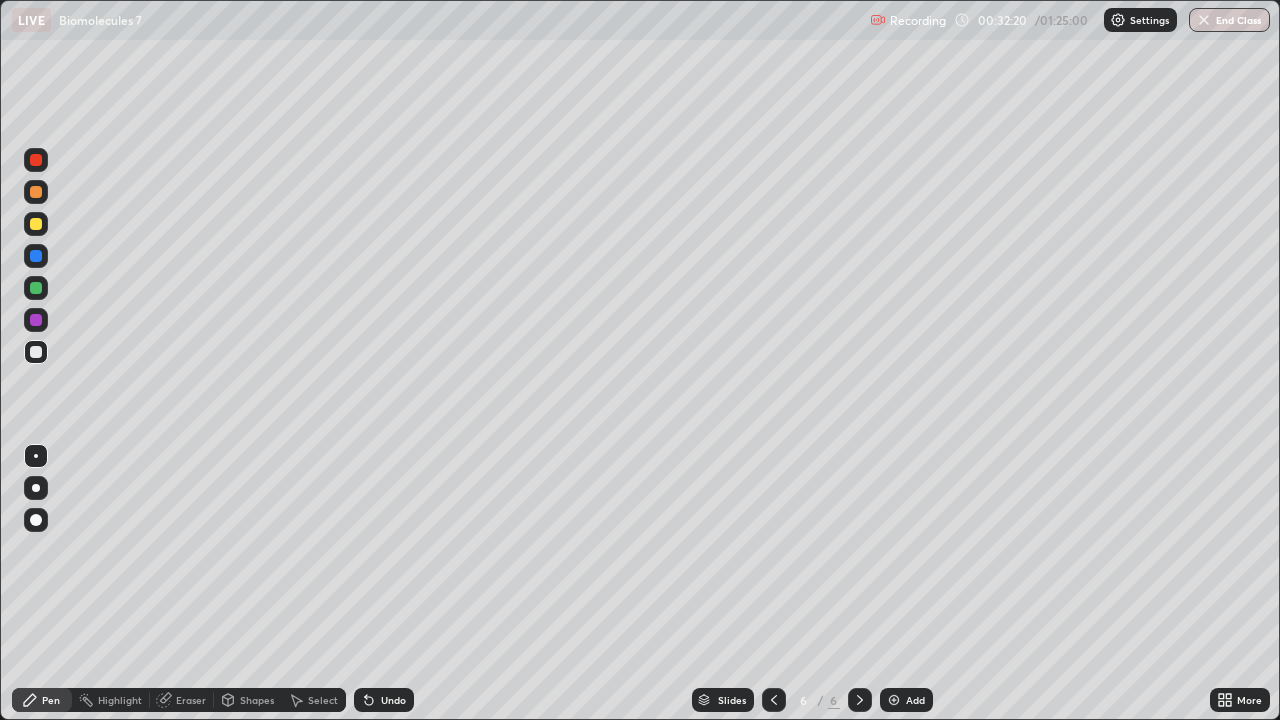 click 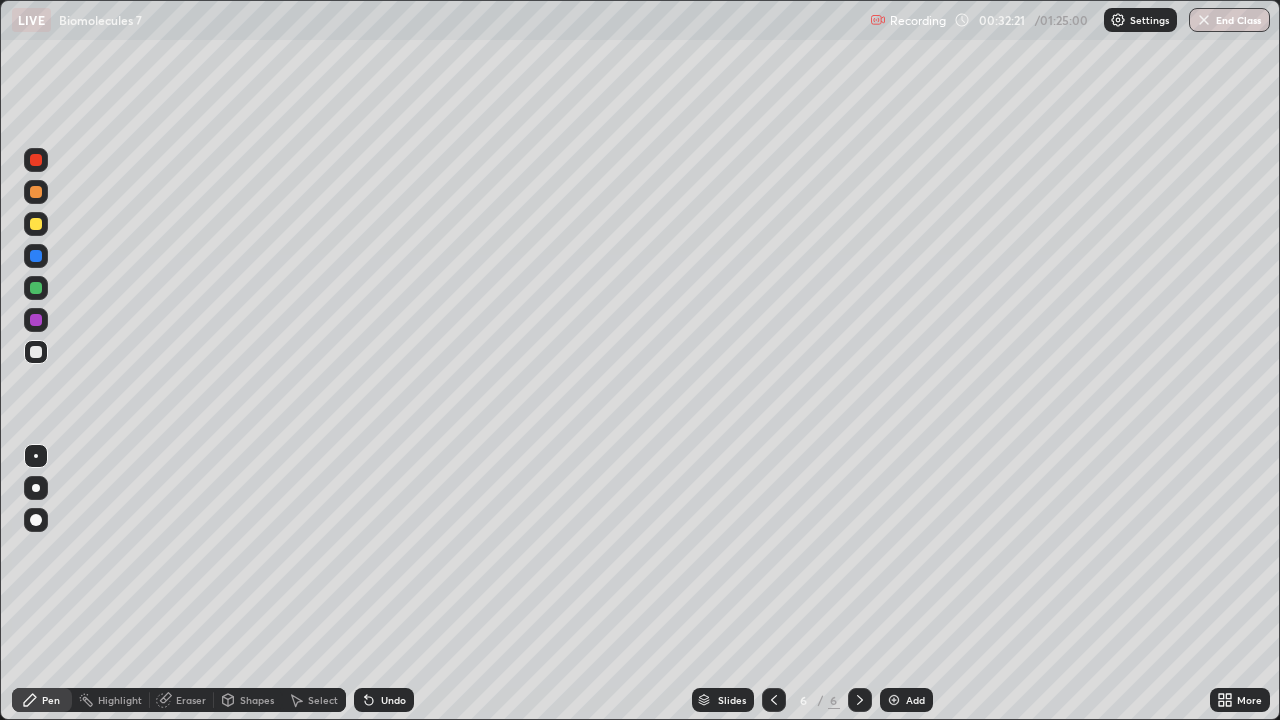 click on "Undo" at bounding box center (384, 700) 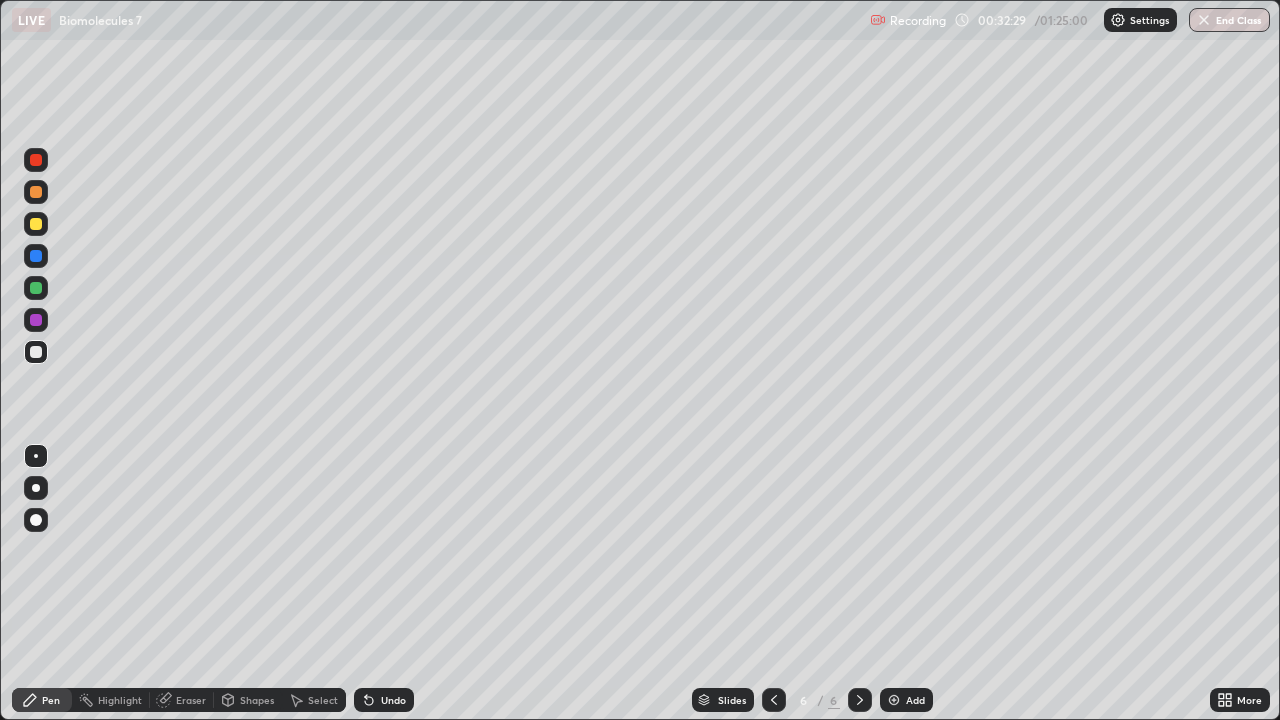 click 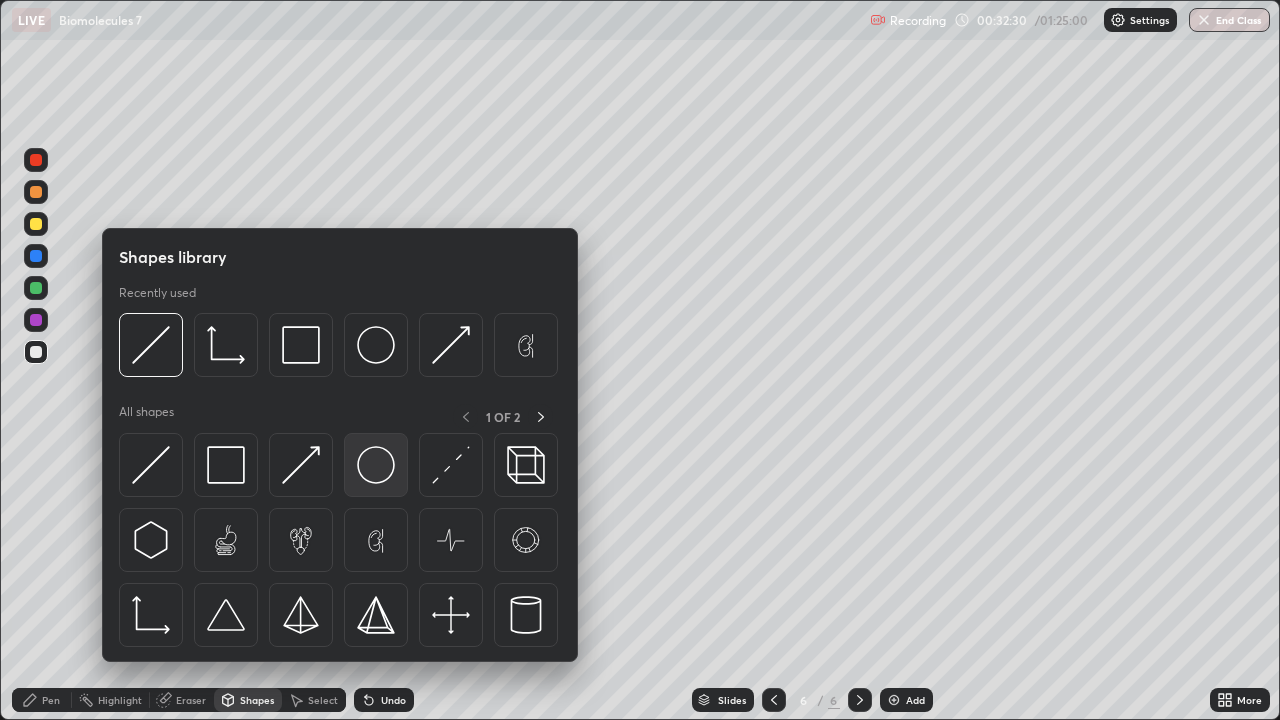 click at bounding box center [376, 465] 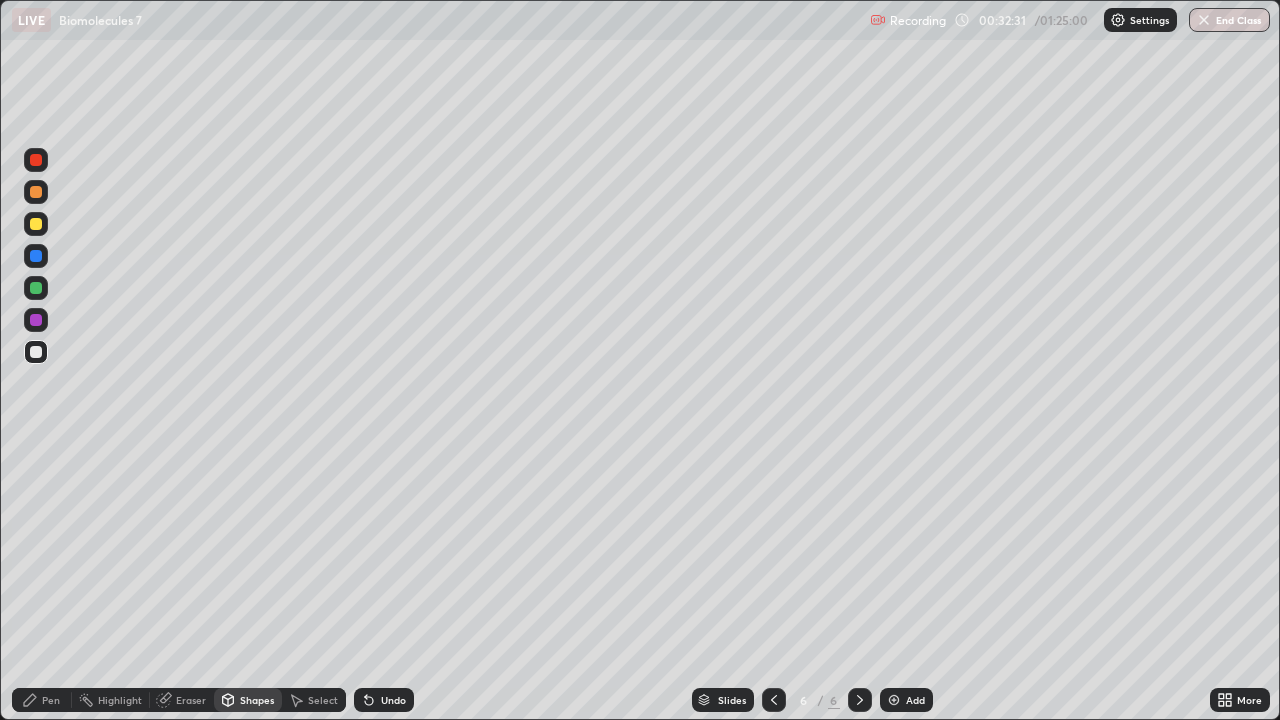 click at bounding box center [36, 160] 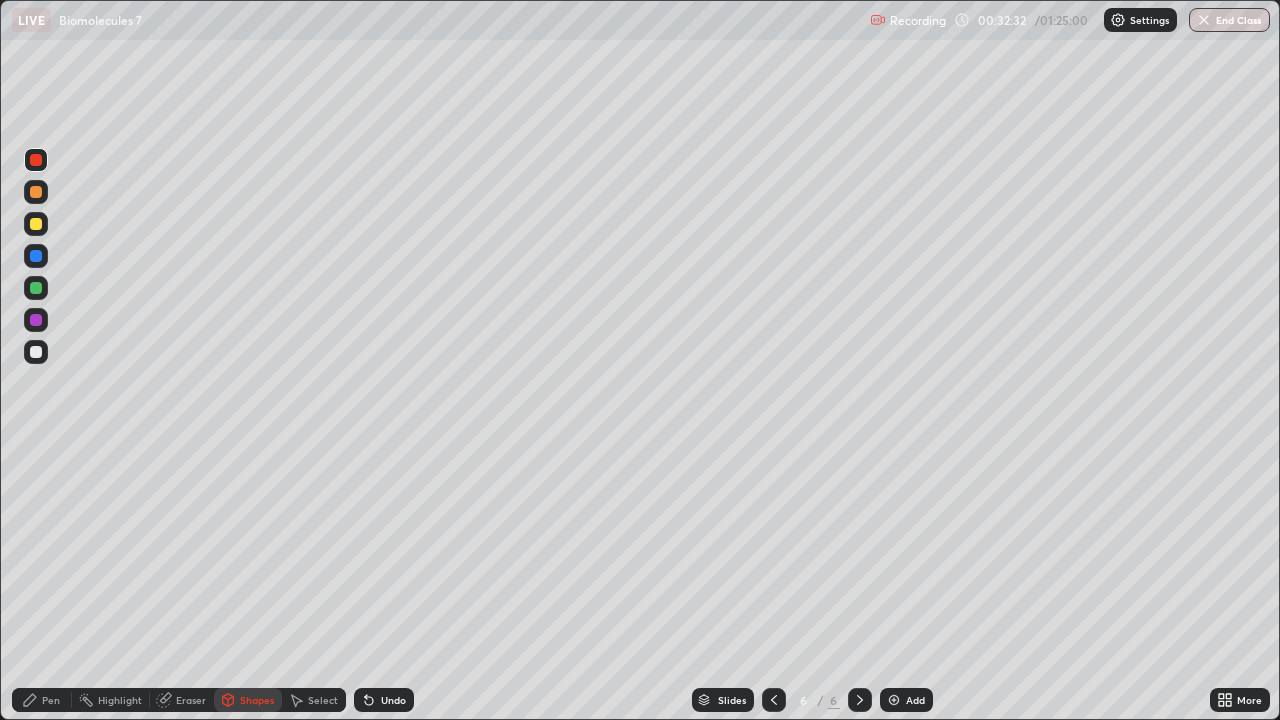 click at bounding box center [36, 352] 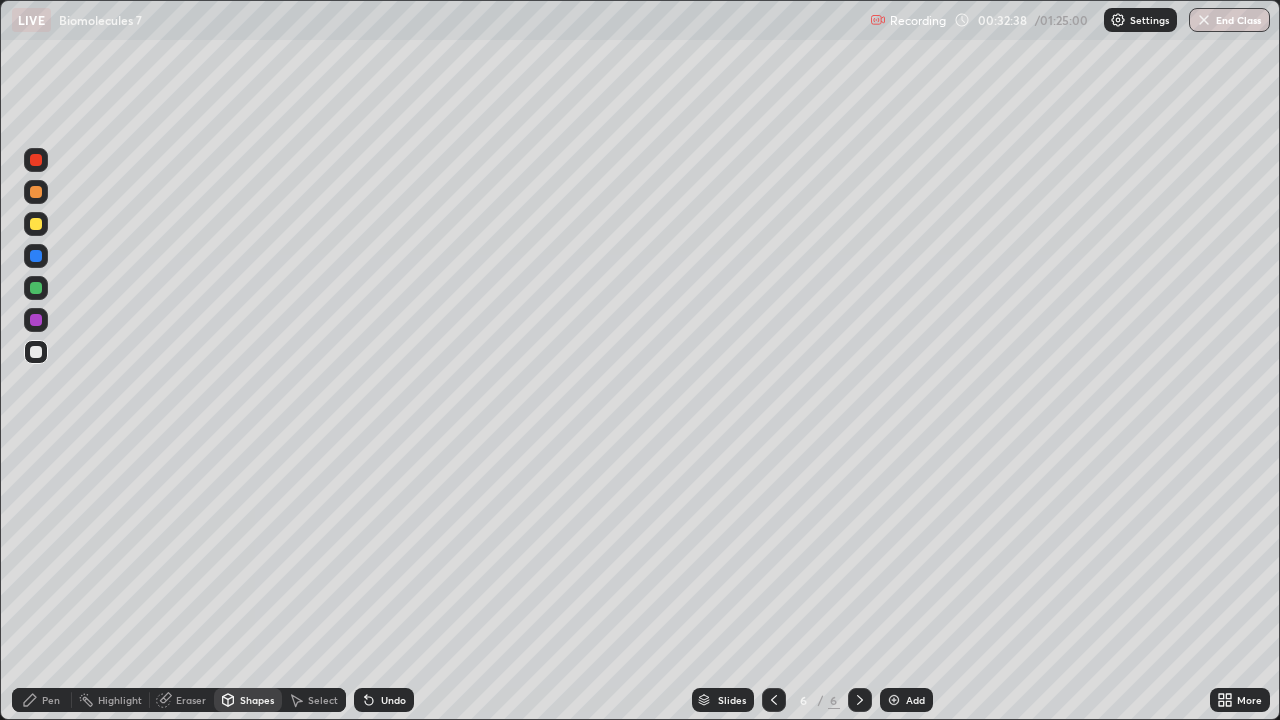 click 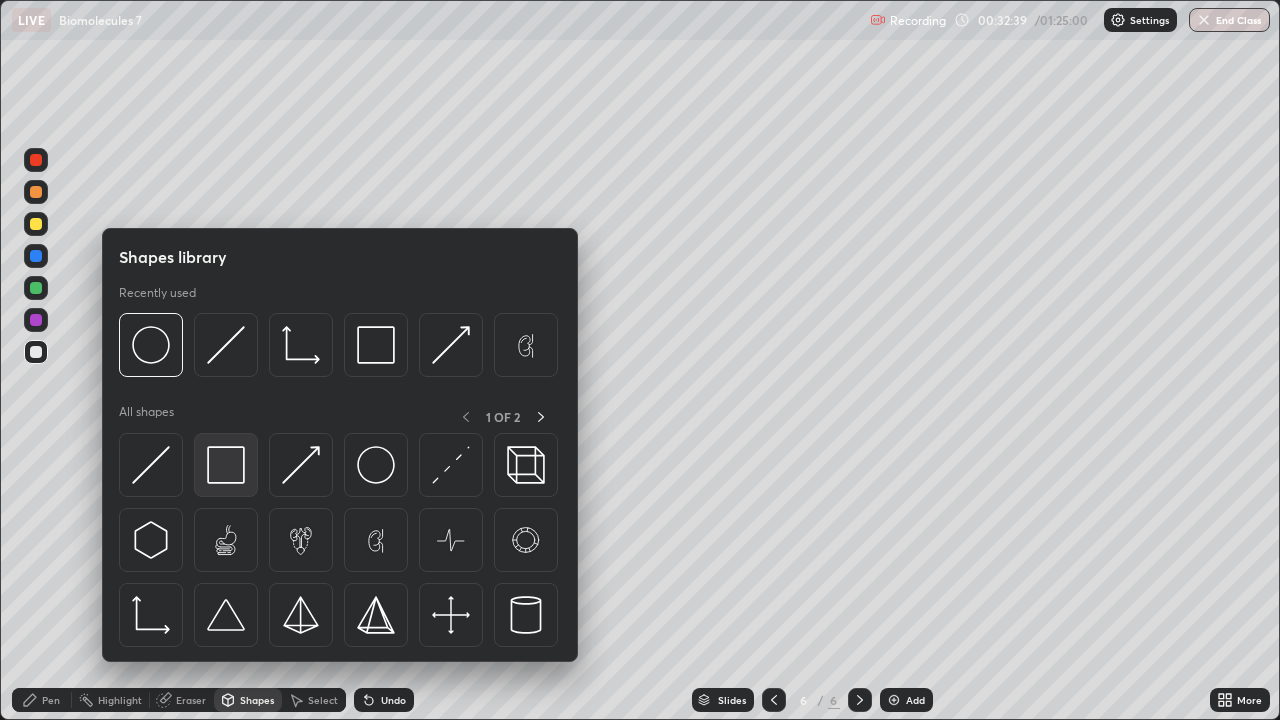 click at bounding box center (226, 465) 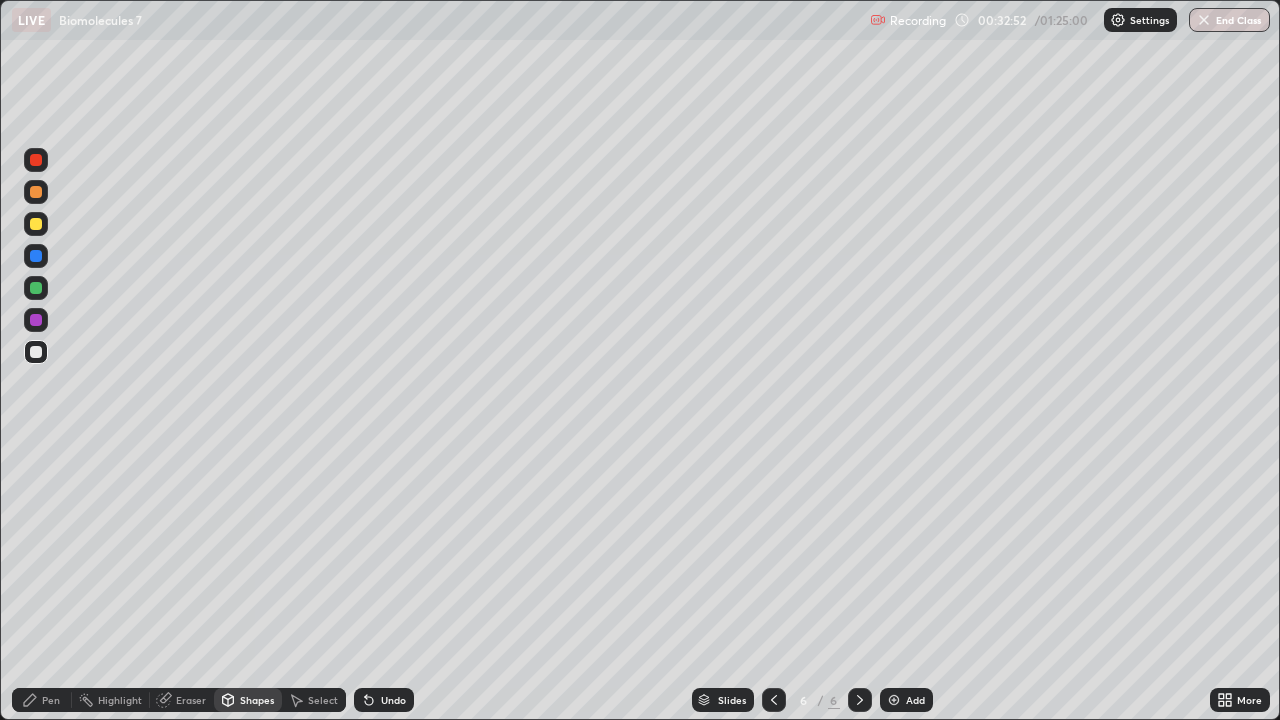 click on "Eraser" at bounding box center (182, 700) 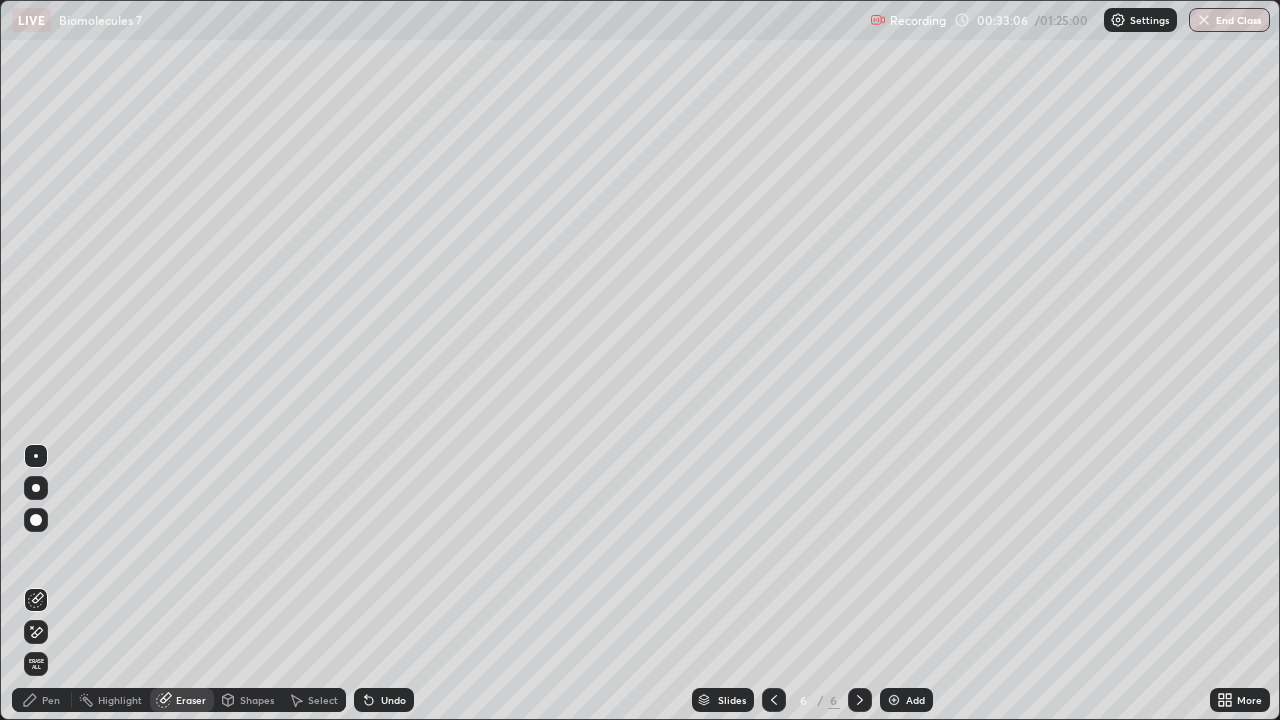click on "Pen" at bounding box center [42, 700] 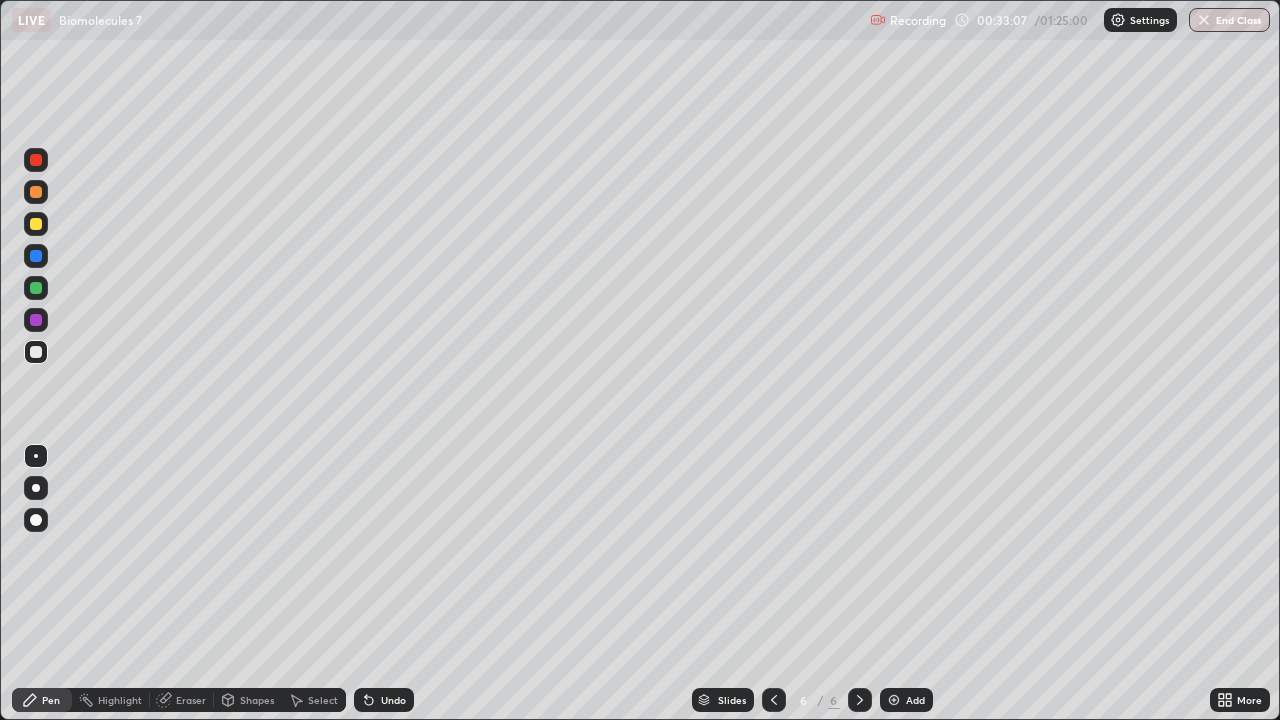click at bounding box center (36, 160) 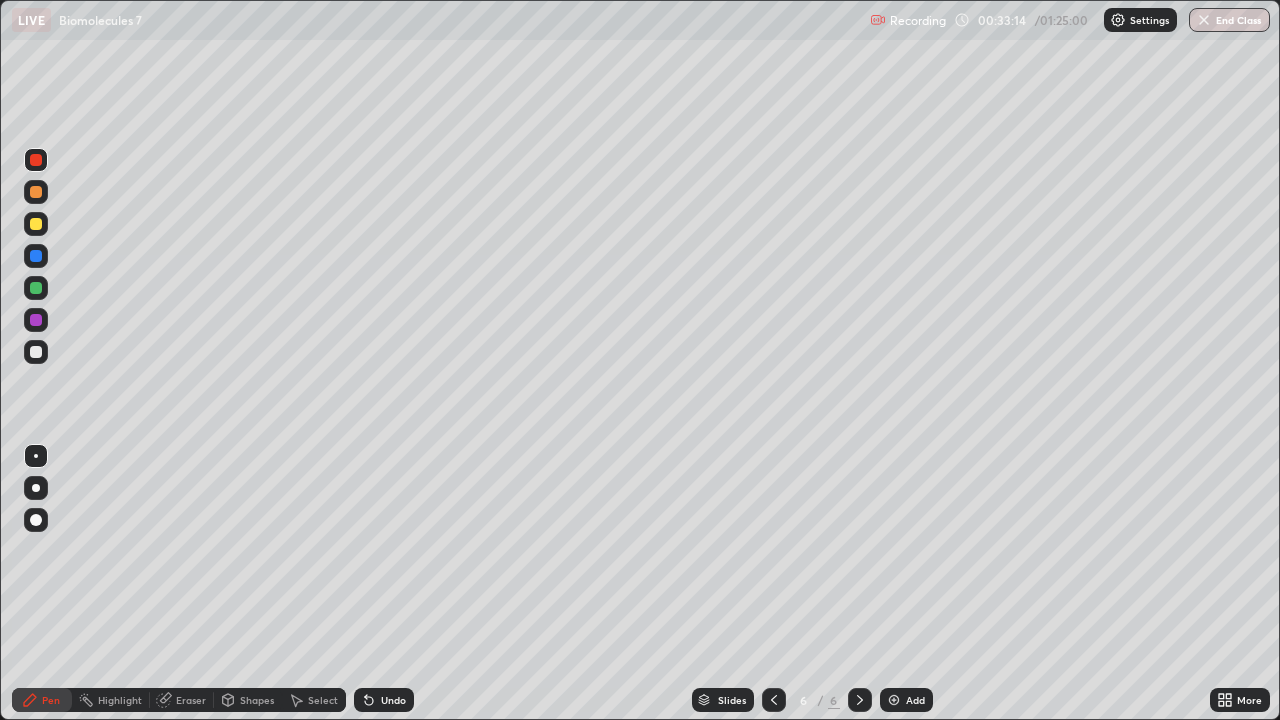 click 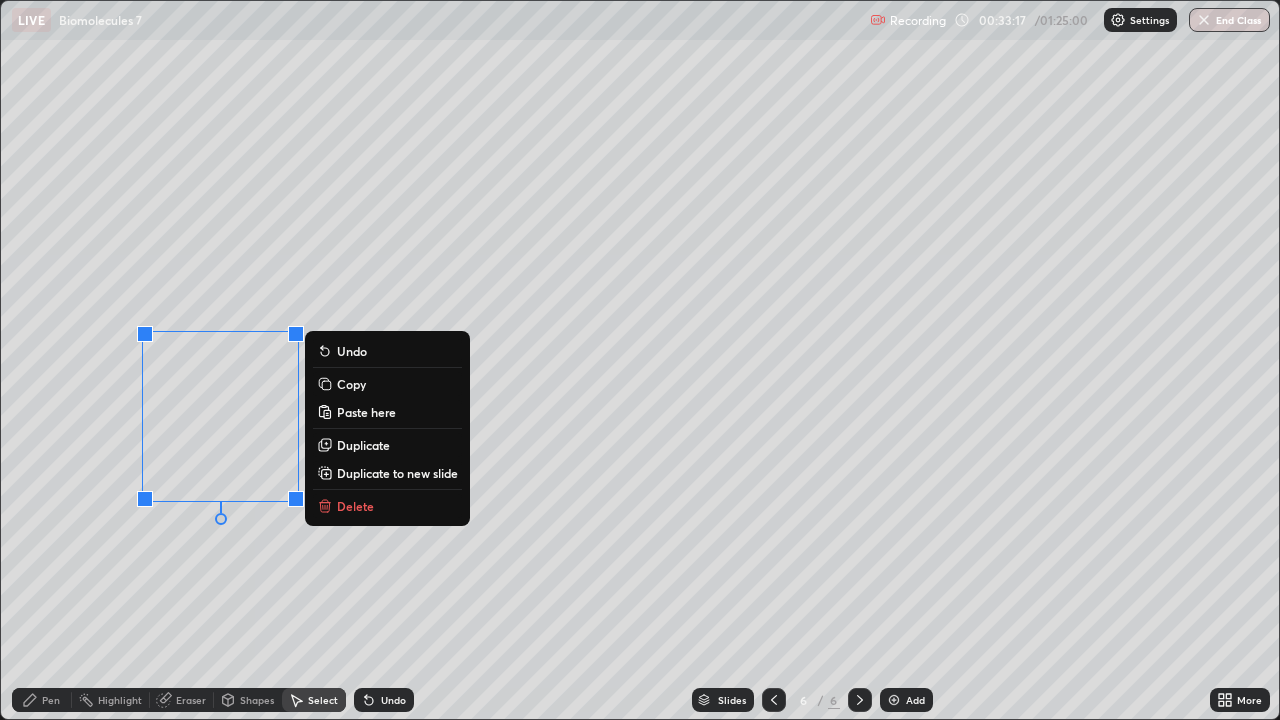 click on "Duplicate" at bounding box center (363, 445) 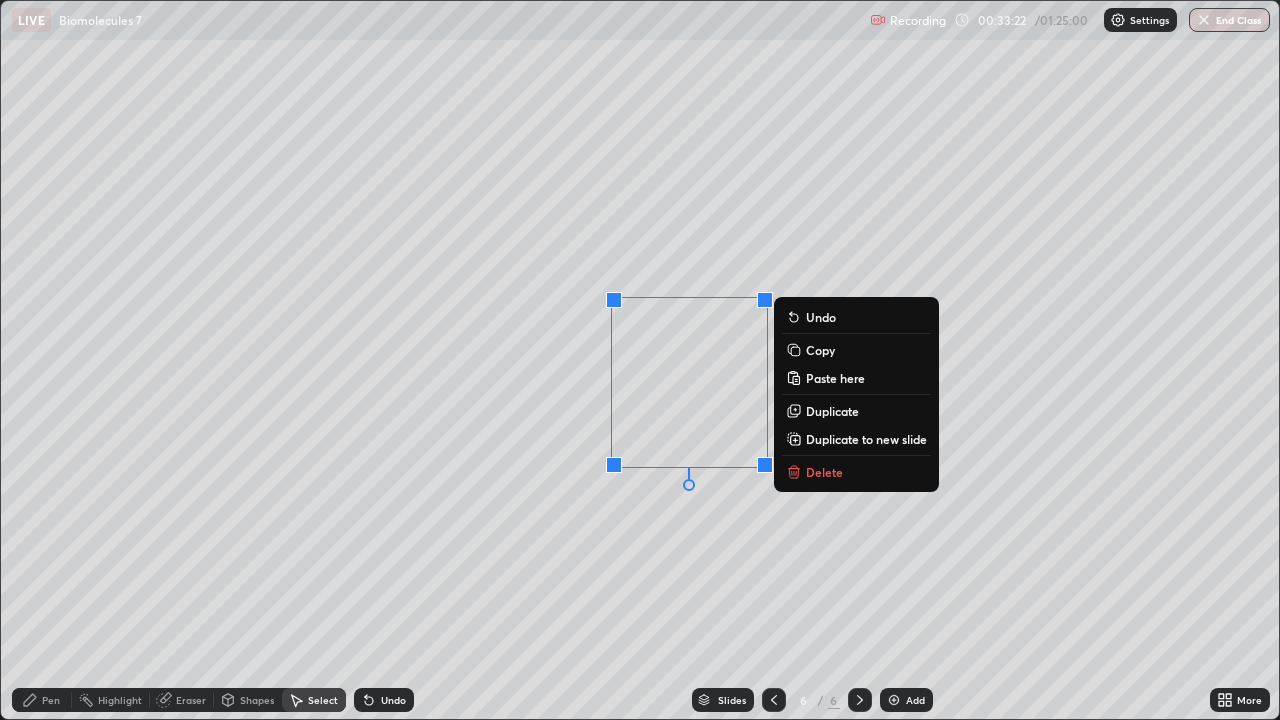 click on "Pen" at bounding box center (51, 700) 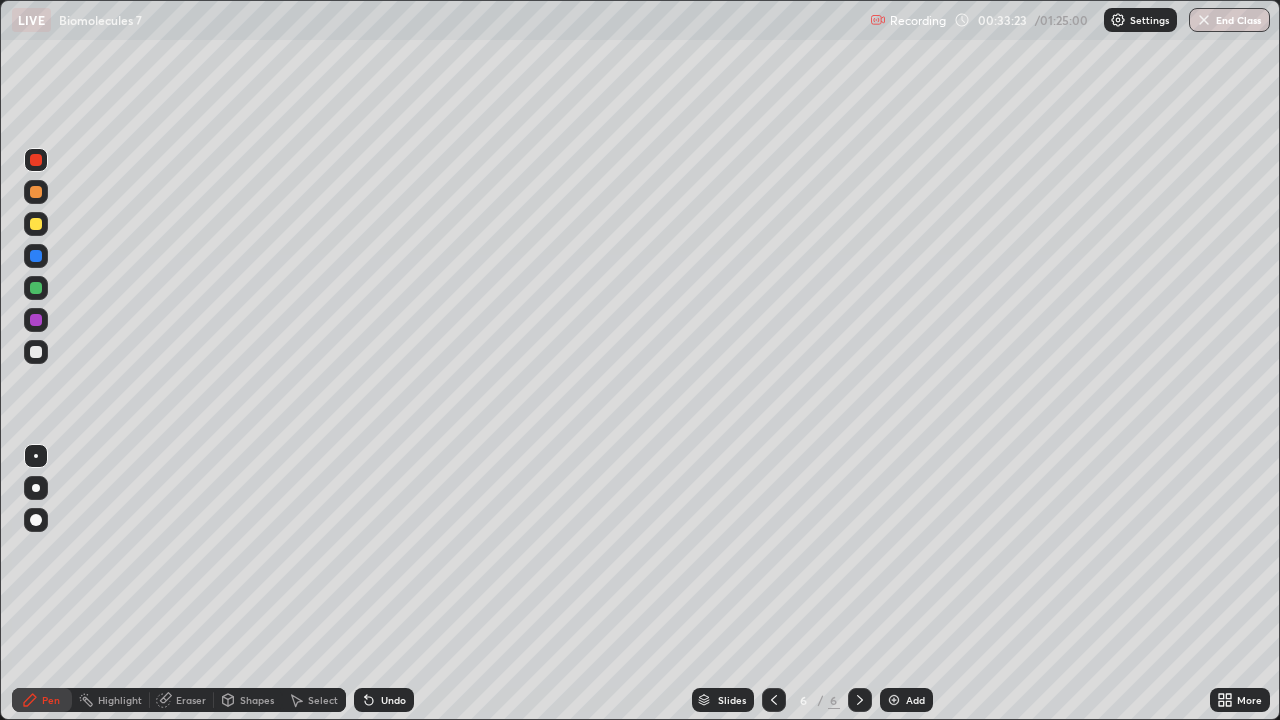 click at bounding box center [36, 352] 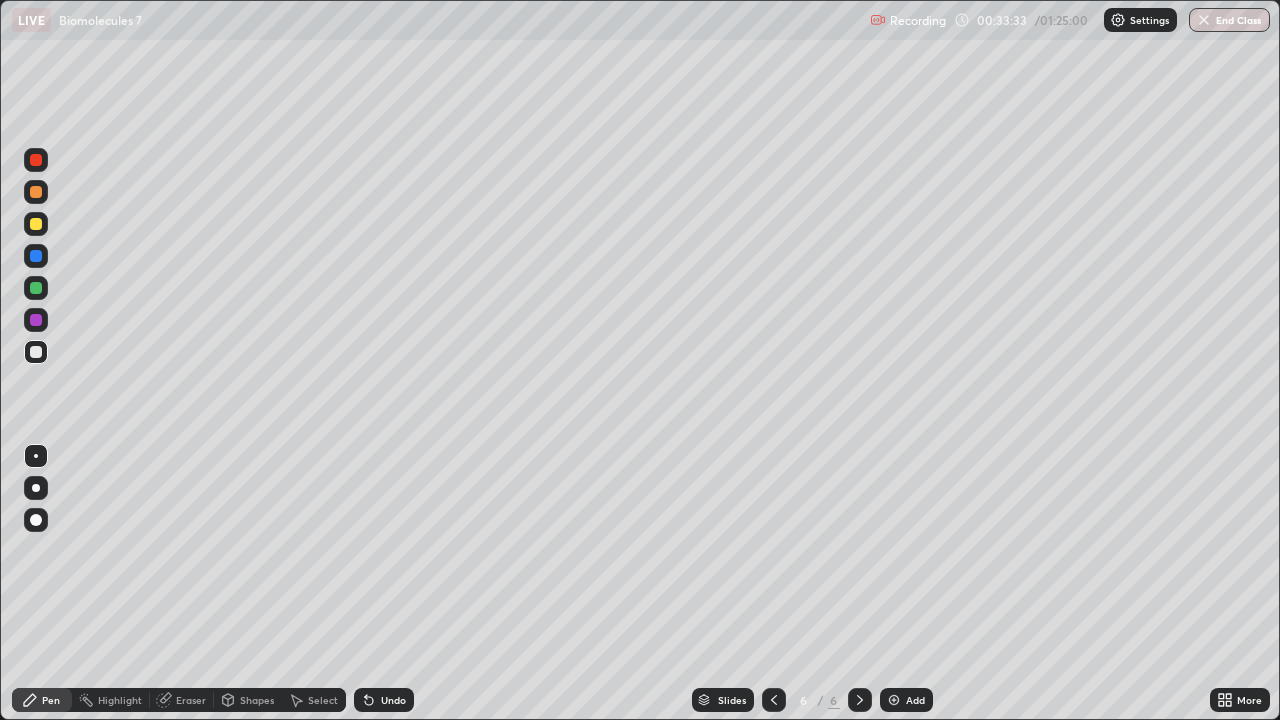 click 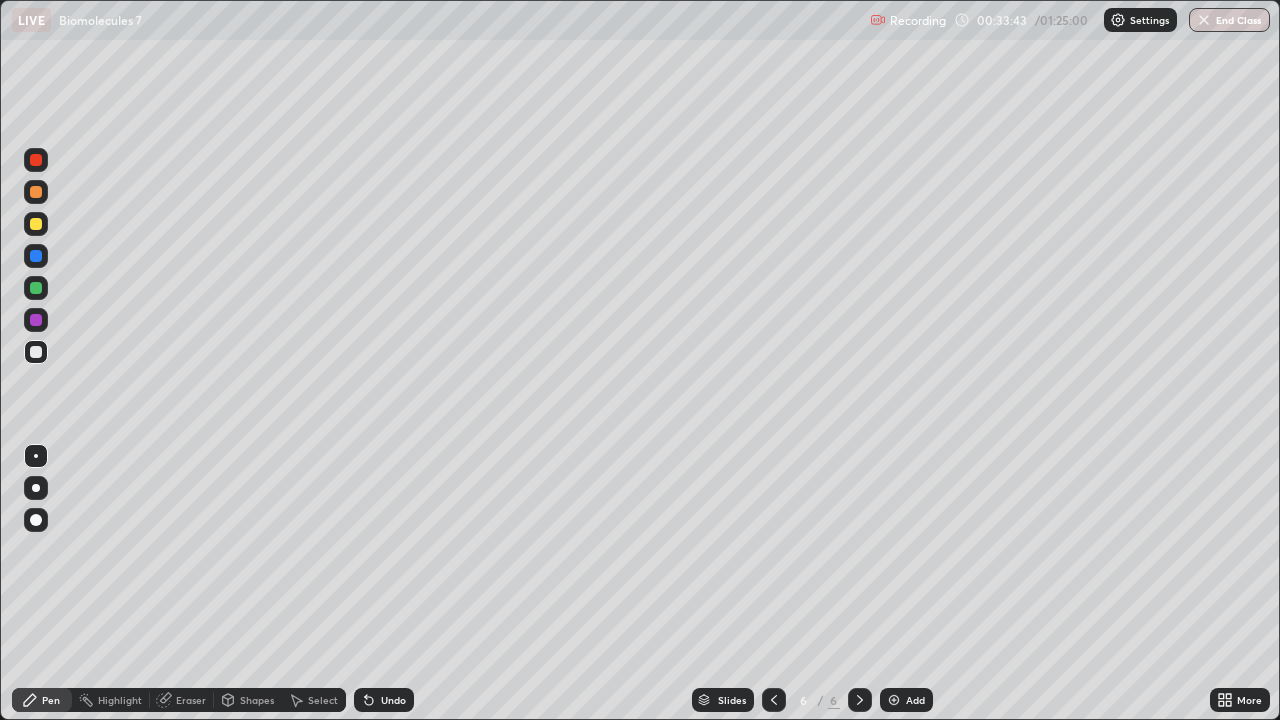 click on "Undo" at bounding box center (384, 700) 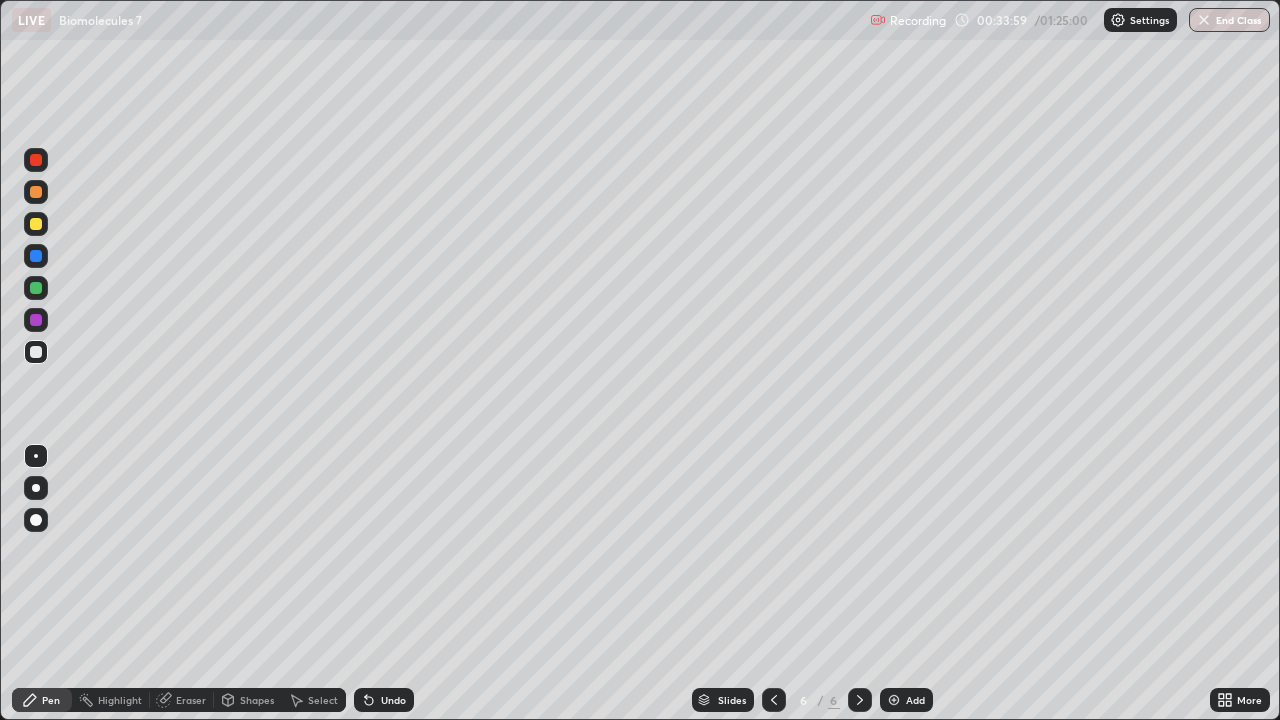 click at bounding box center [36, 224] 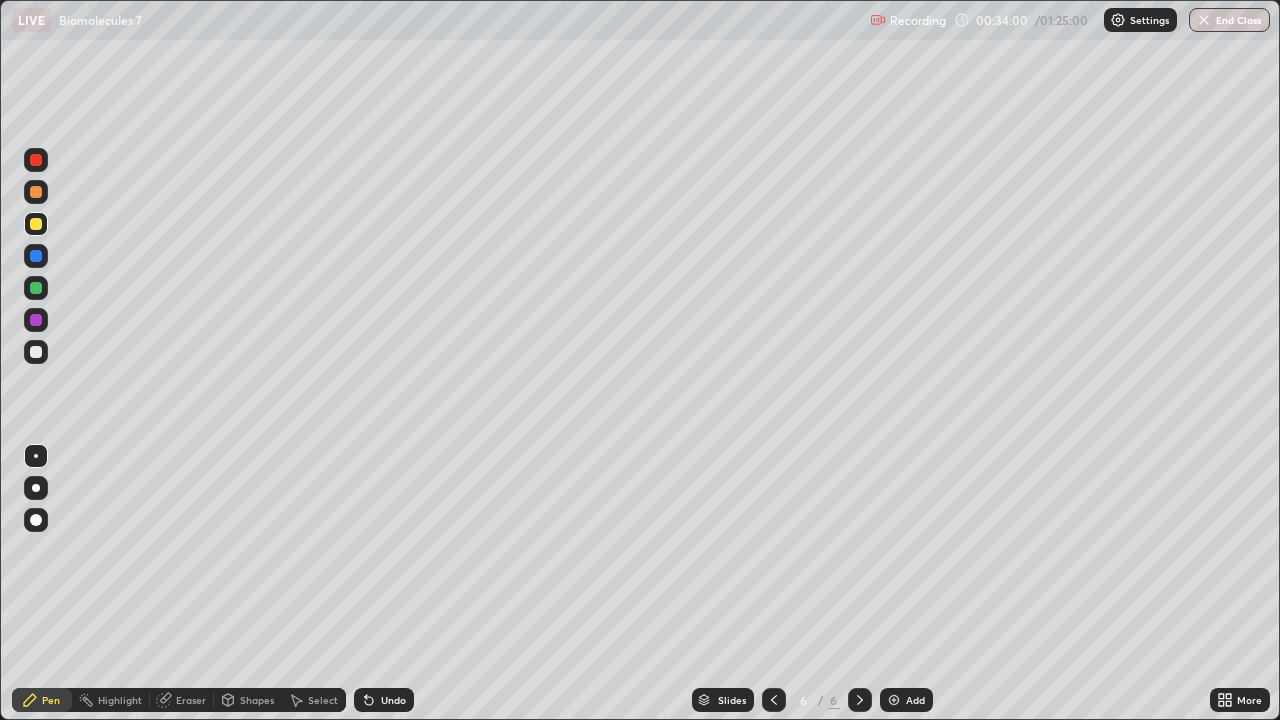 click 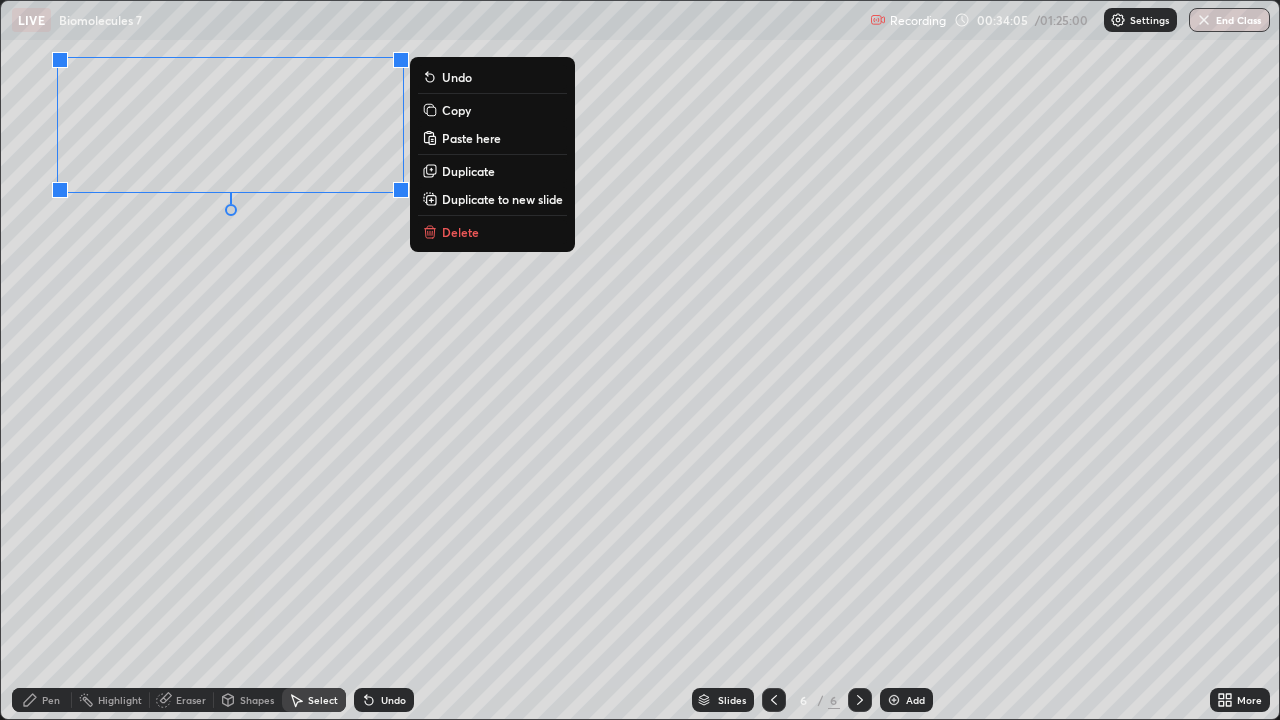 click on "Pen" at bounding box center (42, 700) 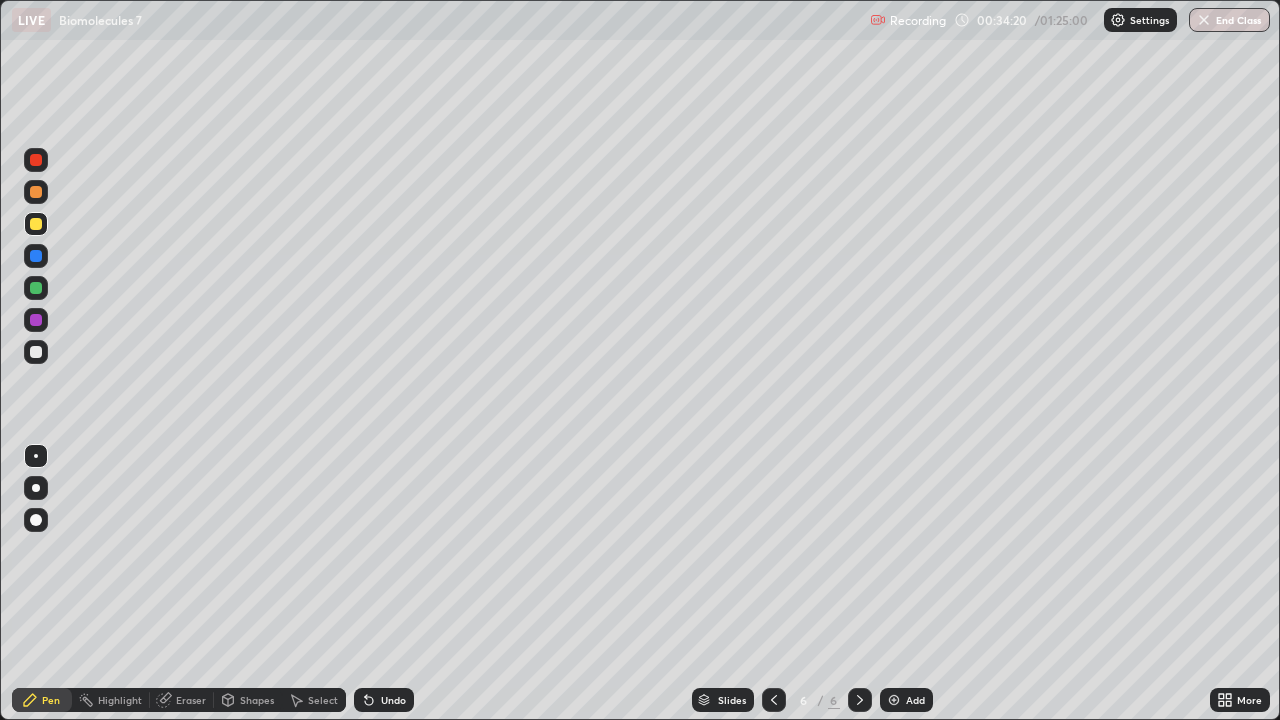 click 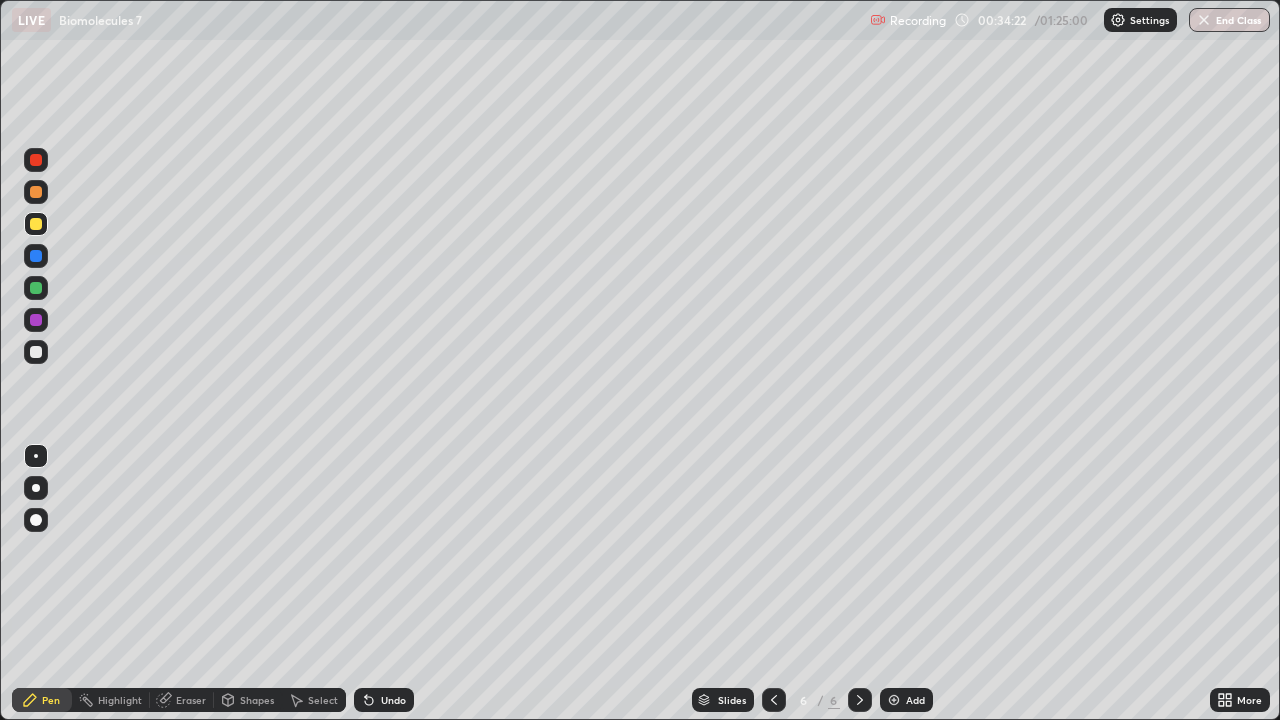 click 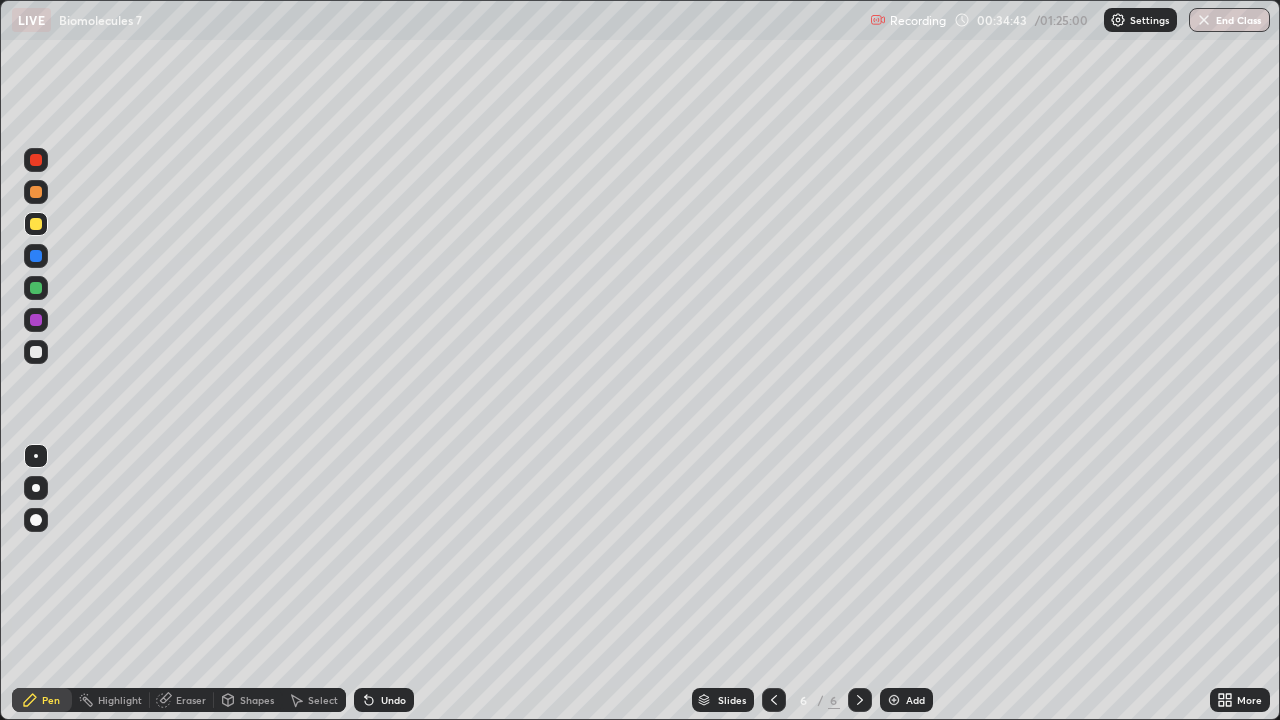 click 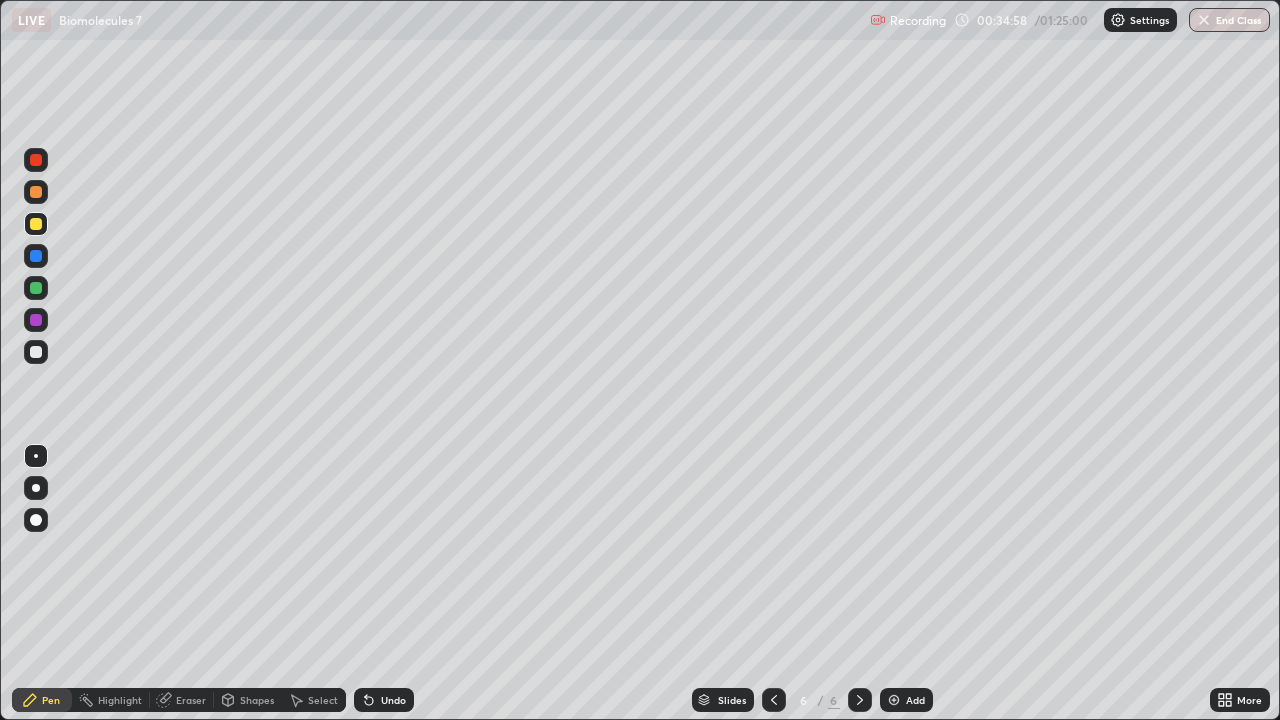 click on "Eraser" at bounding box center (191, 700) 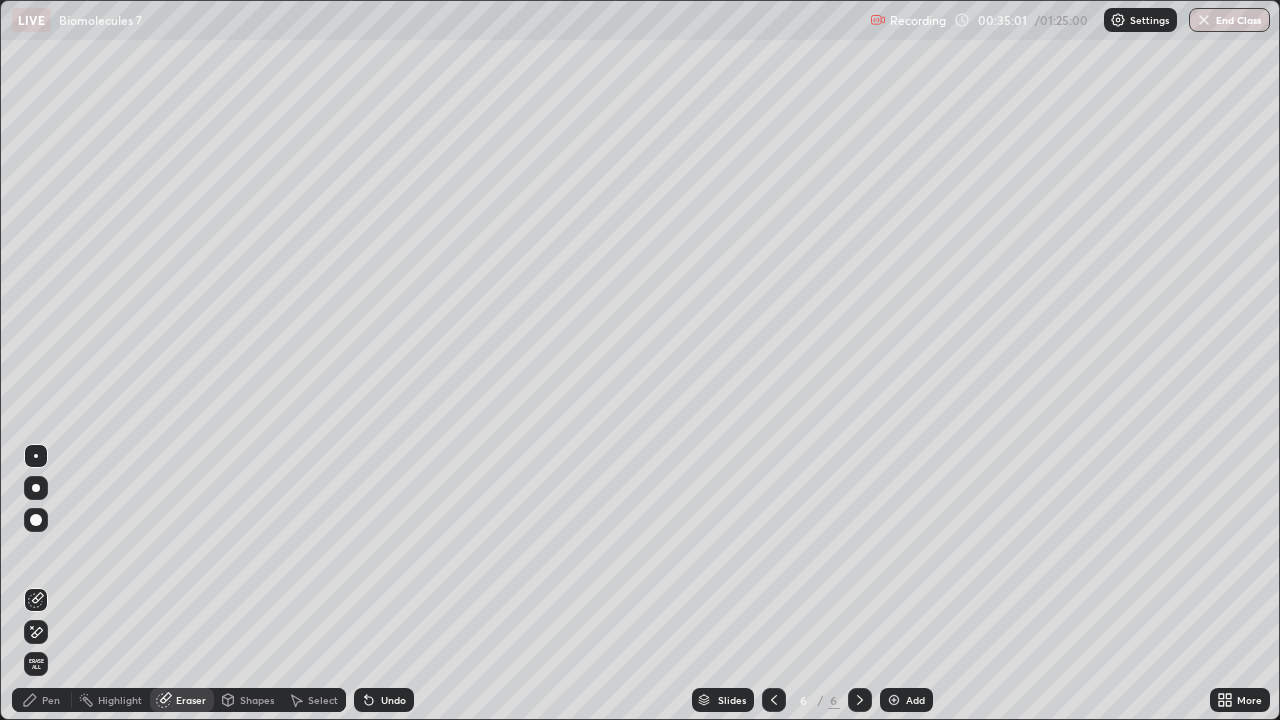 click on "Pen" at bounding box center (51, 700) 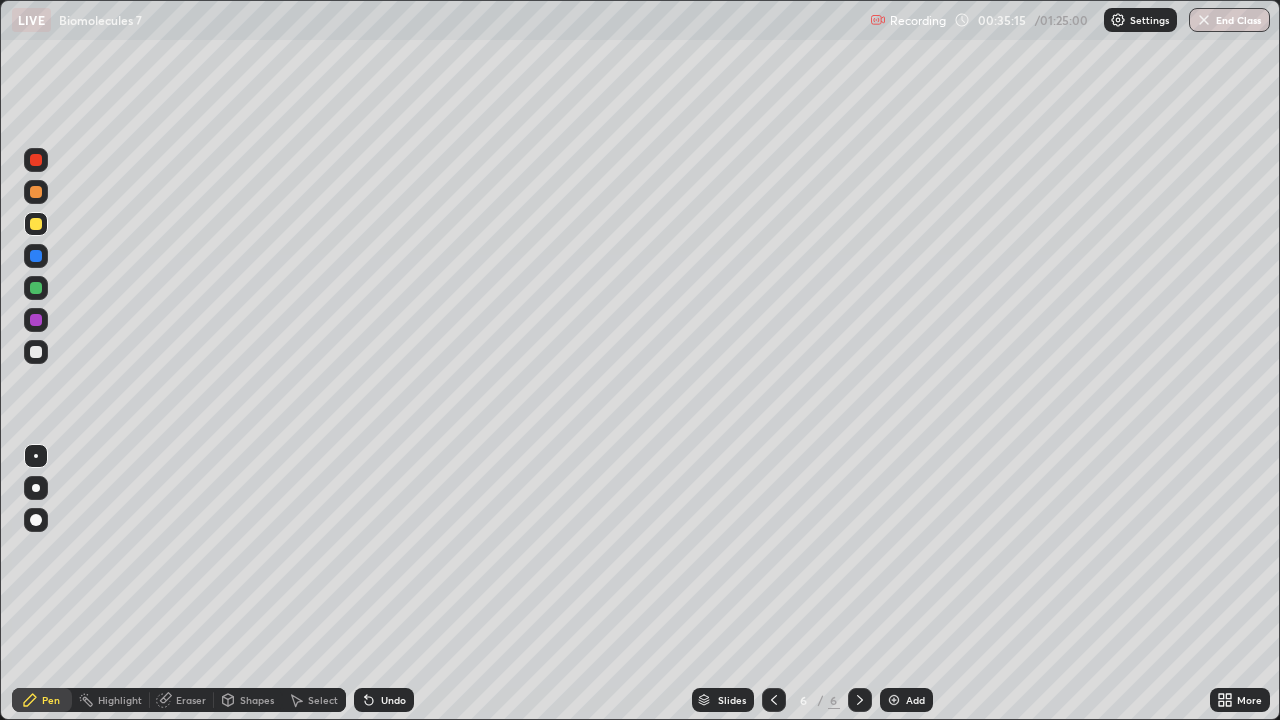 click on "Undo" at bounding box center [384, 700] 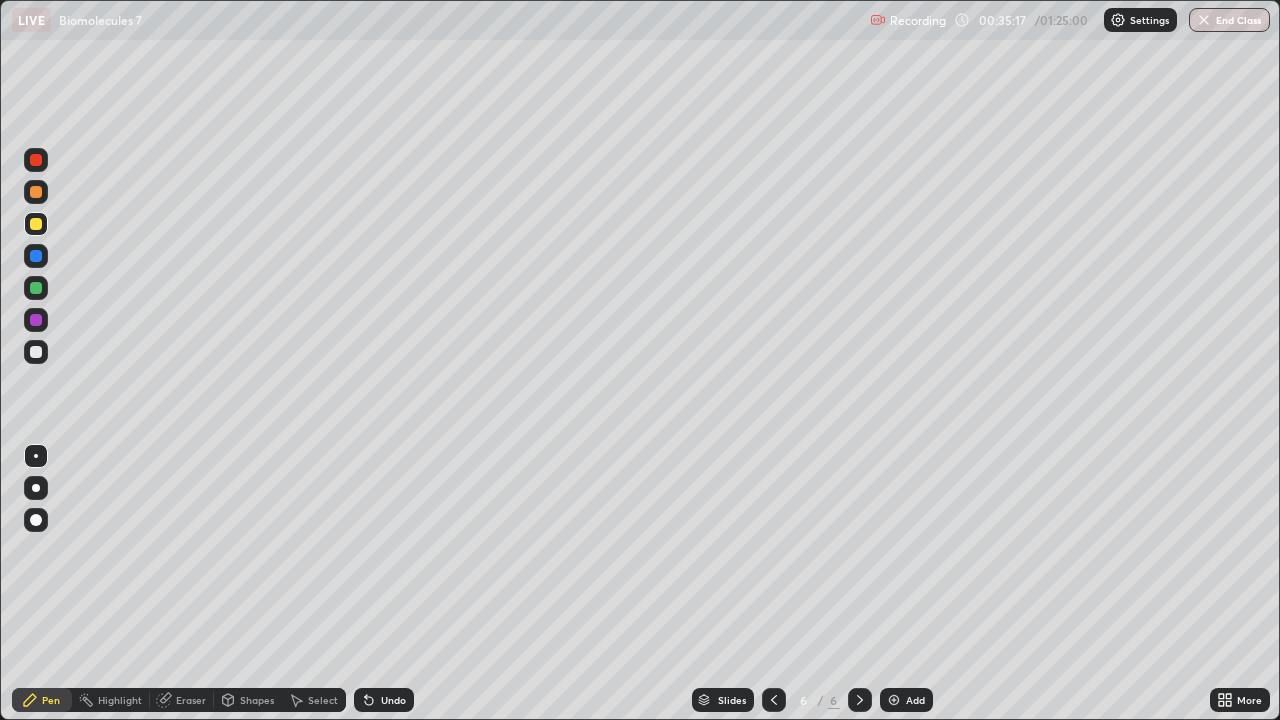click on "Undo" at bounding box center [384, 700] 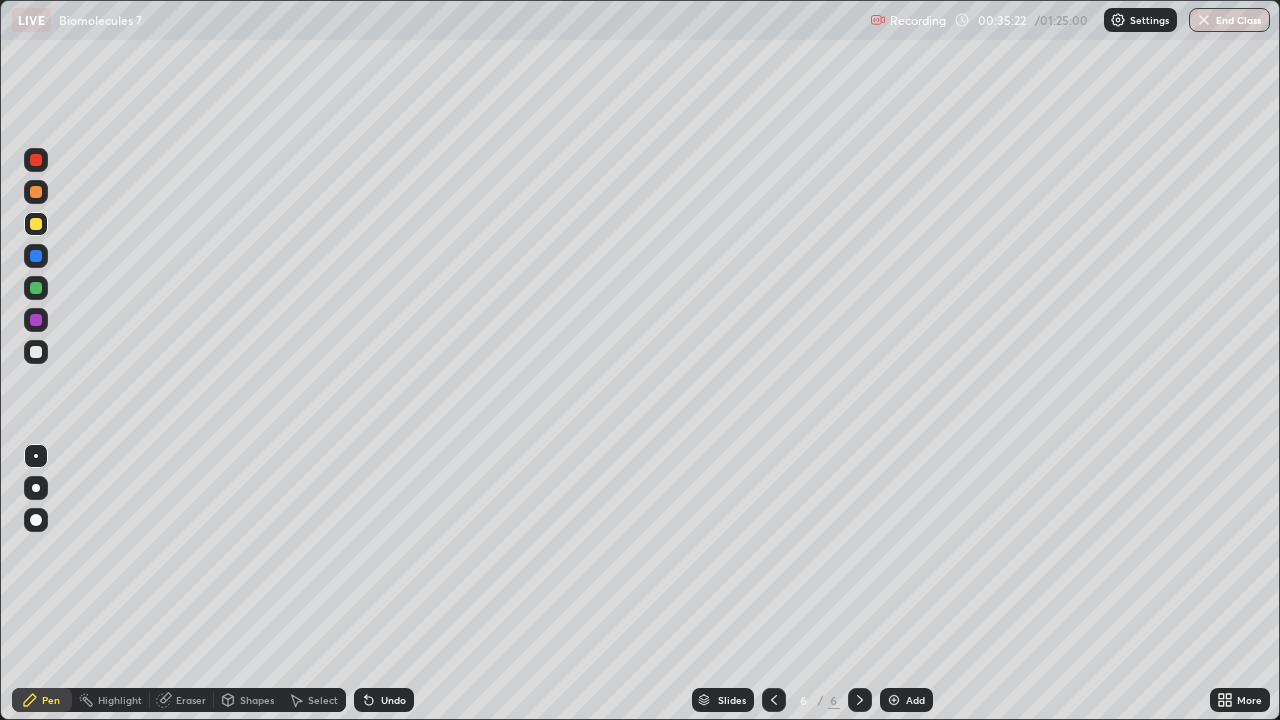 click on "Undo" at bounding box center (393, 700) 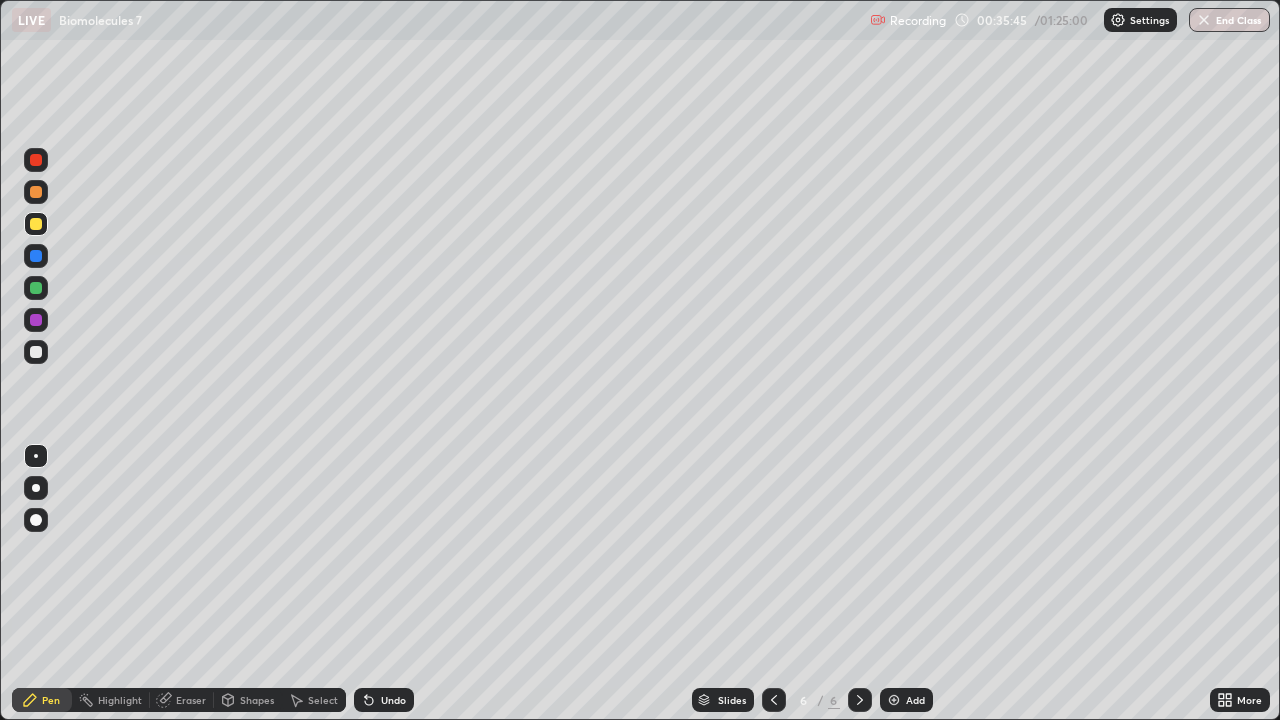 click 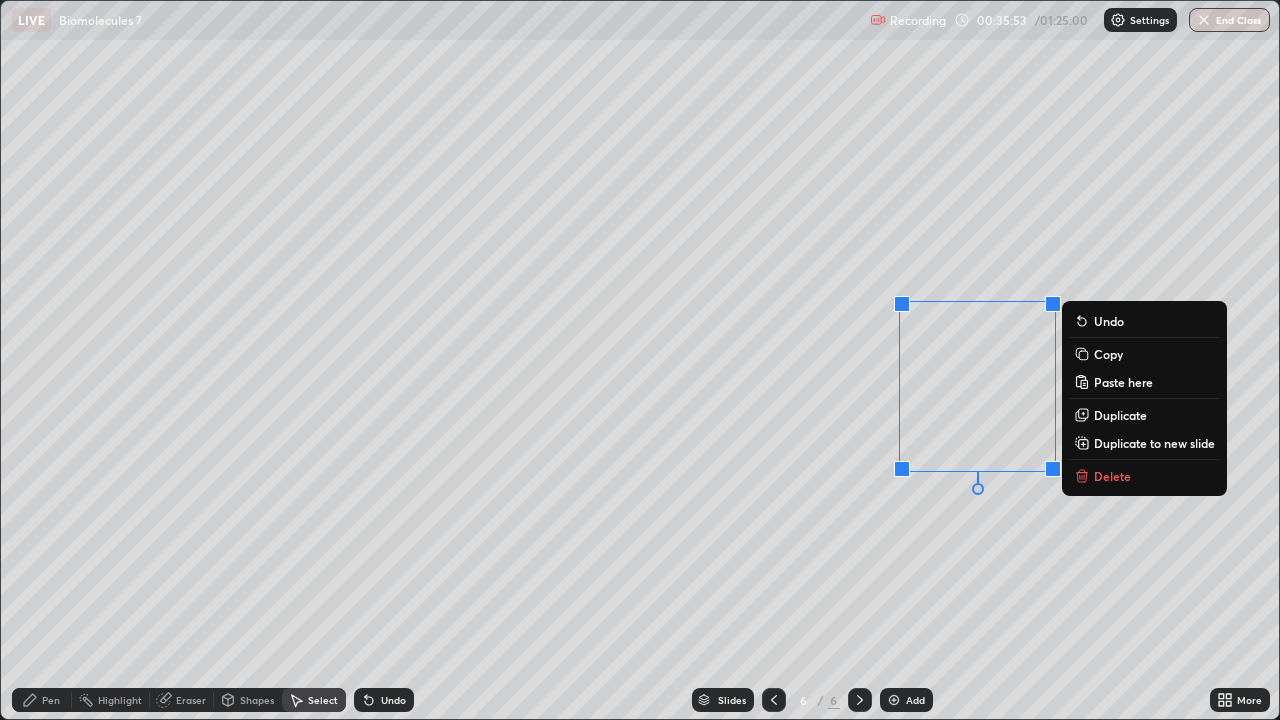 click on "Pen" at bounding box center (42, 700) 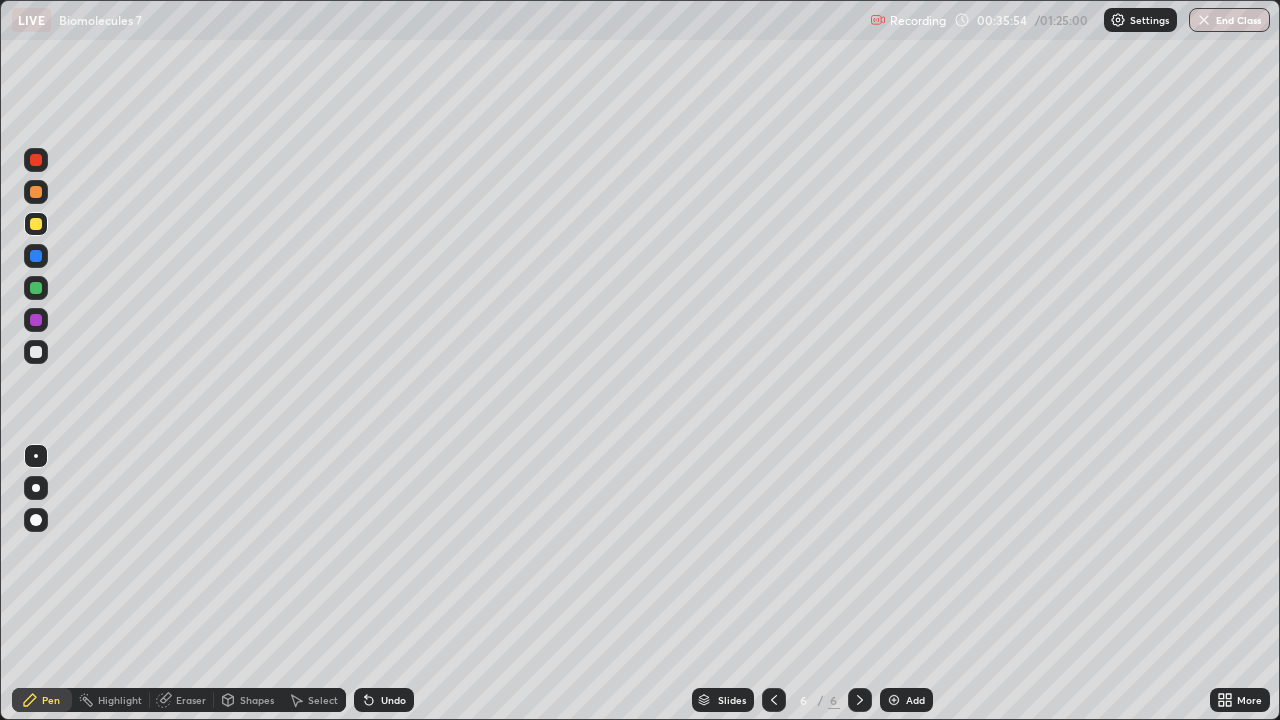 click at bounding box center (36, 160) 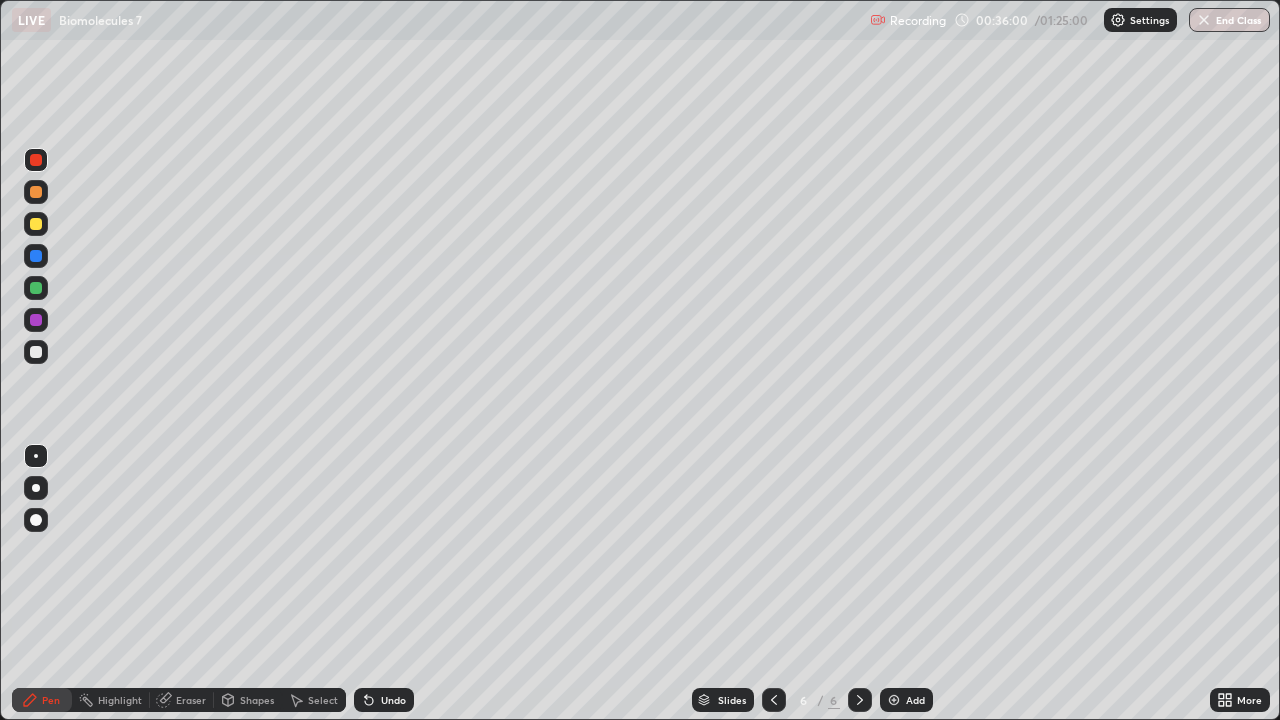click on "Undo" at bounding box center (393, 700) 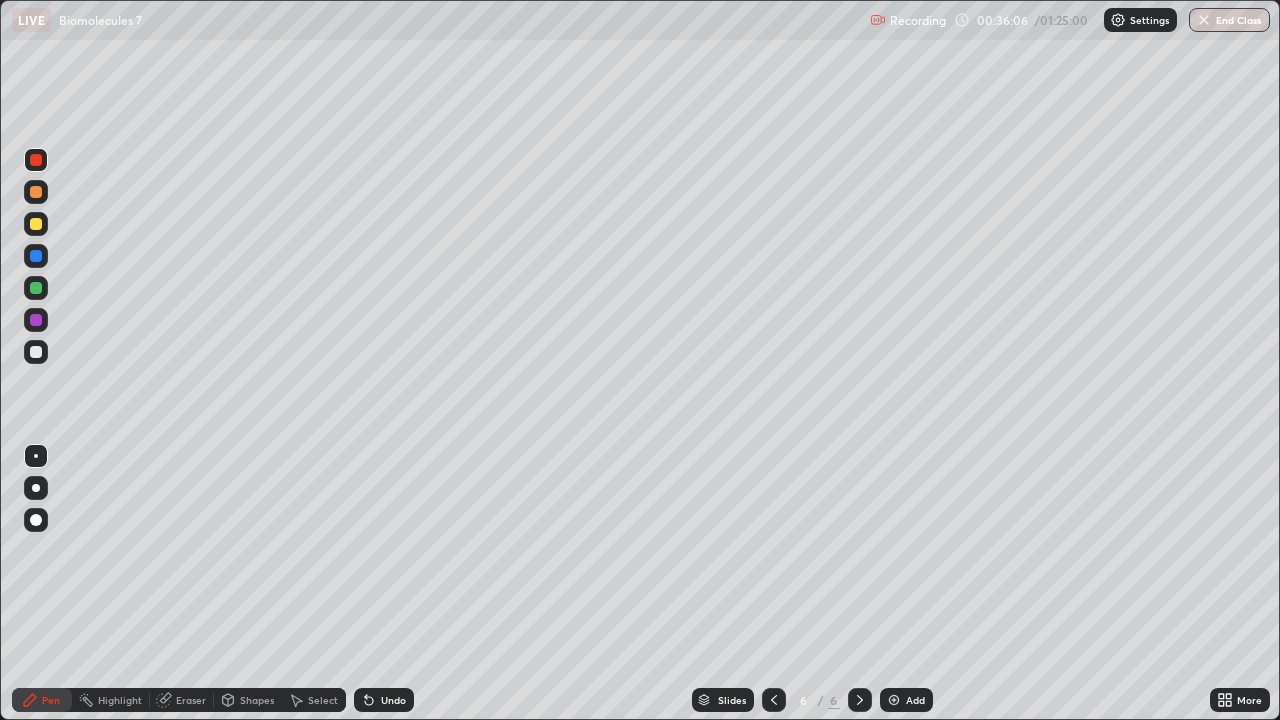 click 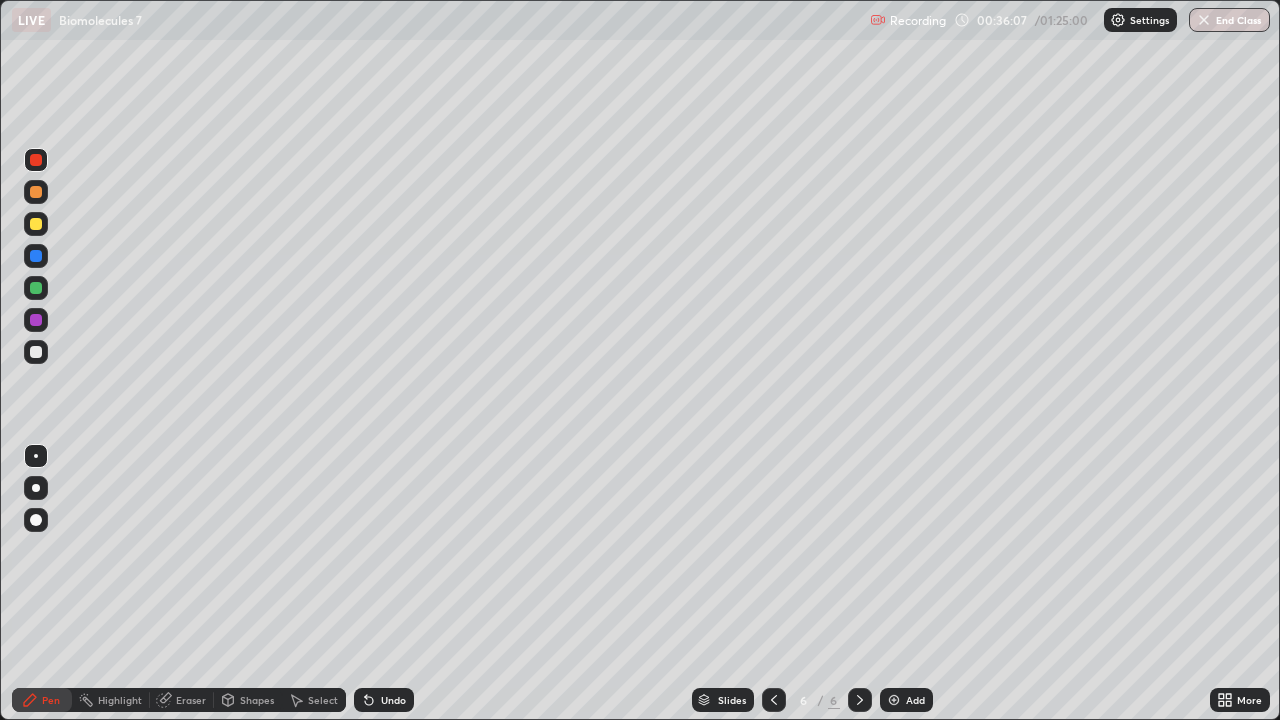 click on "Undo" at bounding box center [384, 700] 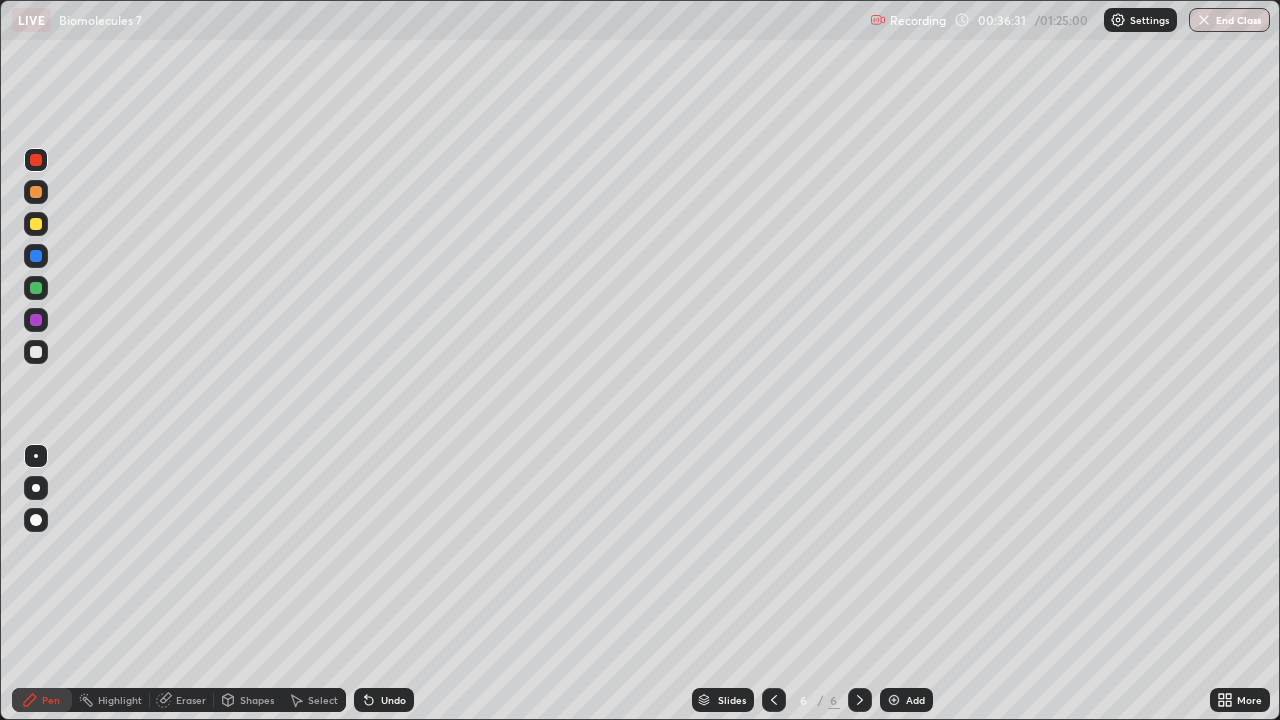 click 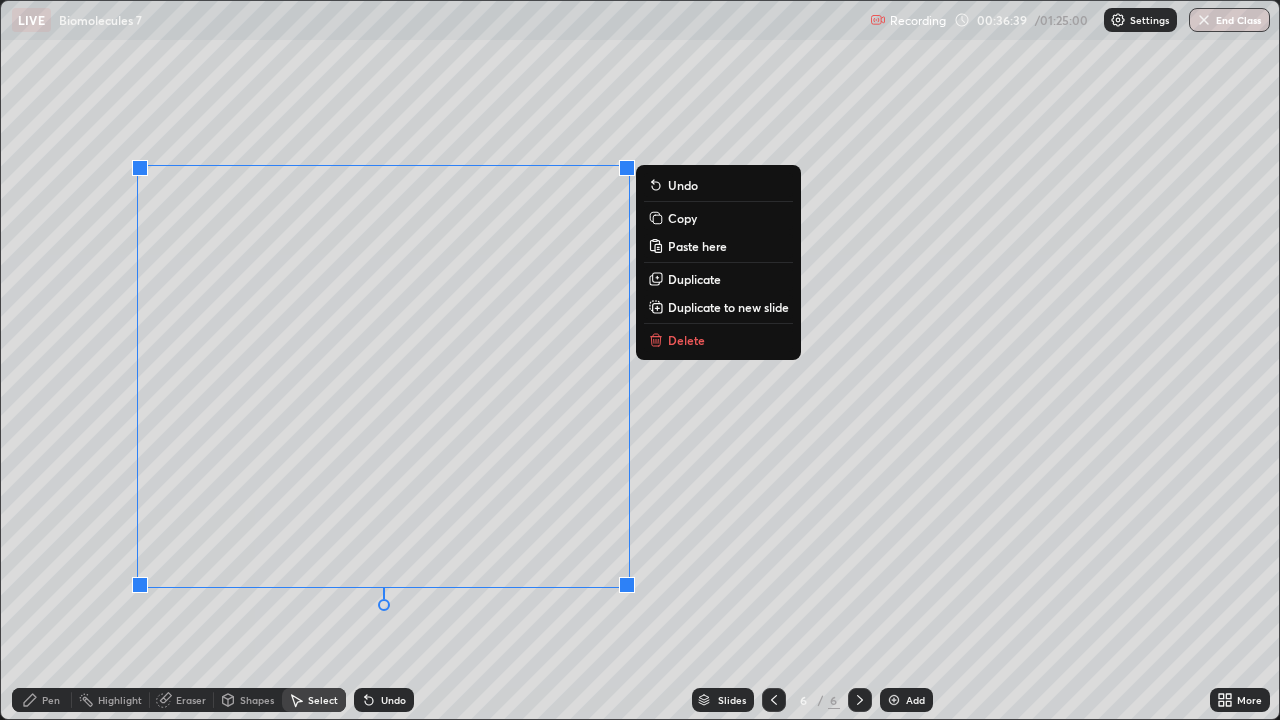 click on "Pen" at bounding box center [51, 700] 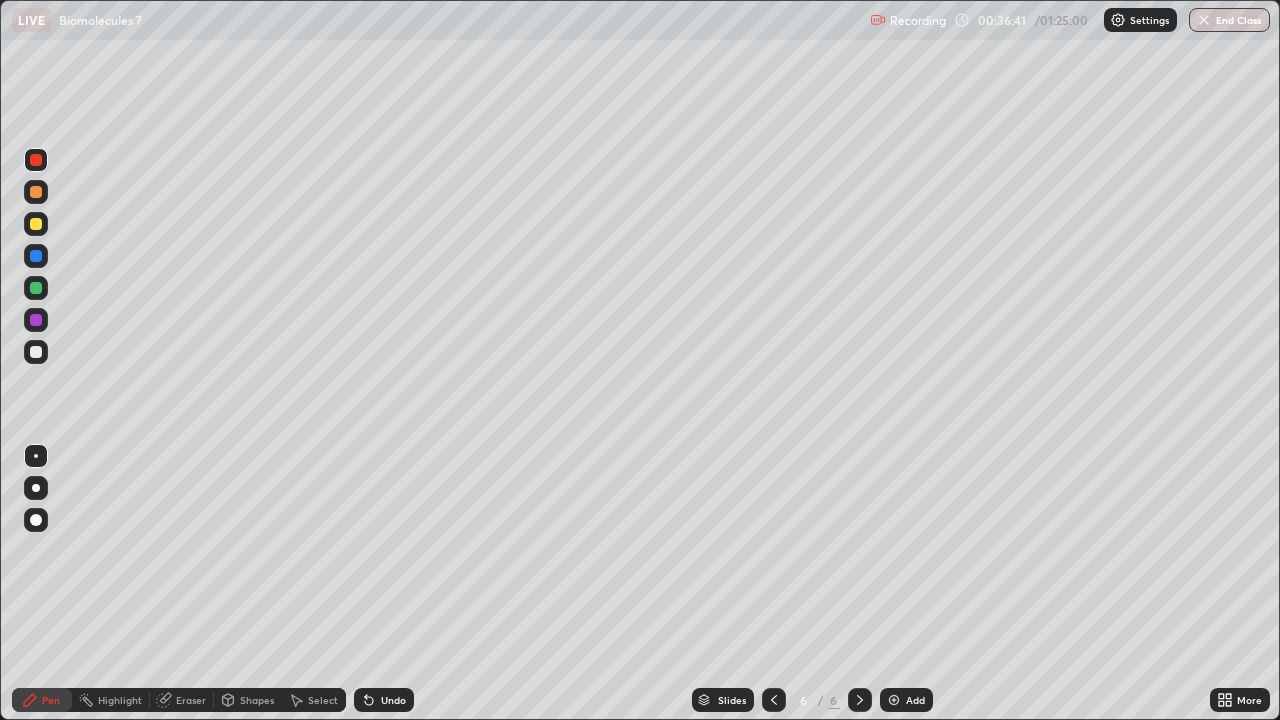 click at bounding box center [36, 288] 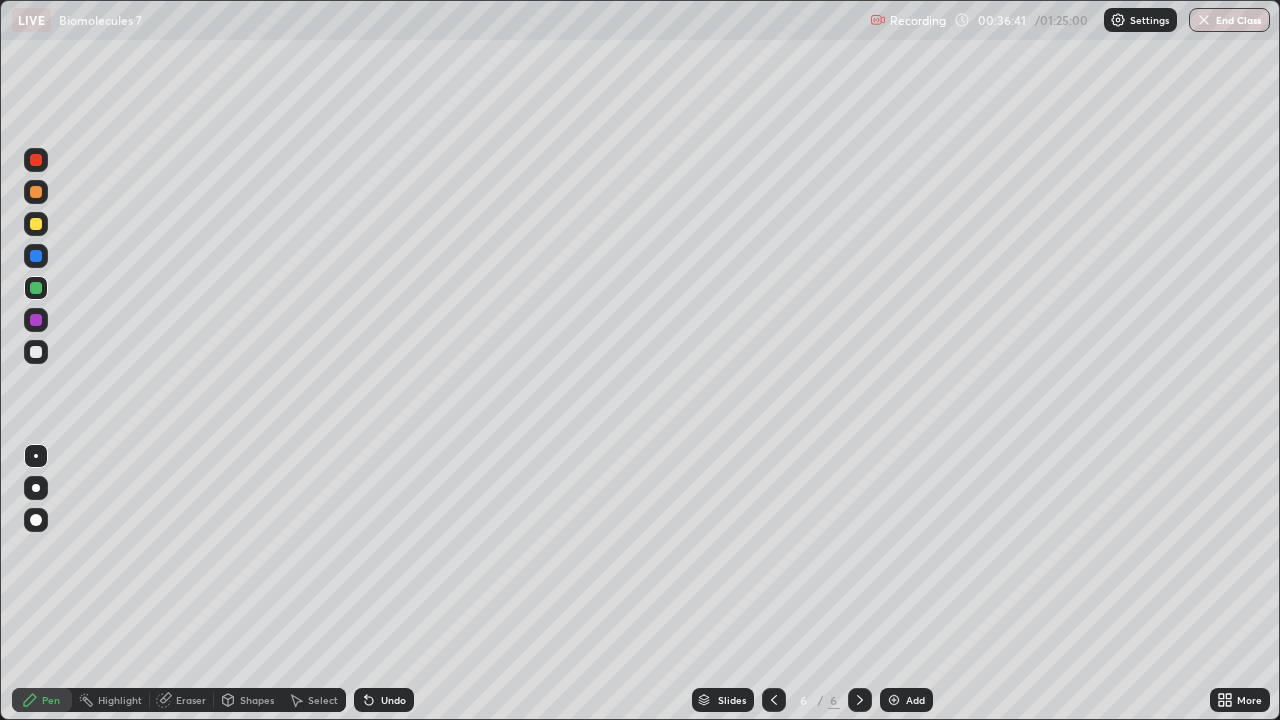 click 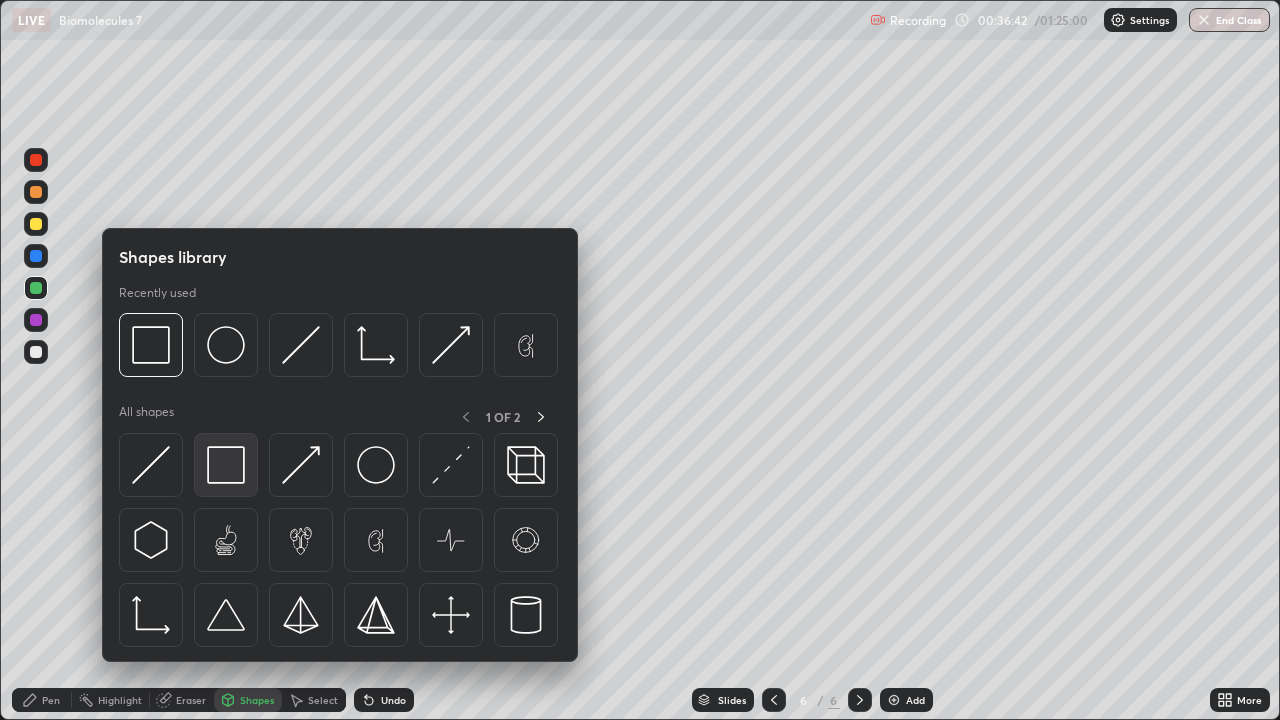 click at bounding box center (226, 465) 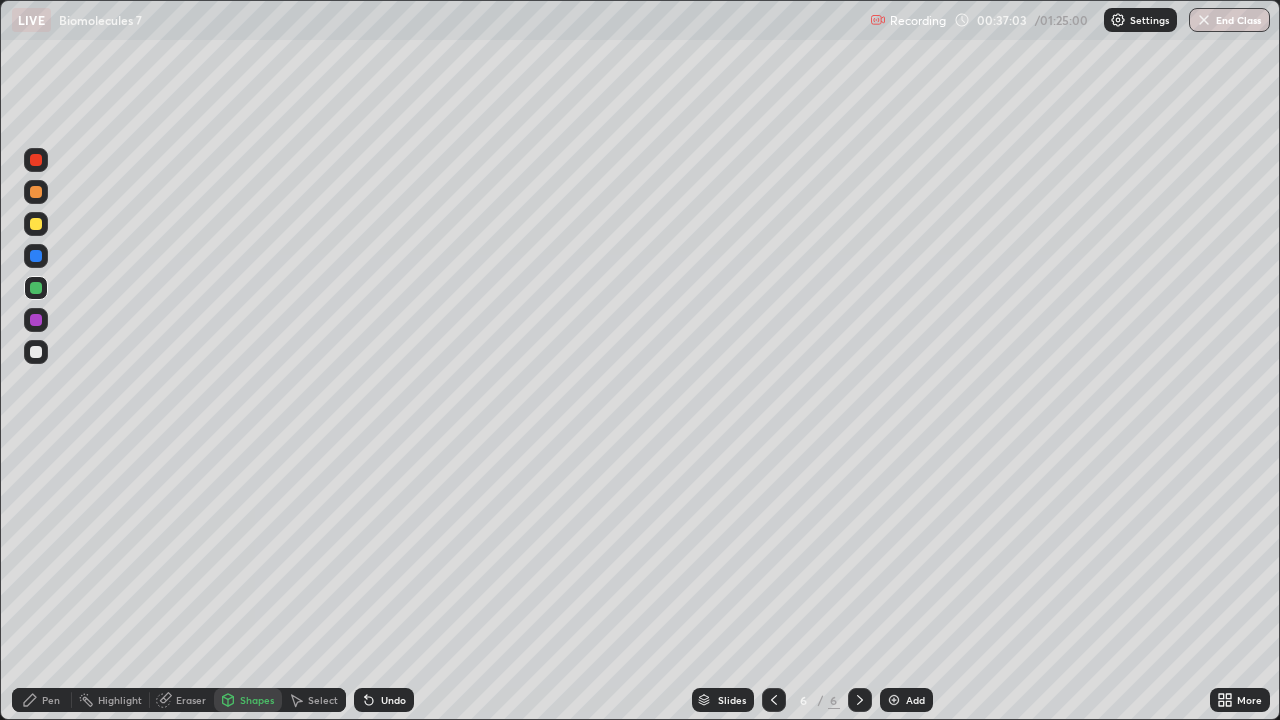 click on "Shapes" at bounding box center [248, 700] 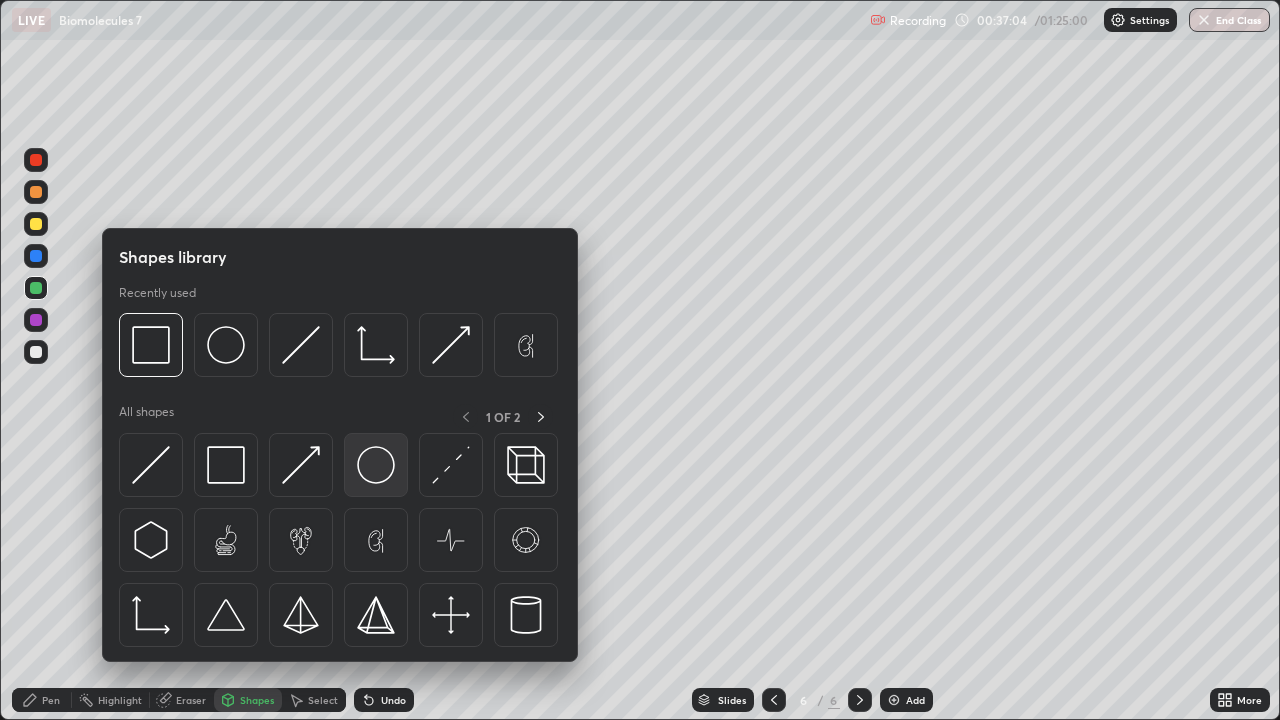 click at bounding box center (376, 465) 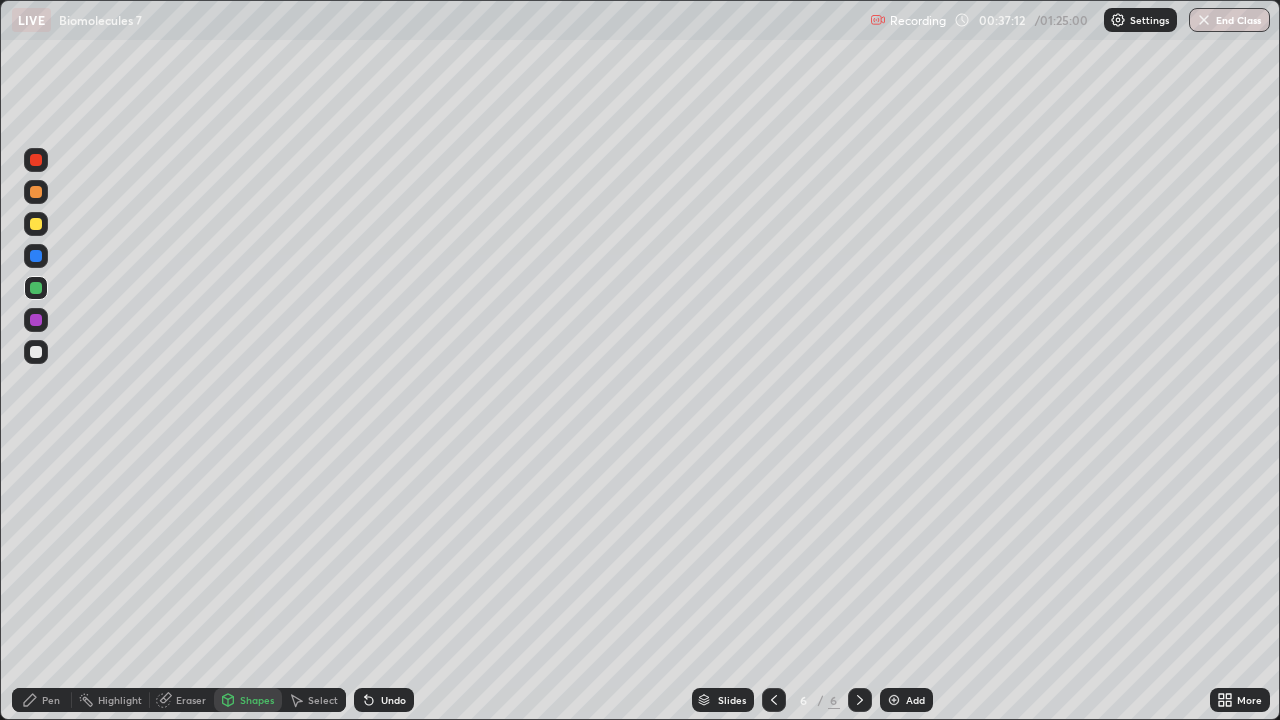 click 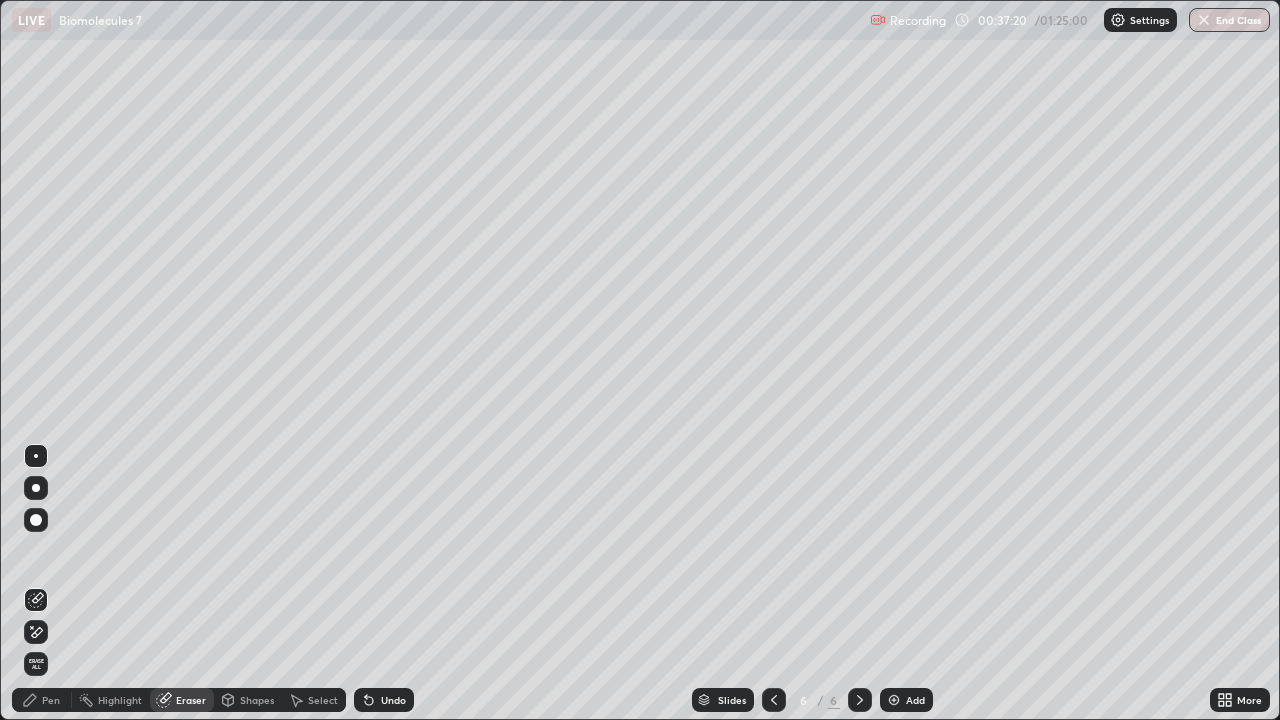 click on "Pen" at bounding box center [42, 700] 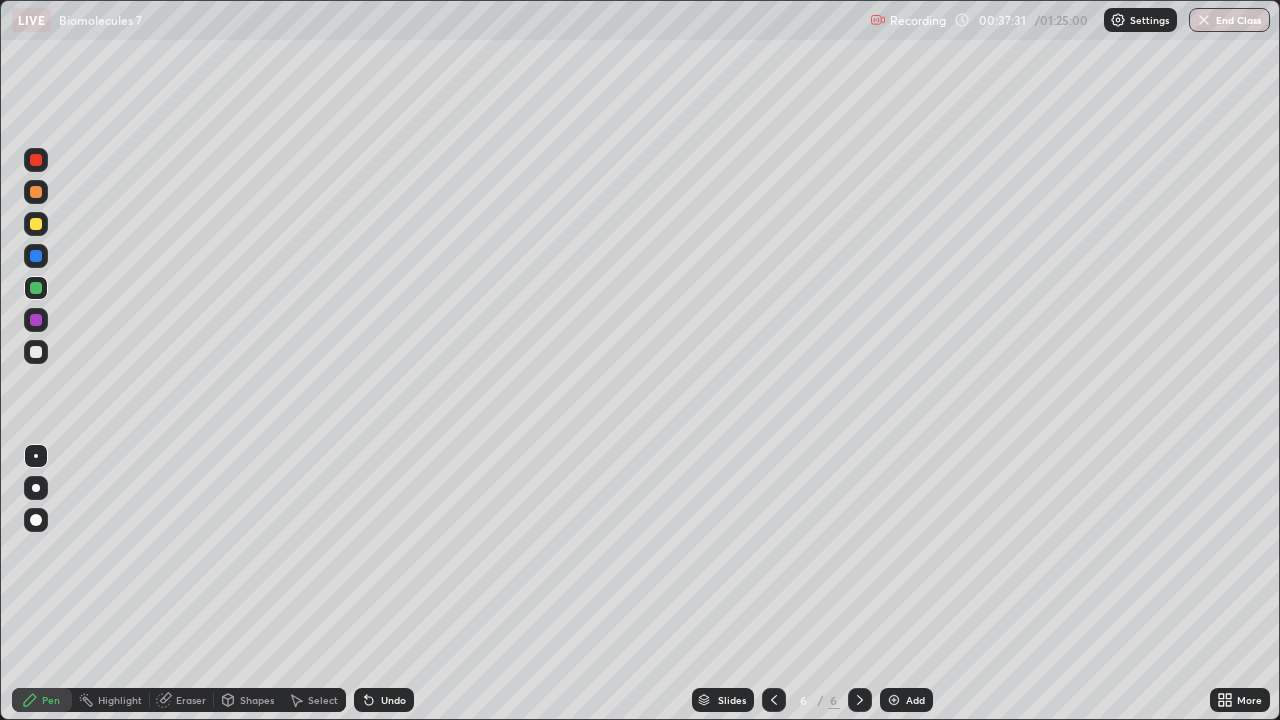 click 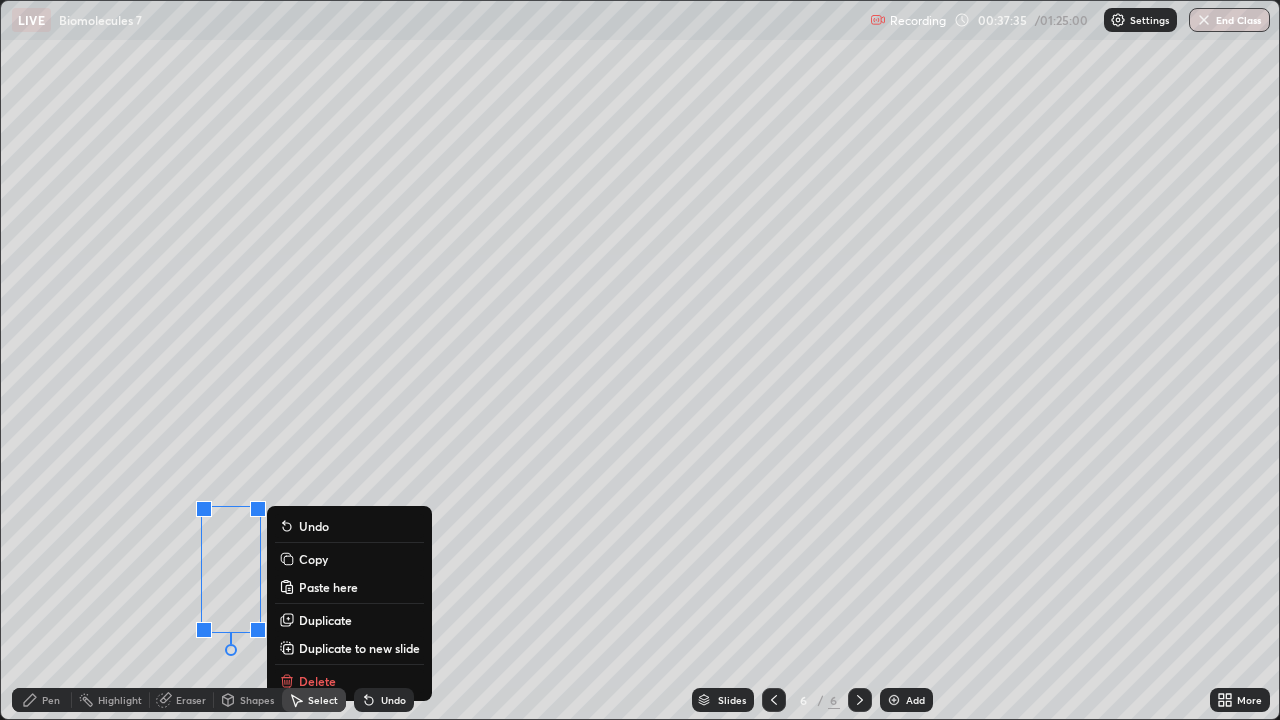 click on "Duplicate" at bounding box center [325, 620] 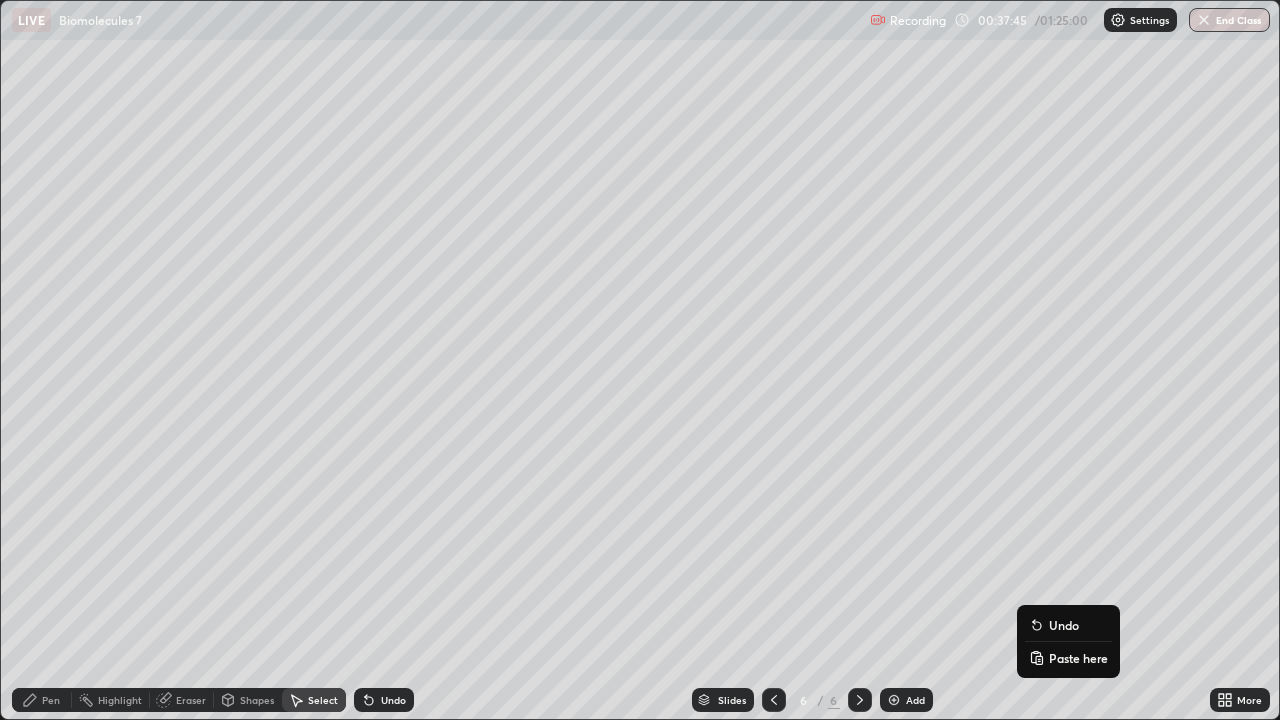 click on "0 ° Undo Copy Paste here Duplicate Duplicate to new slide Delete" at bounding box center (640, 360) 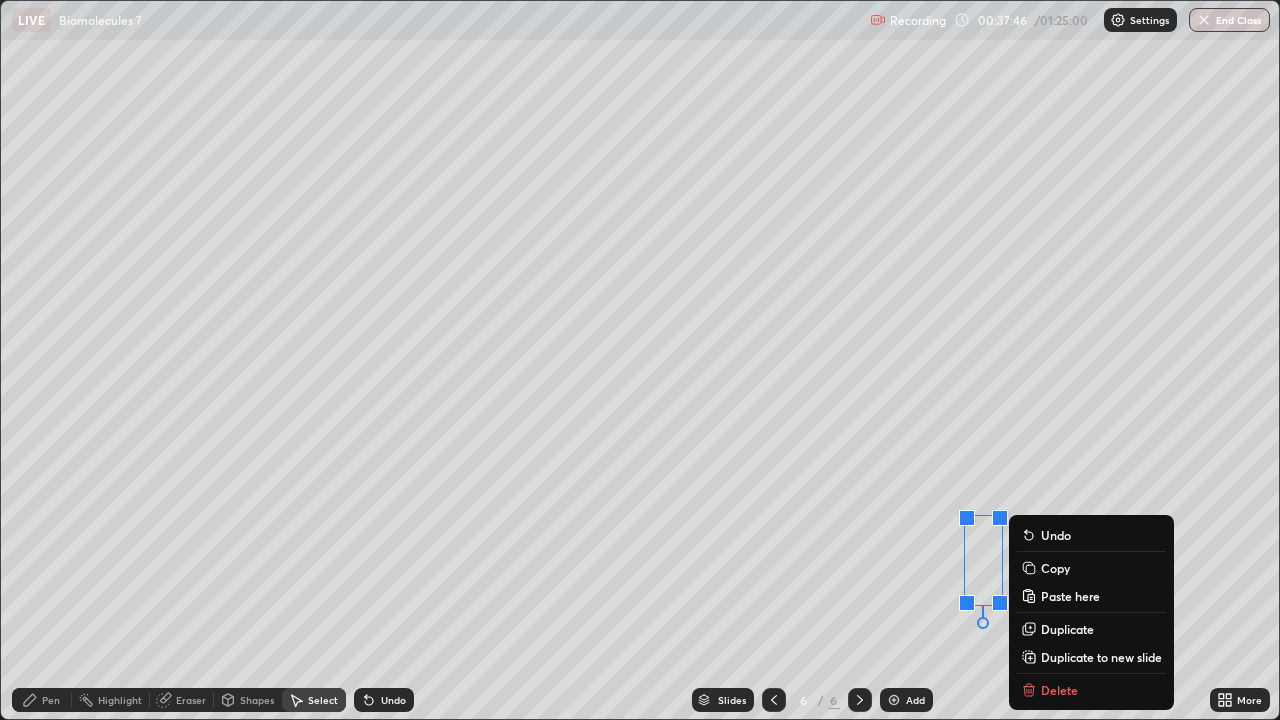 click on "0 ° Undo Copy Paste here Duplicate Duplicate to new slide Delete" at bounding box center (640, 360) 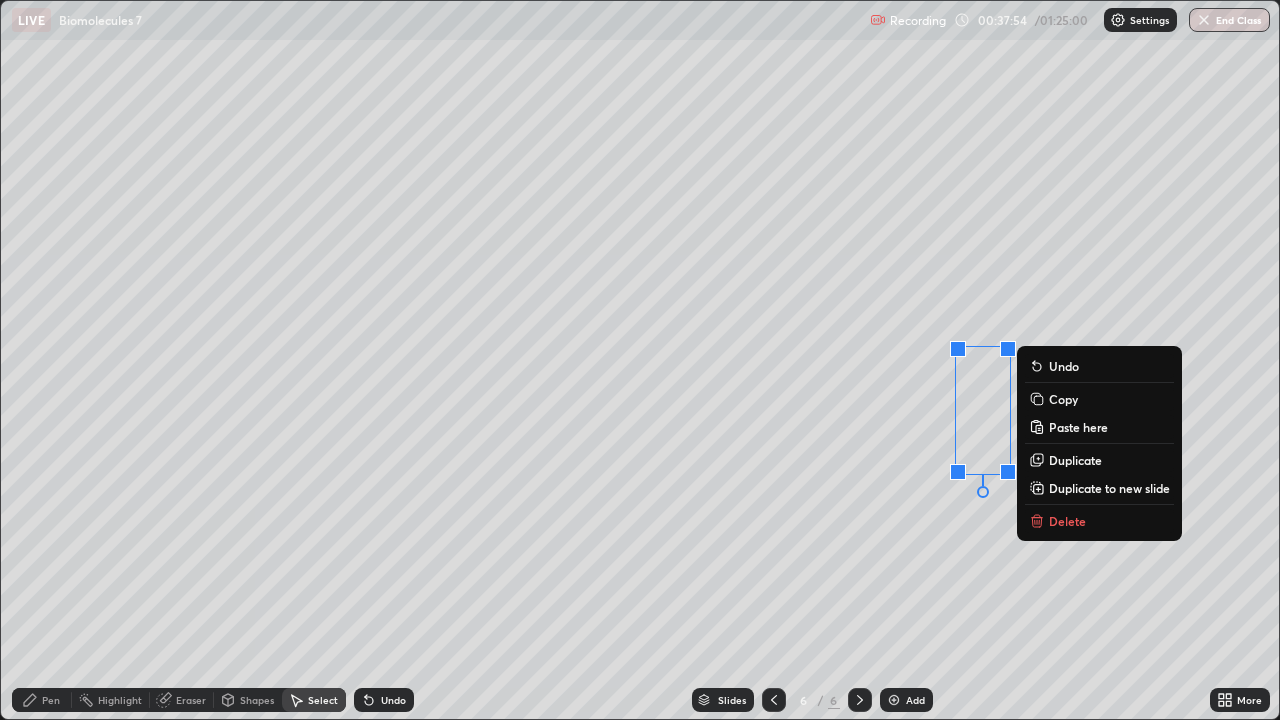click on "Undo" at bounding box center (393, 700) 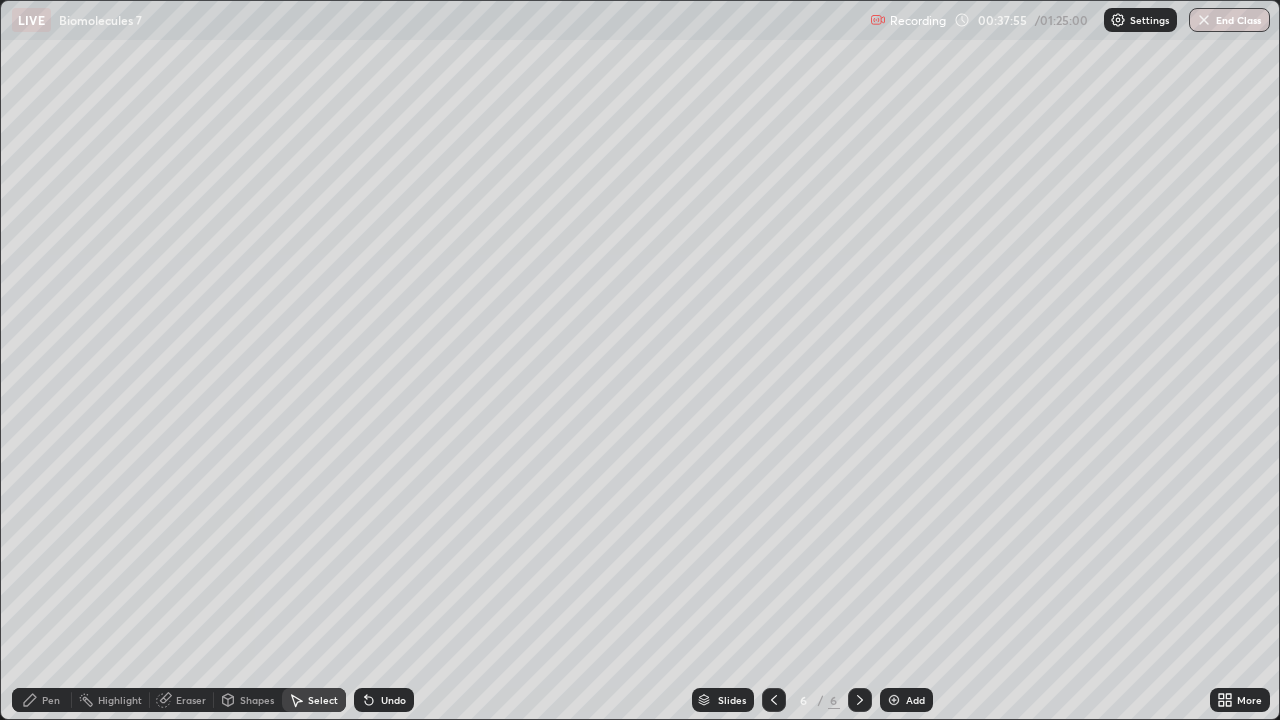 click on "Undo" at bounding box center [393, 700] 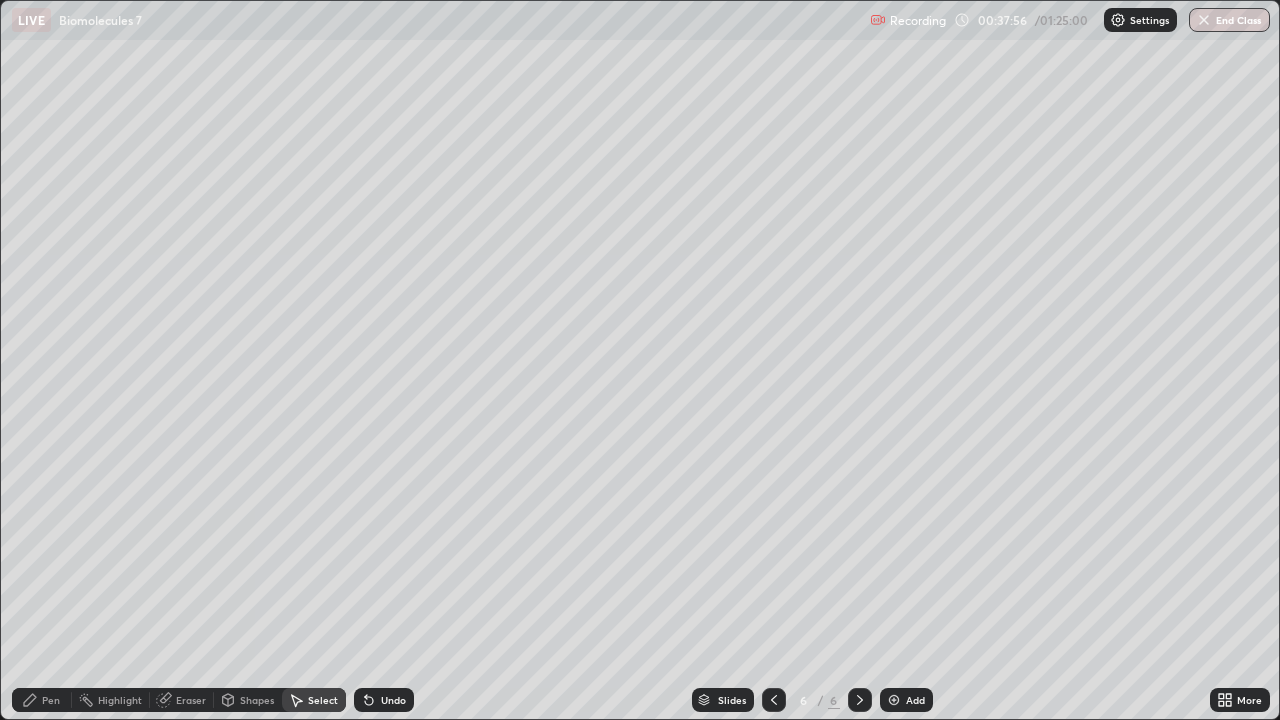 click on "Undo" at bounding box center [393, 700] 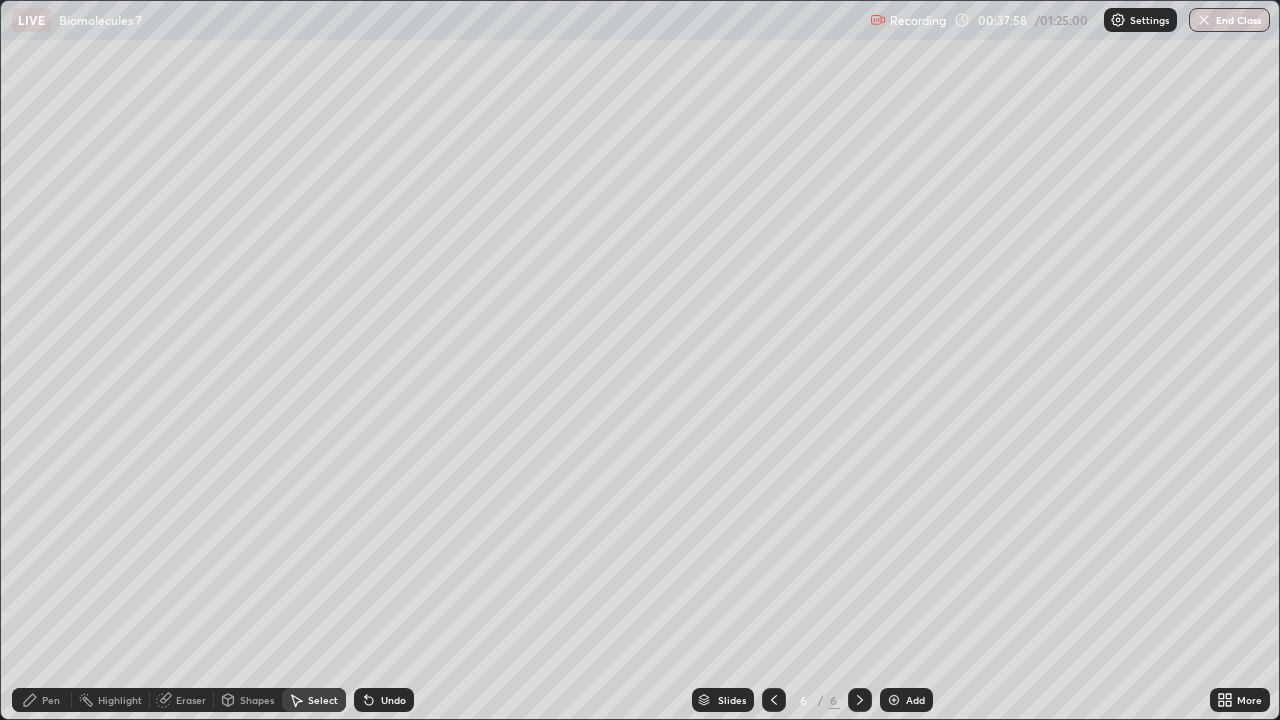 click on "Pen" at bounding box center (51, 700) 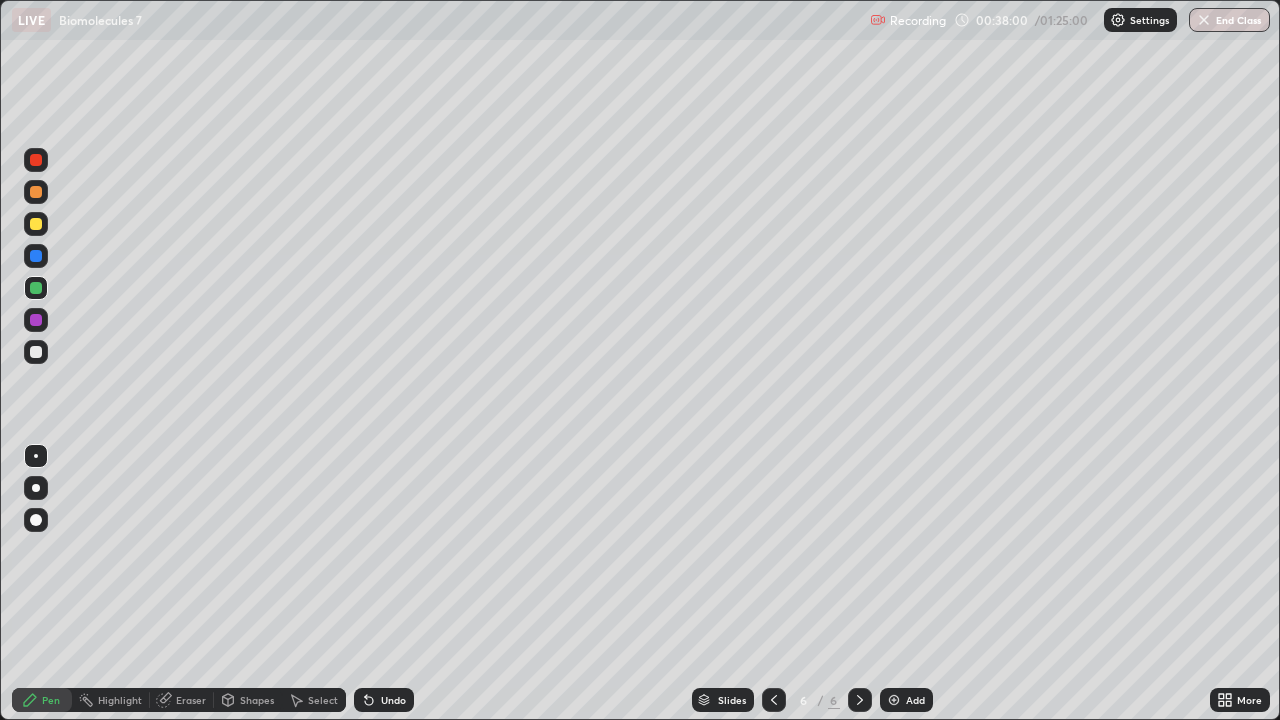 click on "Undo" at bounding box center [393, 700] 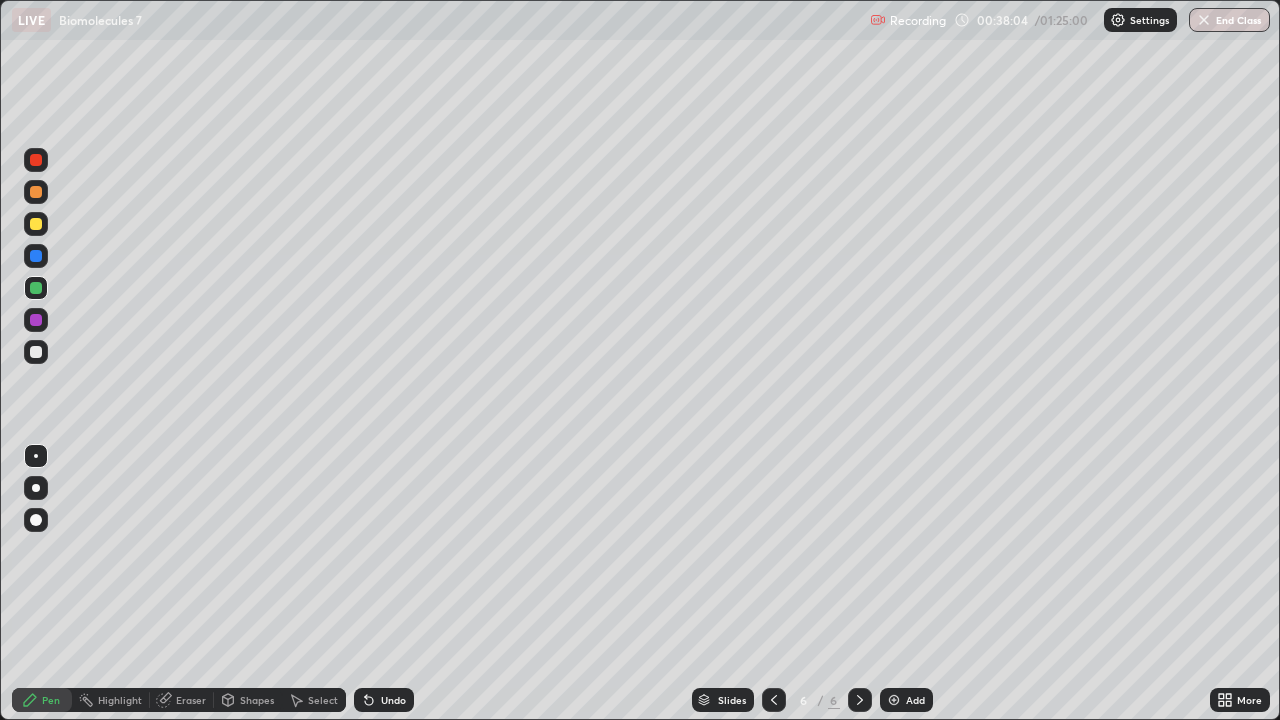 click on "Undo" at bounding box center [393, 700] 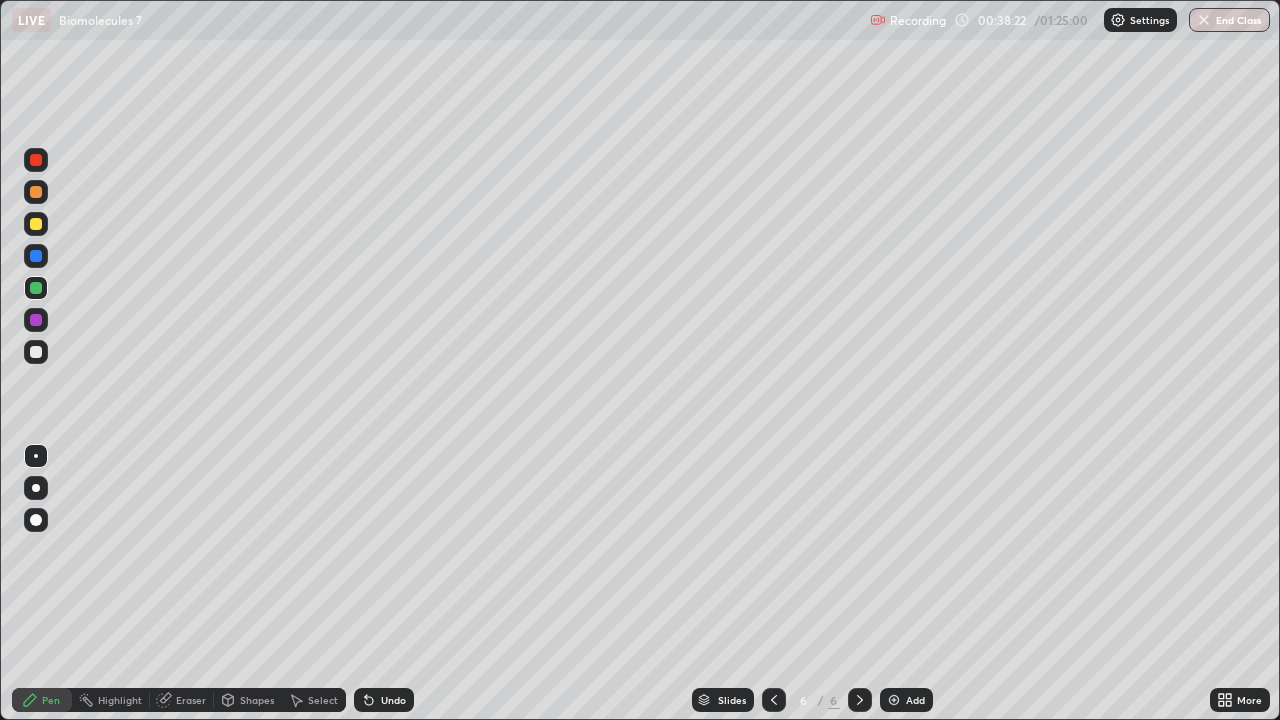 click at bounding box center (36, 160) 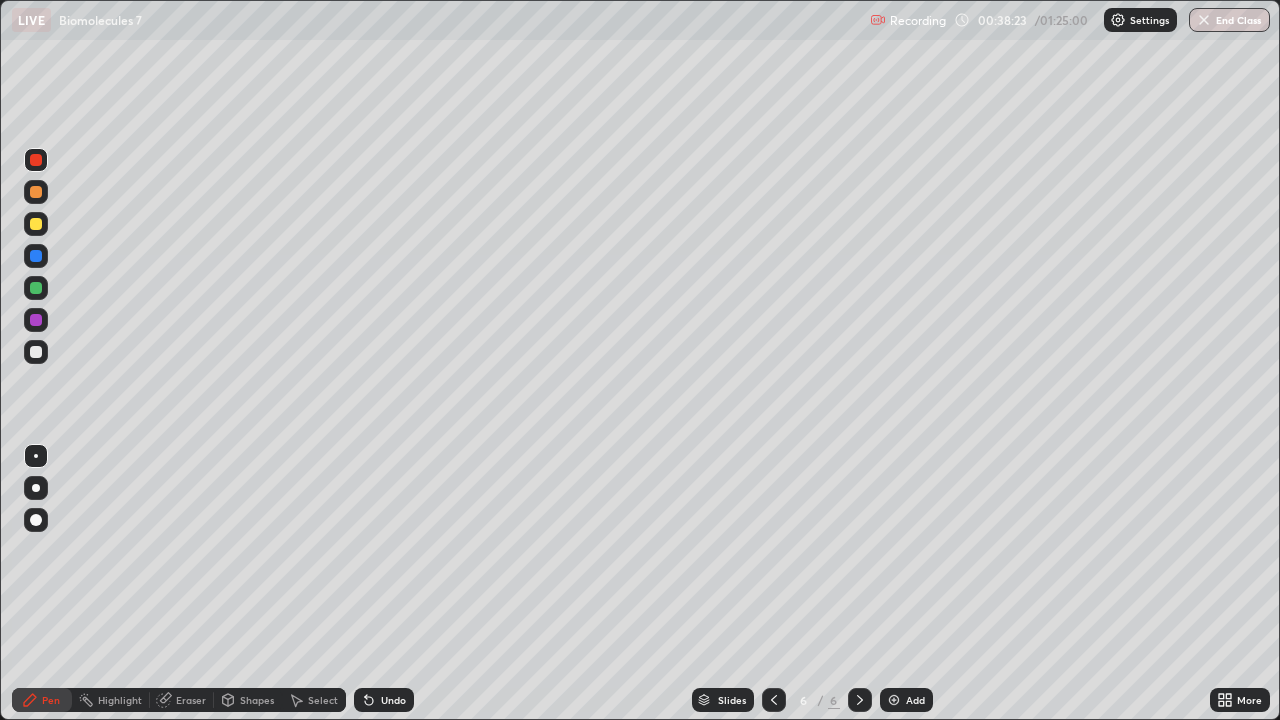 click on "Eraser" at bounding box center (191, 700) 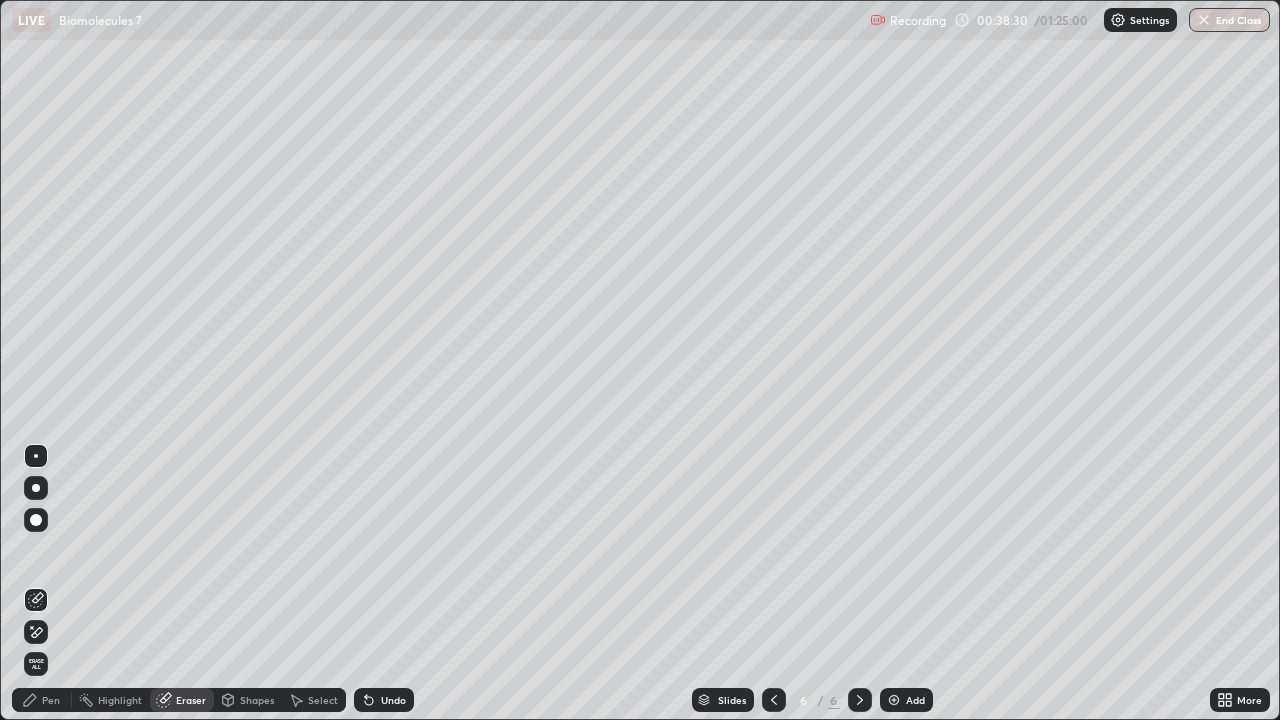 click on "Undo" at bounding box center [393, 700] 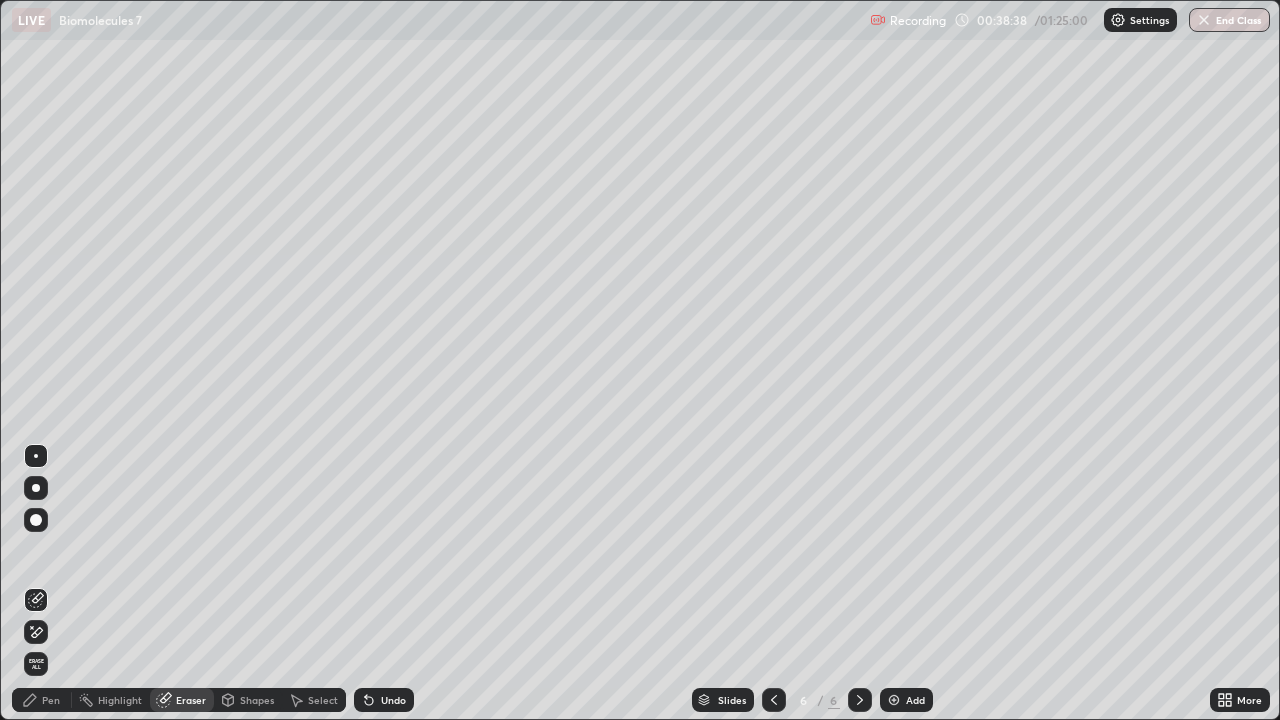 click on "Pen" at bounding box center (51, 700) 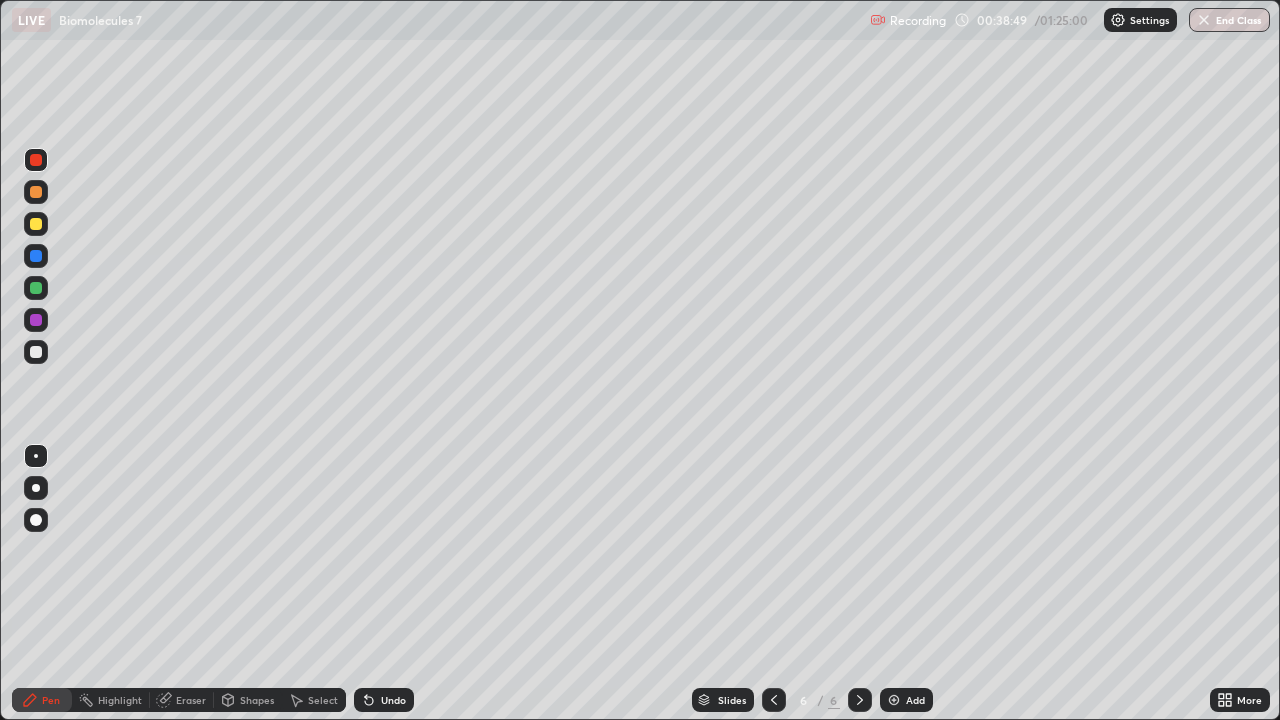 click at bounding box center (36, 352) 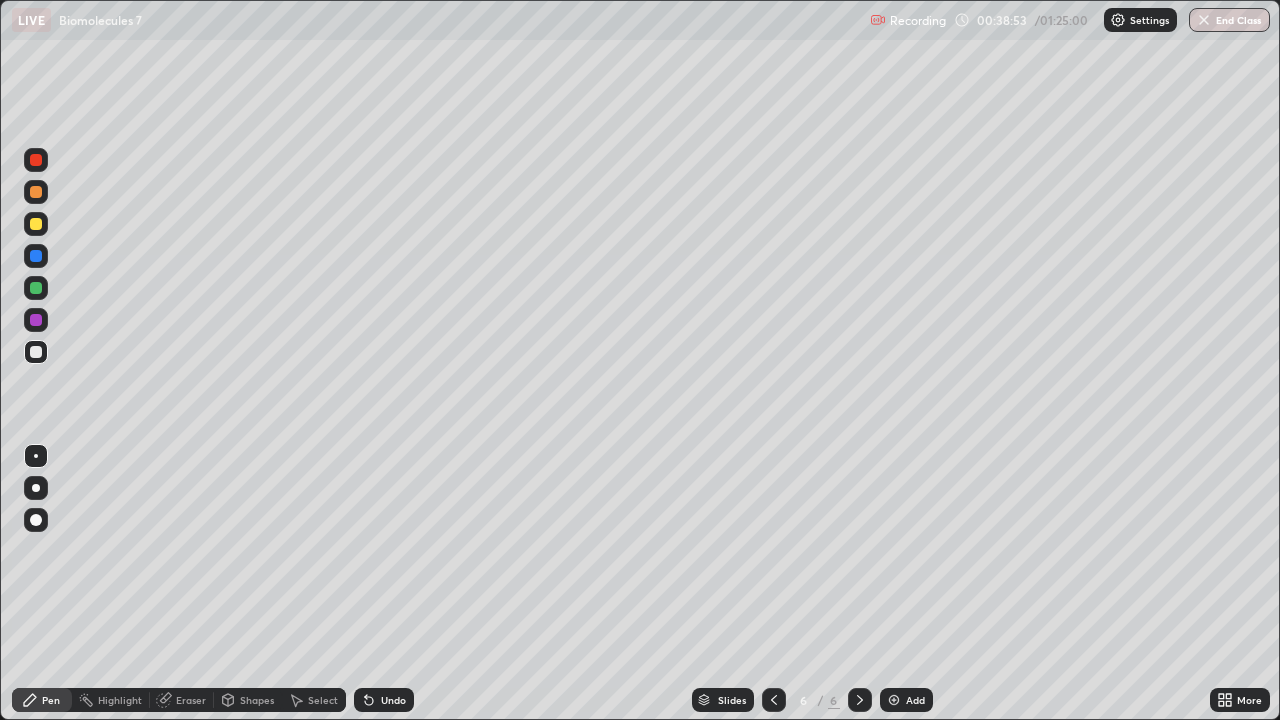 click 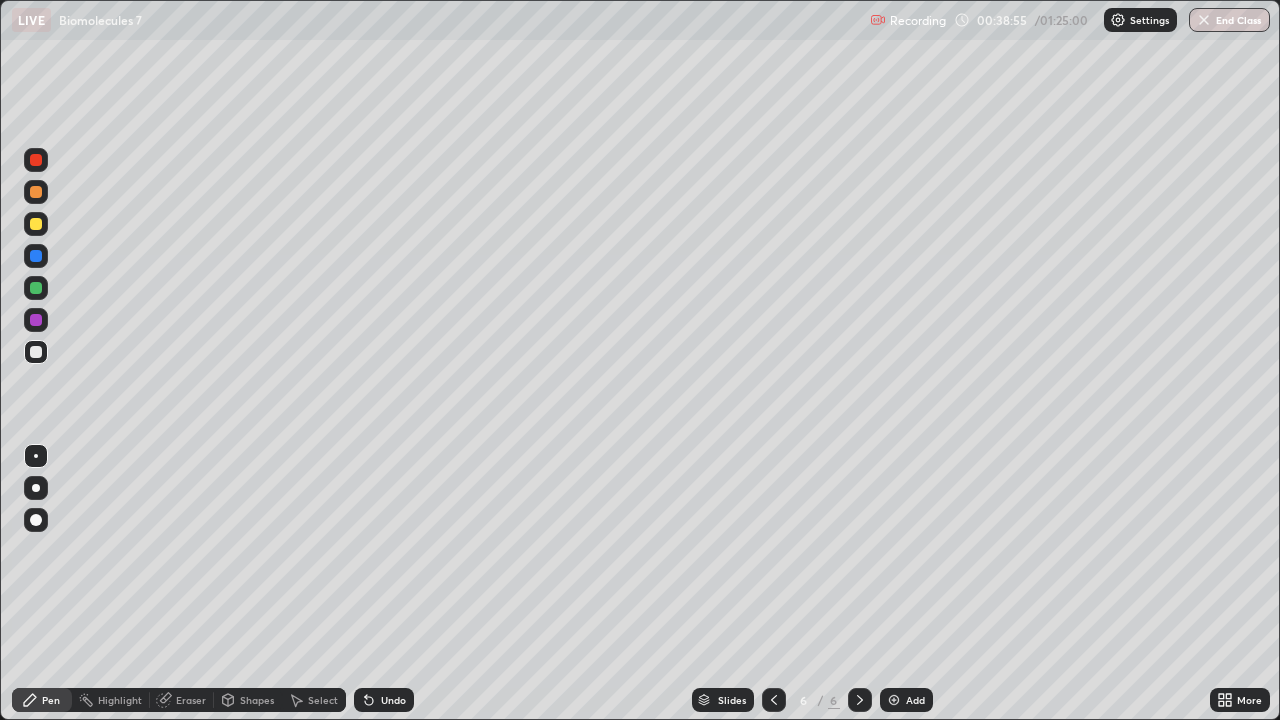 click 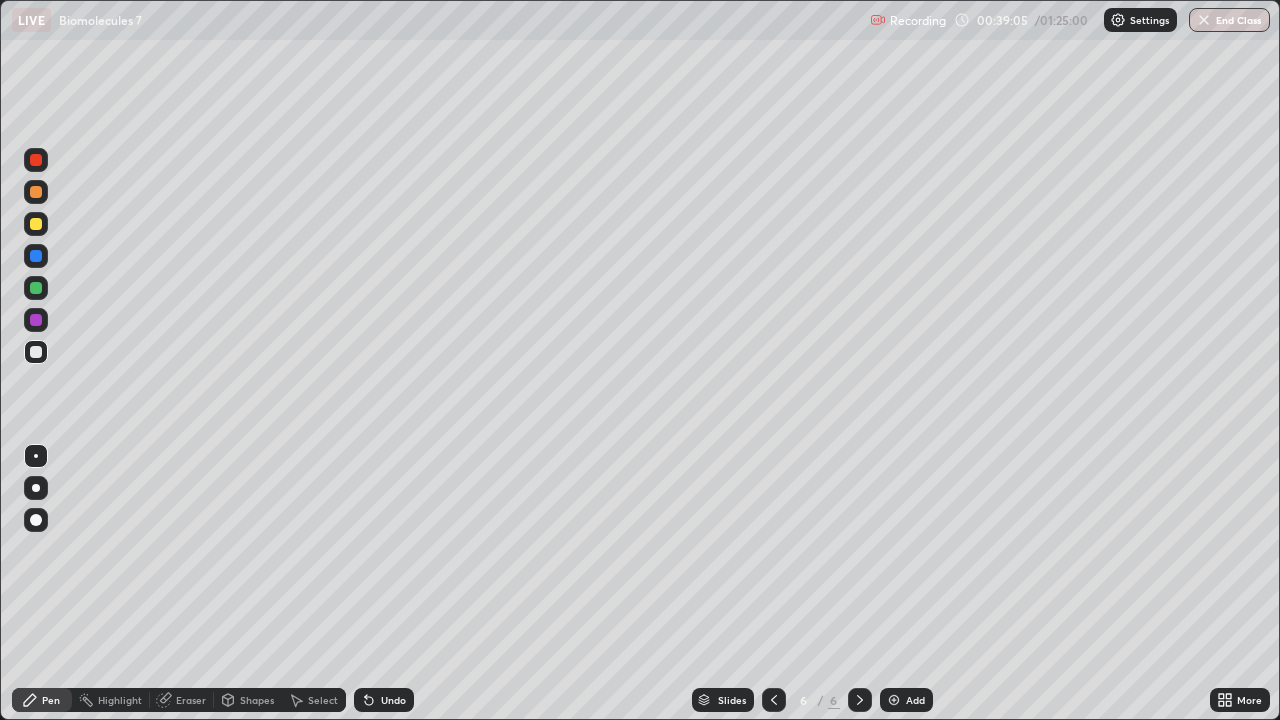 click 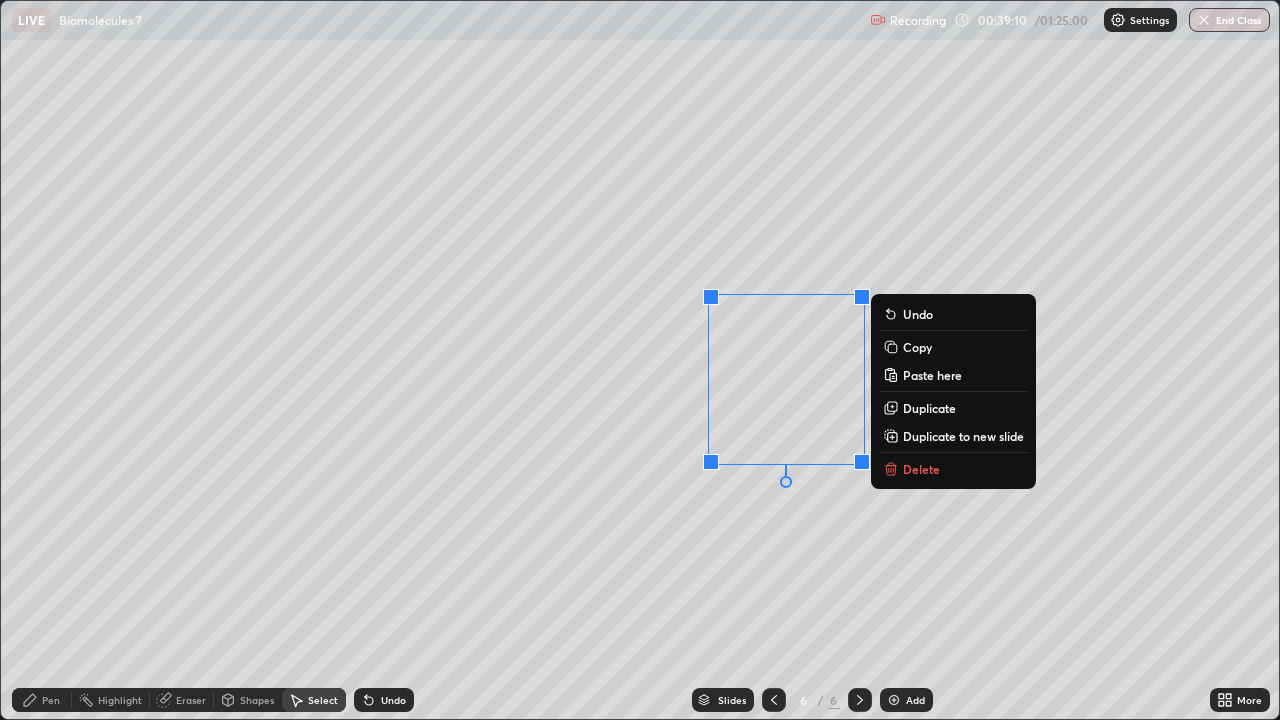 click on "Pen" at bounding box center (51, 700) 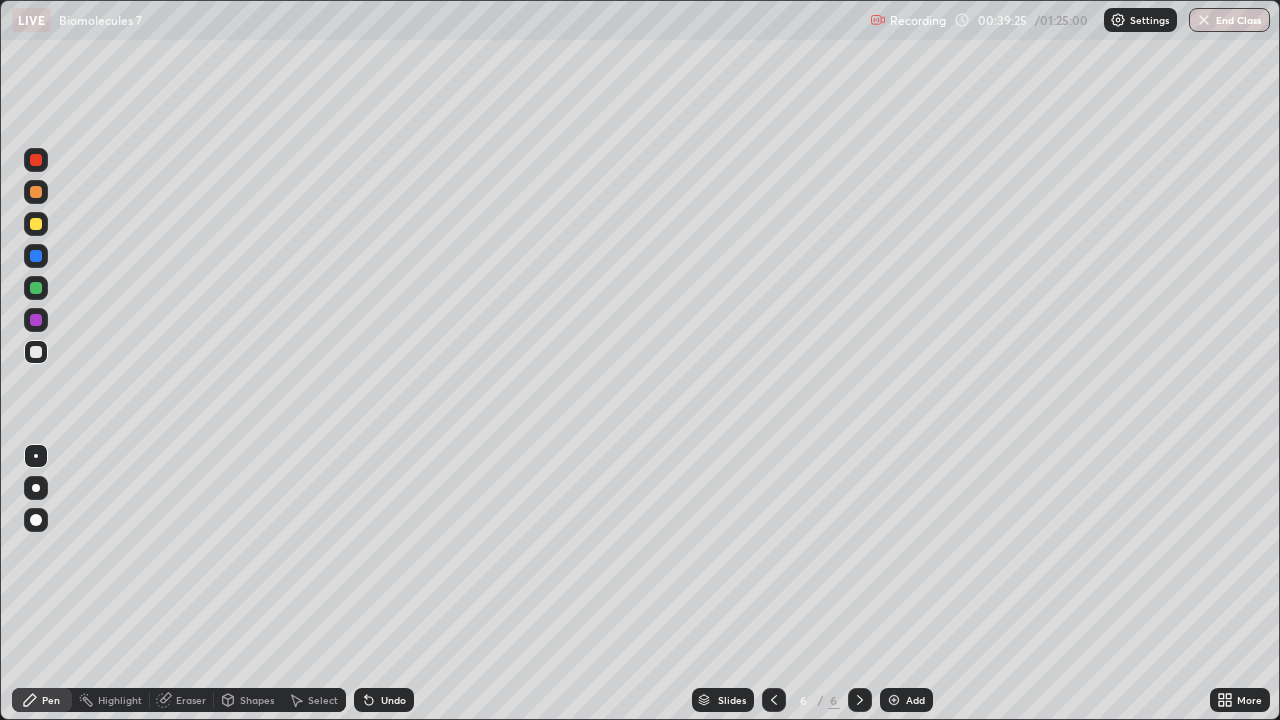 click on "Undo" at bounding box center [393, 700] 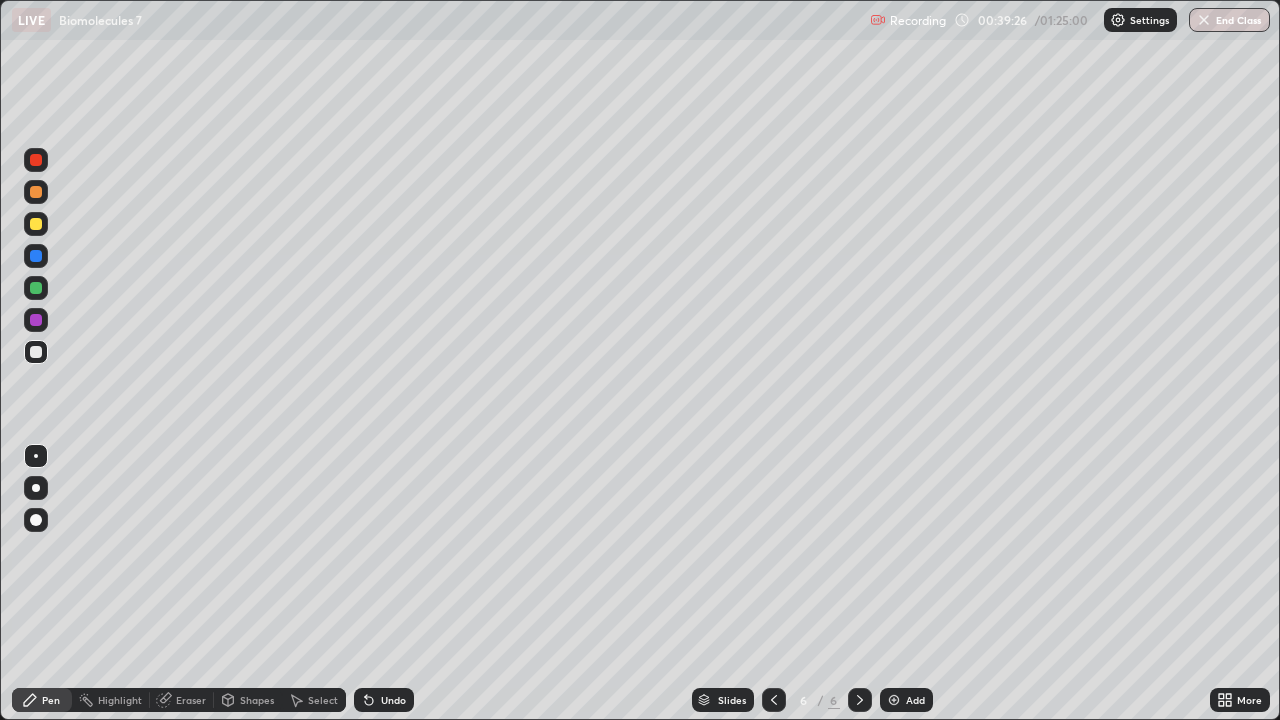 click on "Undo" at bounding box center (384, 700) 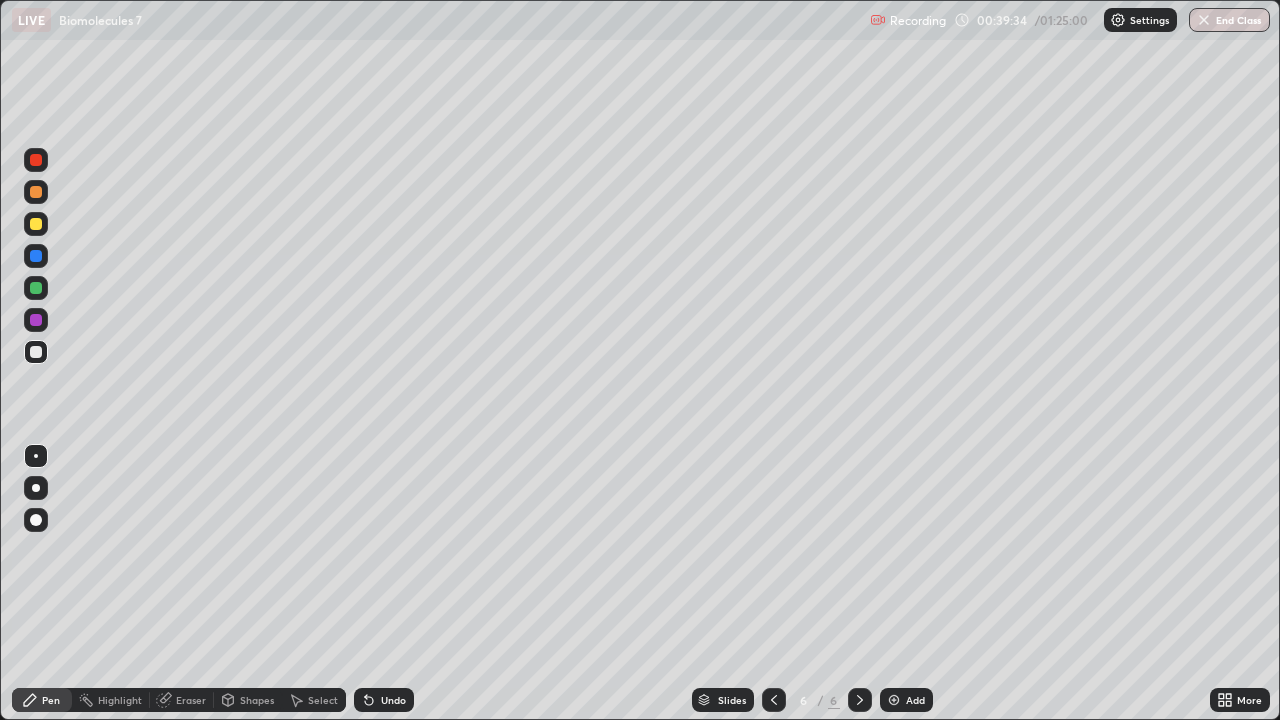 click at bounding box center (36, 160) 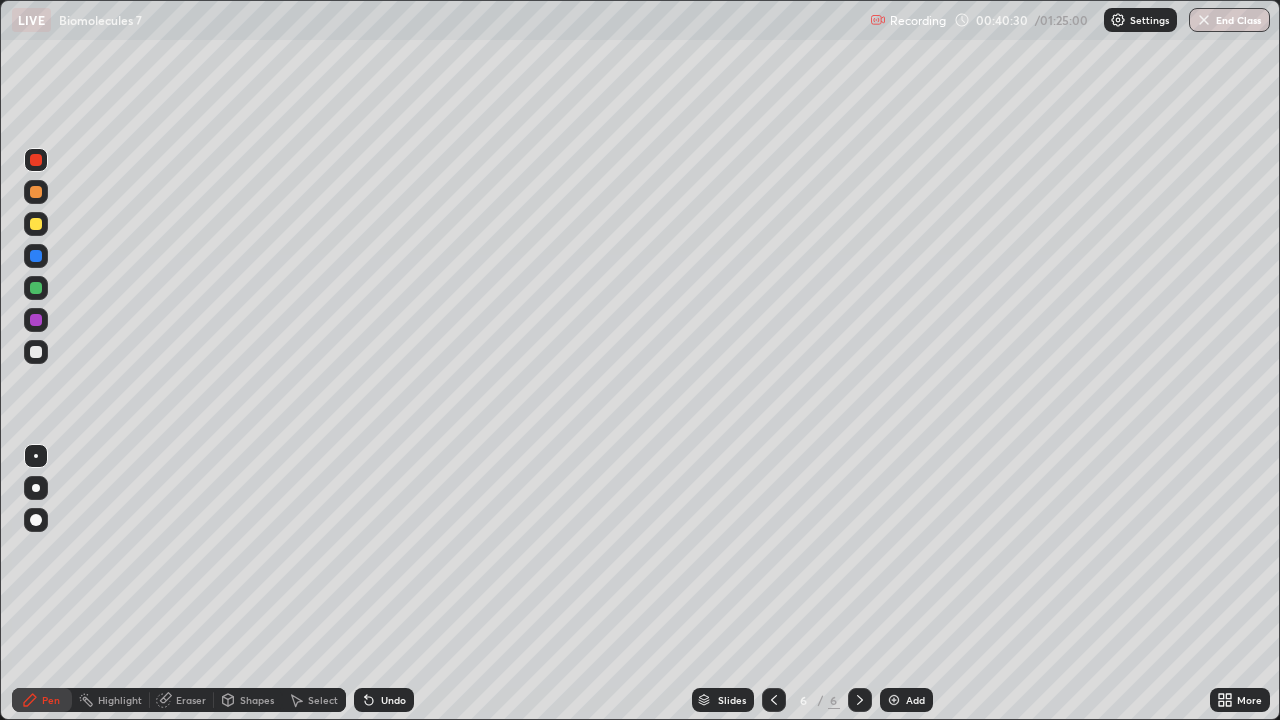 click on "Undo" at bounding box center [393, 700] 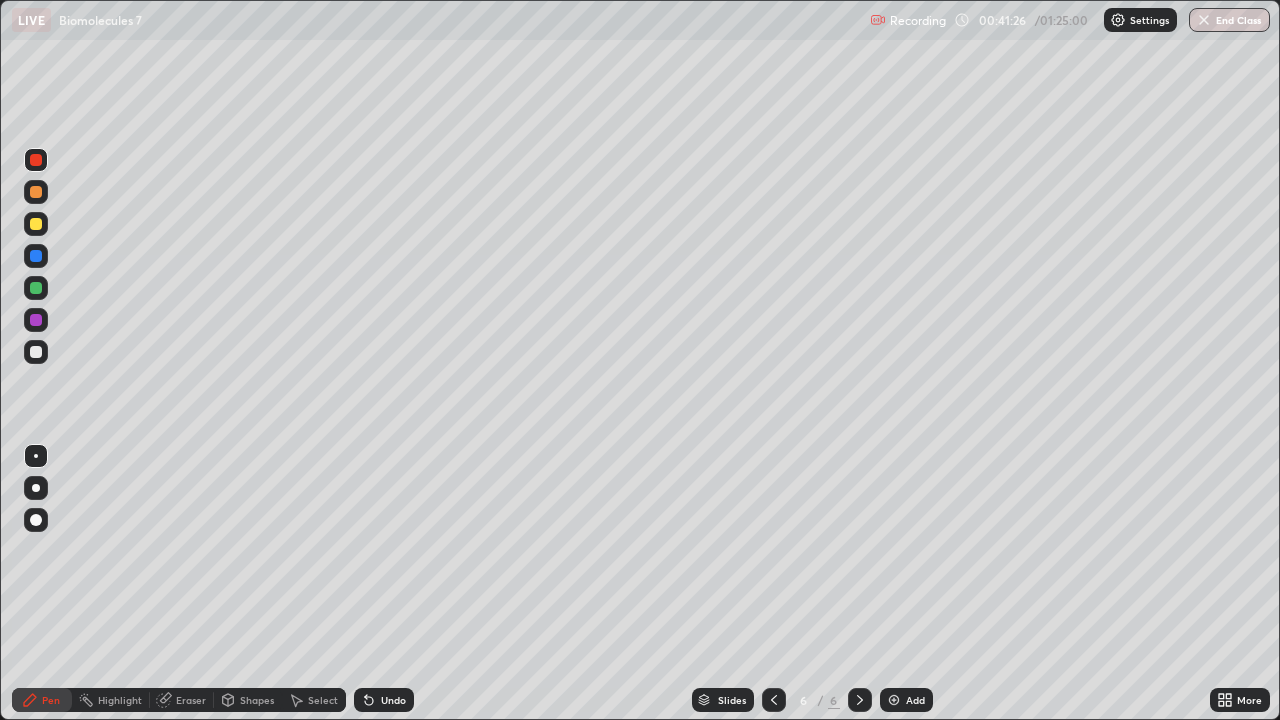 click at bounding box center [894, 700] 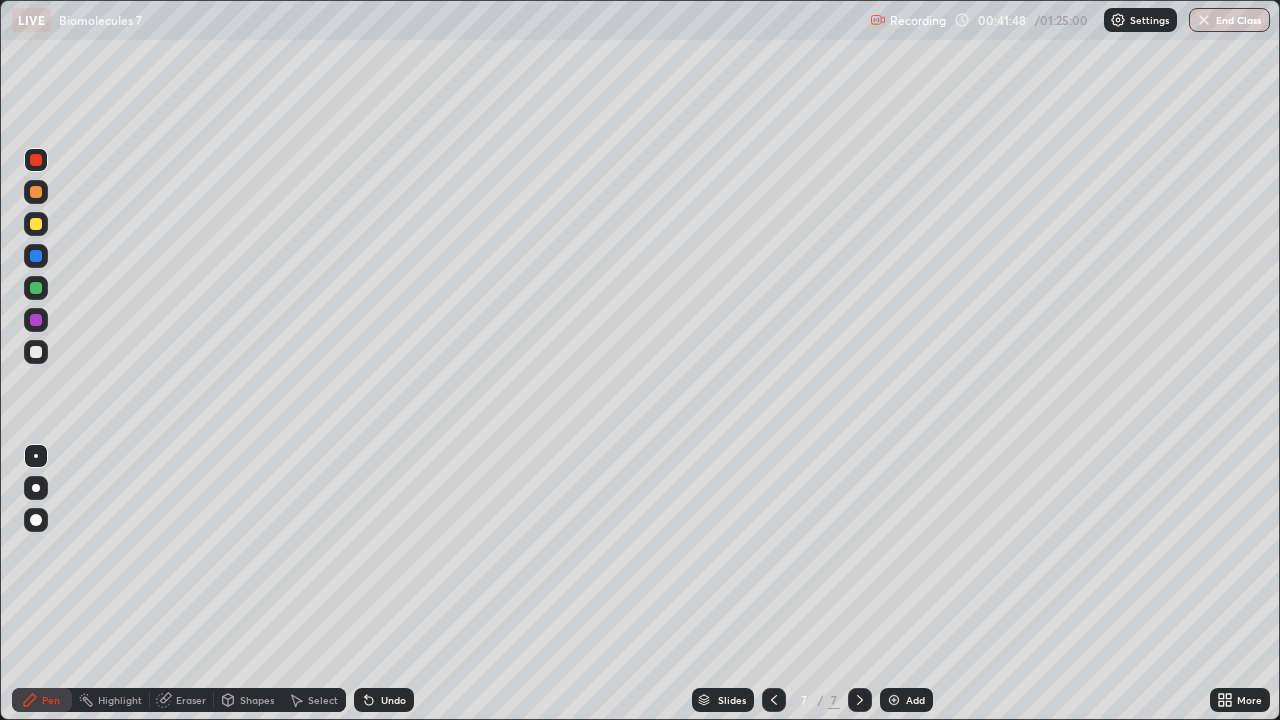 click 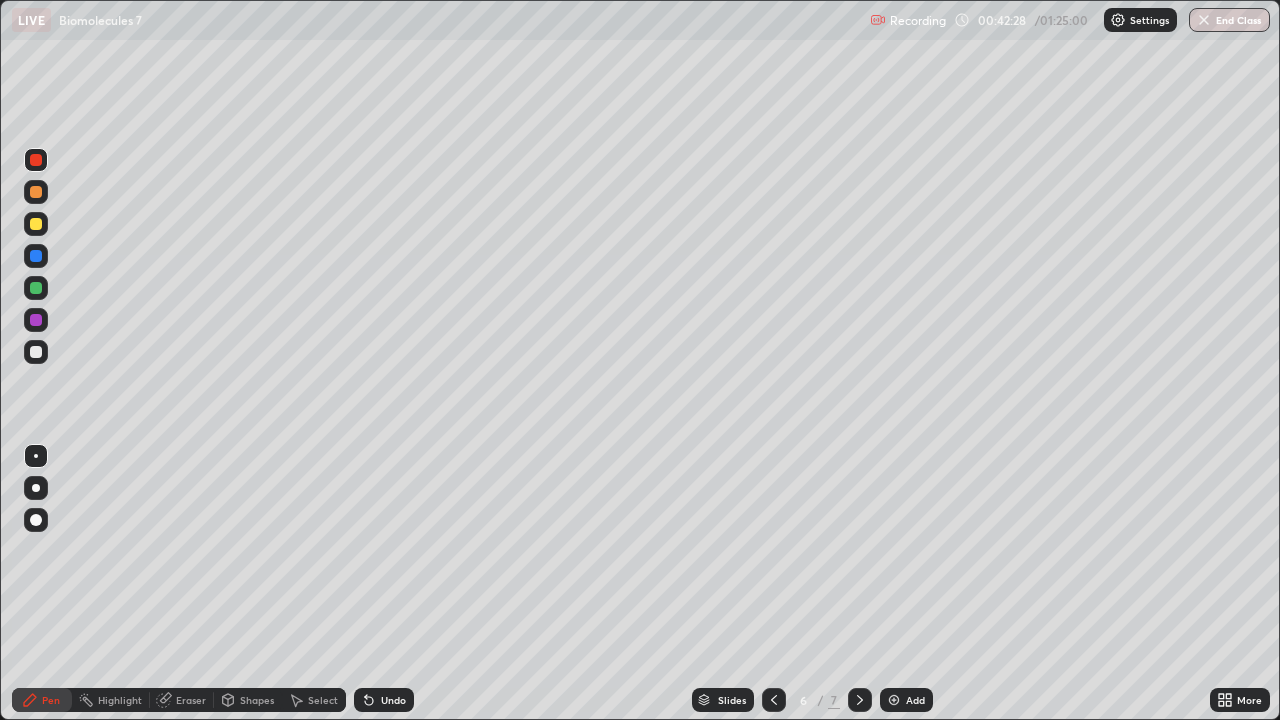 click 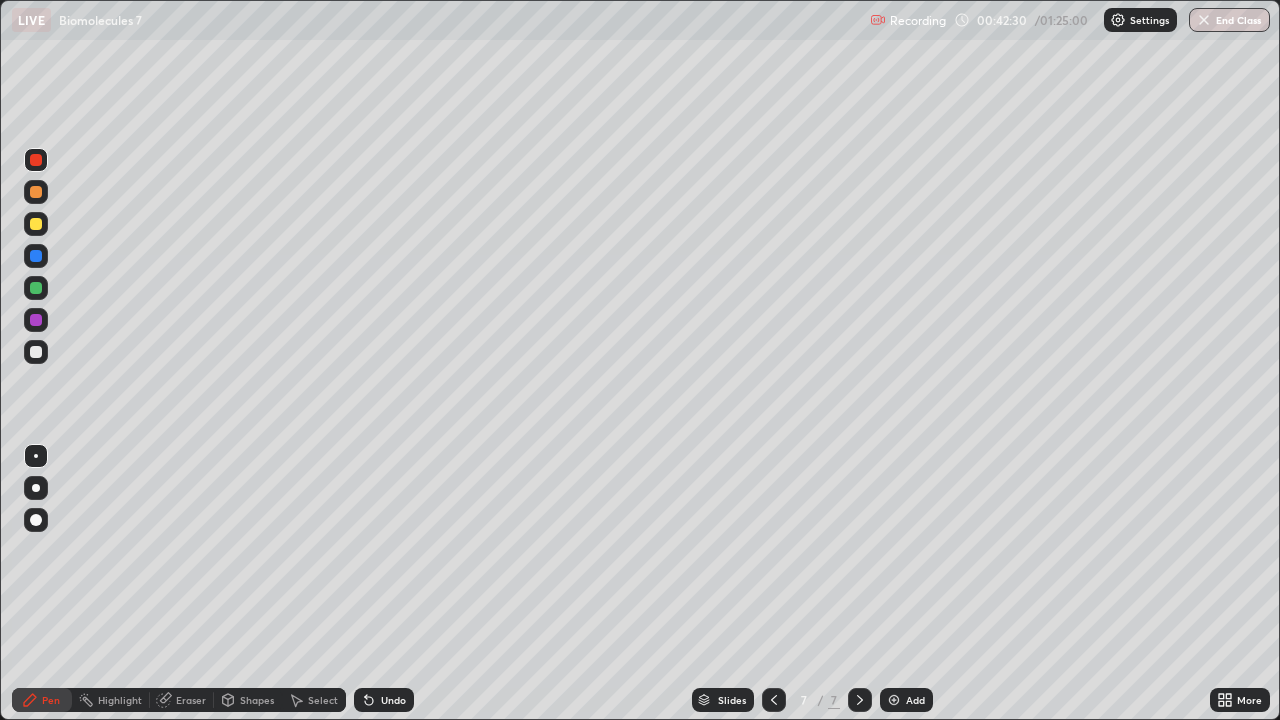 click at bounding box center (36, 192) 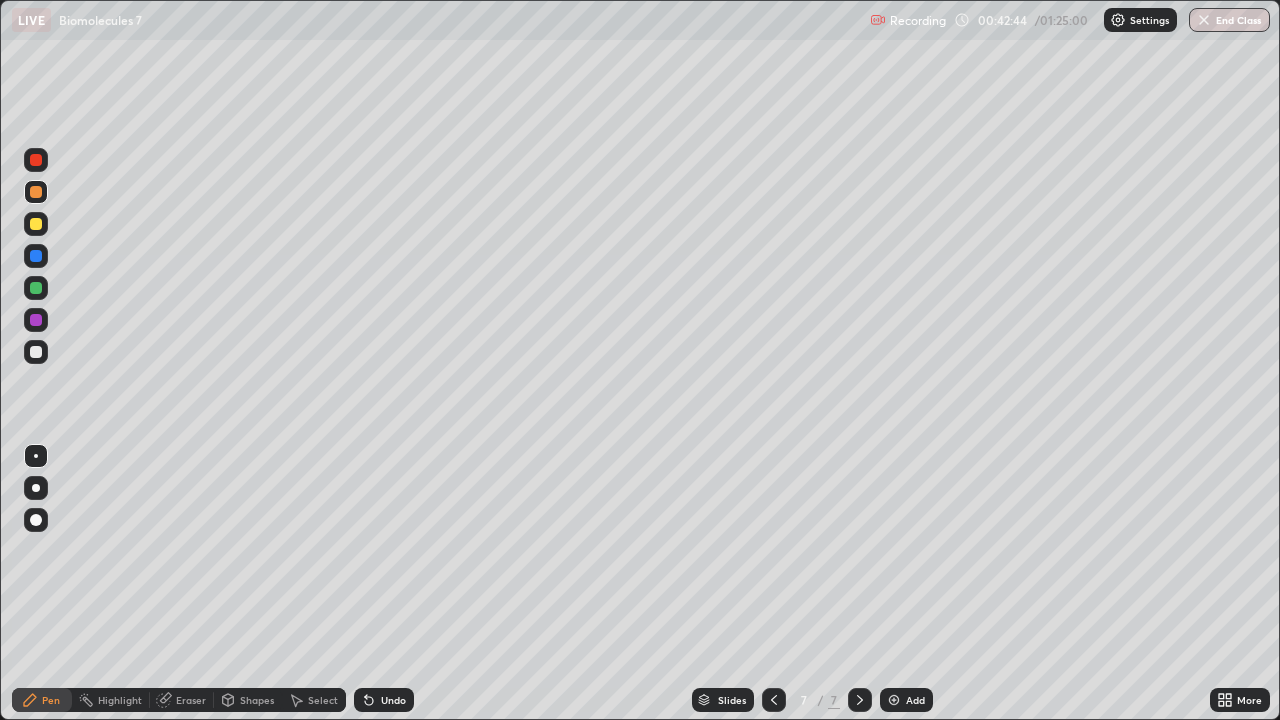 click 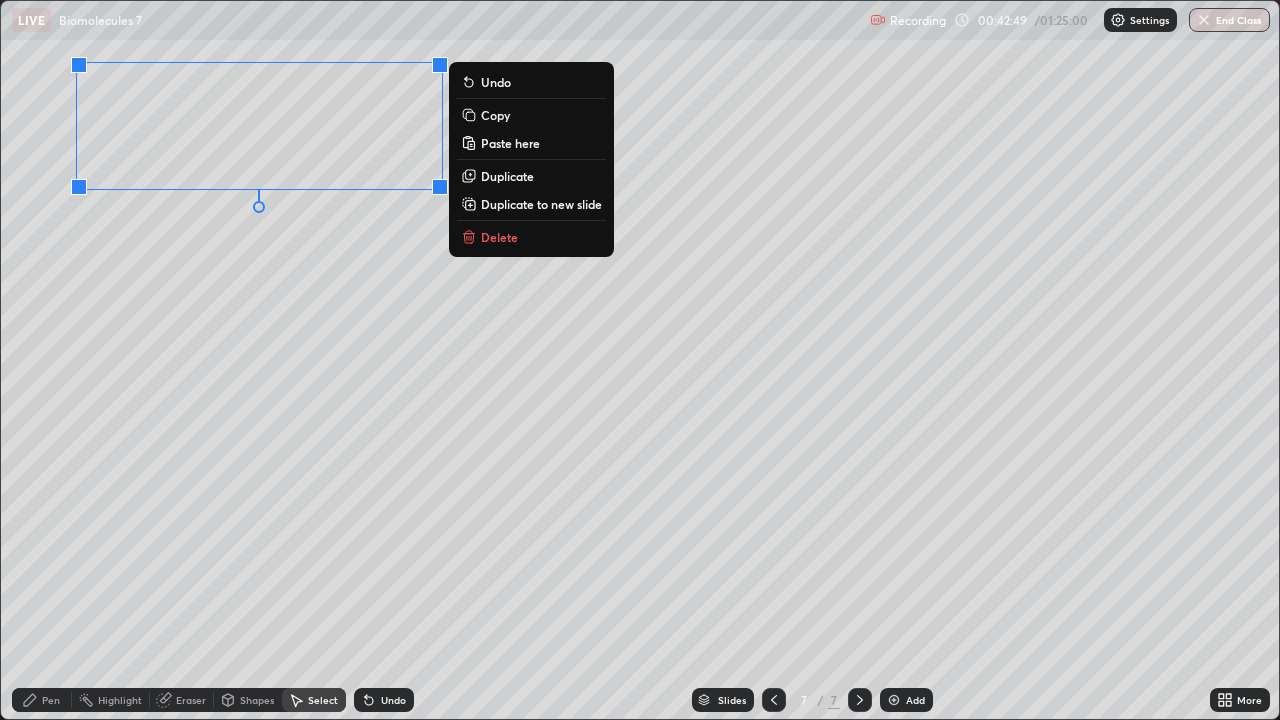 click on "Pen" at bounding box center (51, 700) 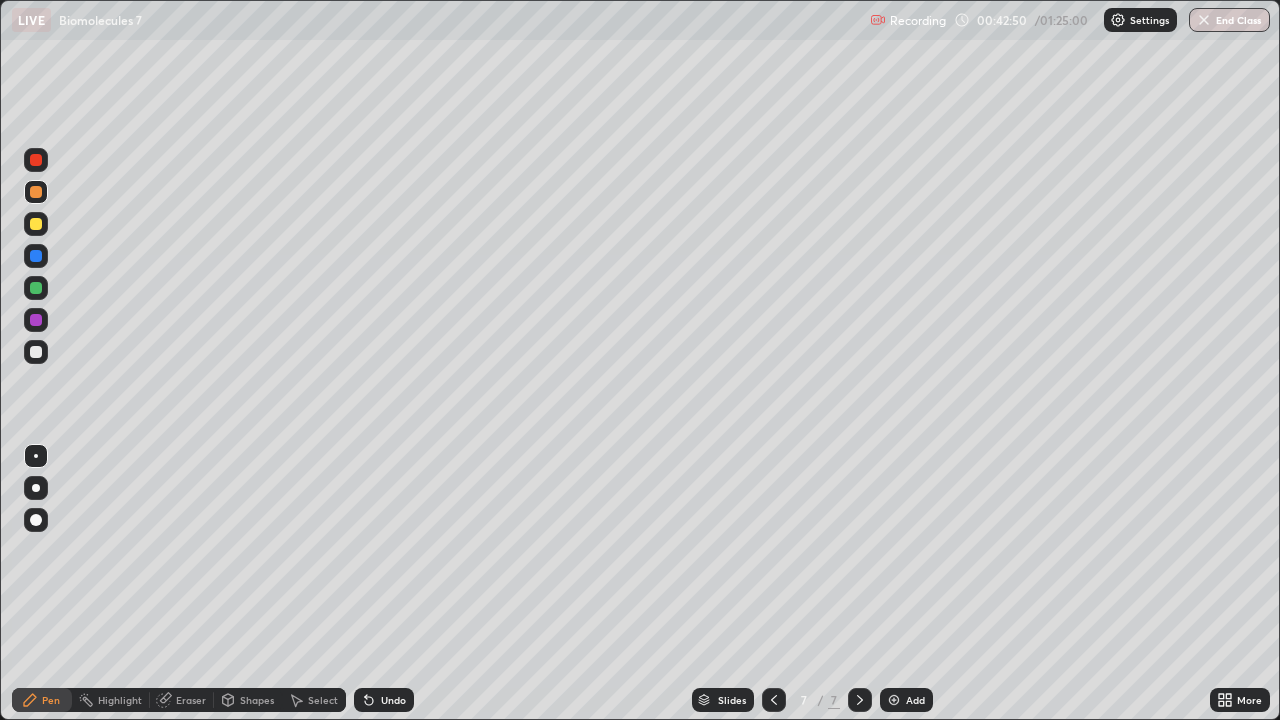 click at bounding box center (36, 352) 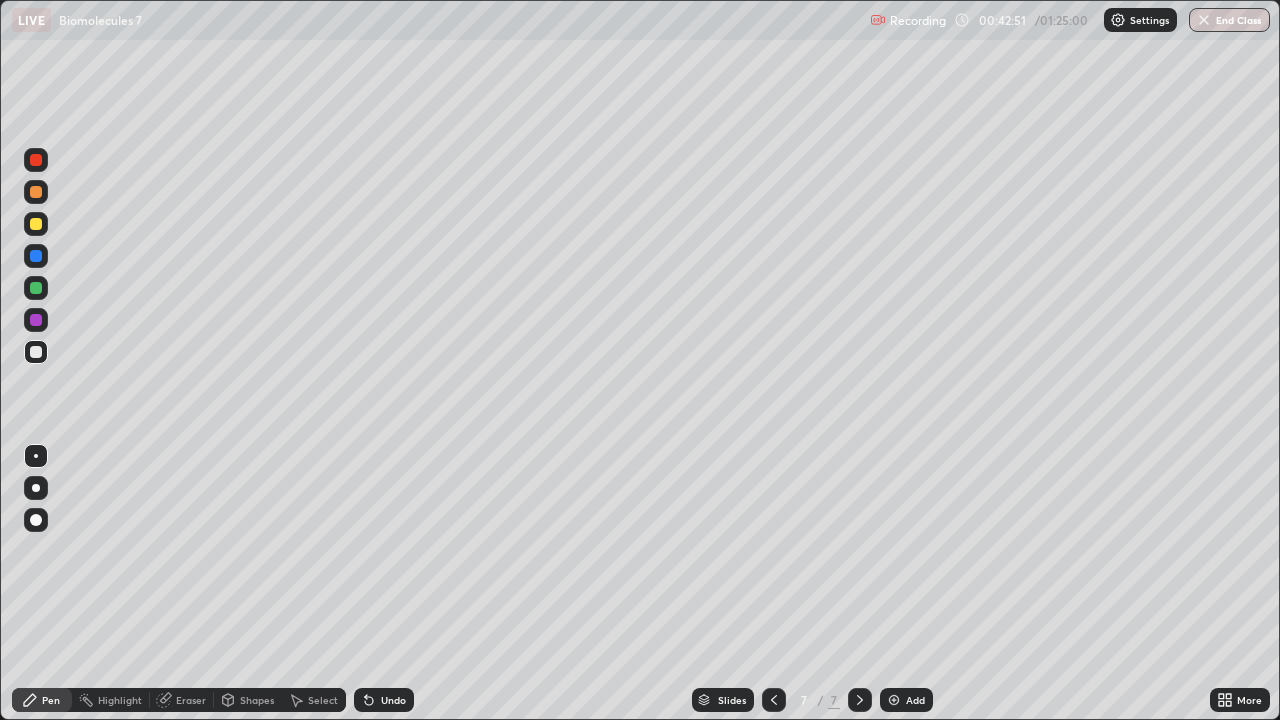 click 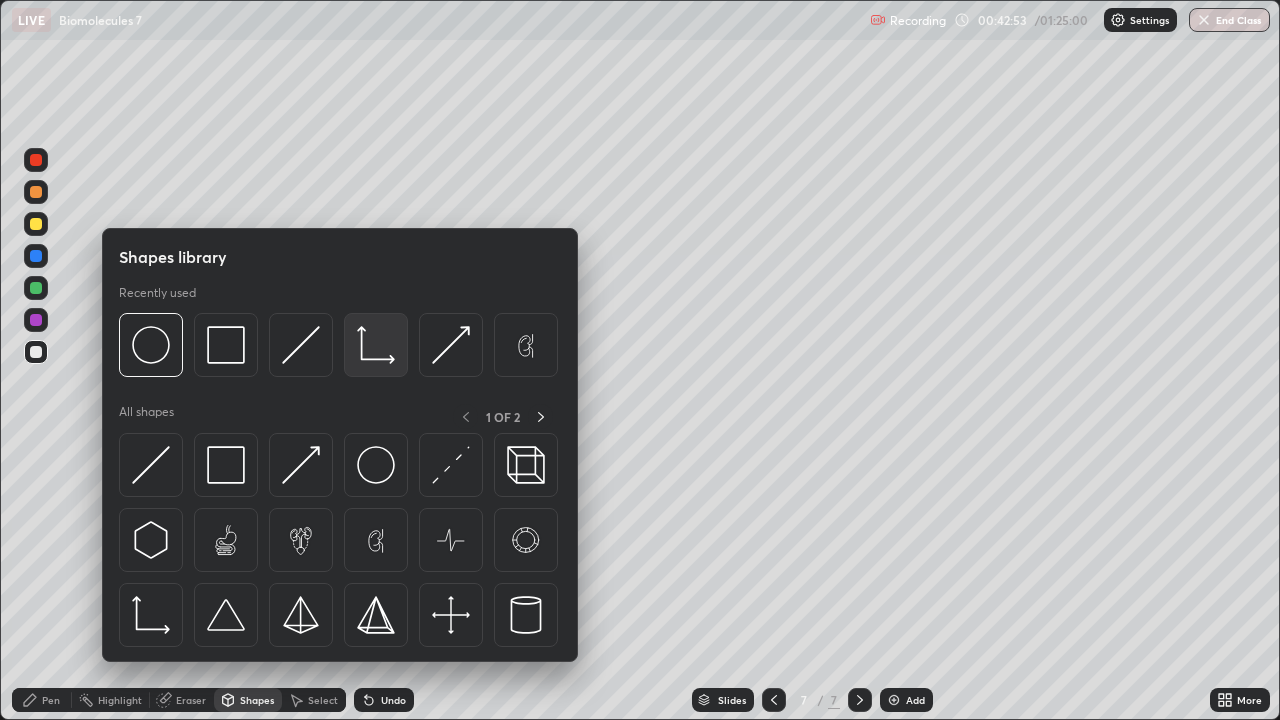click at bounding box center [376, 345] 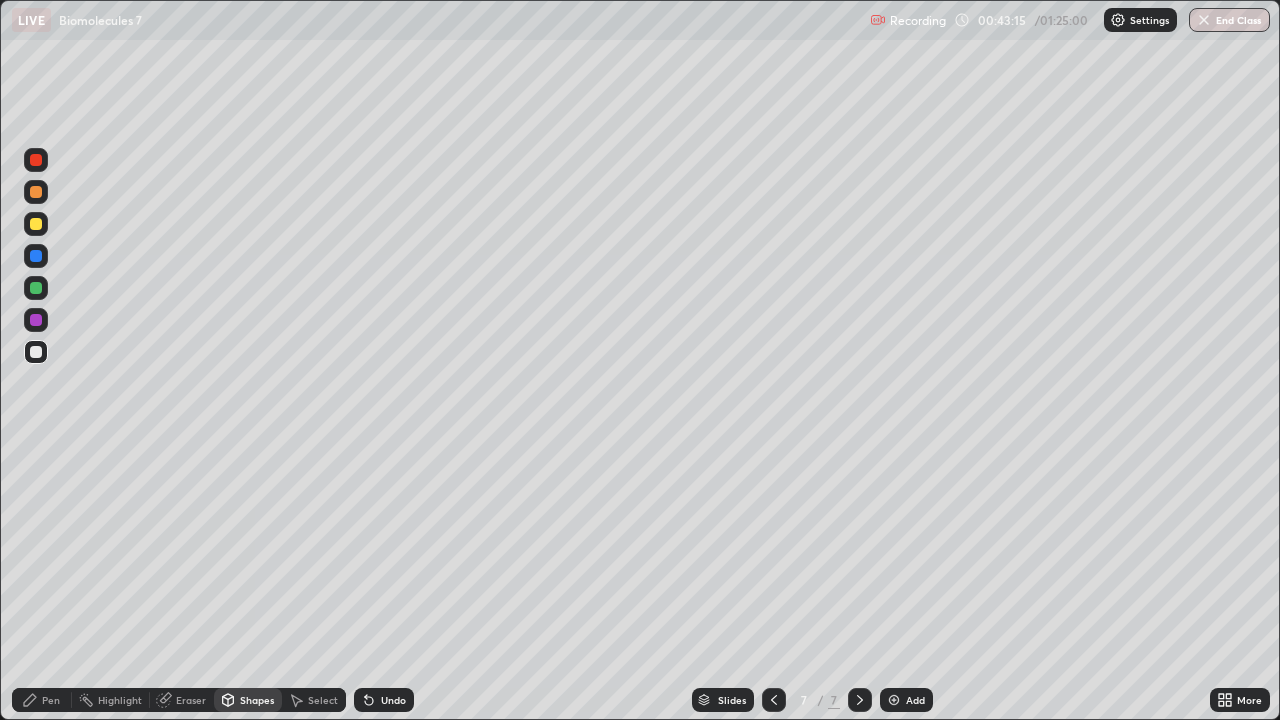 click on "Pen" at bounding box center [51, 700] 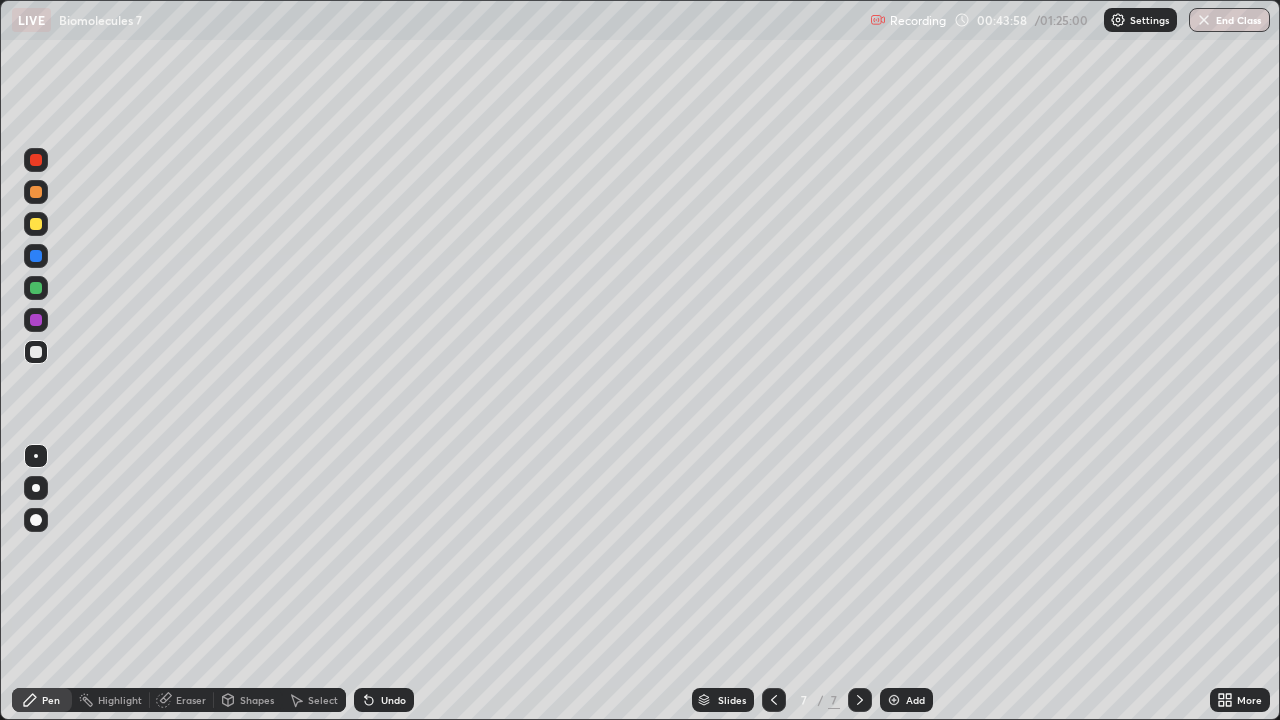 click at bounding box center (36, 224) 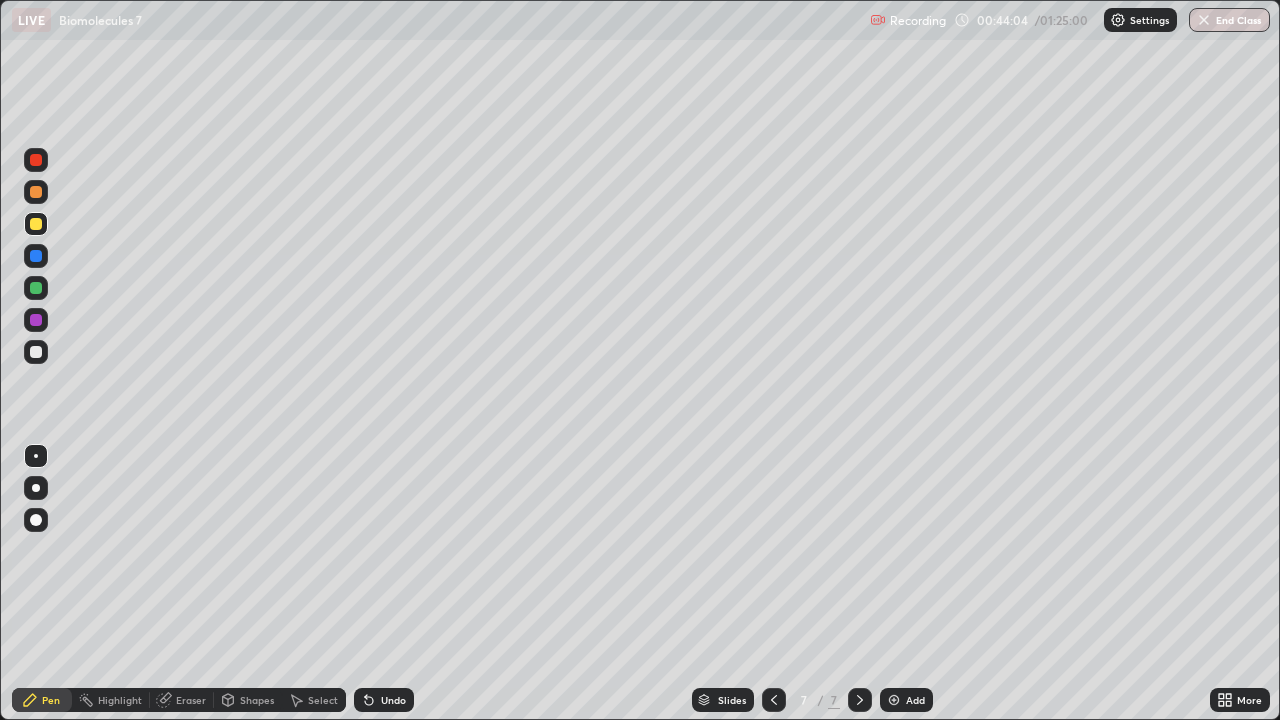 click 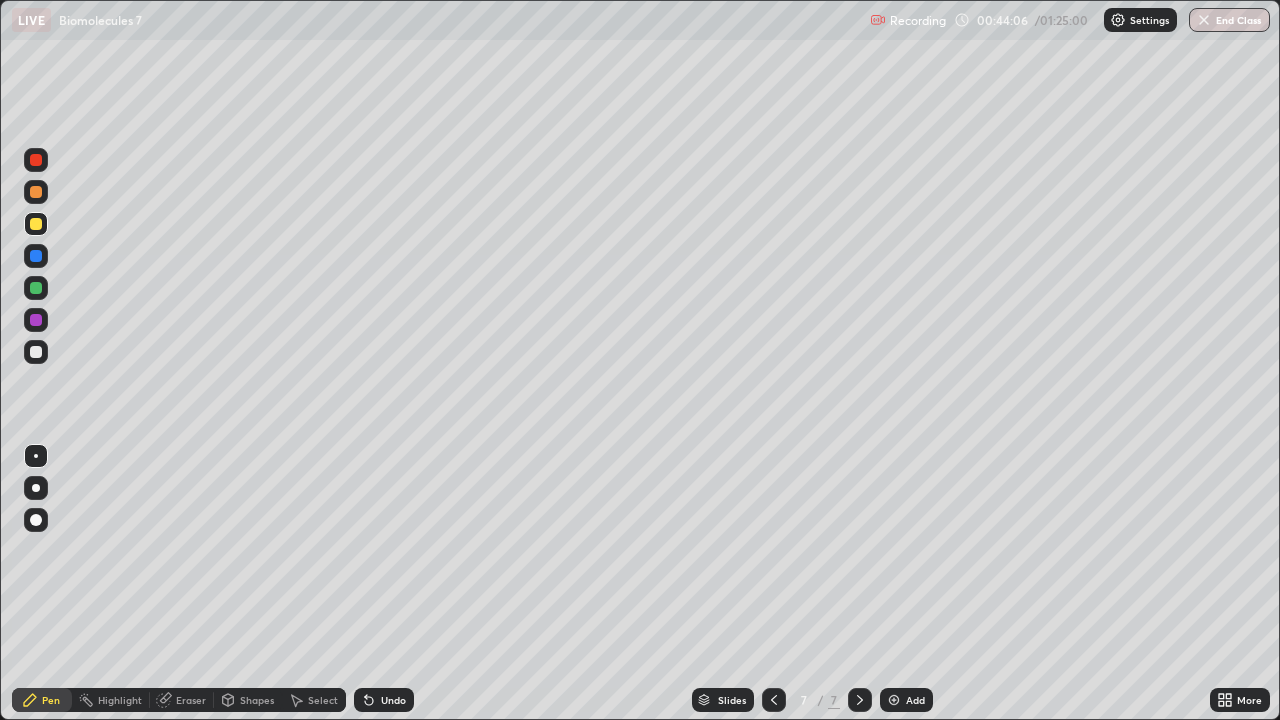 click 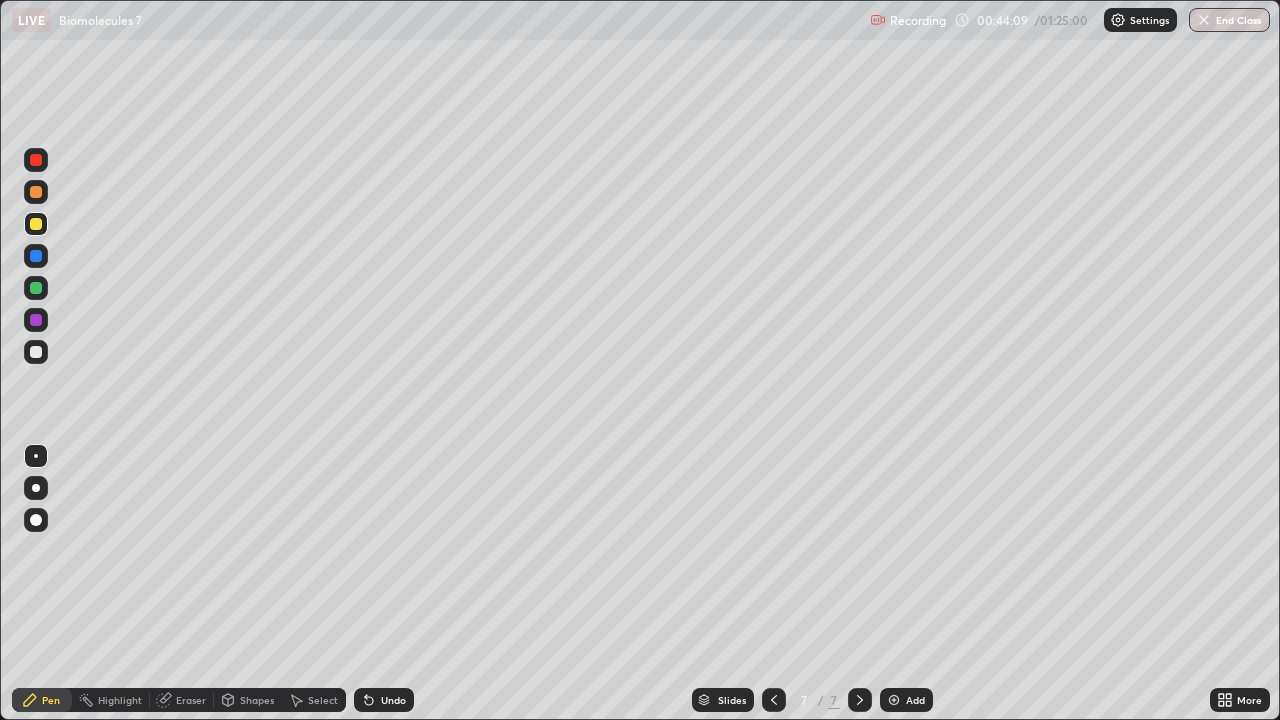 click 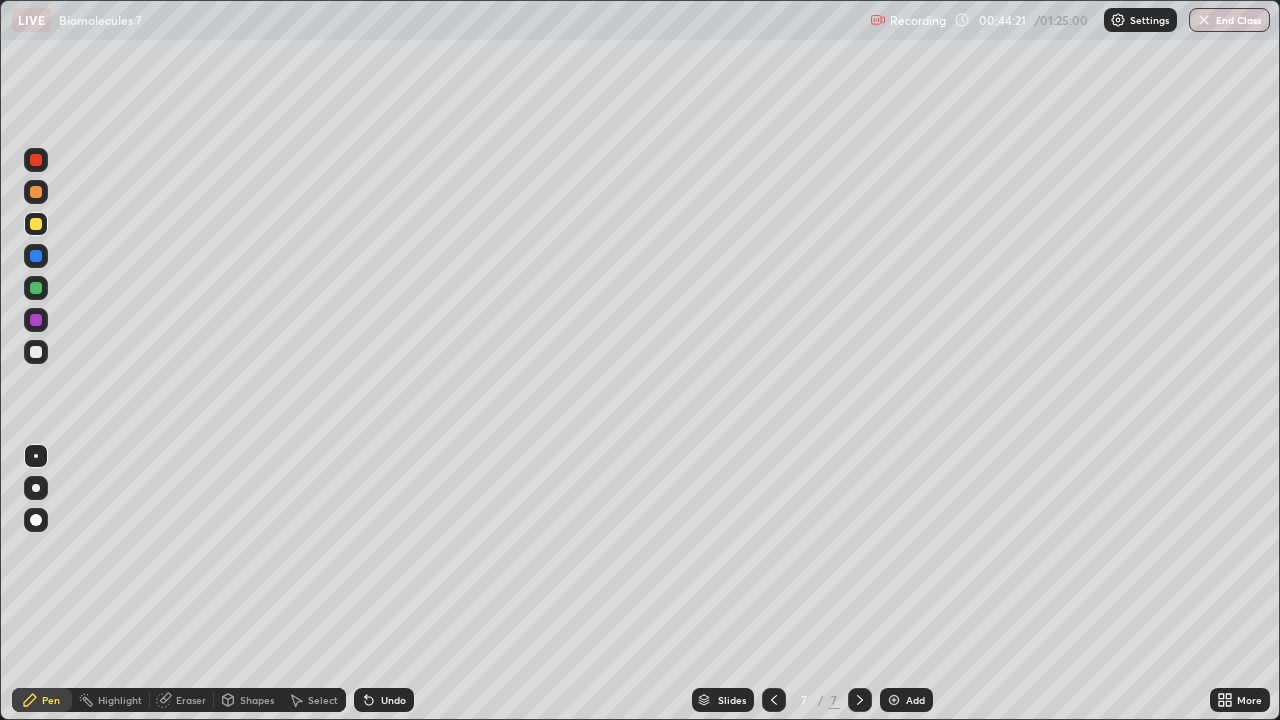click on "Eraser" at bounding box center [182, 700] 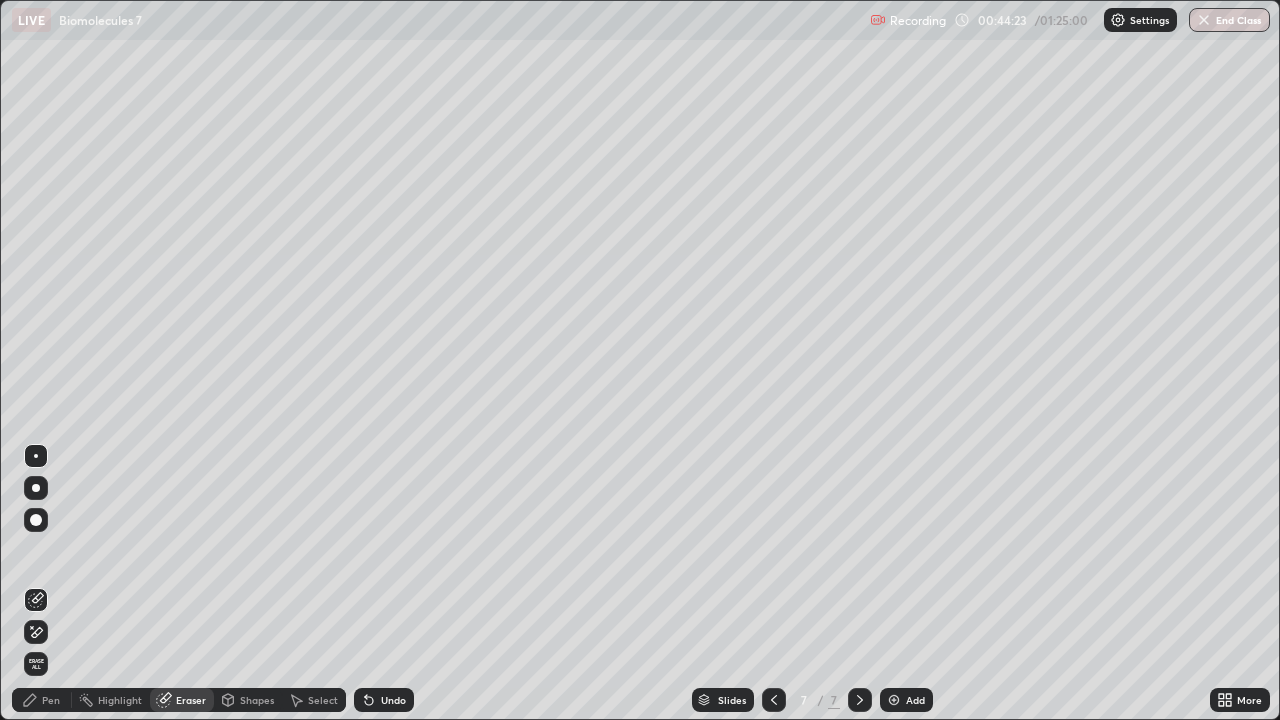 click on "Pen" at bounding box center [51, 700] 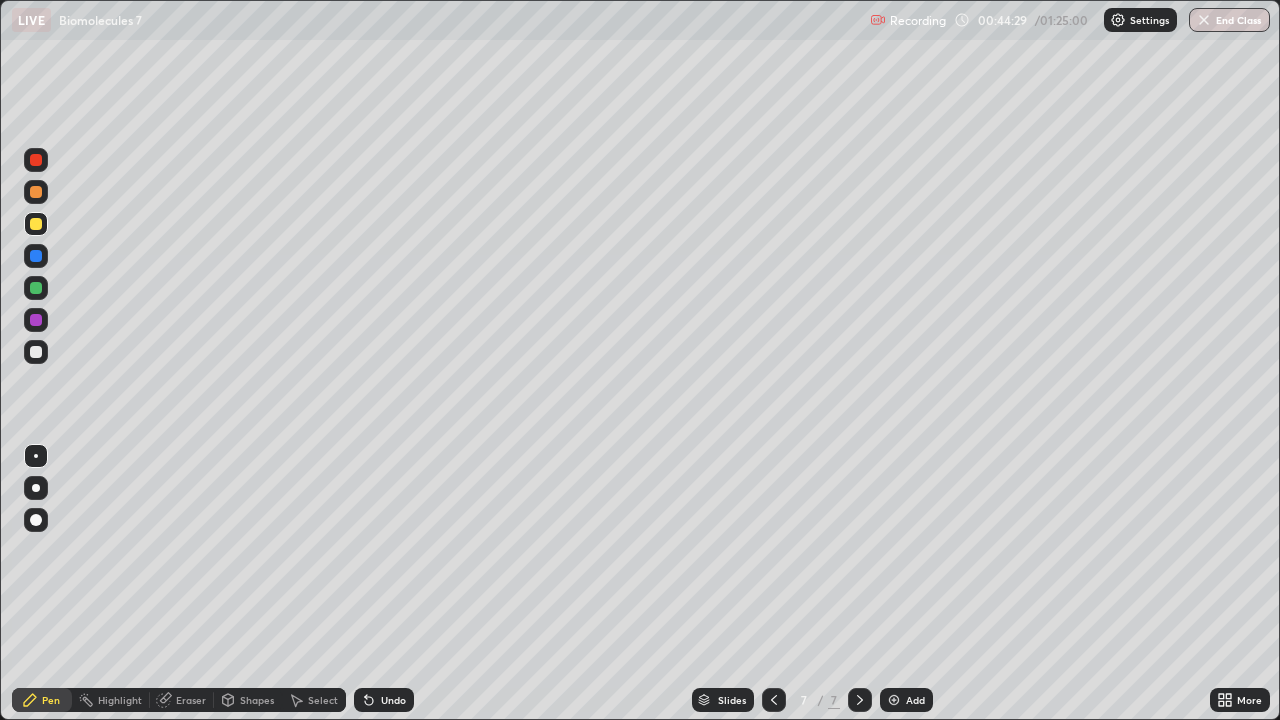 click at bounding box center [36, 352] 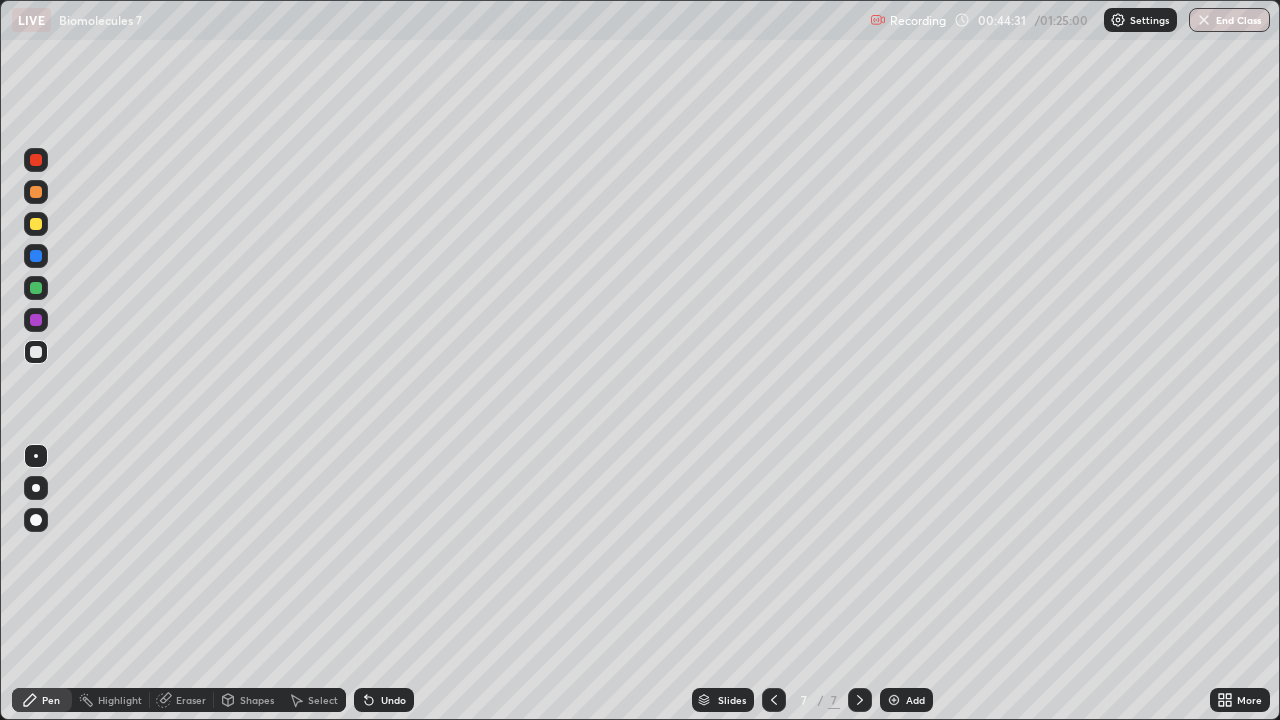 click at bounding box center [36, 160] 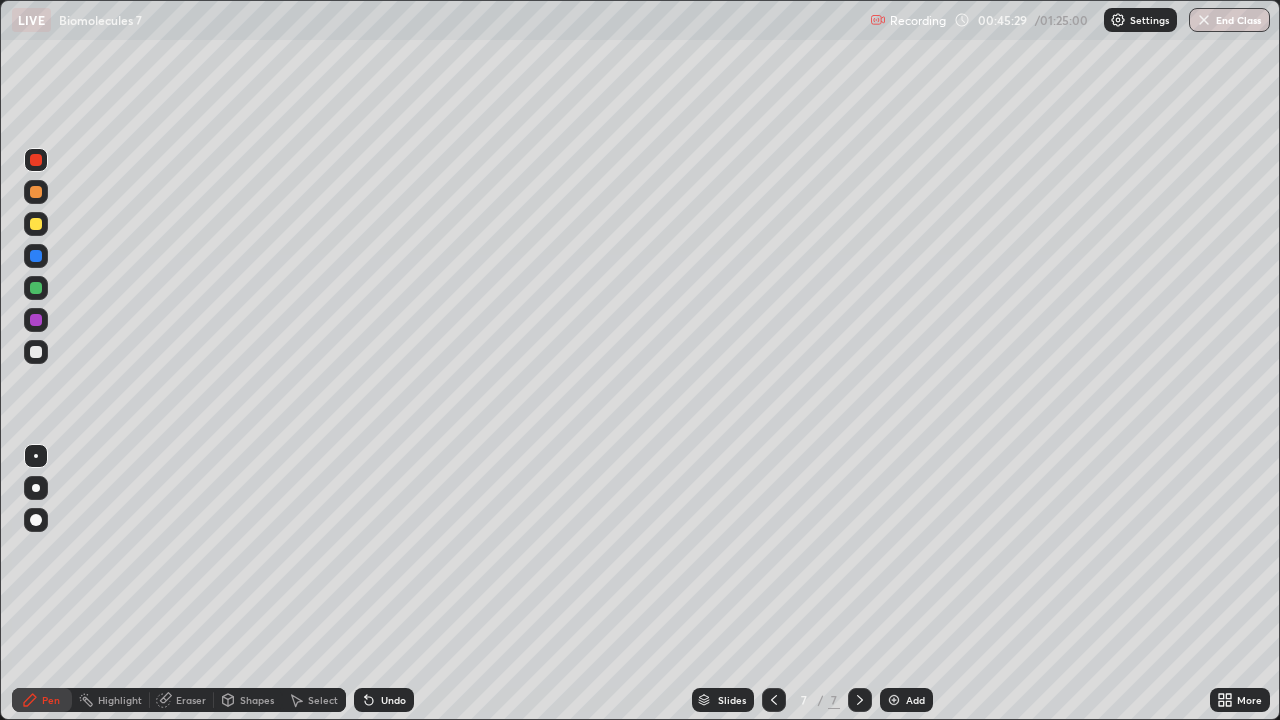 click 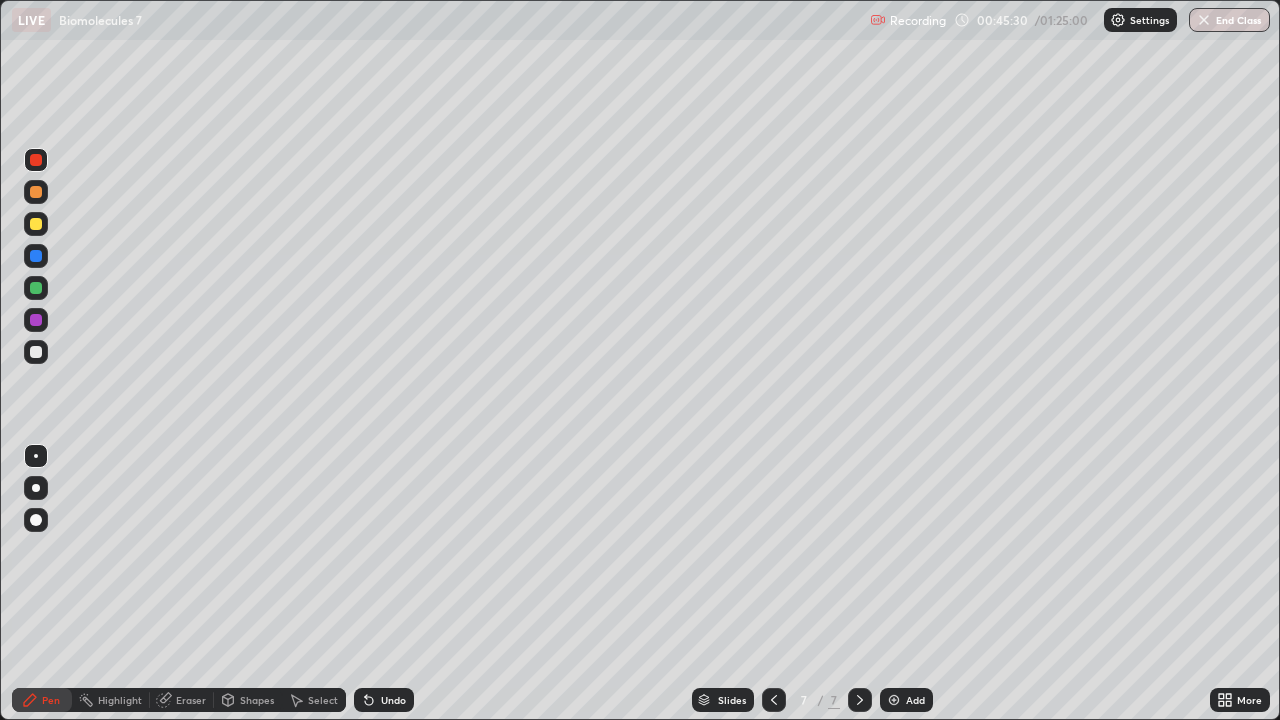 click 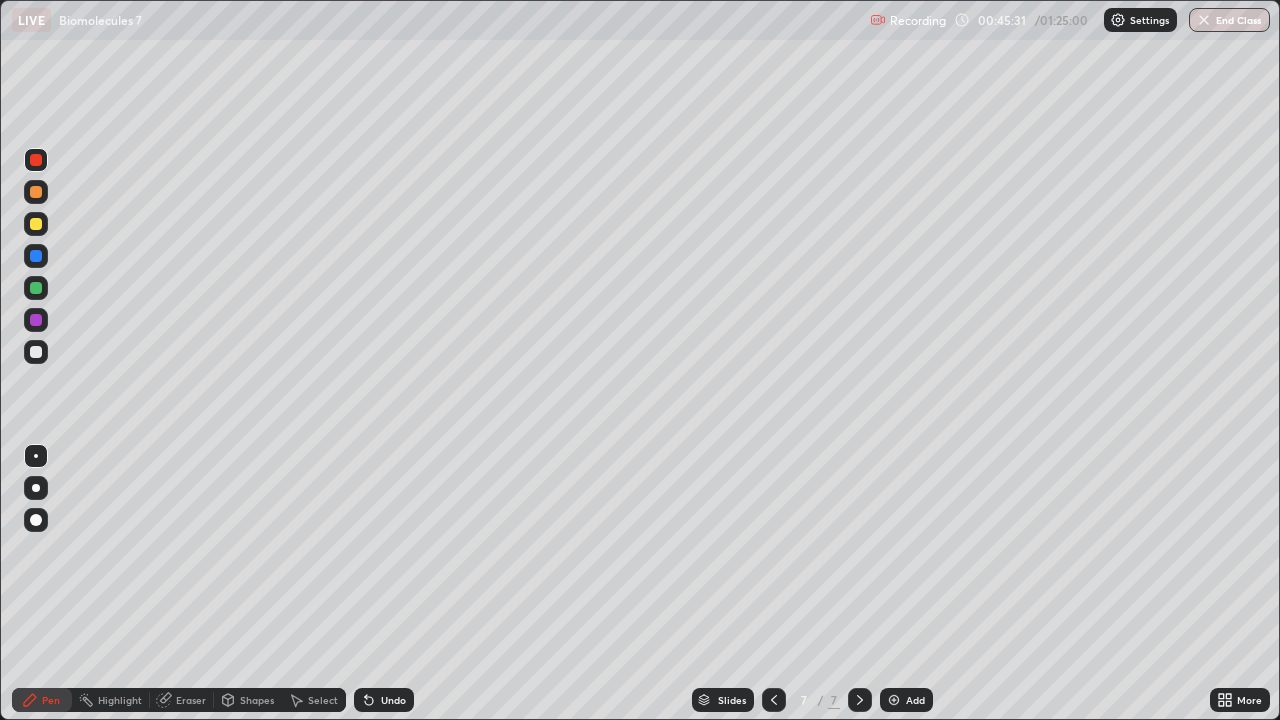 click 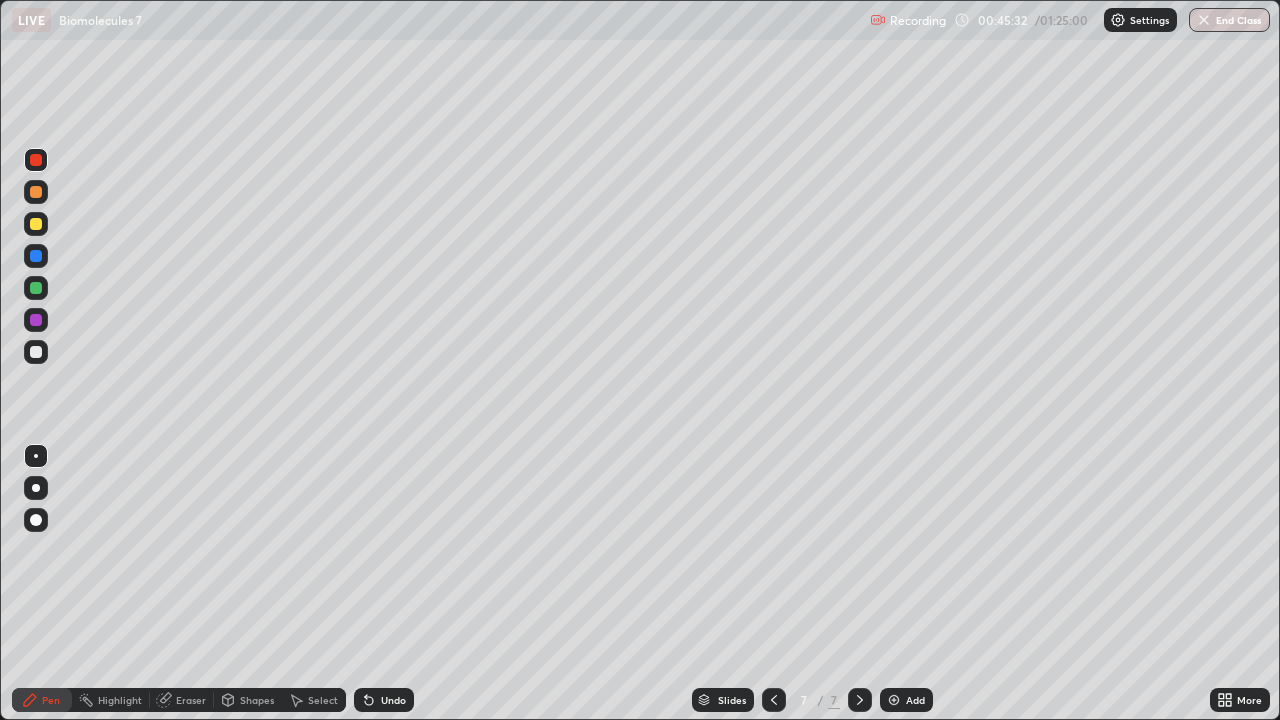 click 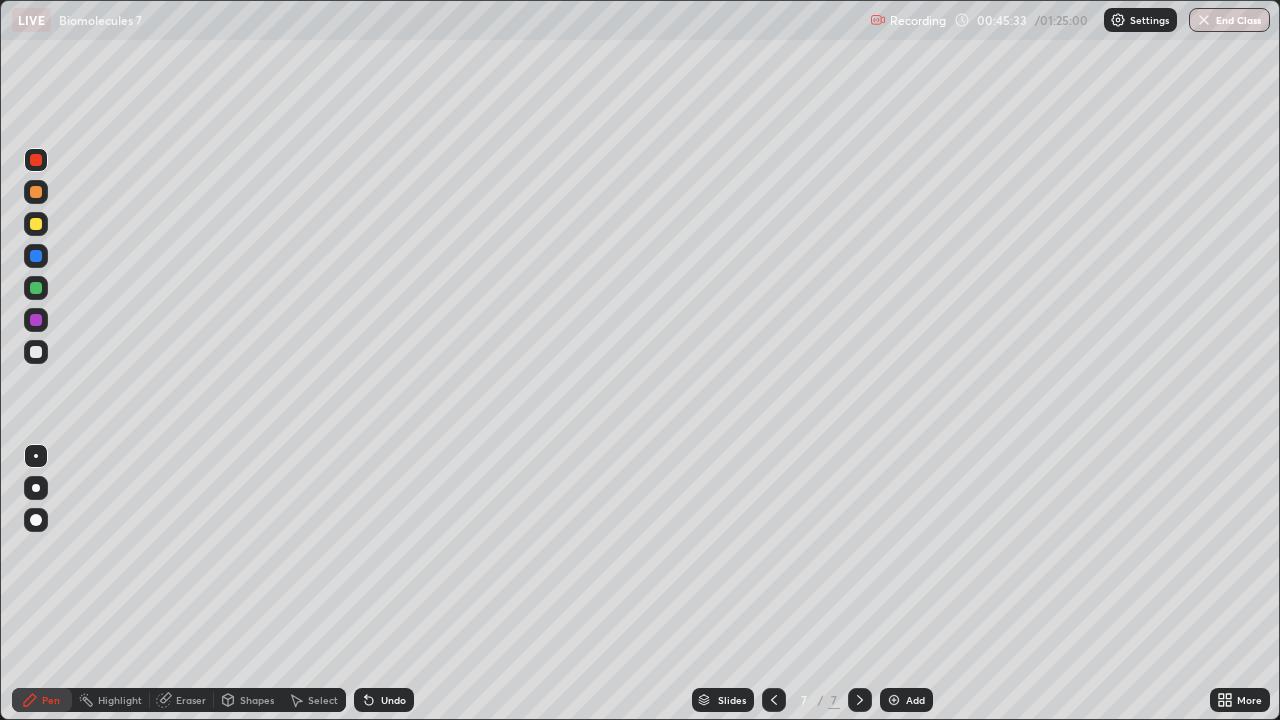 click 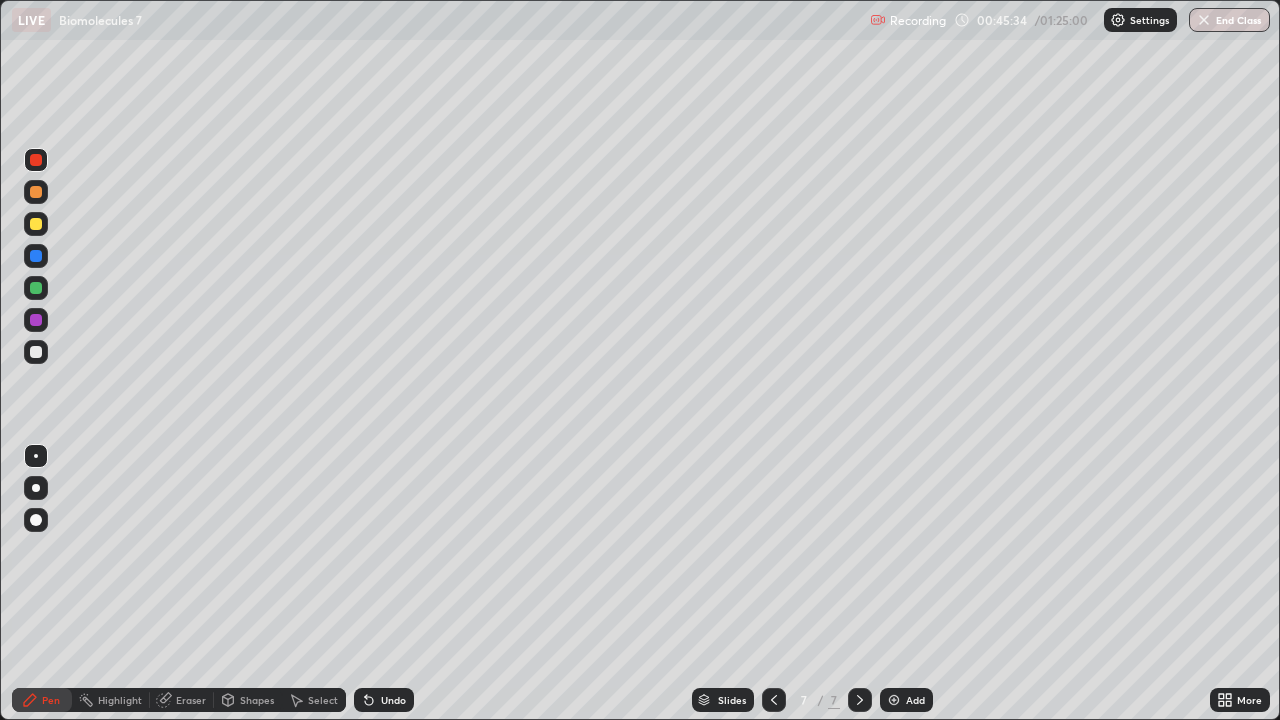 click 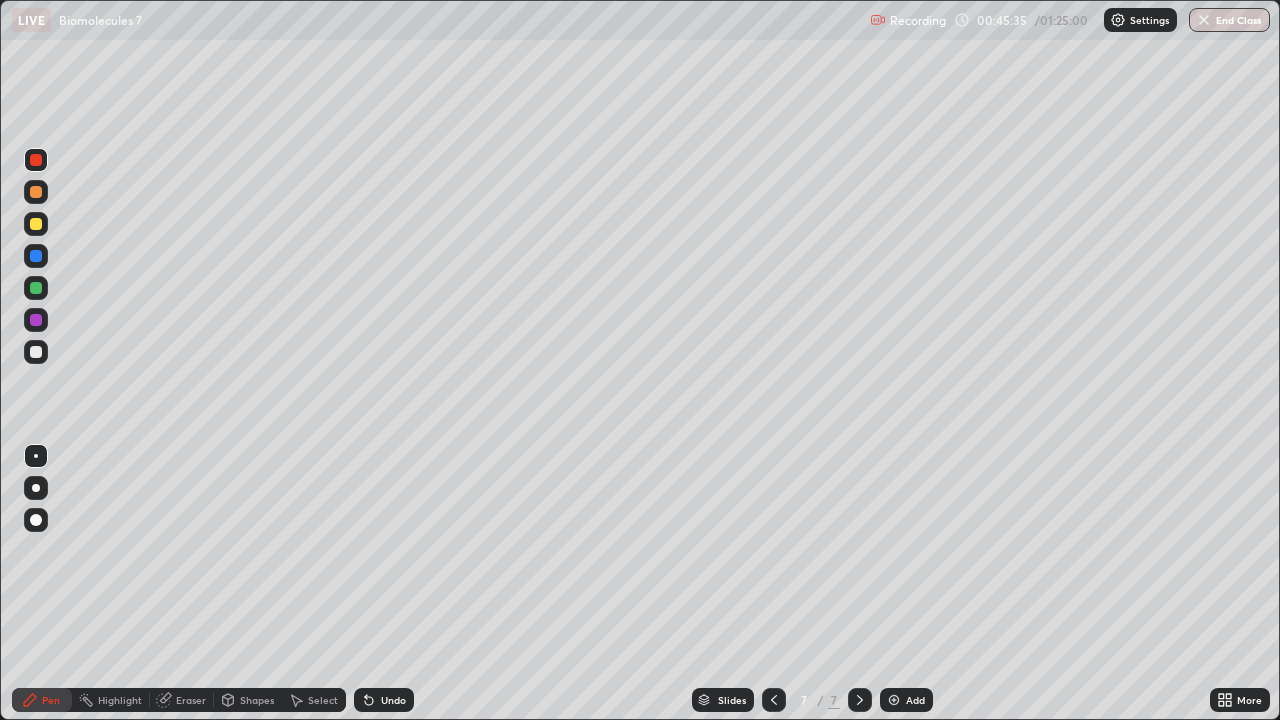 click 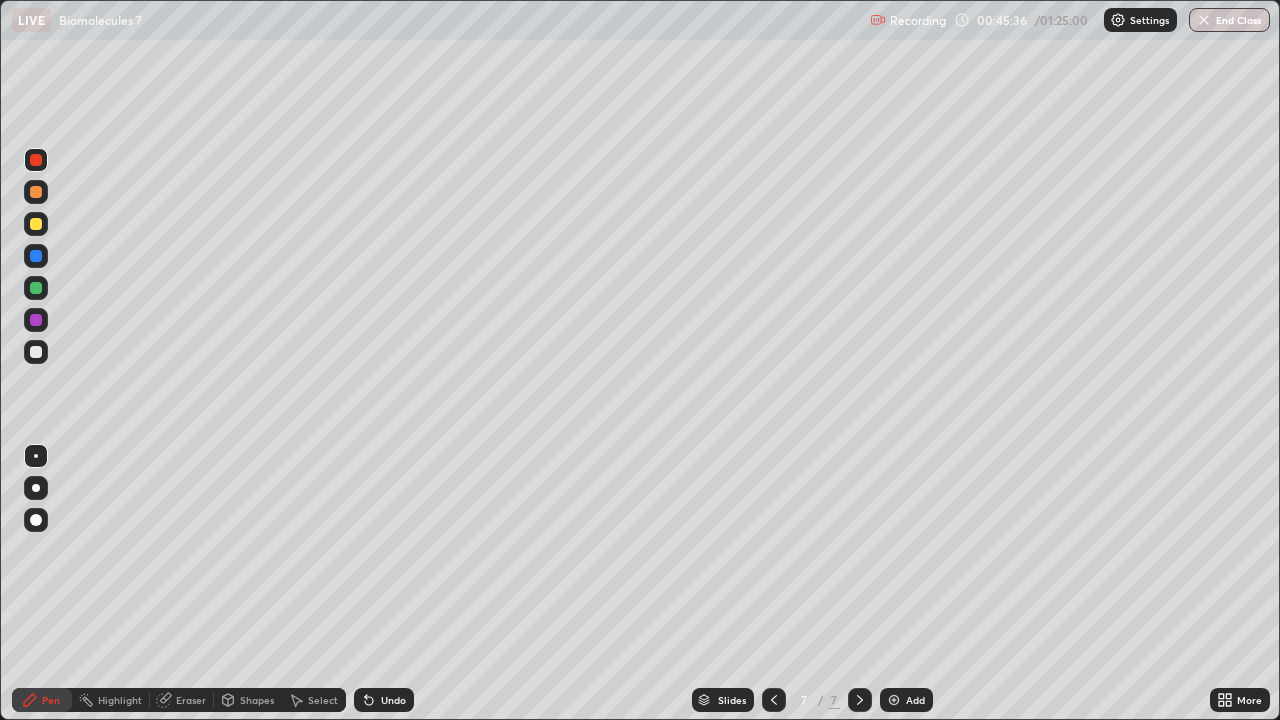 click 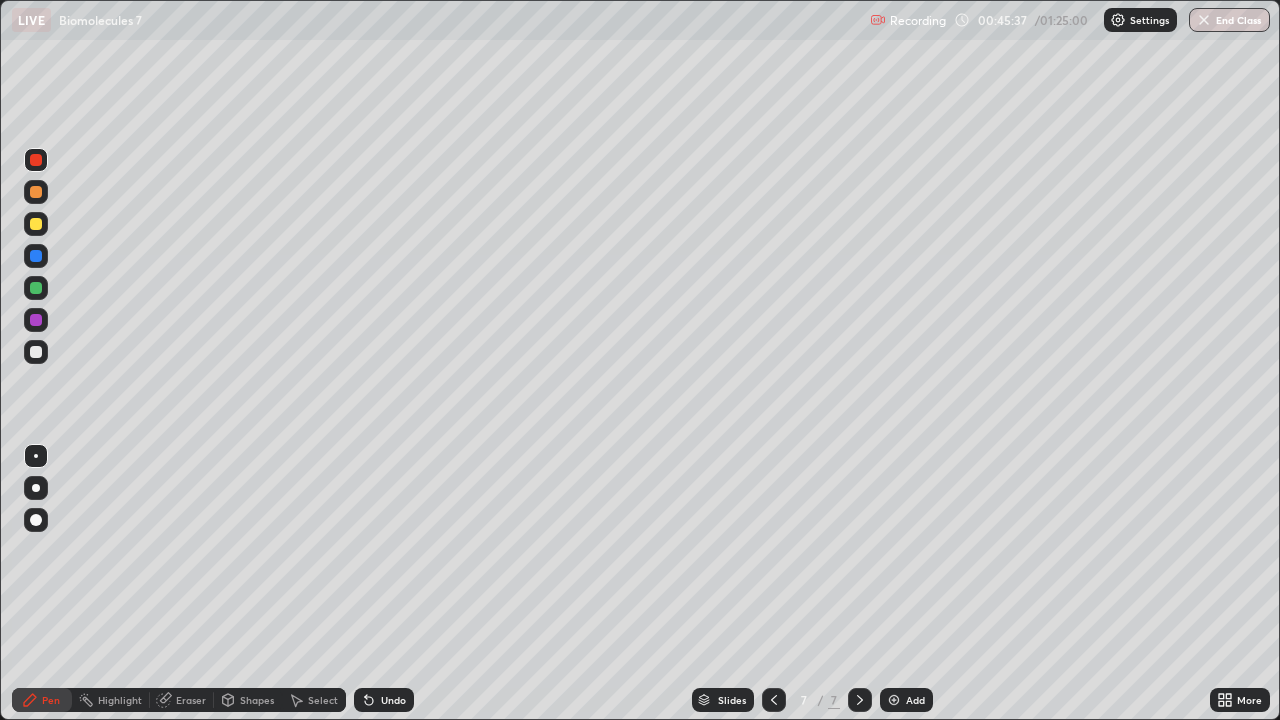 click 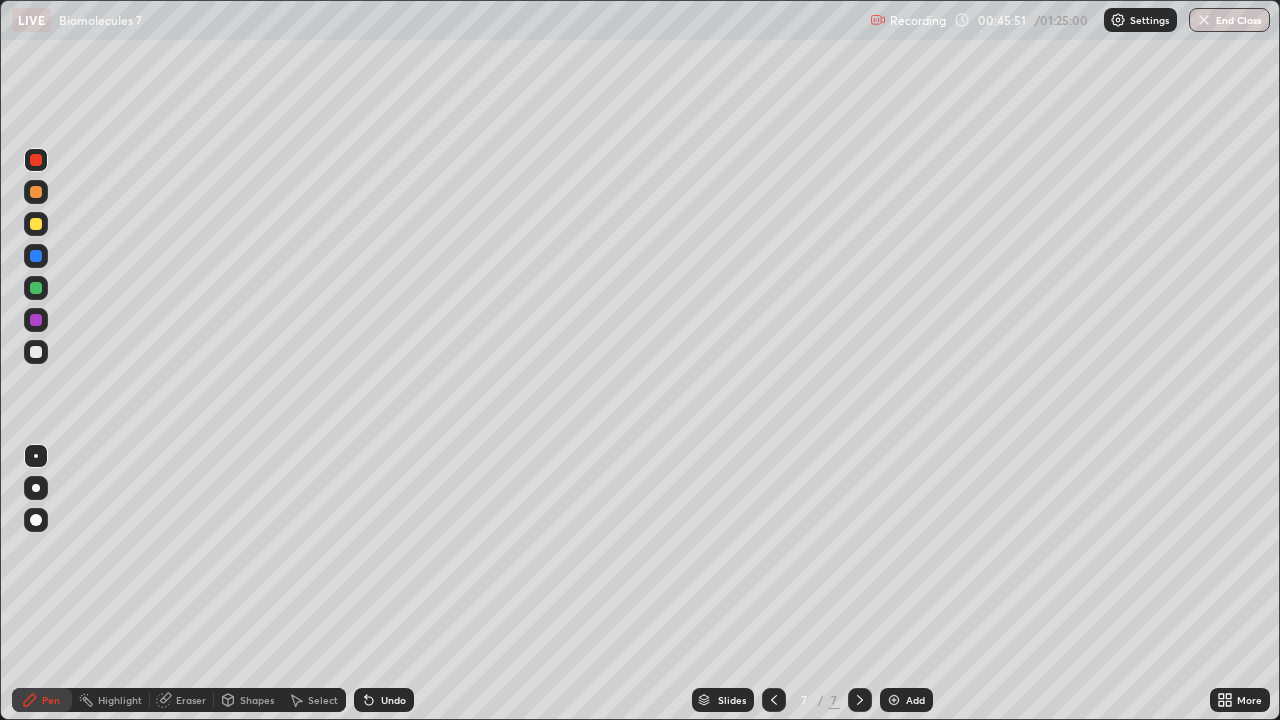 click at bounding box center [36, 352] 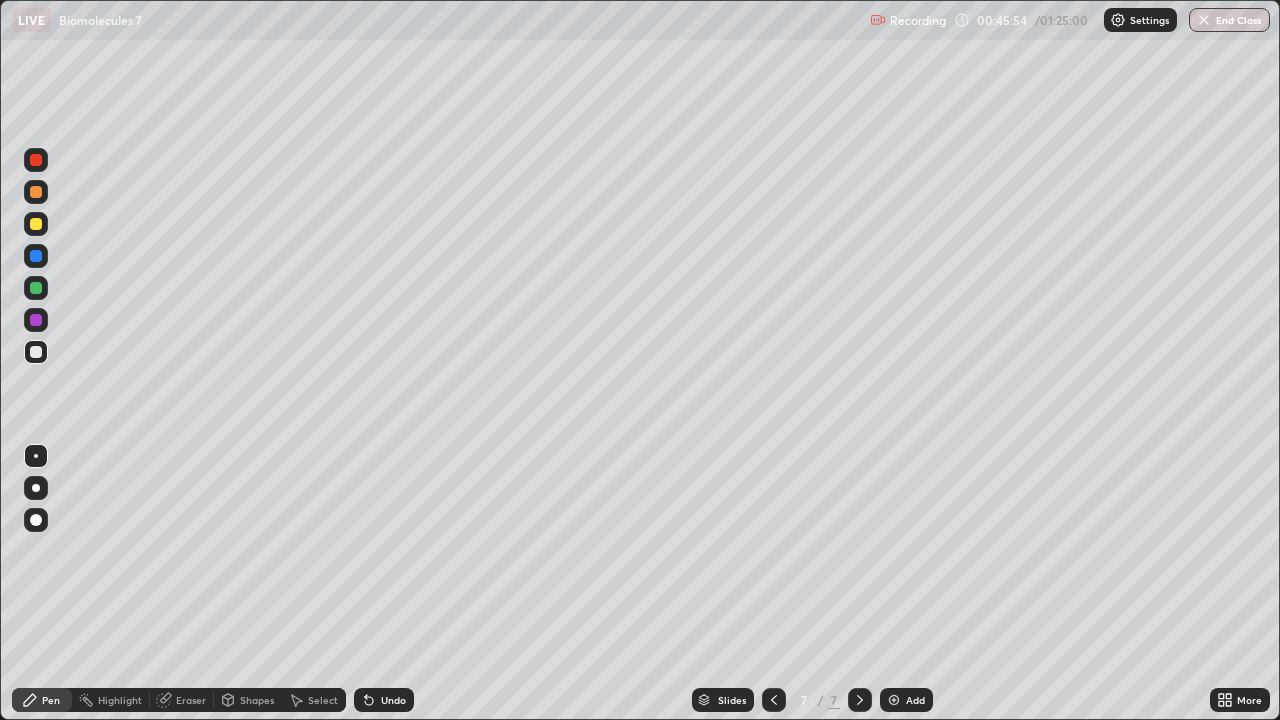 click at bounding box center (36, 160) 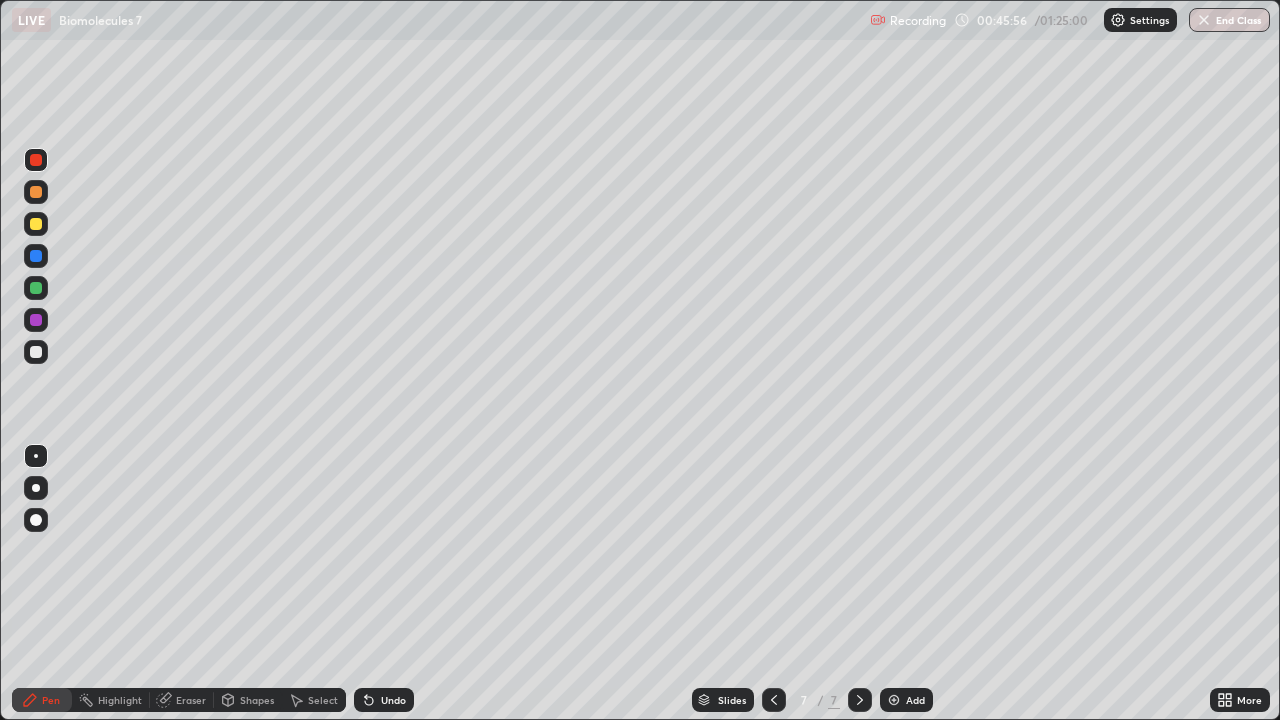 click 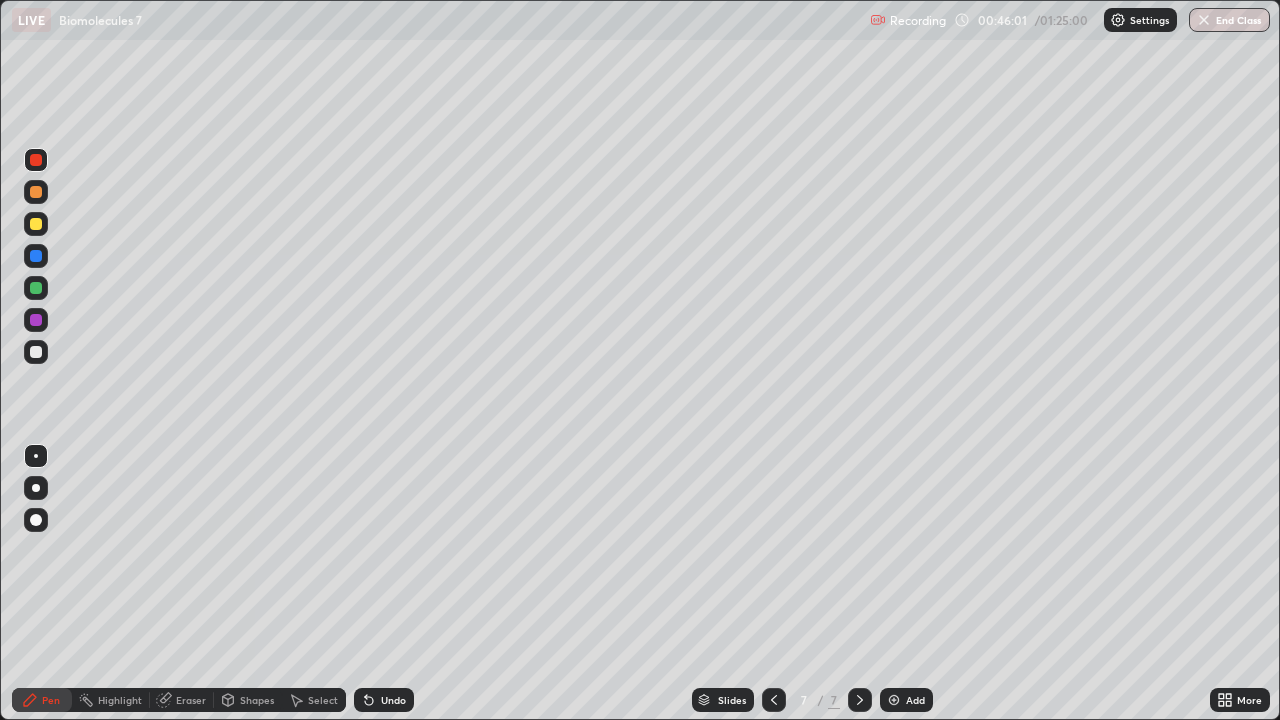 click 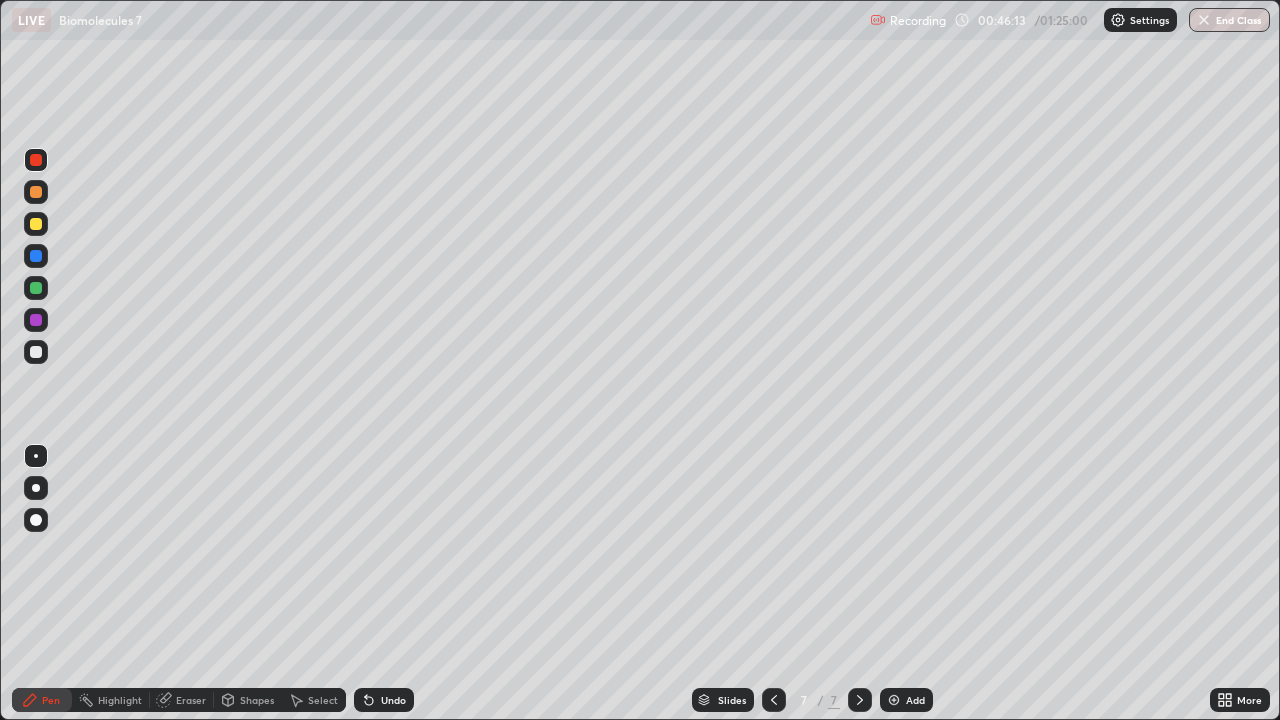 click at bounding box center [36, 352] 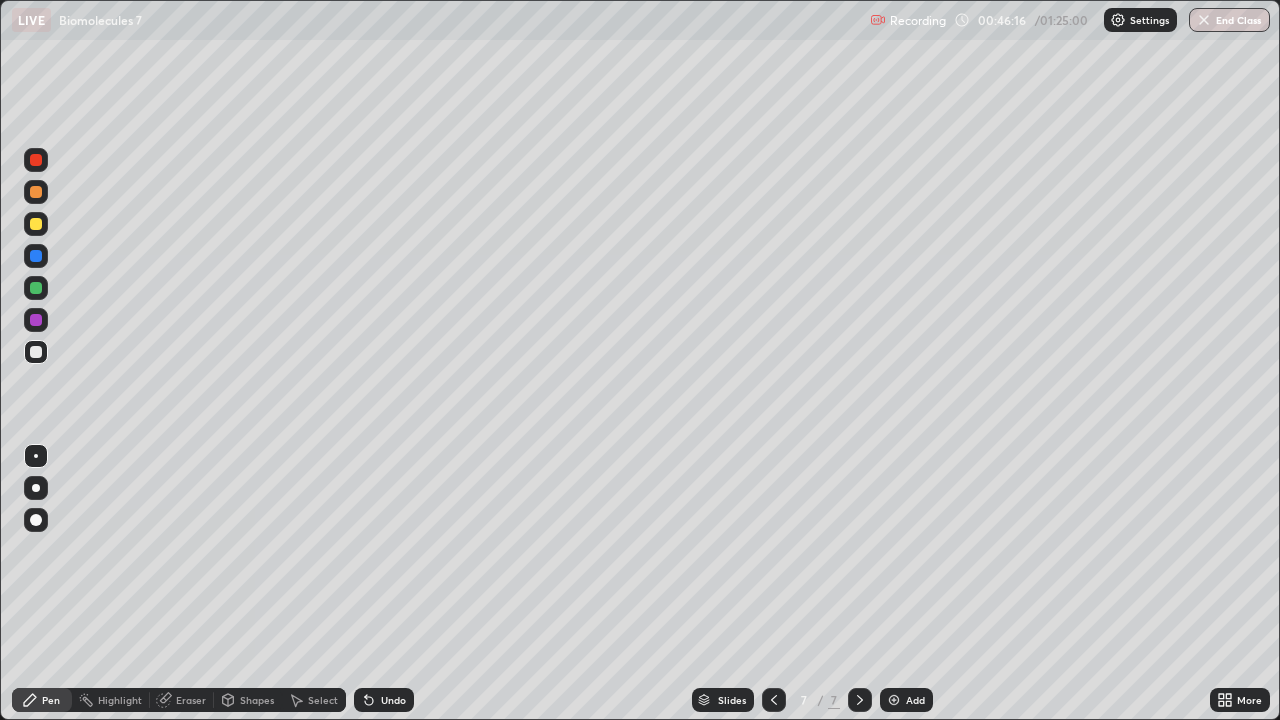 click 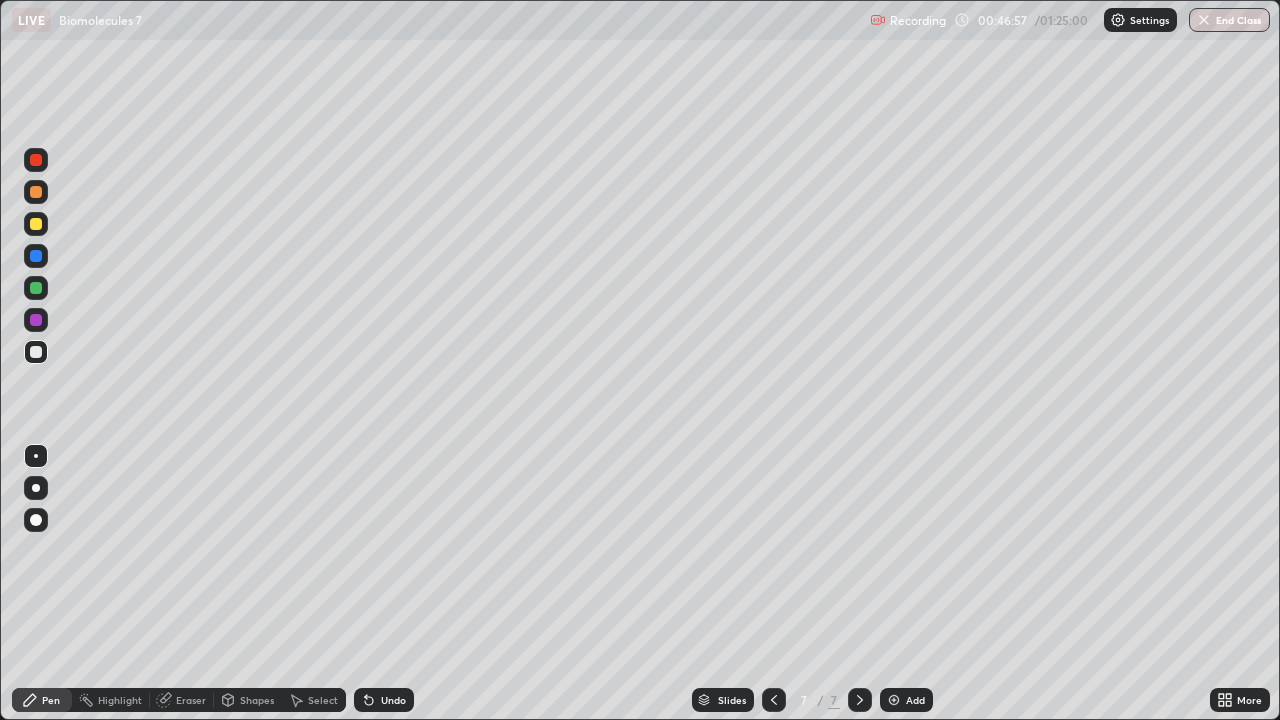 click 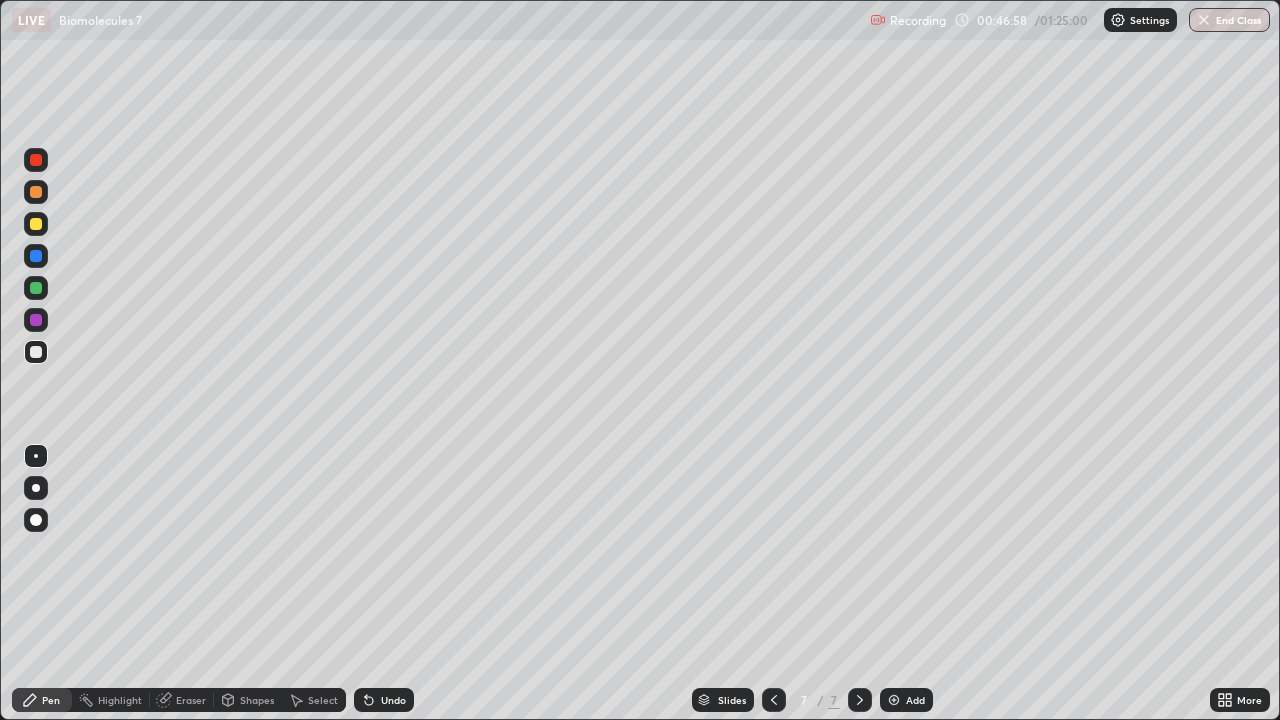 click on "Undo" at bounding box center [384, 700] 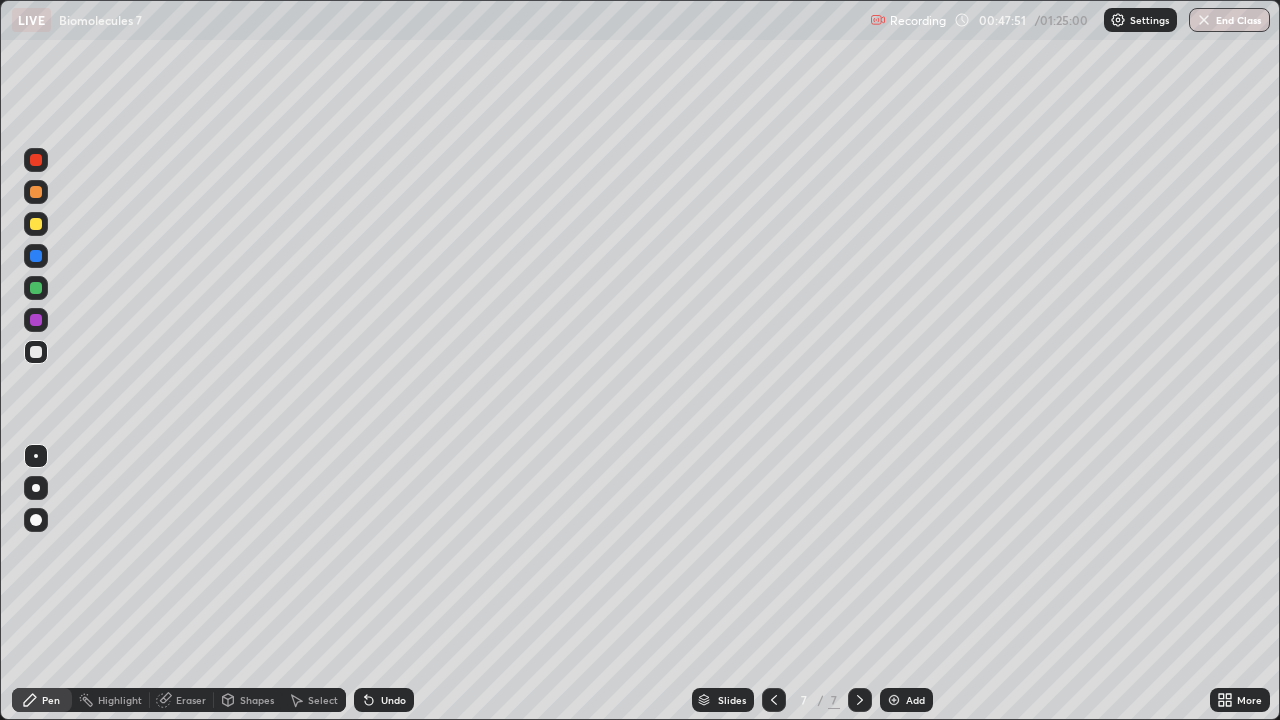 click 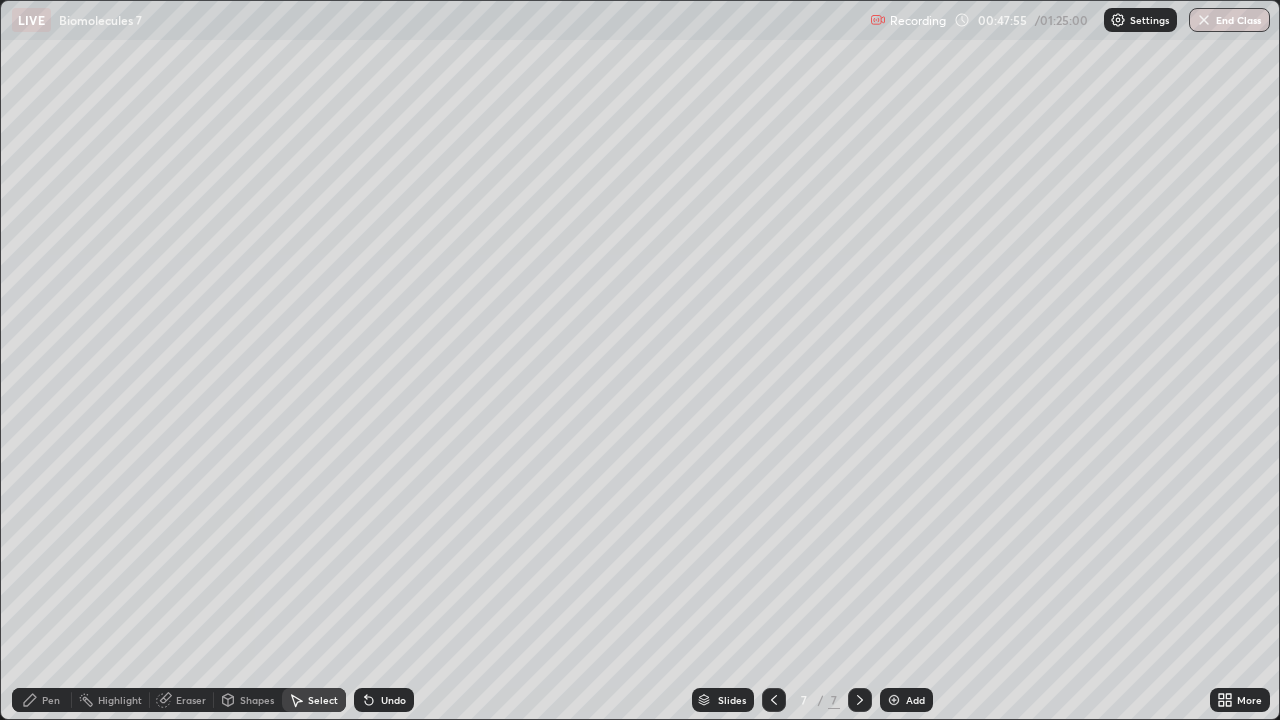 click on "Pen" at bounding box center [51, 700] 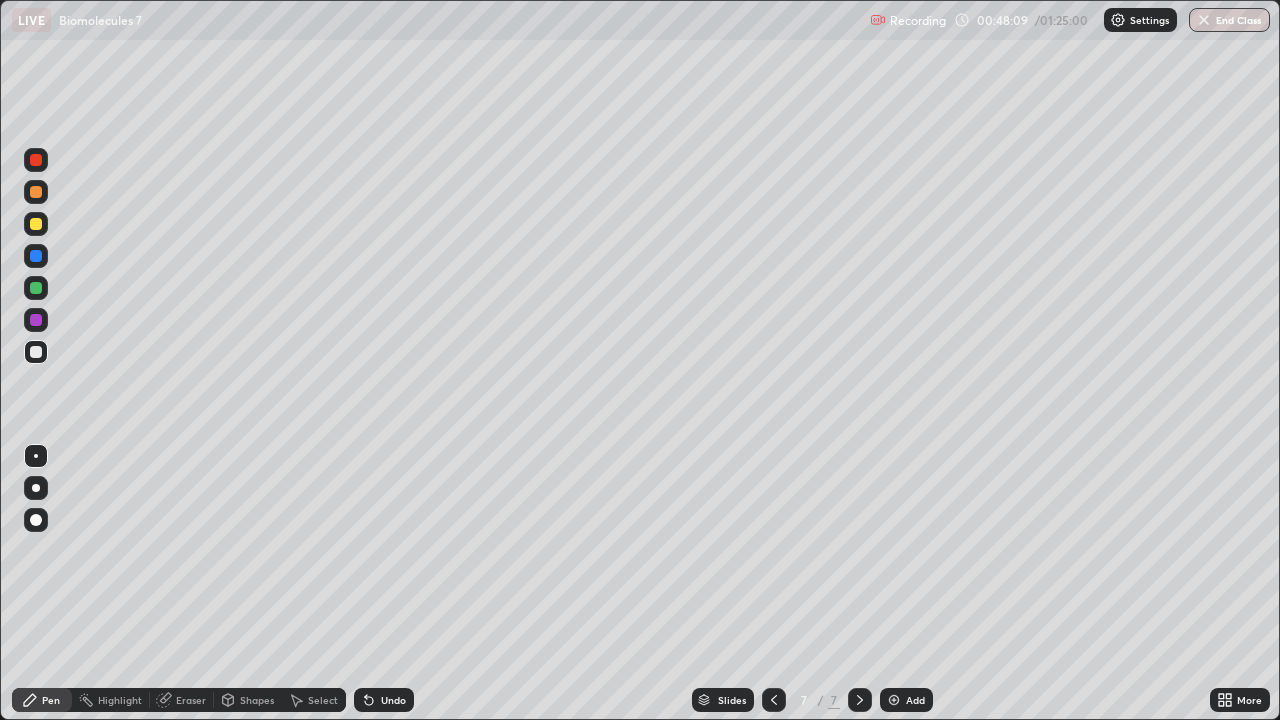 click on "Undo" at bounding box center [384, 700] 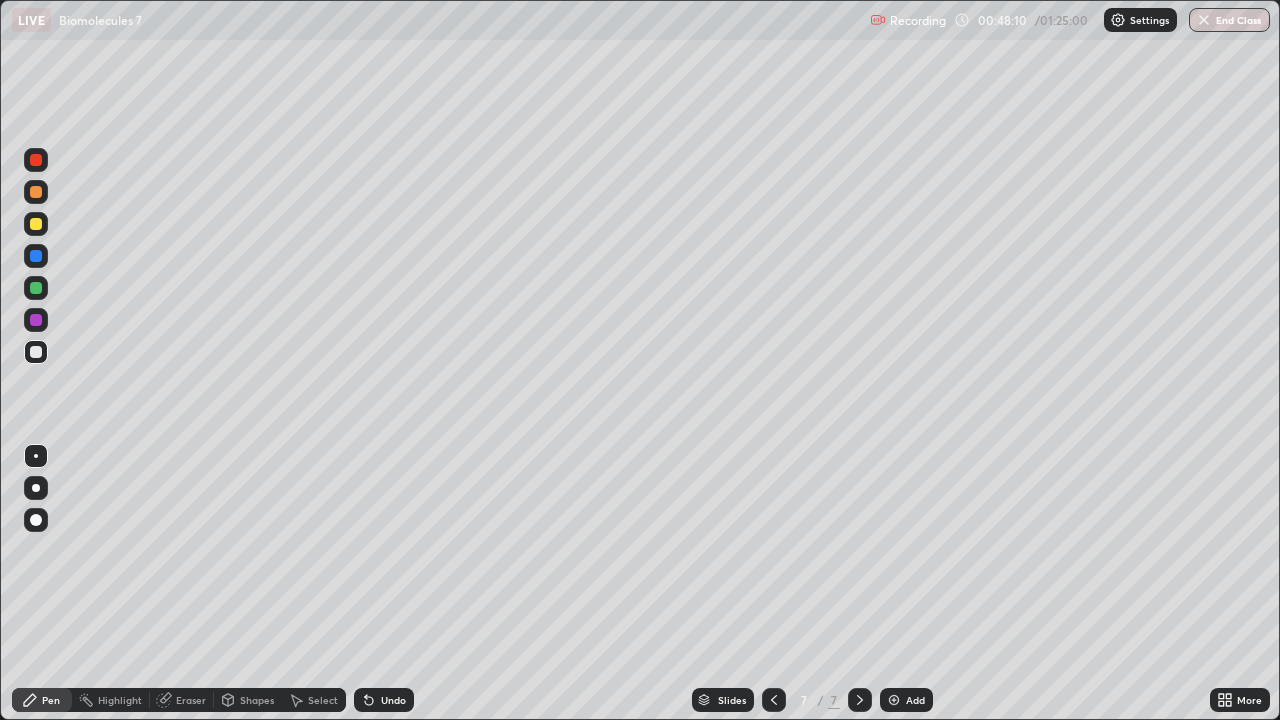 click on "Undo" at bounding box center [393, 700] 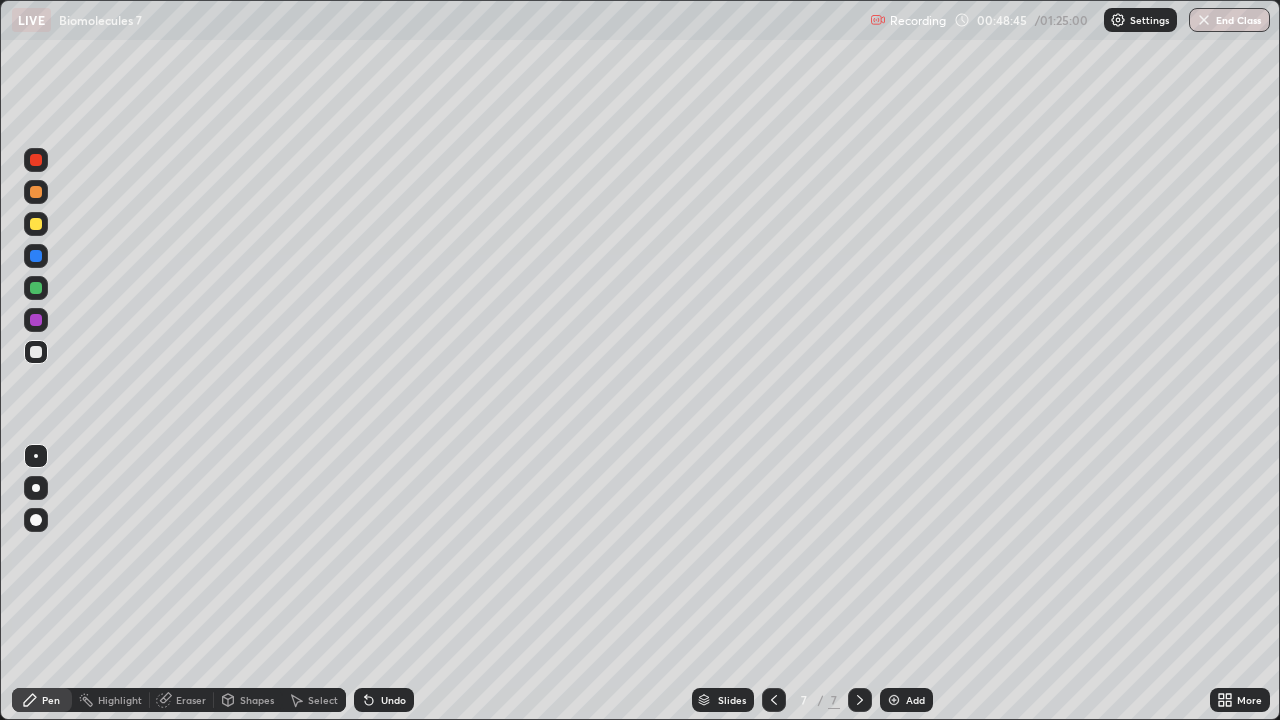 click on "Undo" at bounding box center [393, 700] 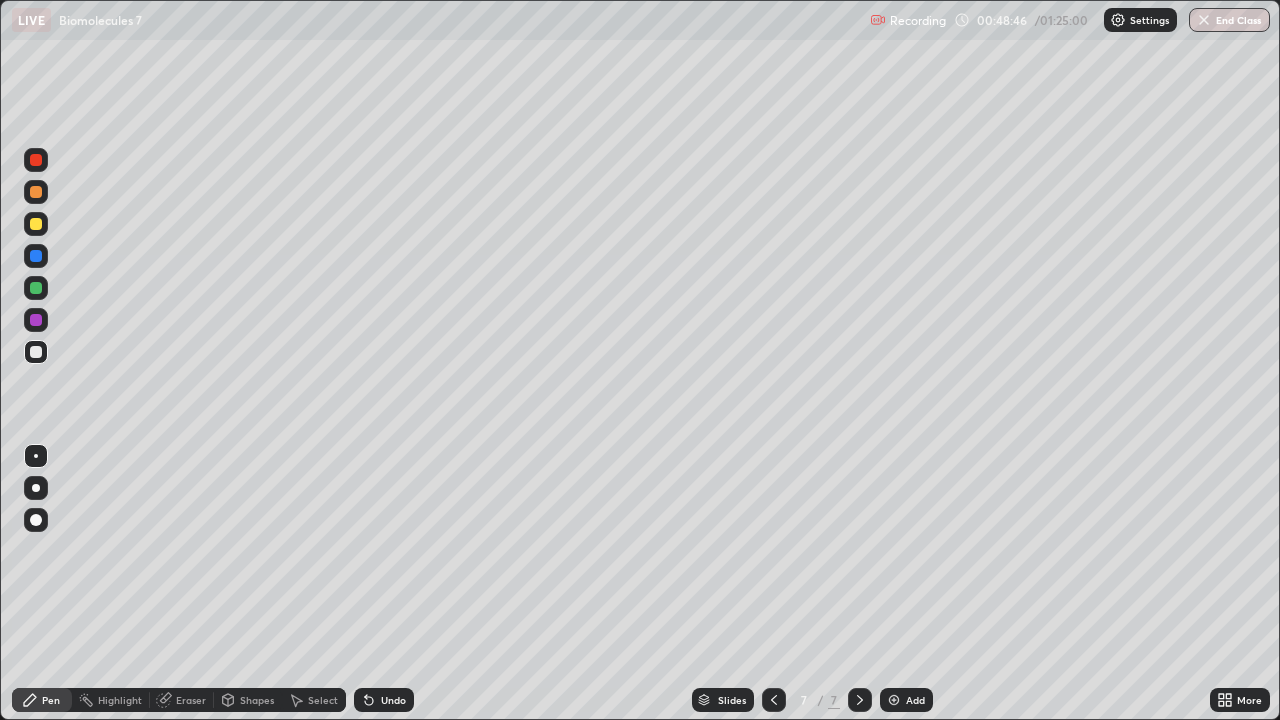 click on "Undo" at bounding box center (393, 700) 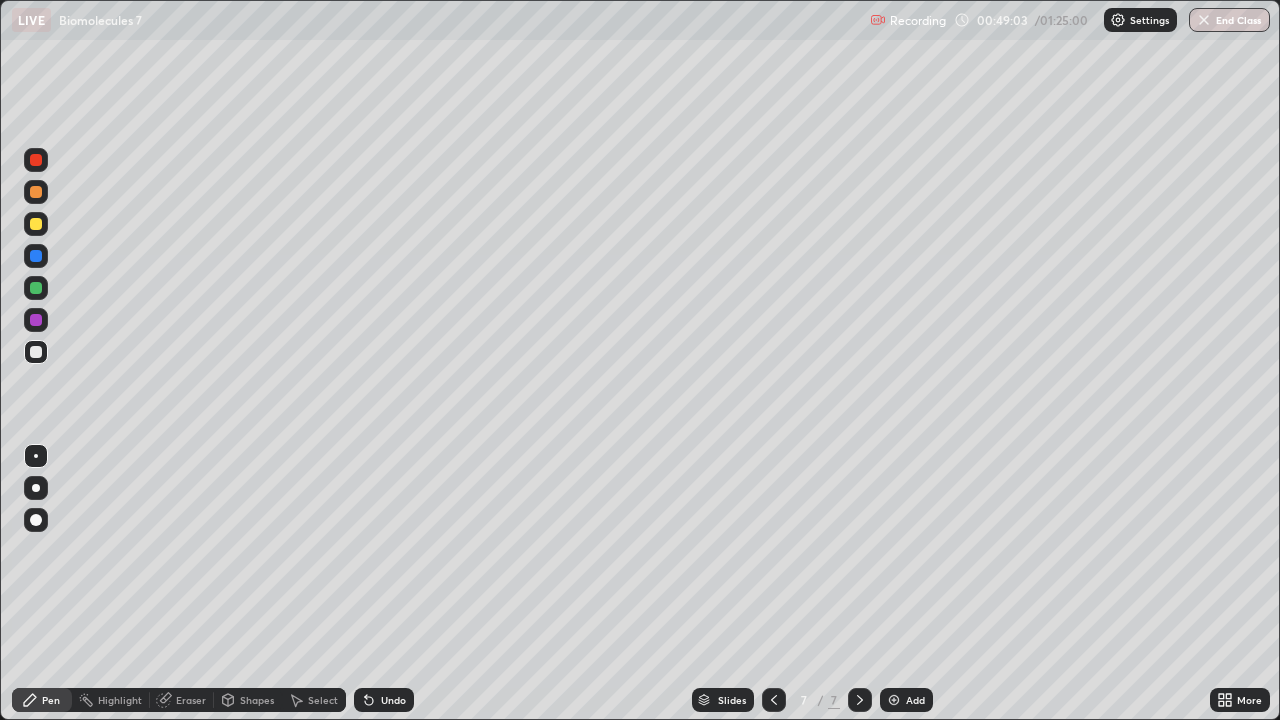 click on "Eraser" at bounding box center (191, 700) 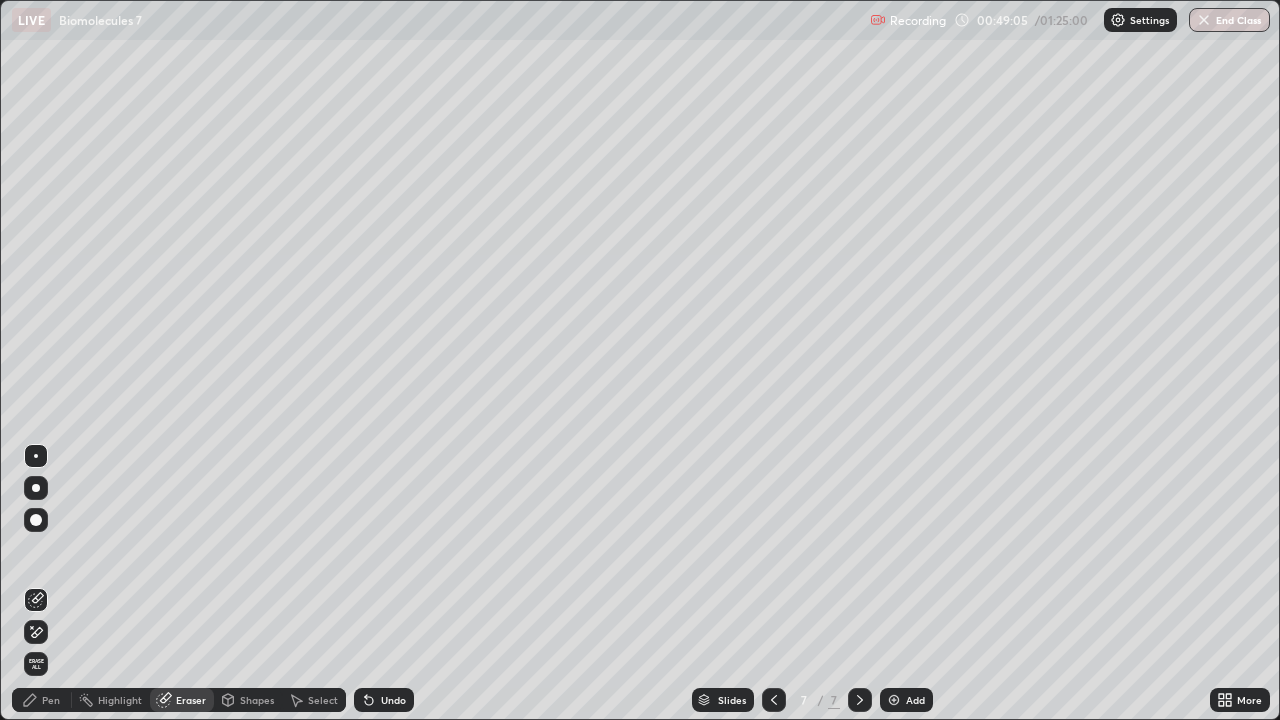 click on "Pen" at bounding box center [51, 700] 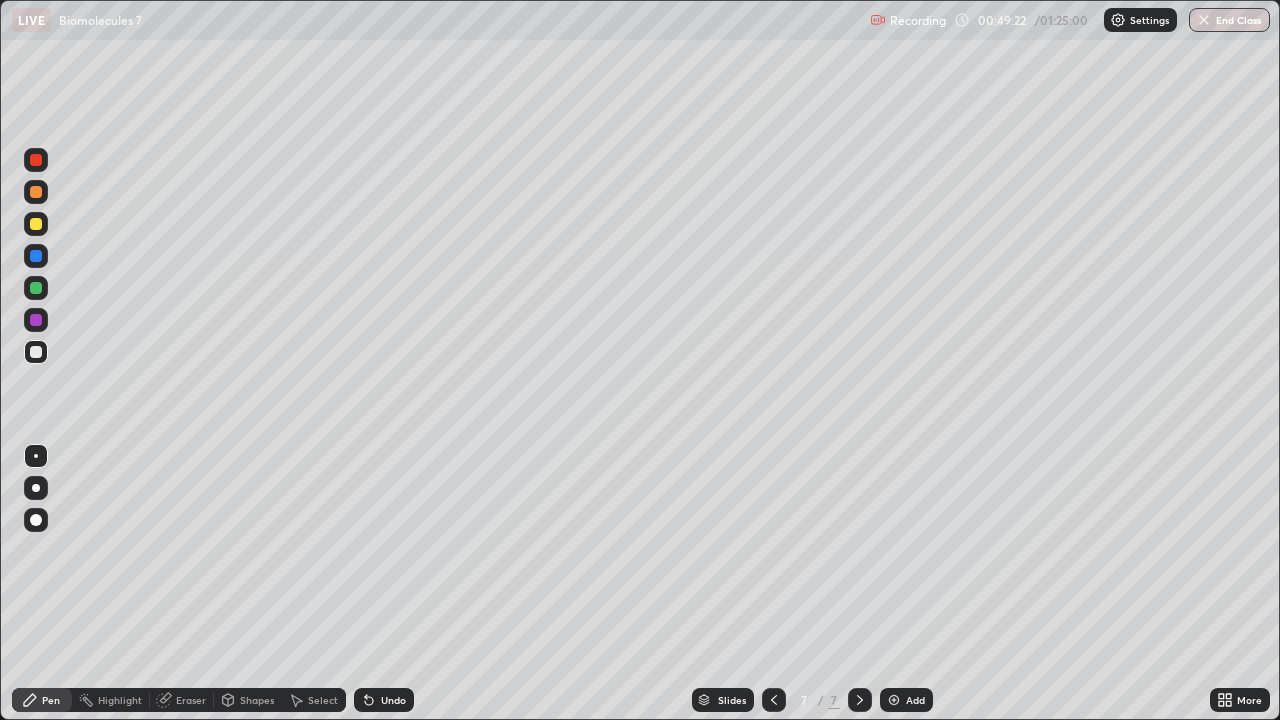 click at bounding box center [36, 192] 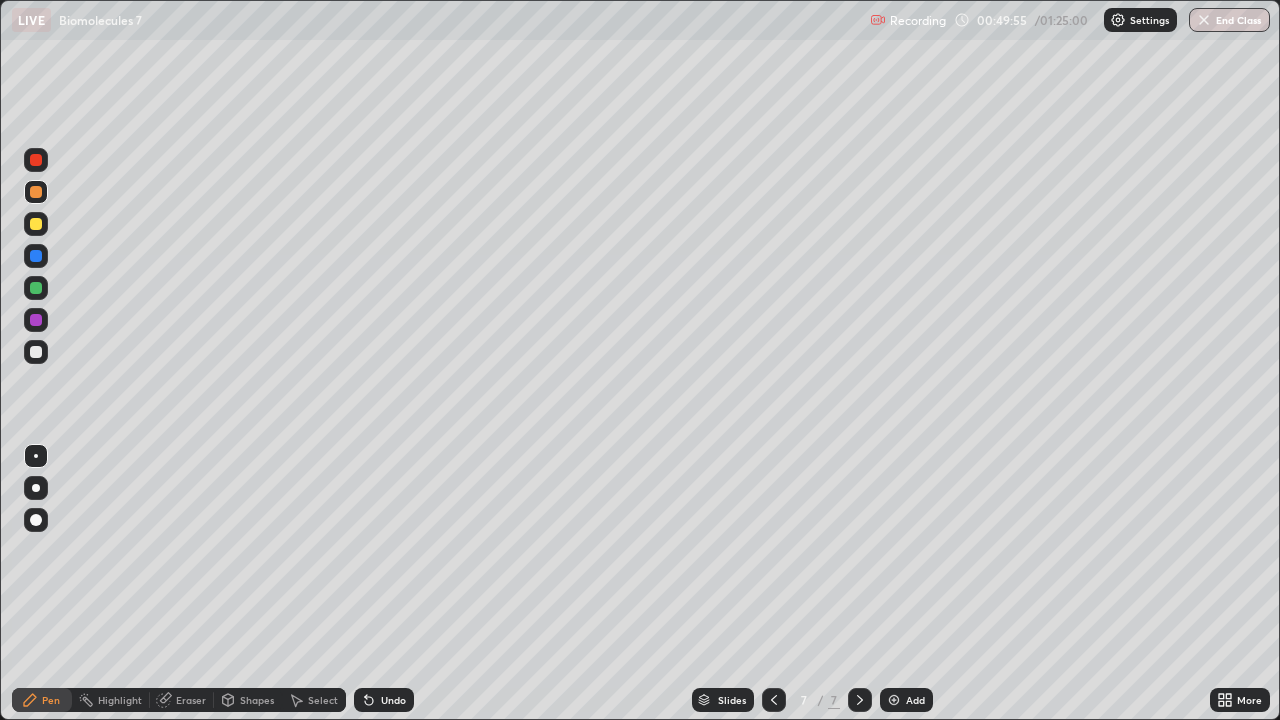 click on "Undo" at bounding box center (393, 700) 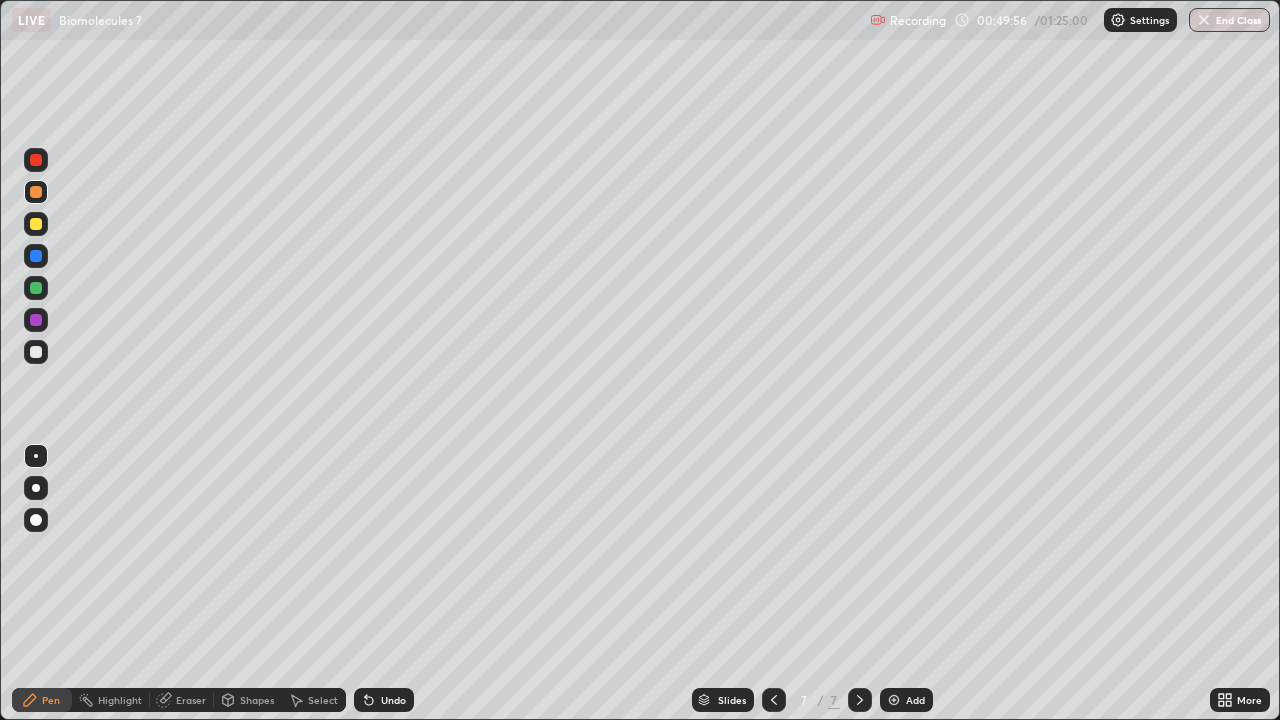 click on "Undo" at bounding box center [393, 700] 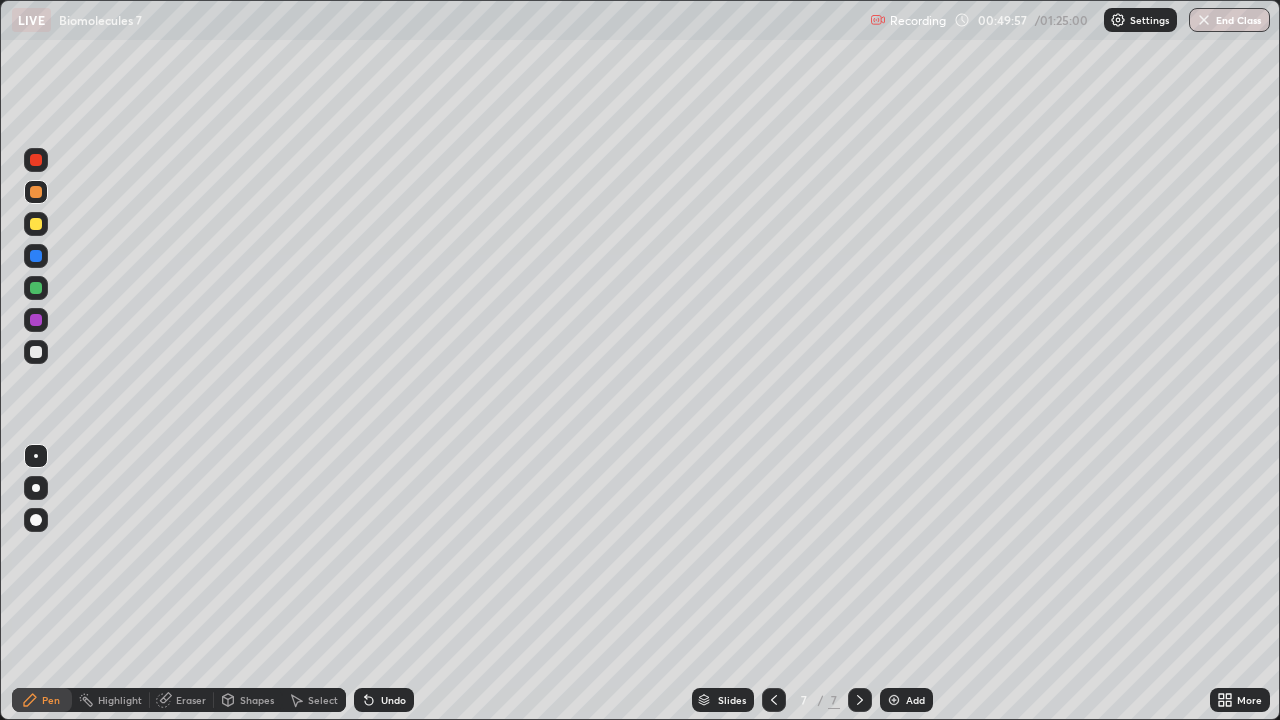 click on "Undo" at bounding box center [393, 700] 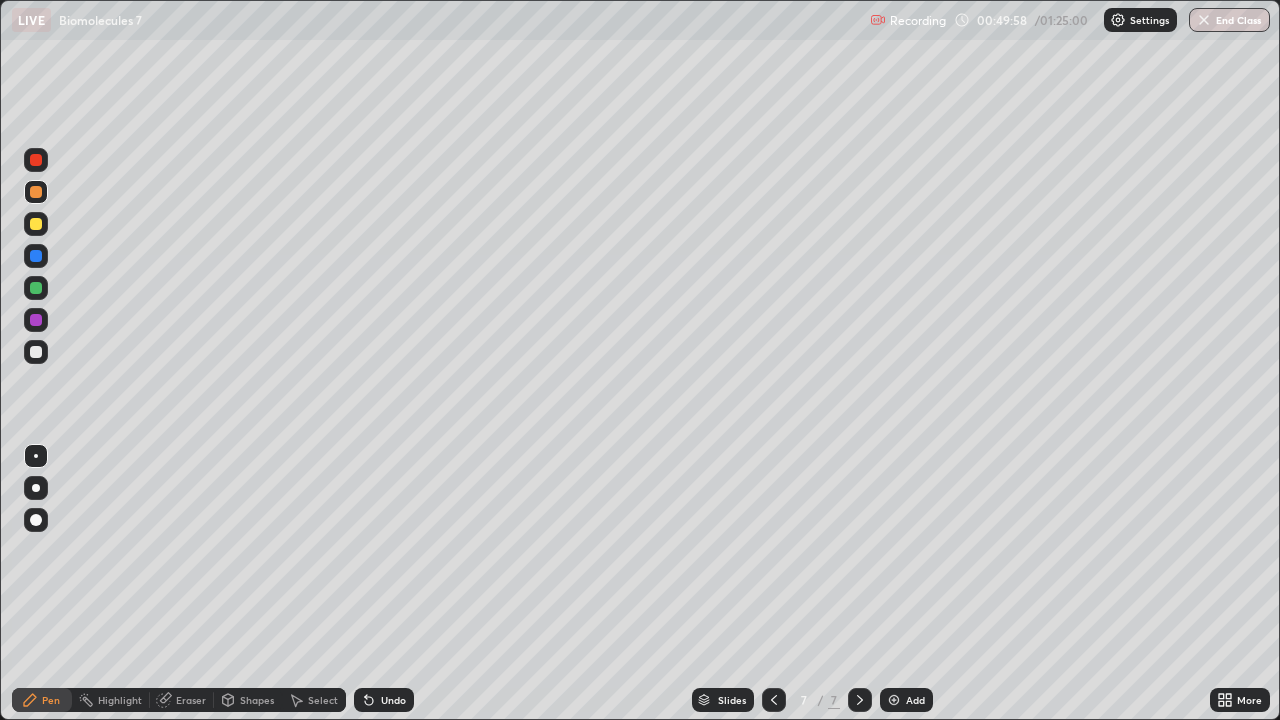 click on "Undo" at bounding box center [384, 700] 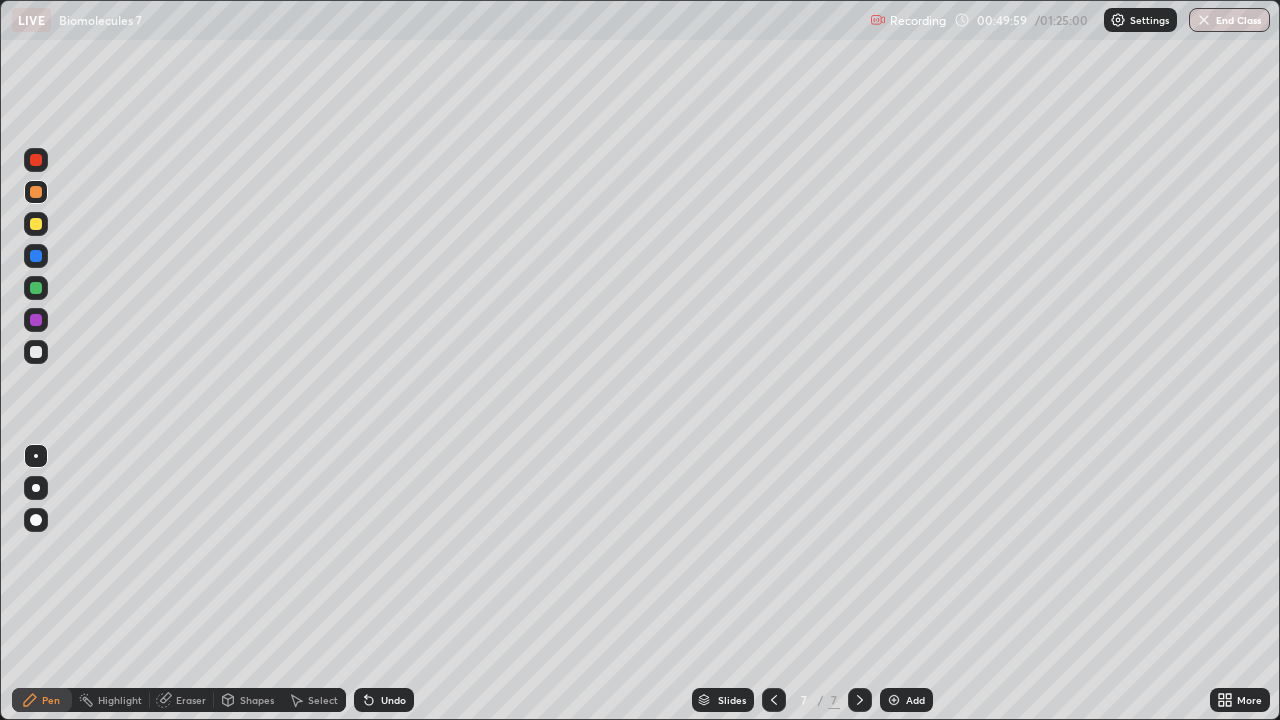 click on "Undo" at bounding box center [393, 700] 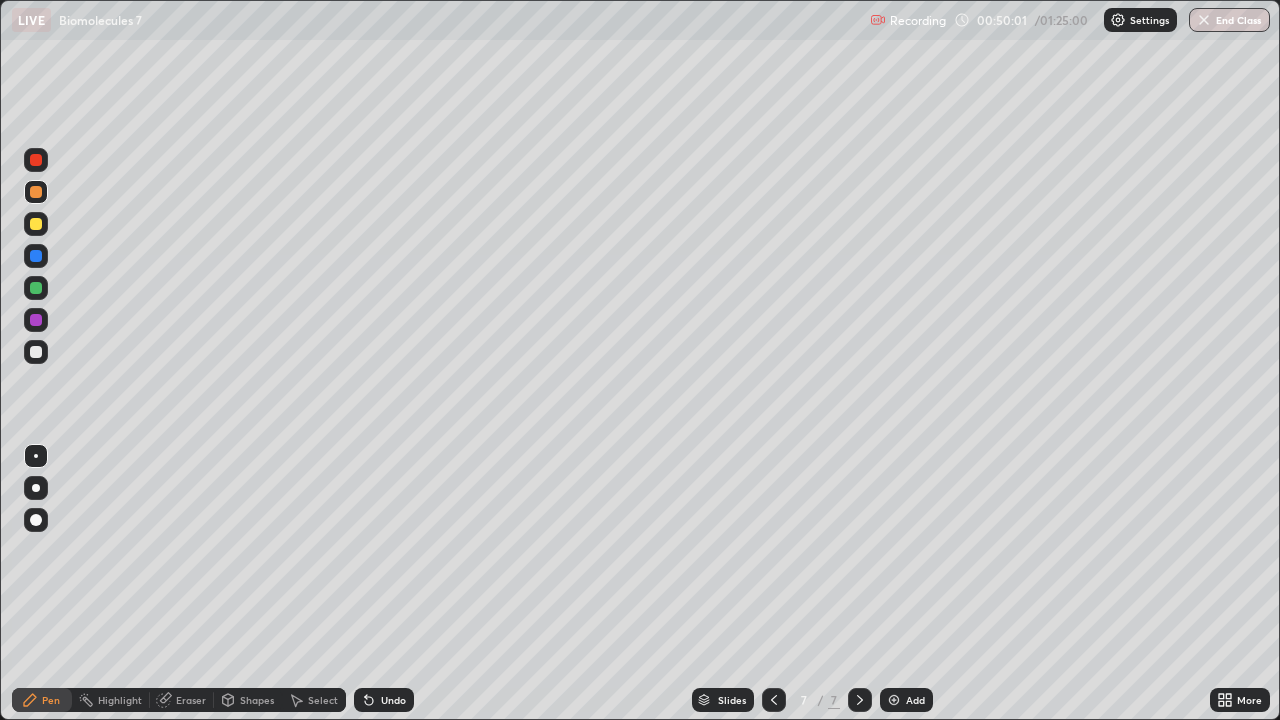 click on "Undo" at bounding box center [384, 700] 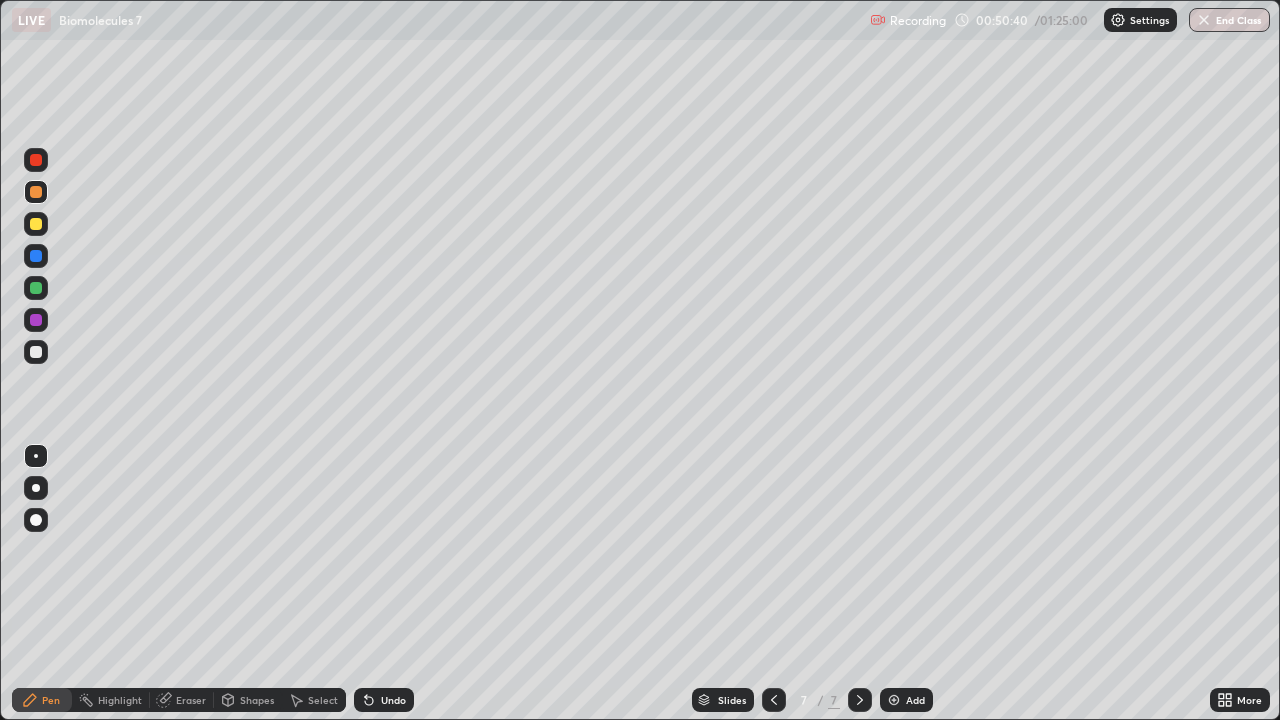 click on "Eraser" at bounding box center (191, 700) 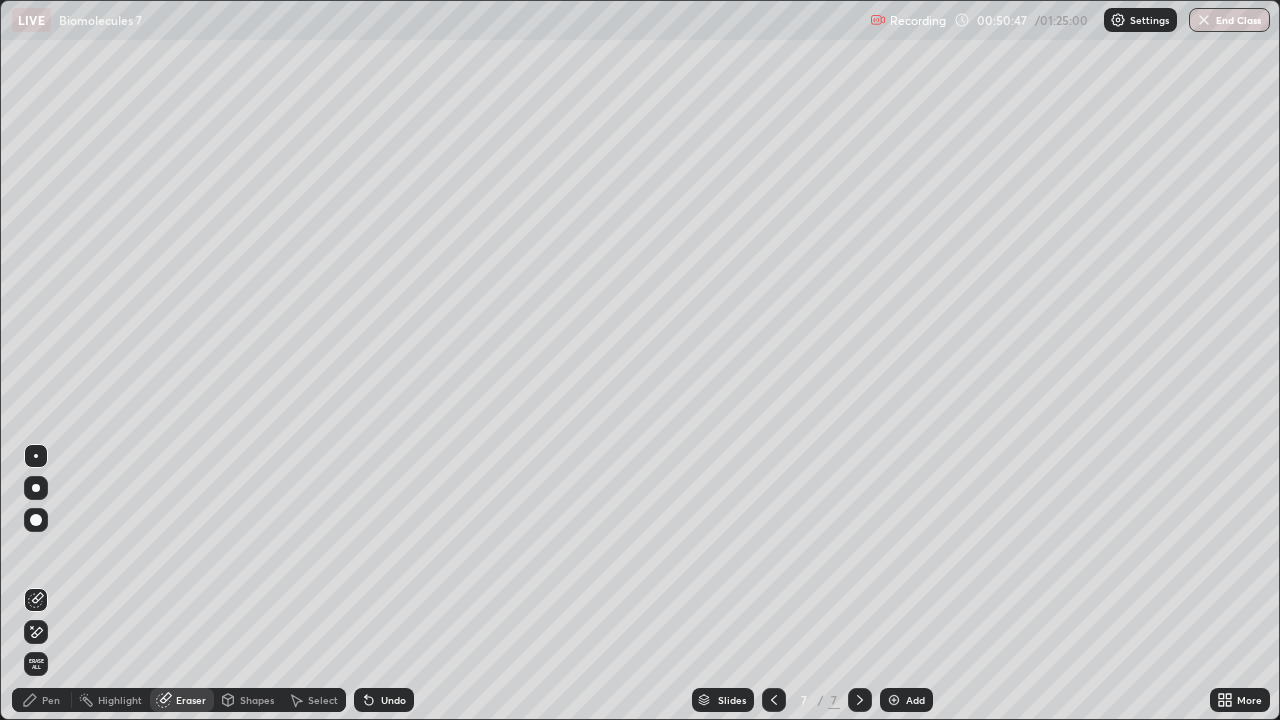 click on "Pen" at bounding box center (51, 700) 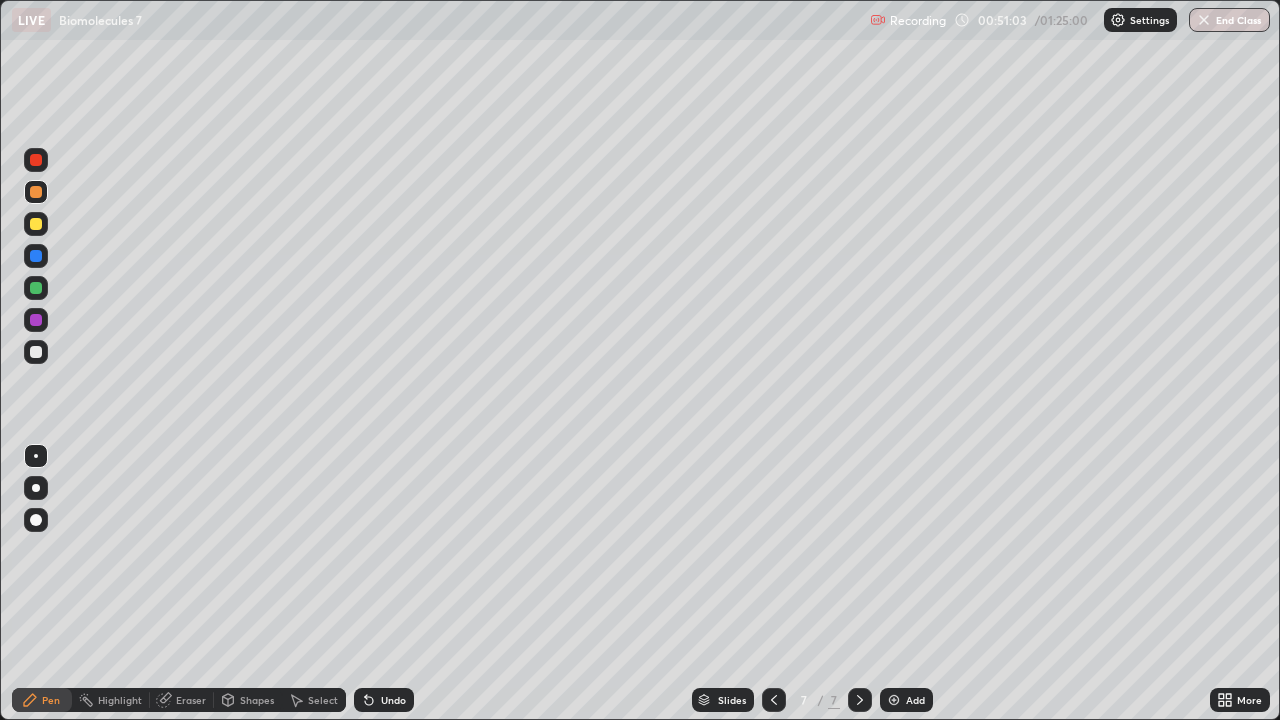click on "Undo" at bounding box center [393, 700] 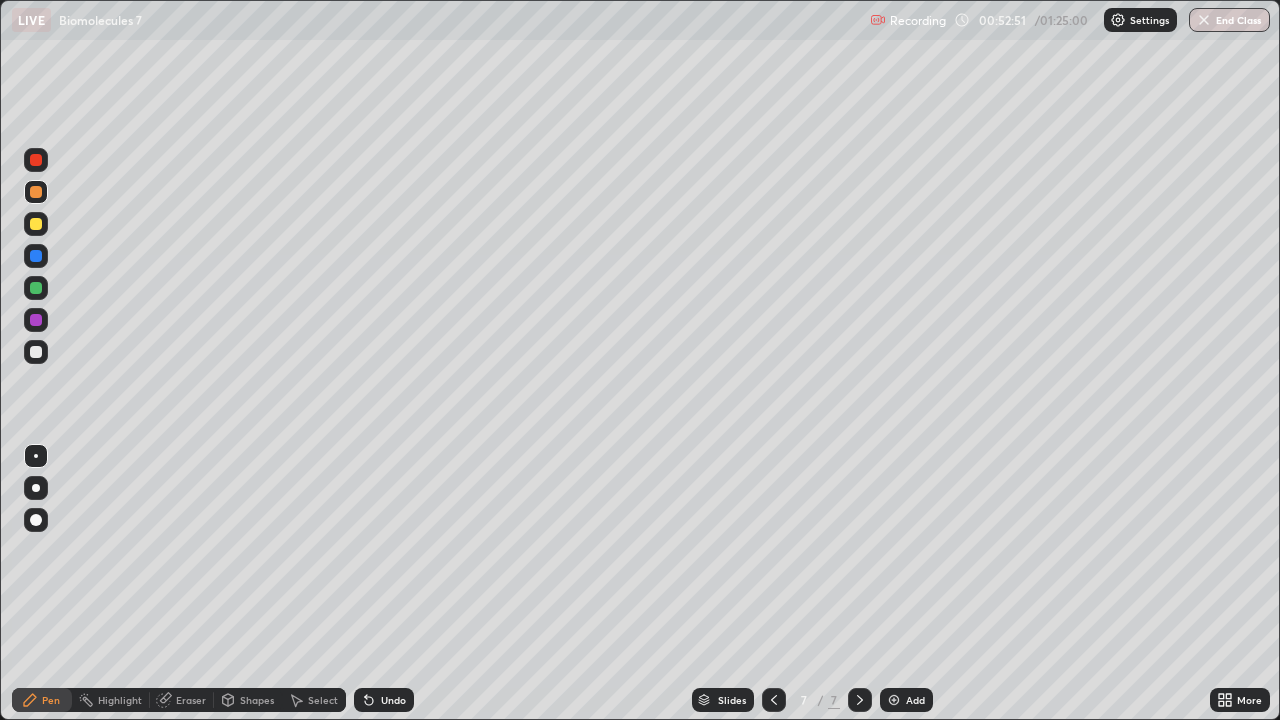 click at bounding box center [894, 700] 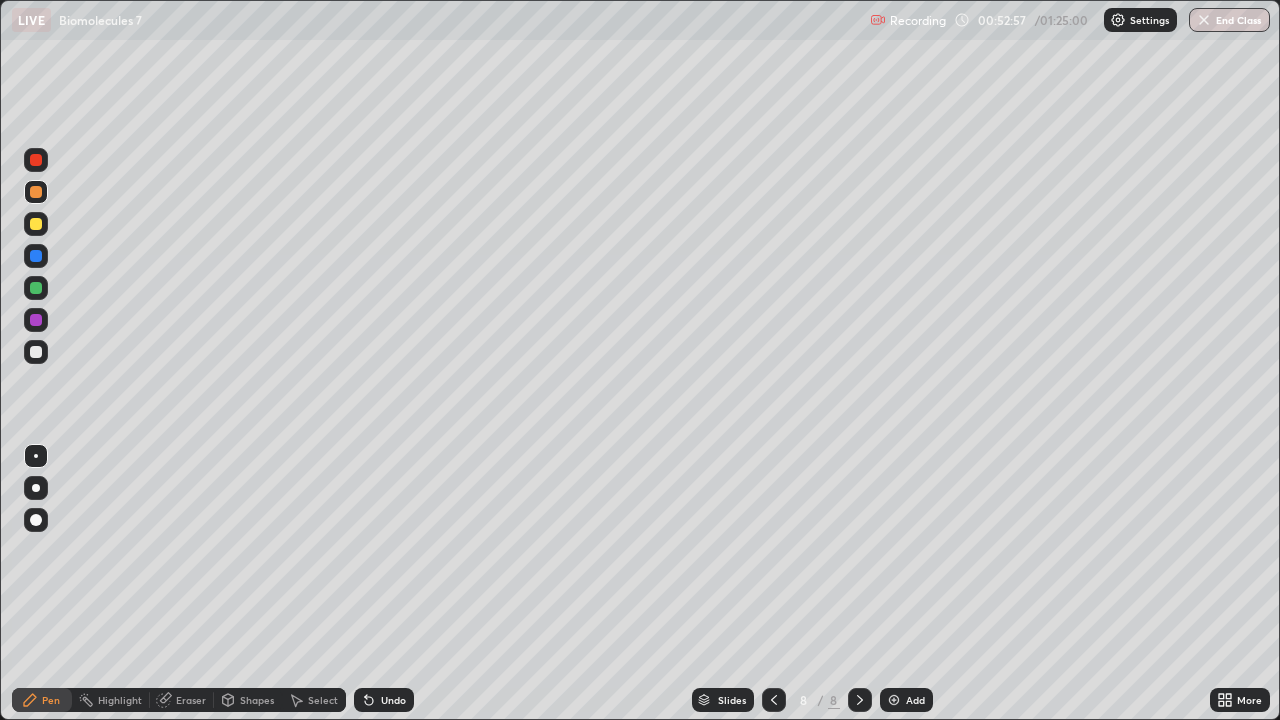 click at bounding box center [36, 352] 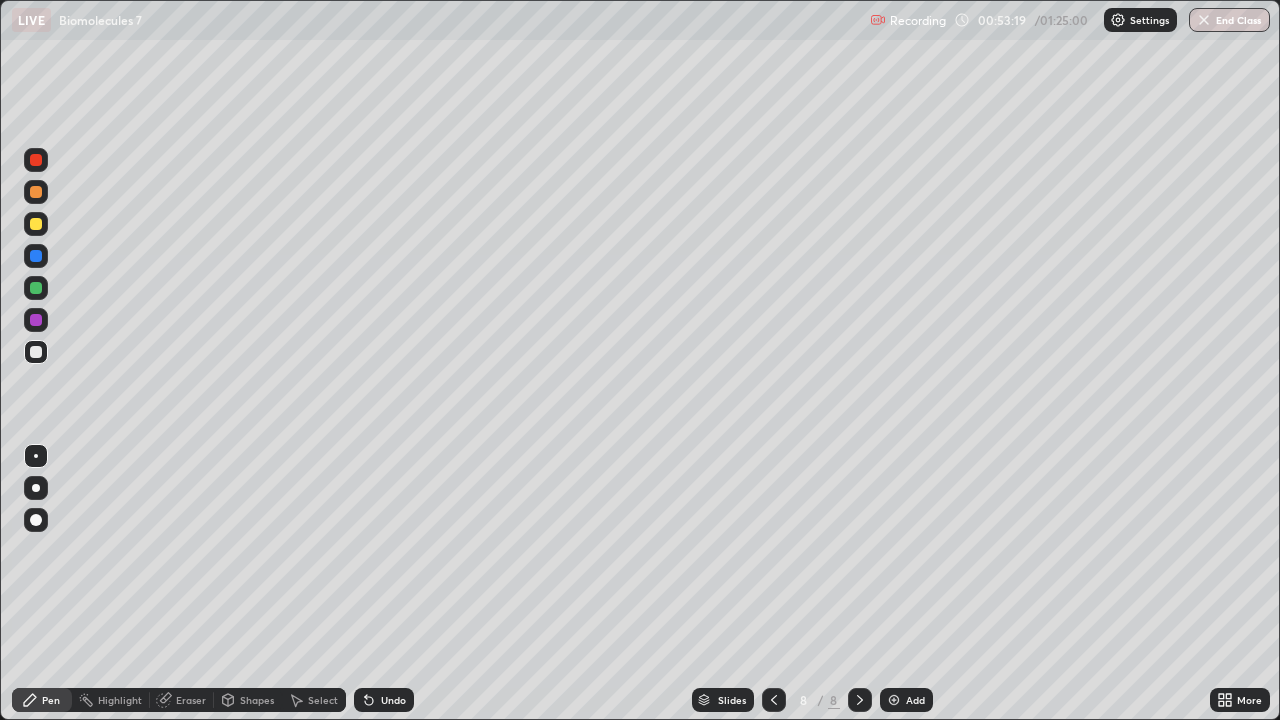 click 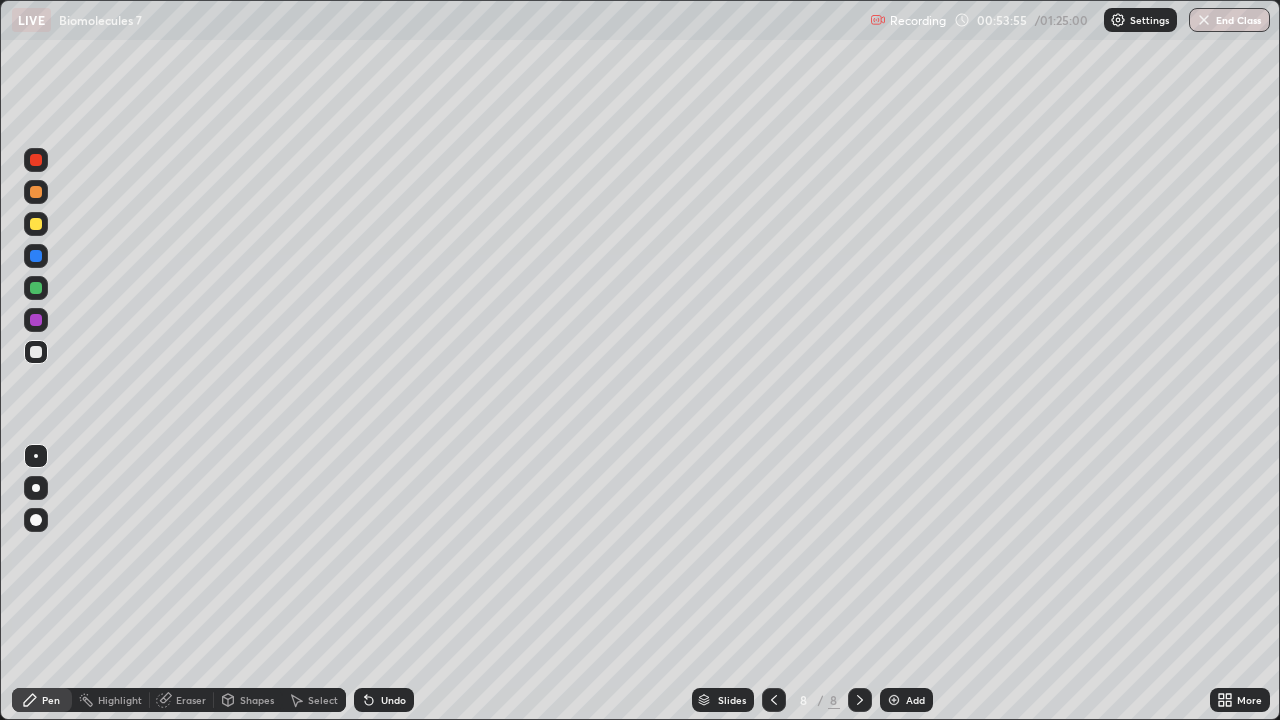 click 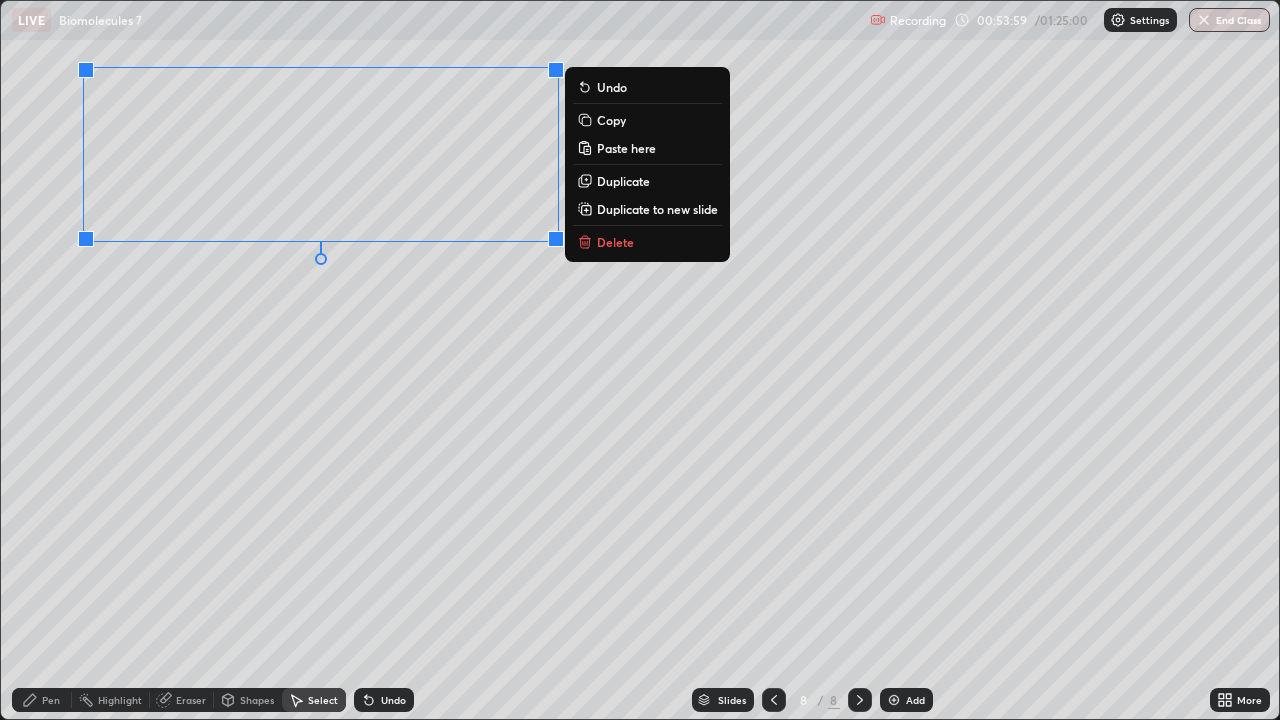 click on "Pen" at bounding box center (42, 700) 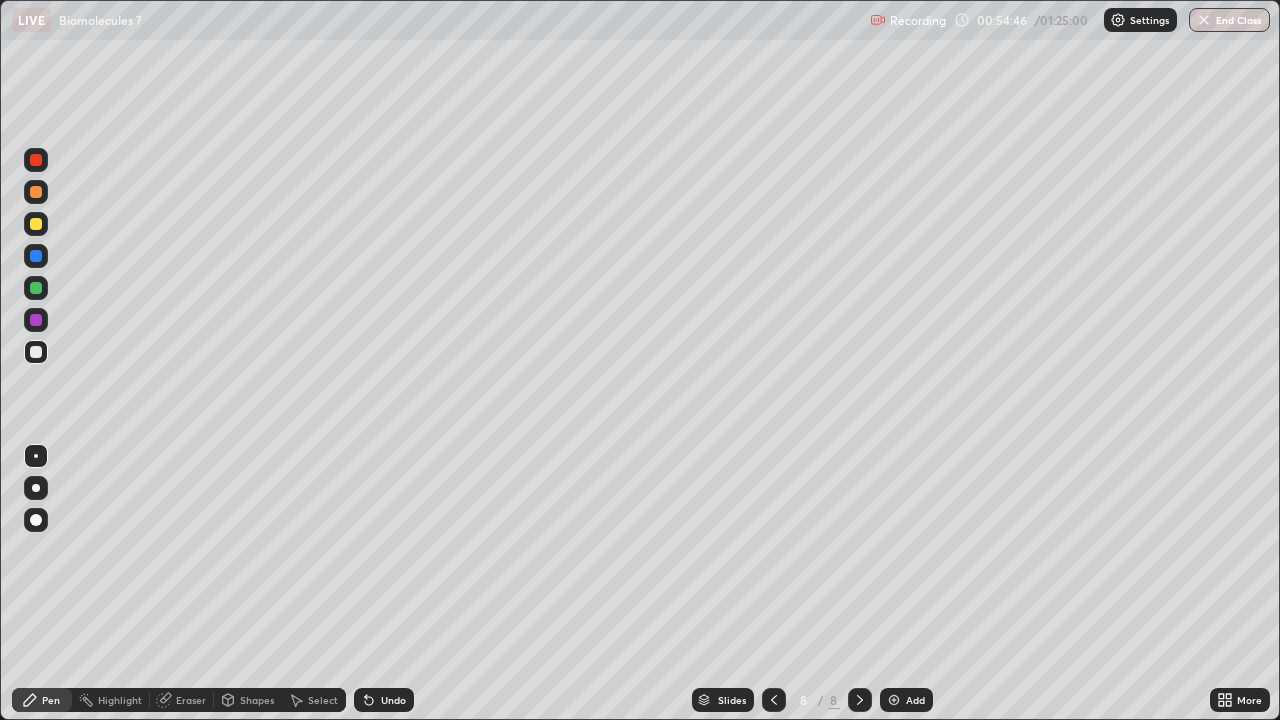 click 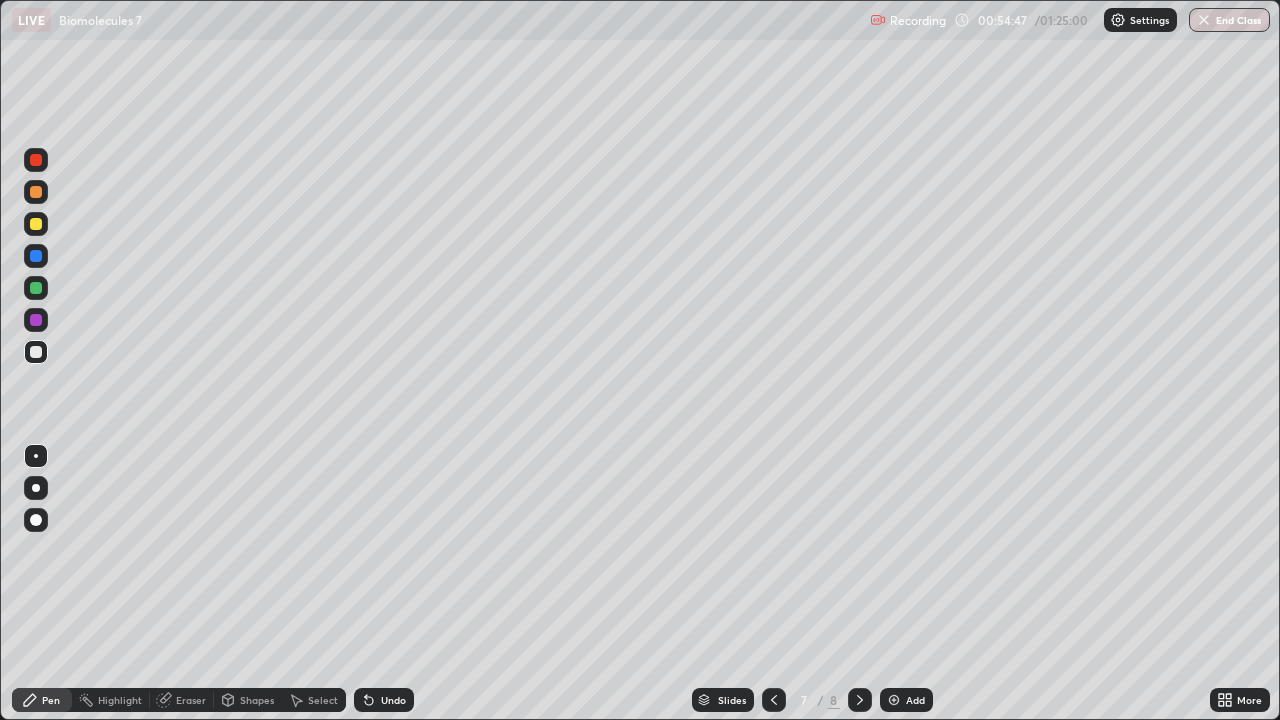 click 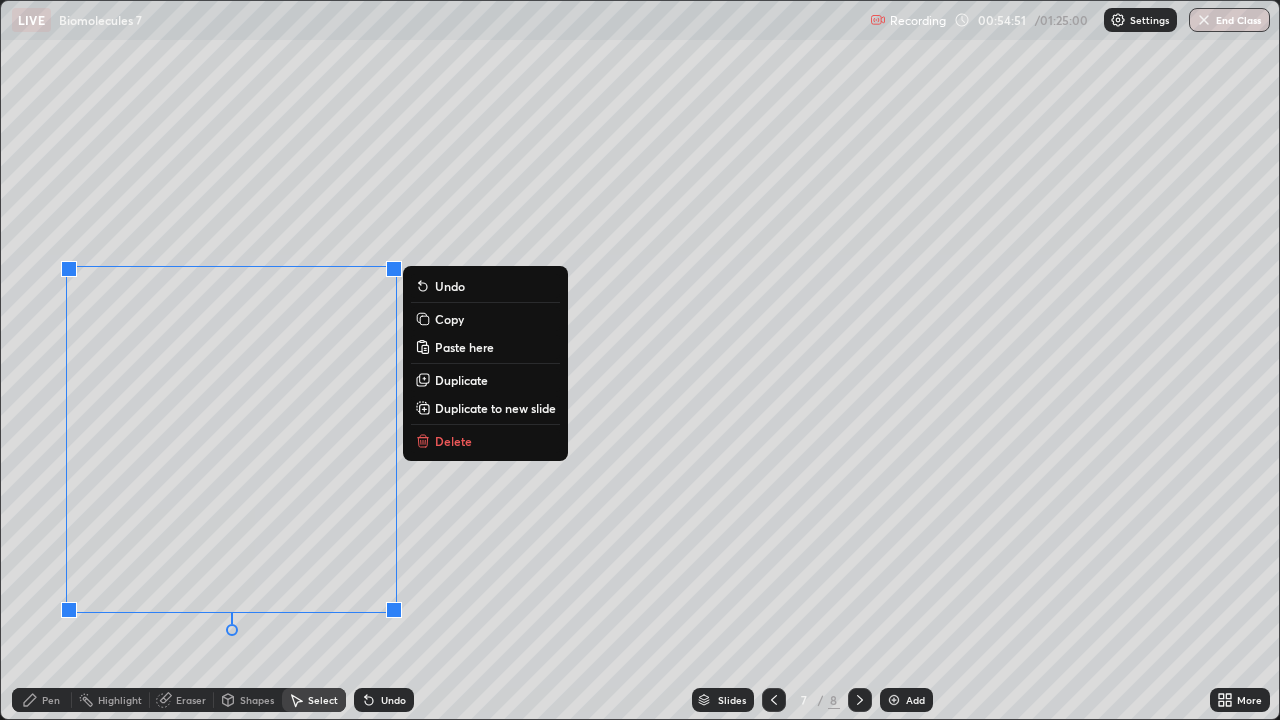 click on "Copy" at bounding box center (449, 319) 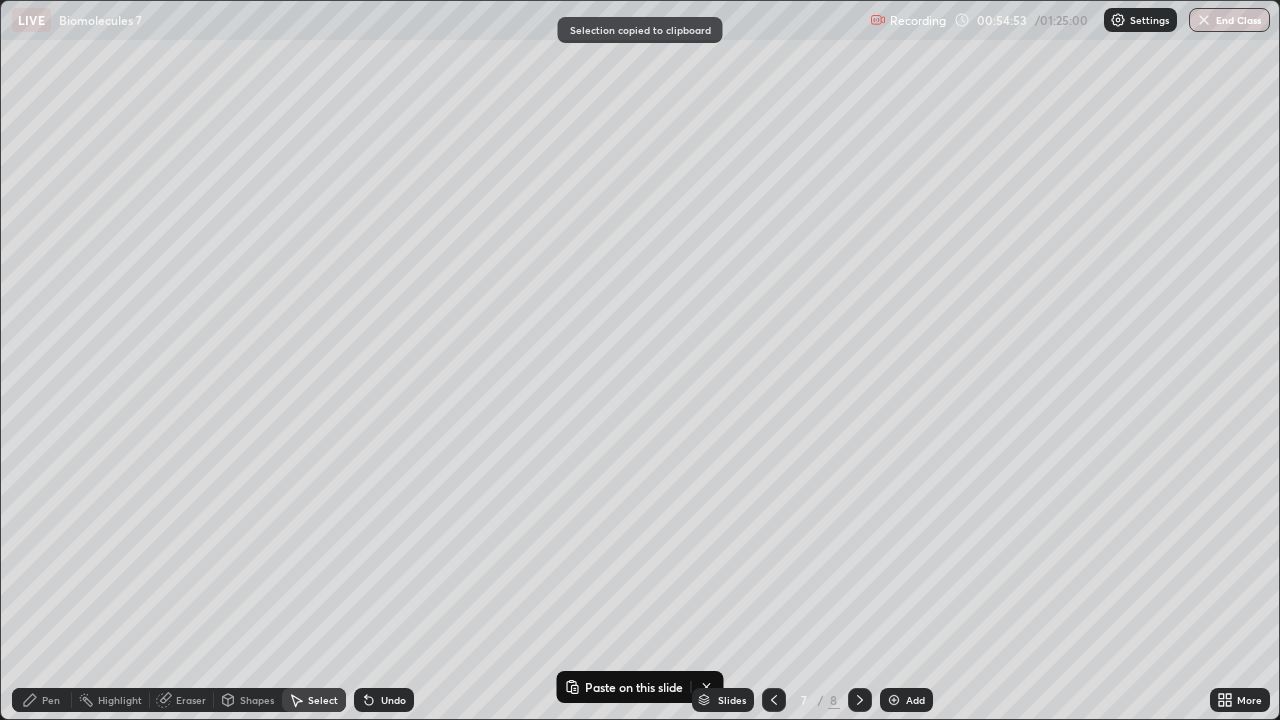 click 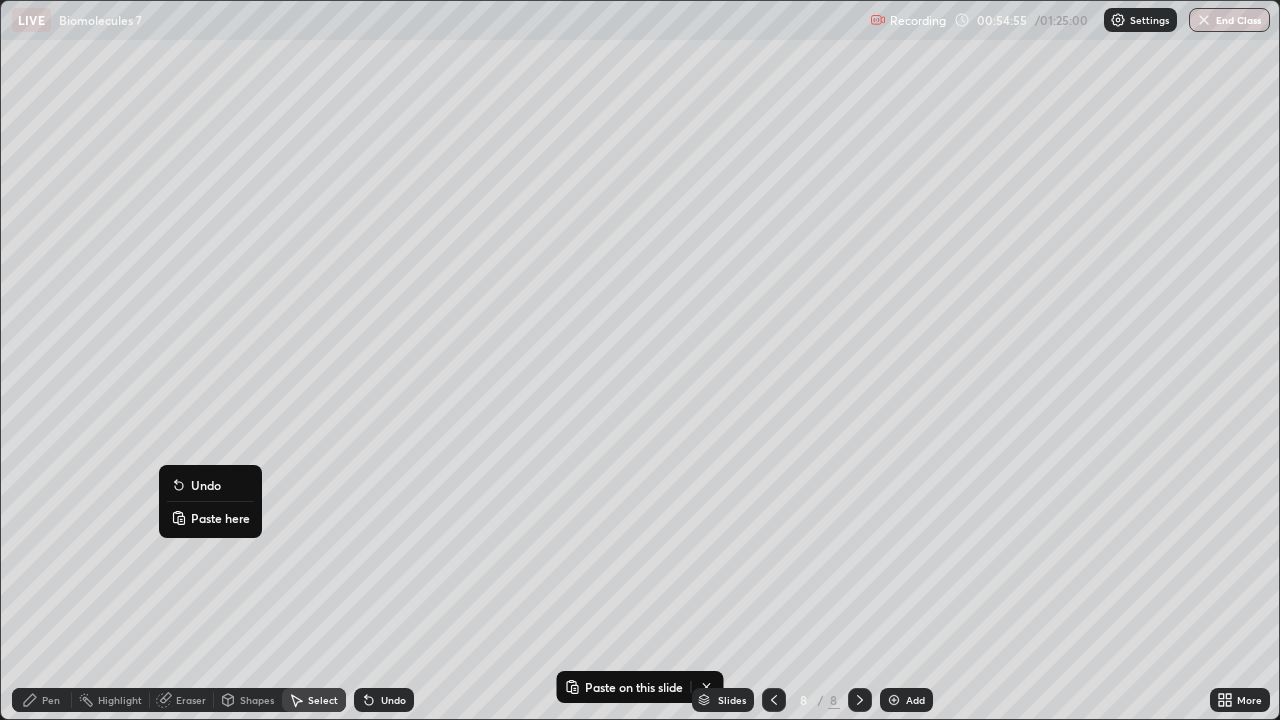 click on "Paste here" at bounding box center [210, 518] 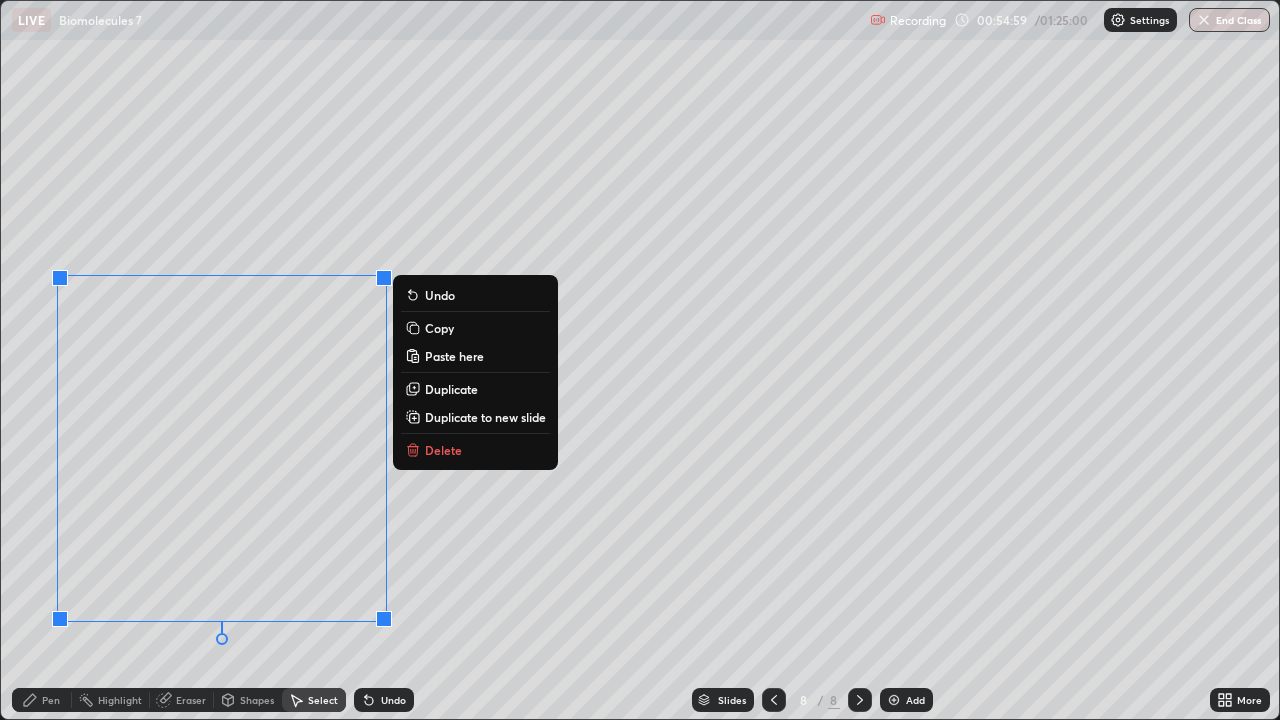 click 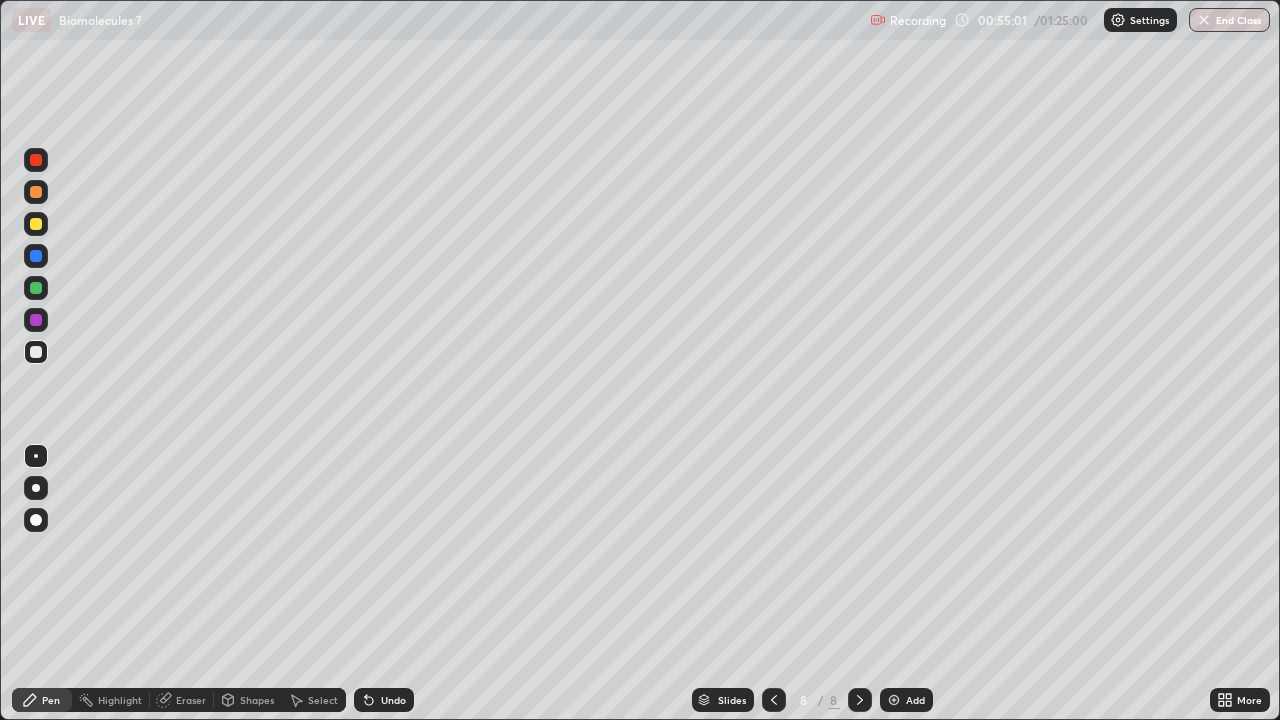 click on "Eraser" at bounding box center [182, 700] 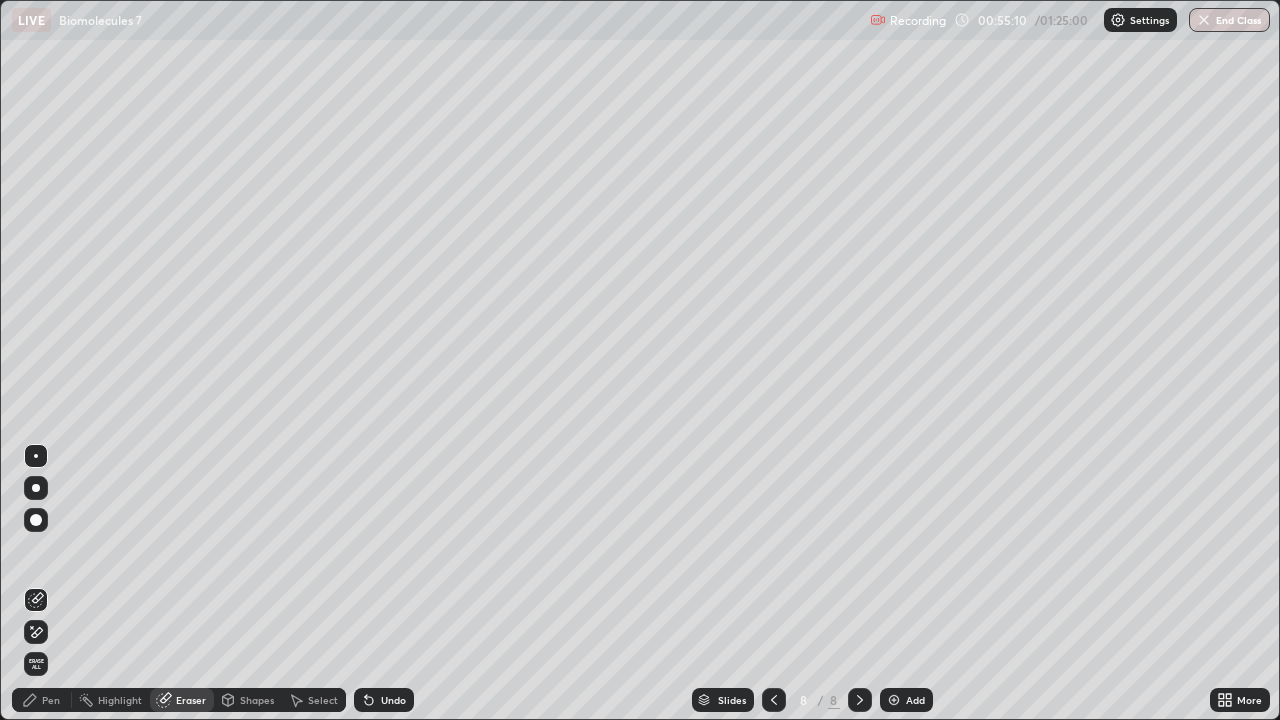 click on "Pen" at bounding box center (42, 700) 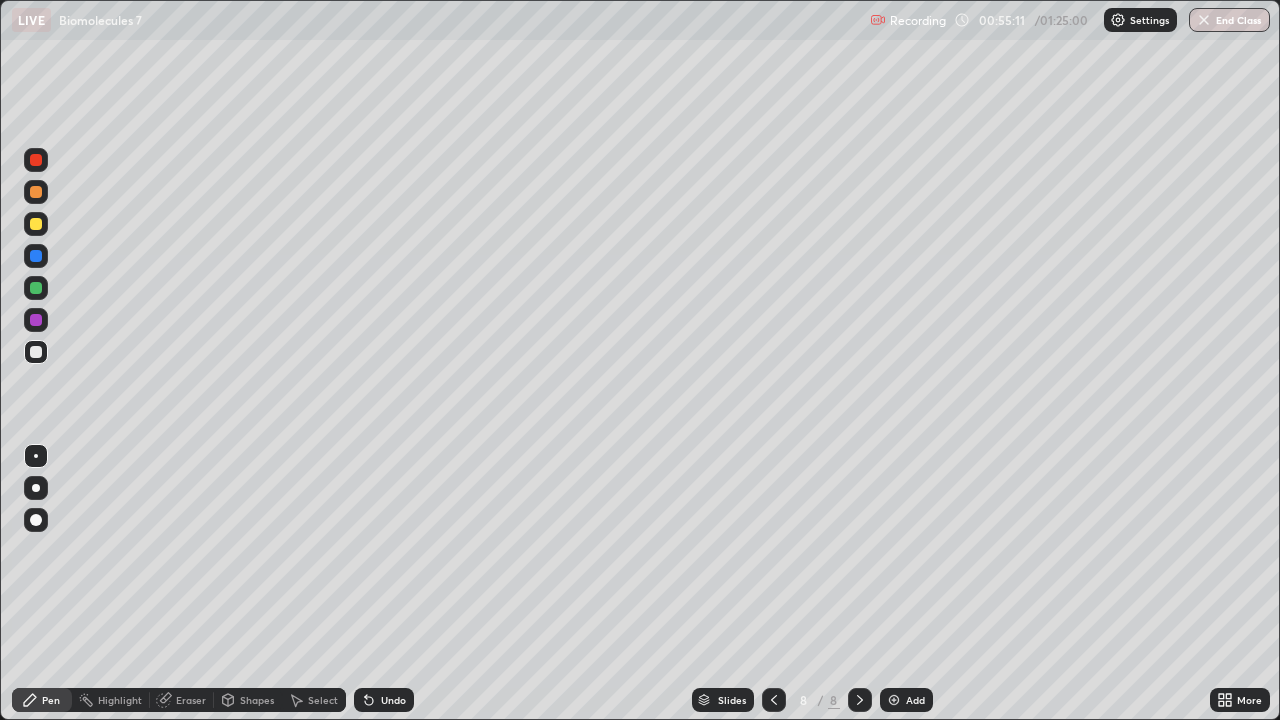 click at bounding box center [36, 160] 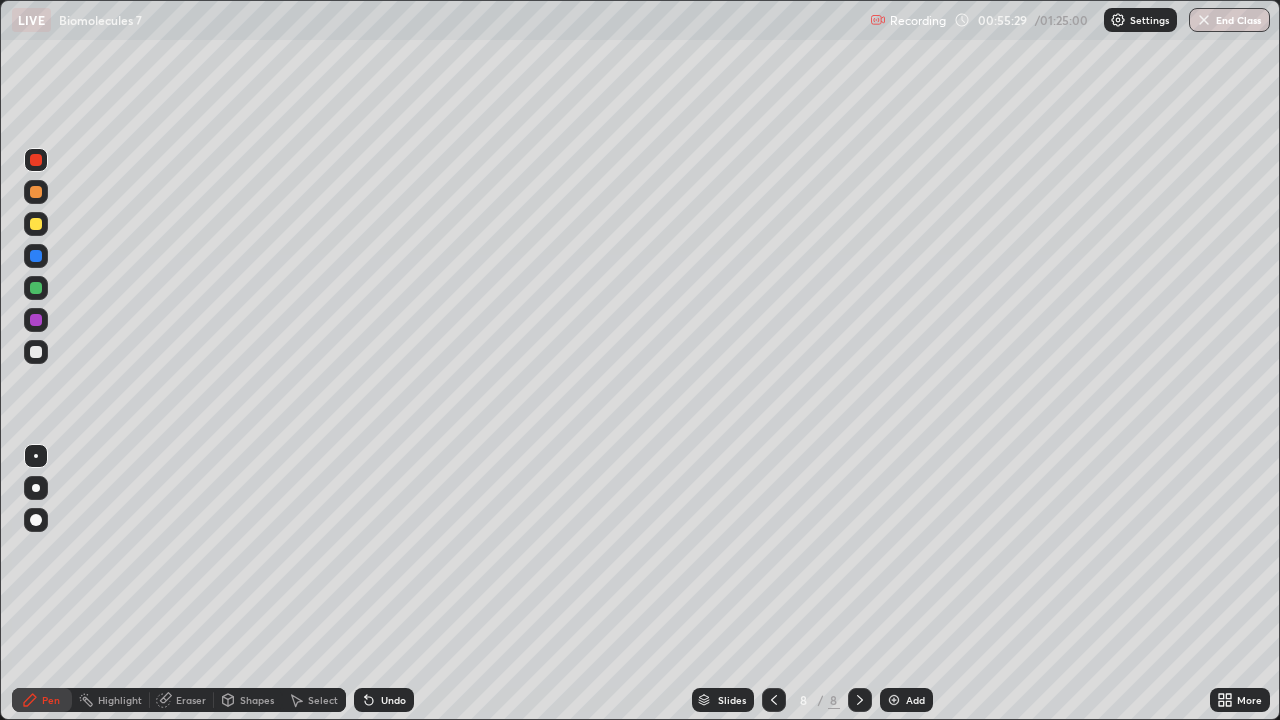 click at bounding box center (36, 192) 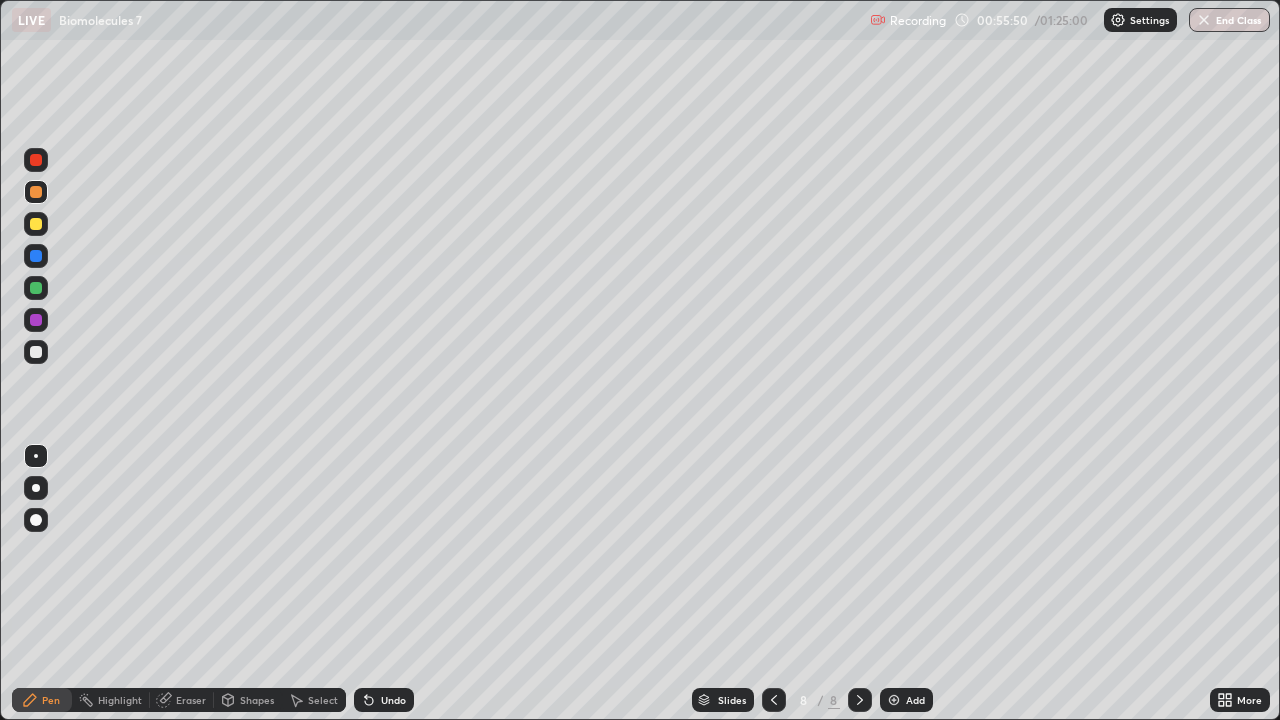 click 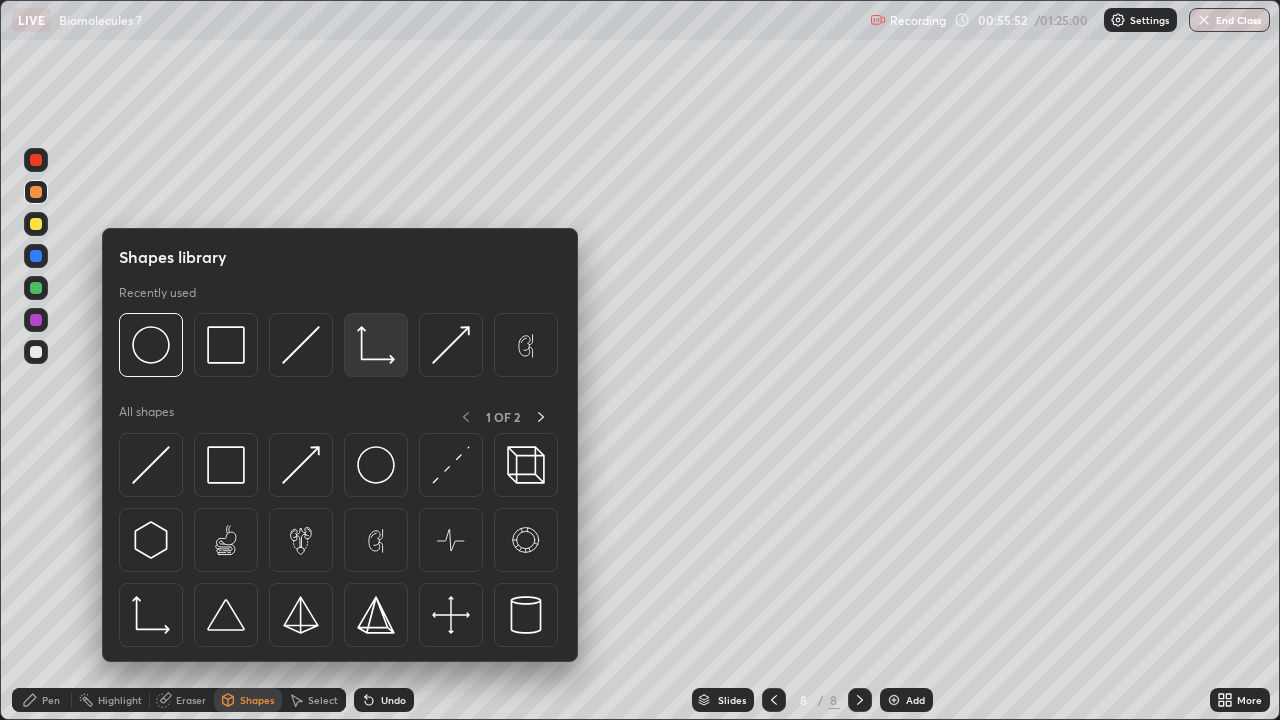 click at bounding box center (376, 345) 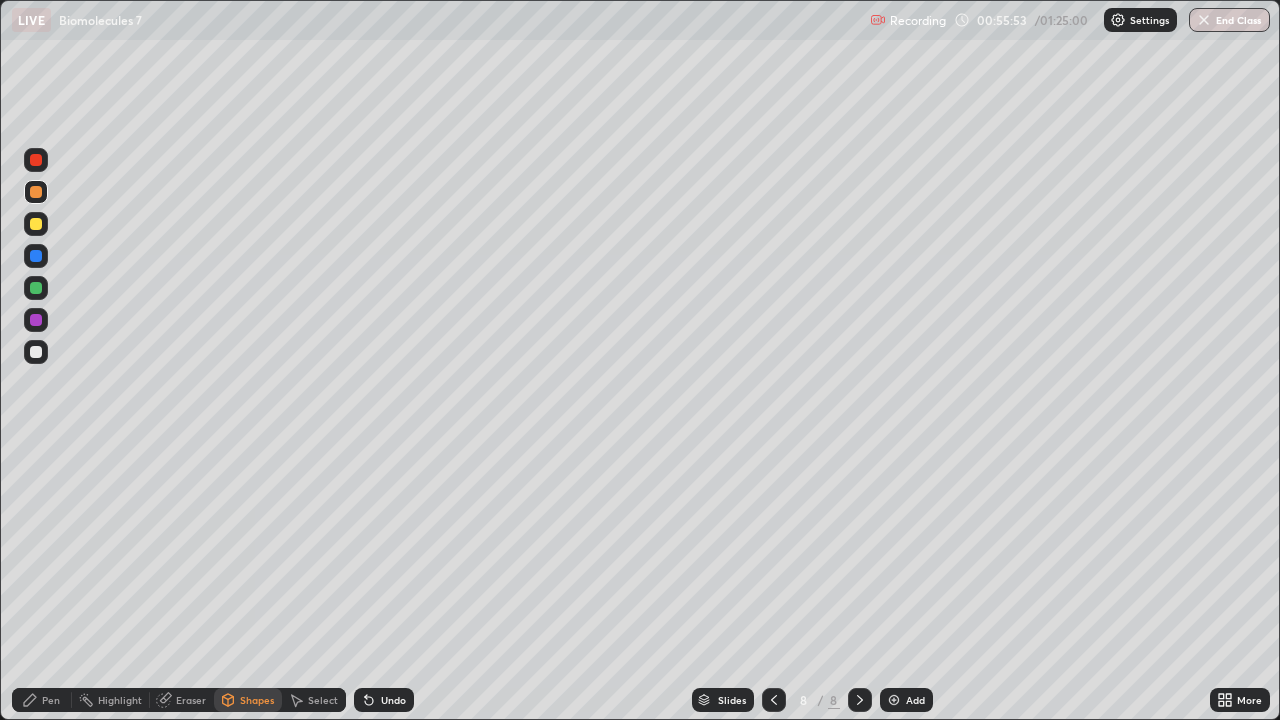 click at bounding box center [36, 352] 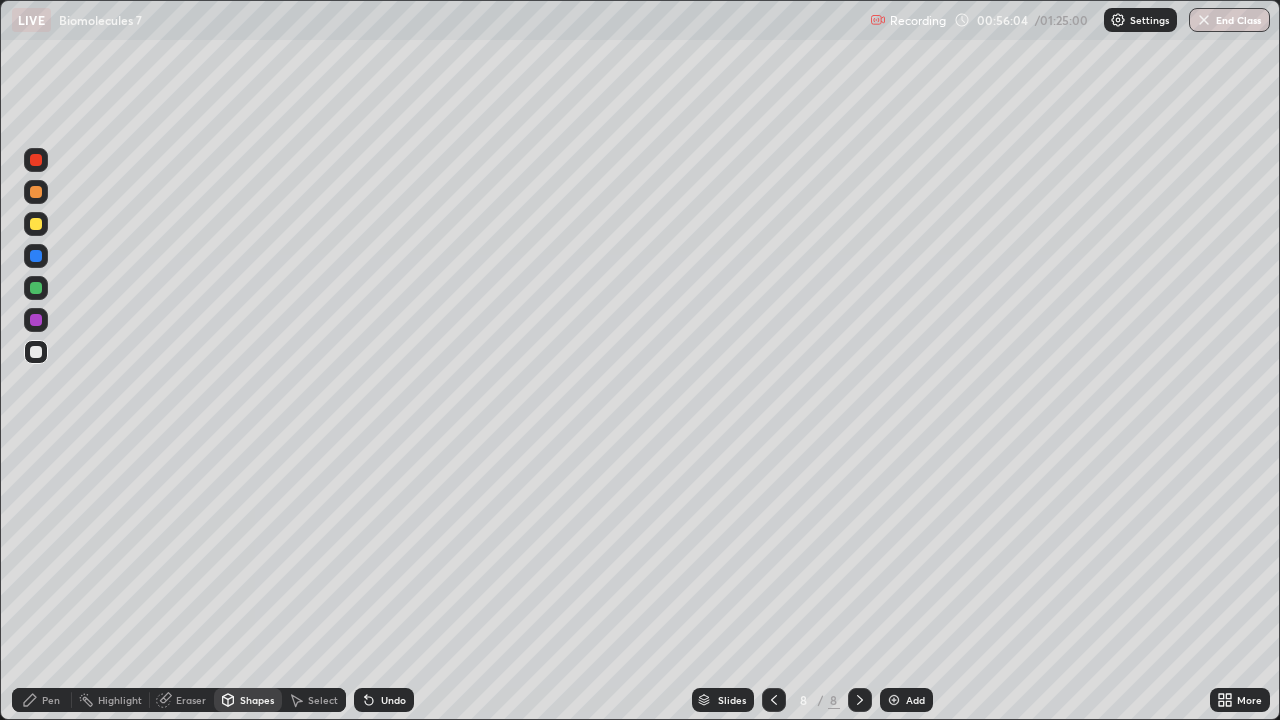 click on "Pen" at bounding box center (51, 700) 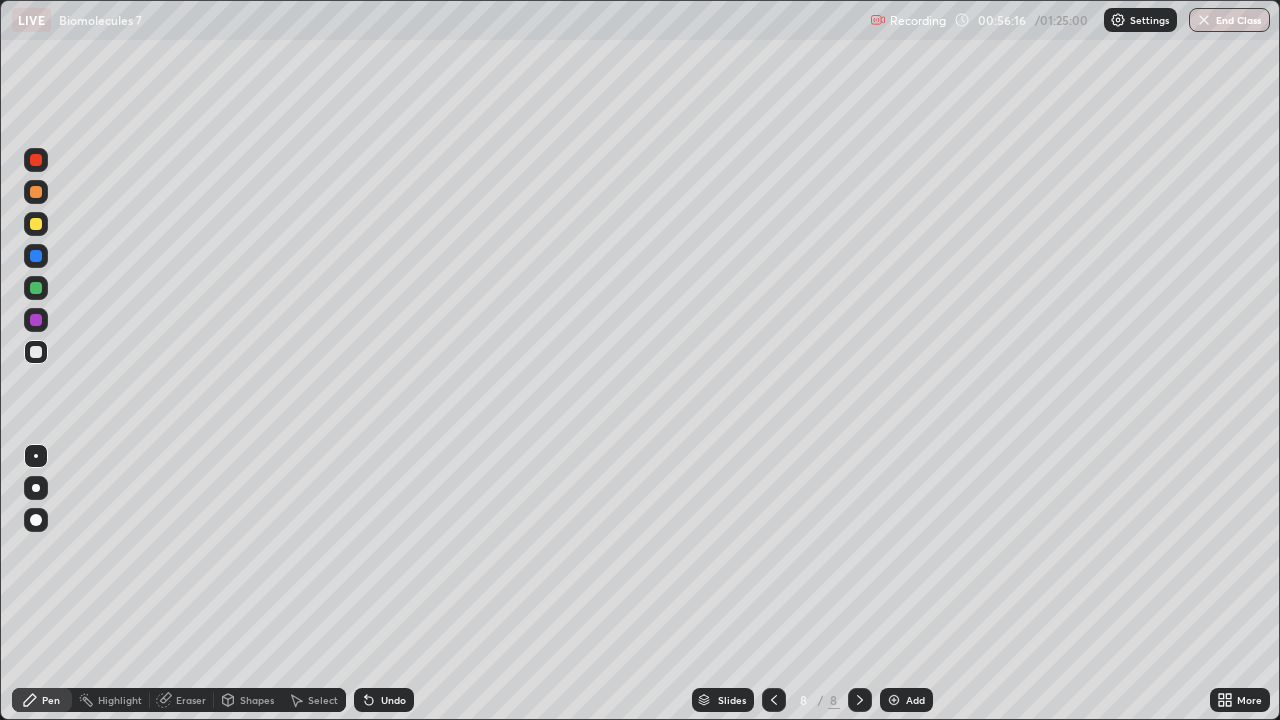 click 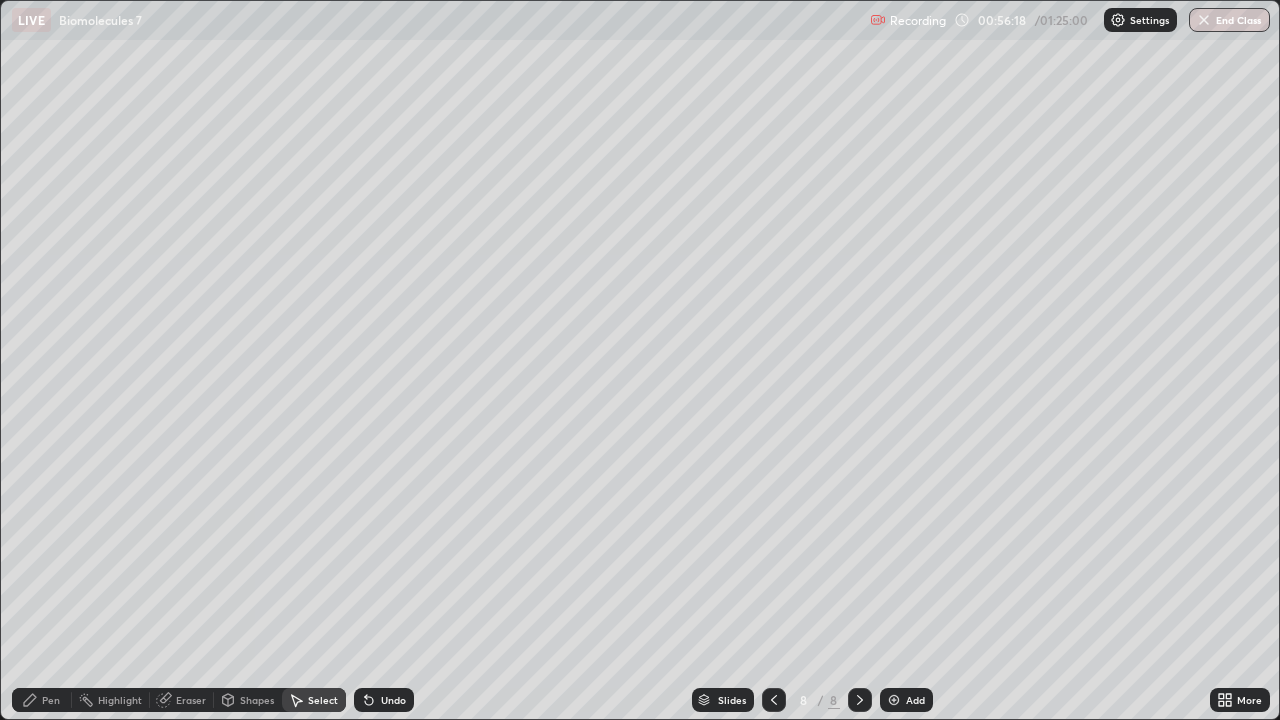 click on "Pen" at bounding box center (51, 700) 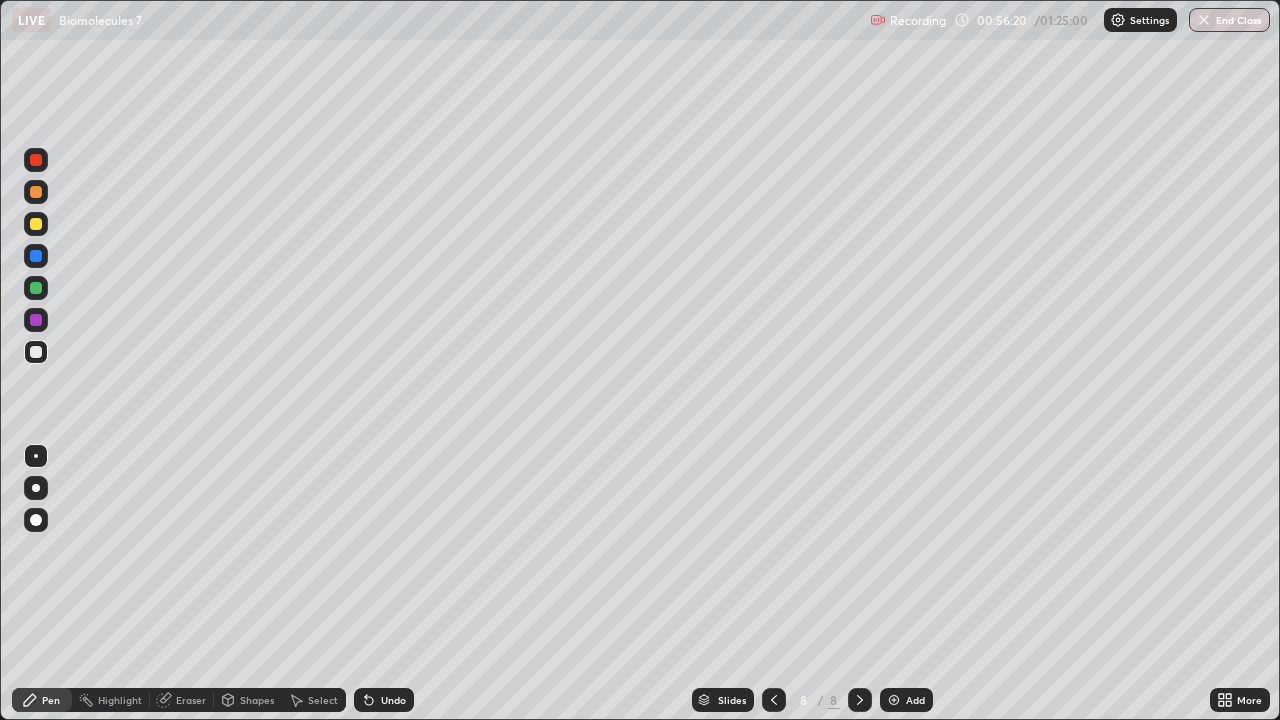 click at bounding box center [36, 224] 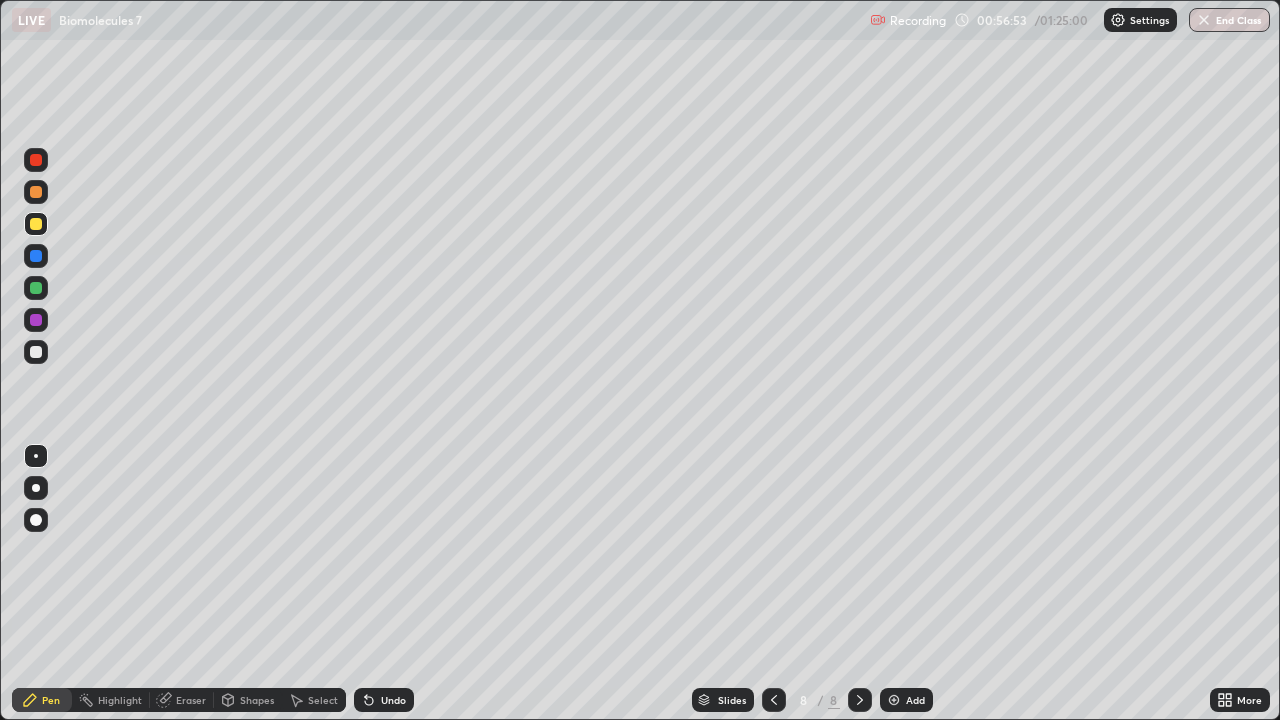 click at bounding box center (36, 352) 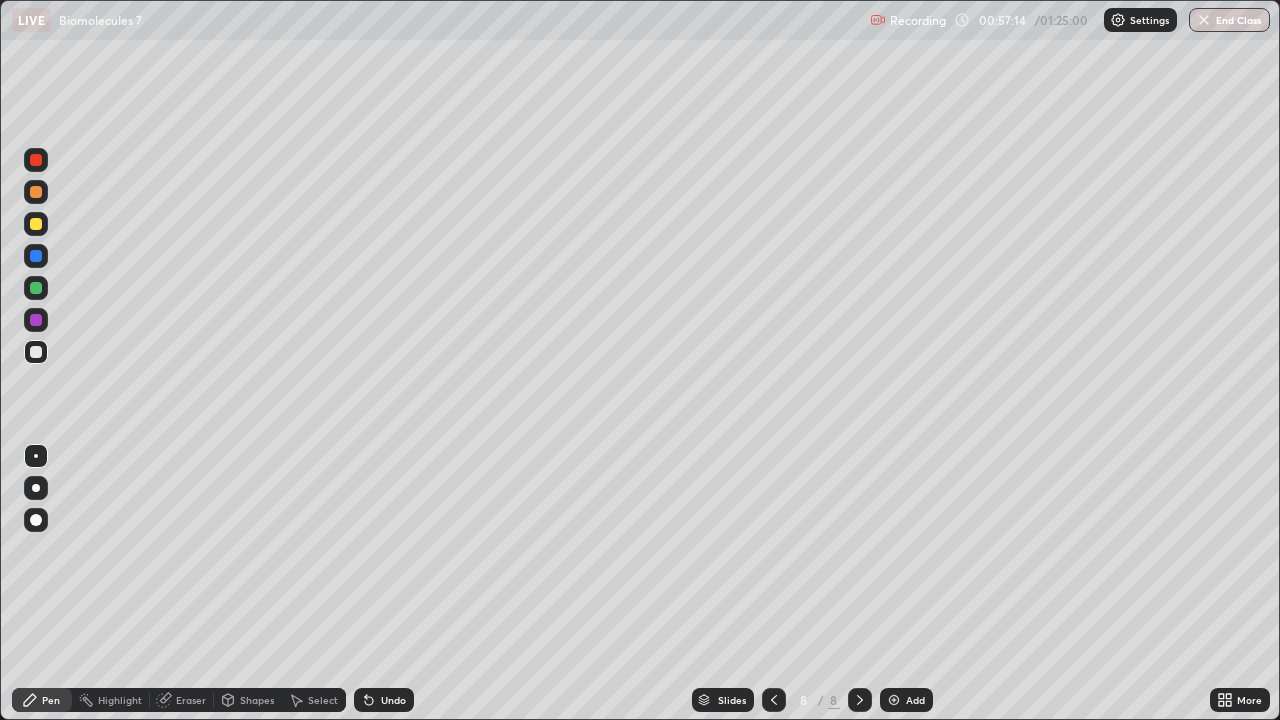 click on "Shapes" at bounding box center (257, 700) 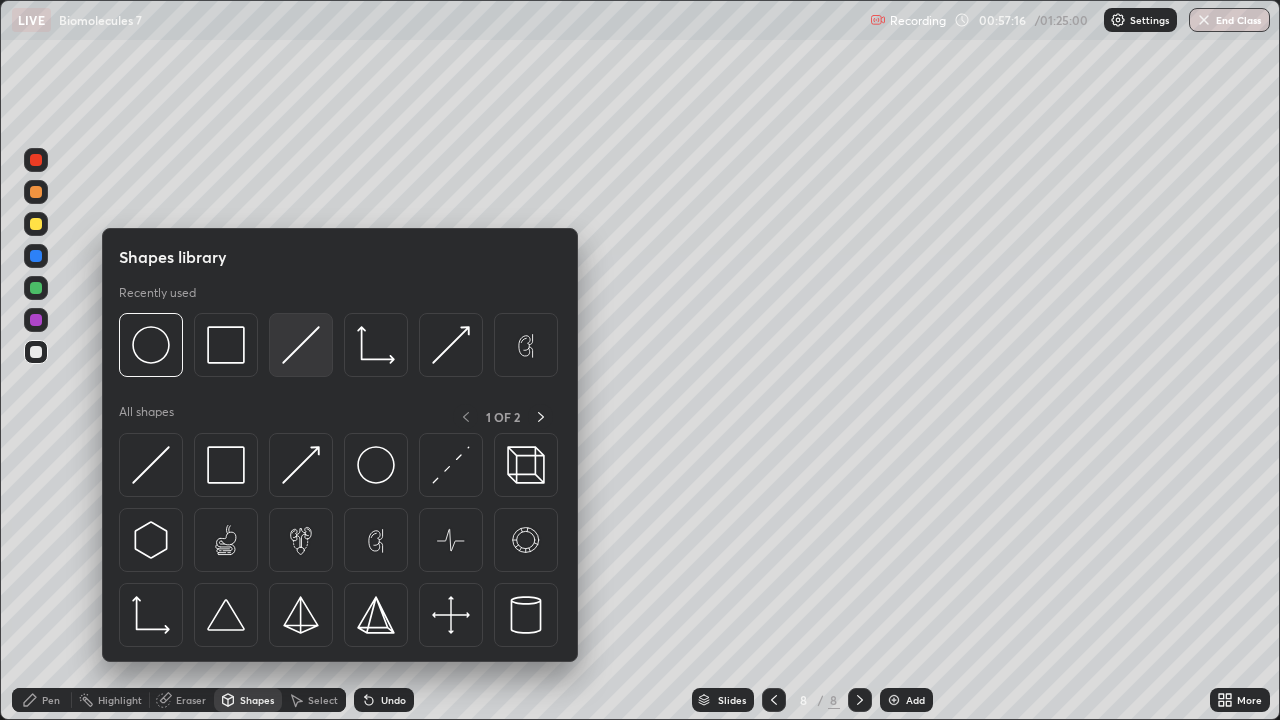 click at bounding box center [301, 345] 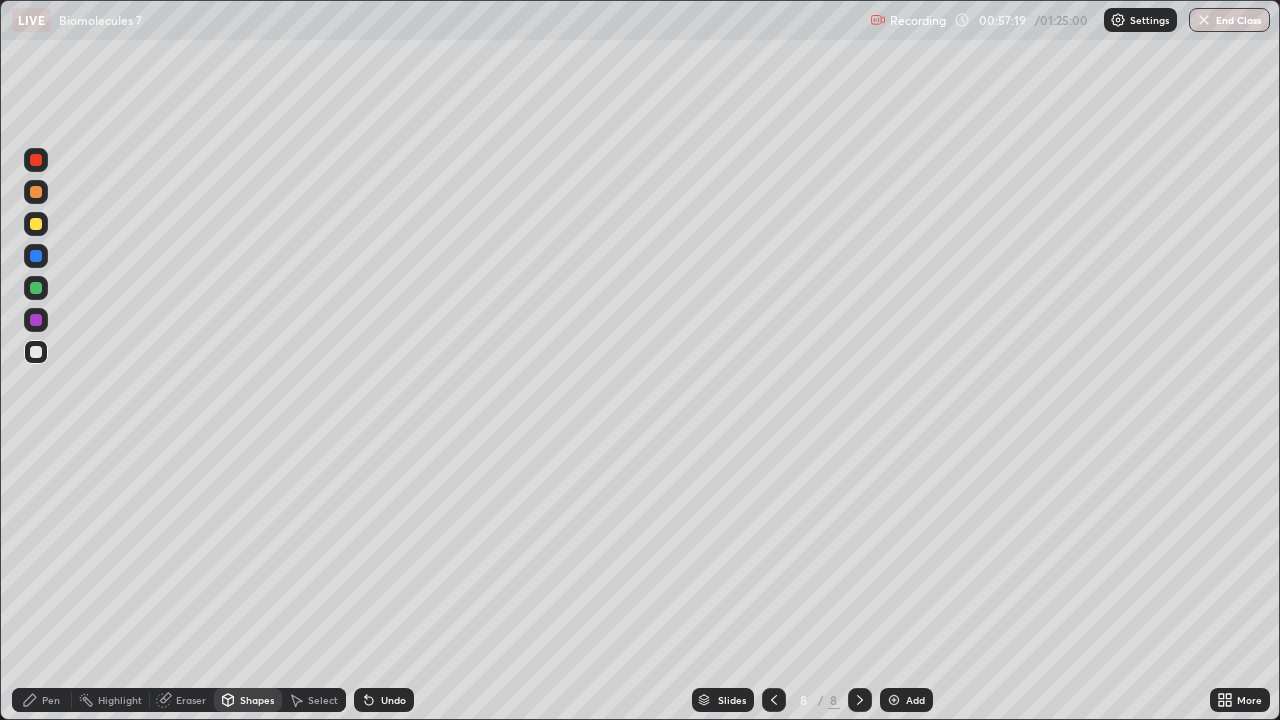 click at bounding box center [36, 160] 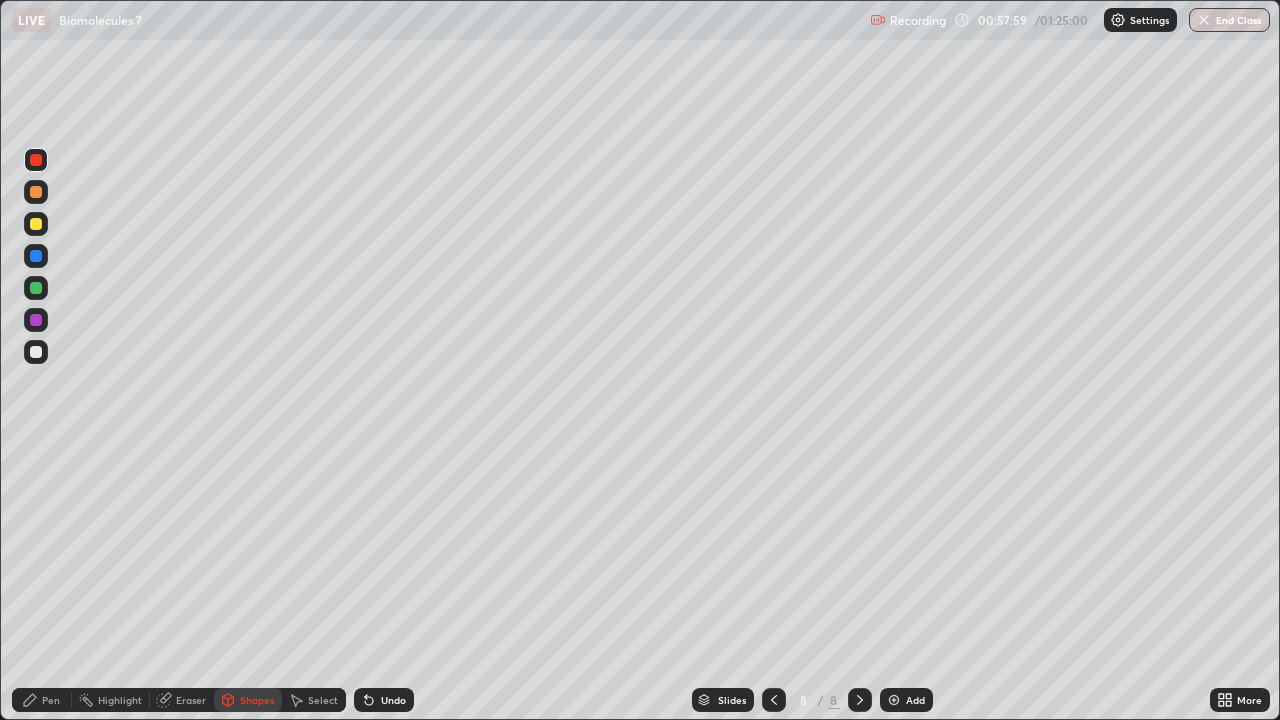 click on "Undo" at bounding box center (384, 700) 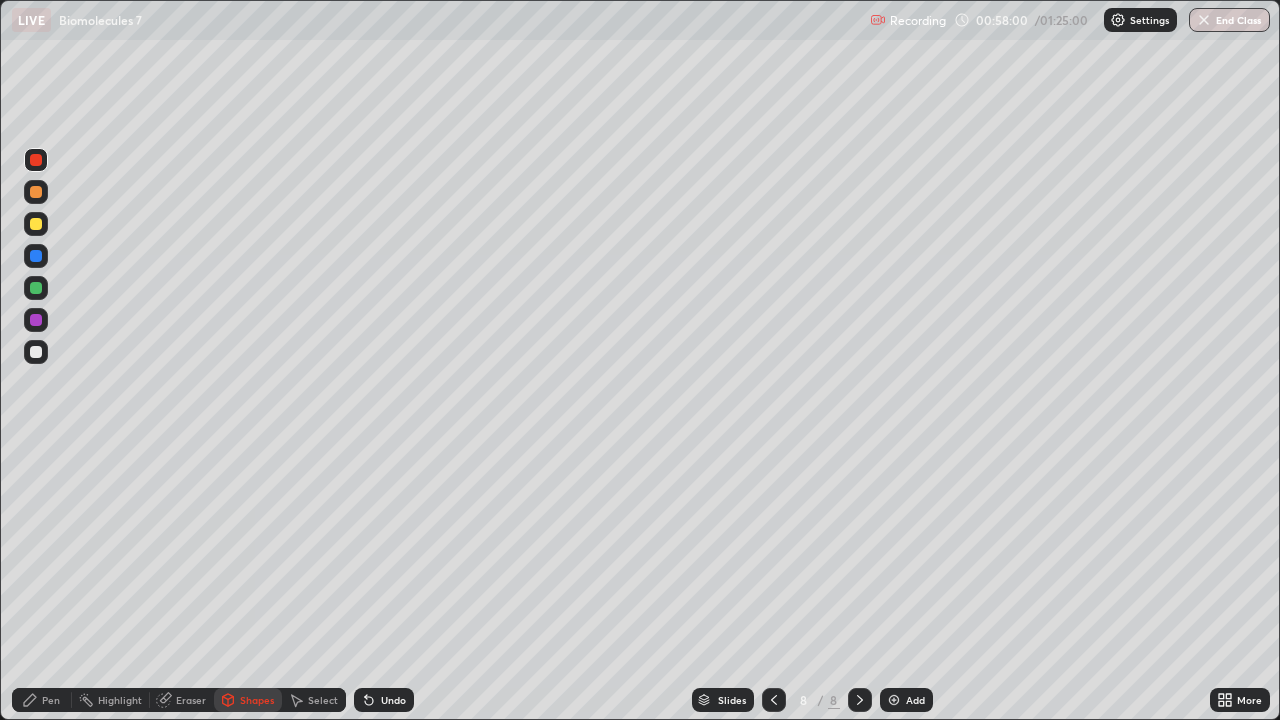 click on "Pen" at bounding box center (51, 700) 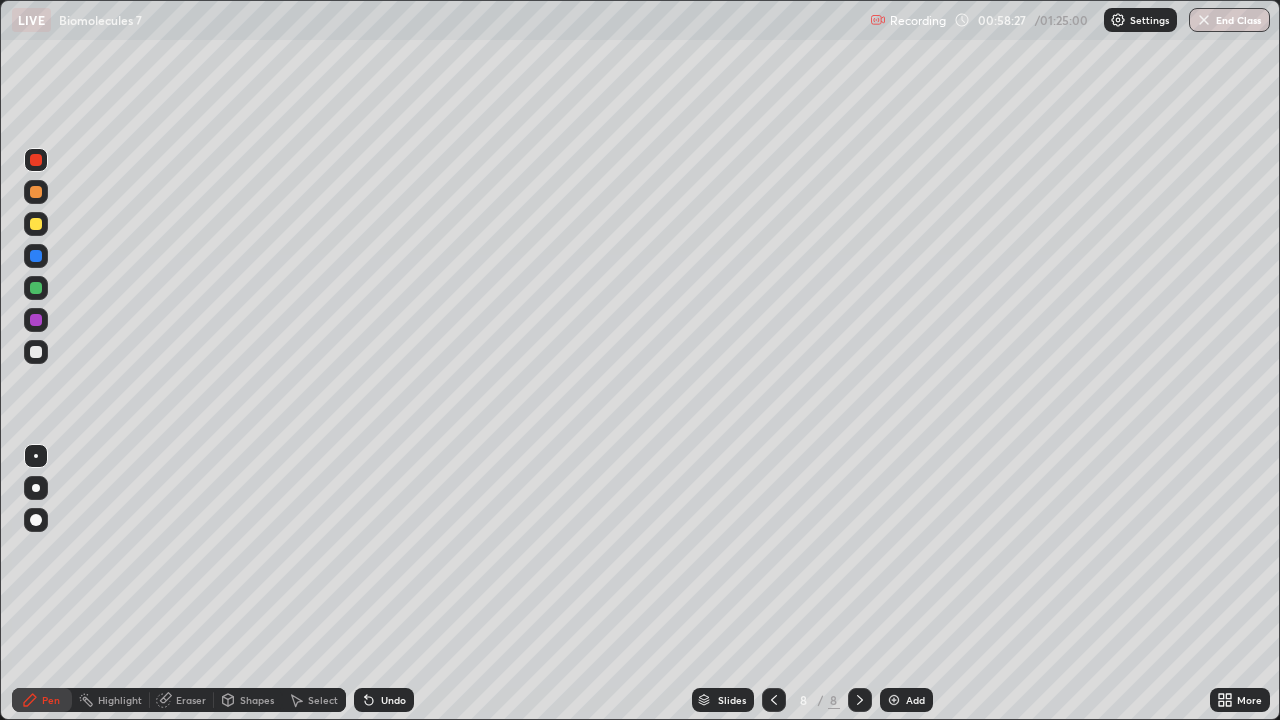 click at bounding box center (36, 352) 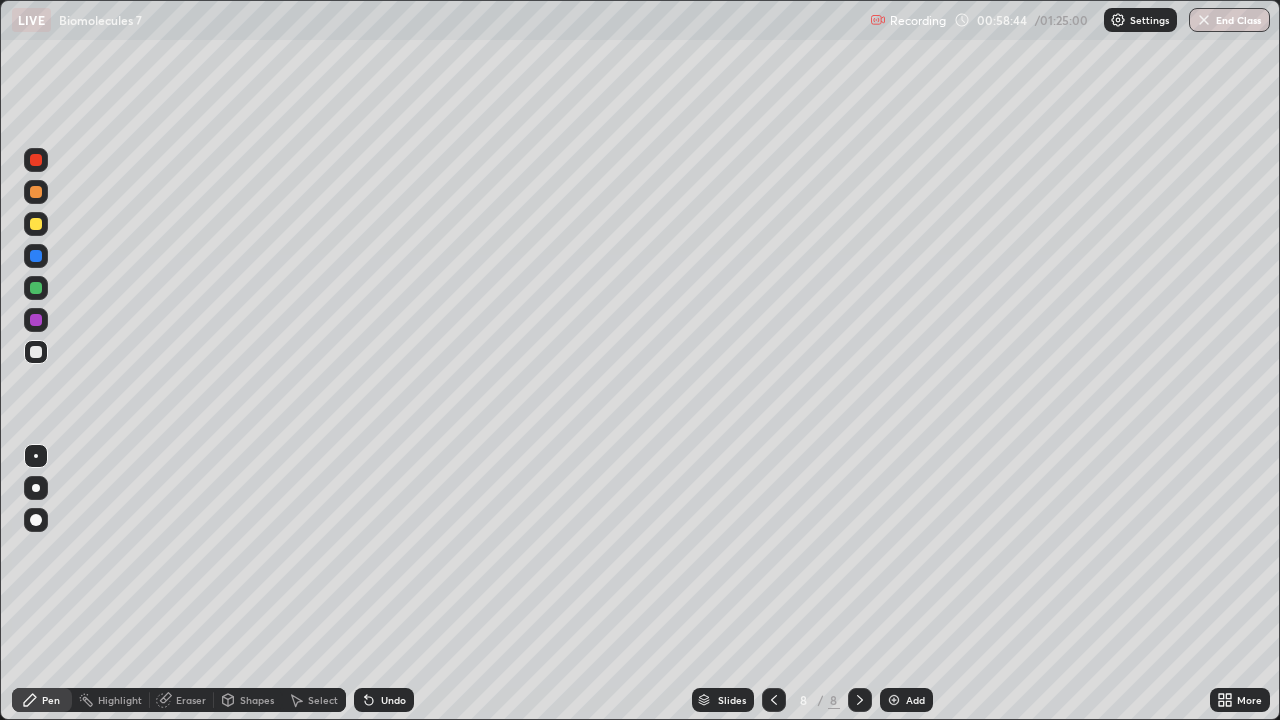 click on "Shapes" at bounding box center [257, 700] 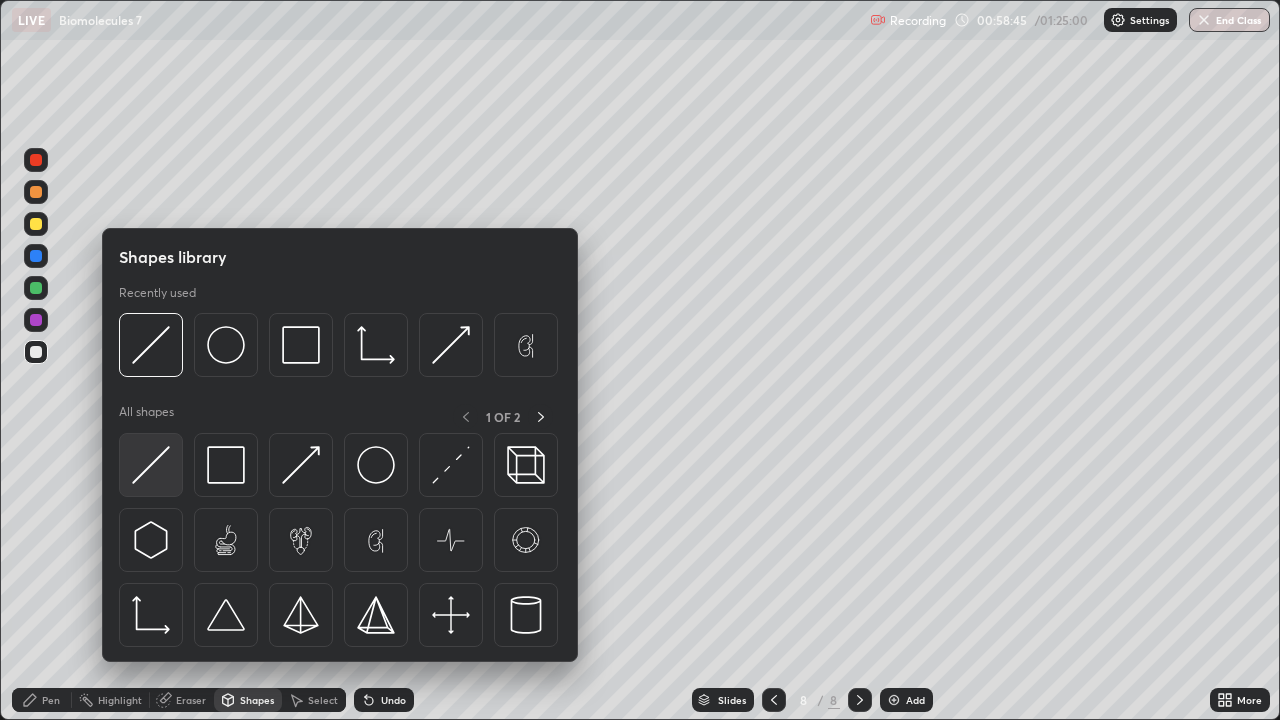 click at bounding box center [151, 465] 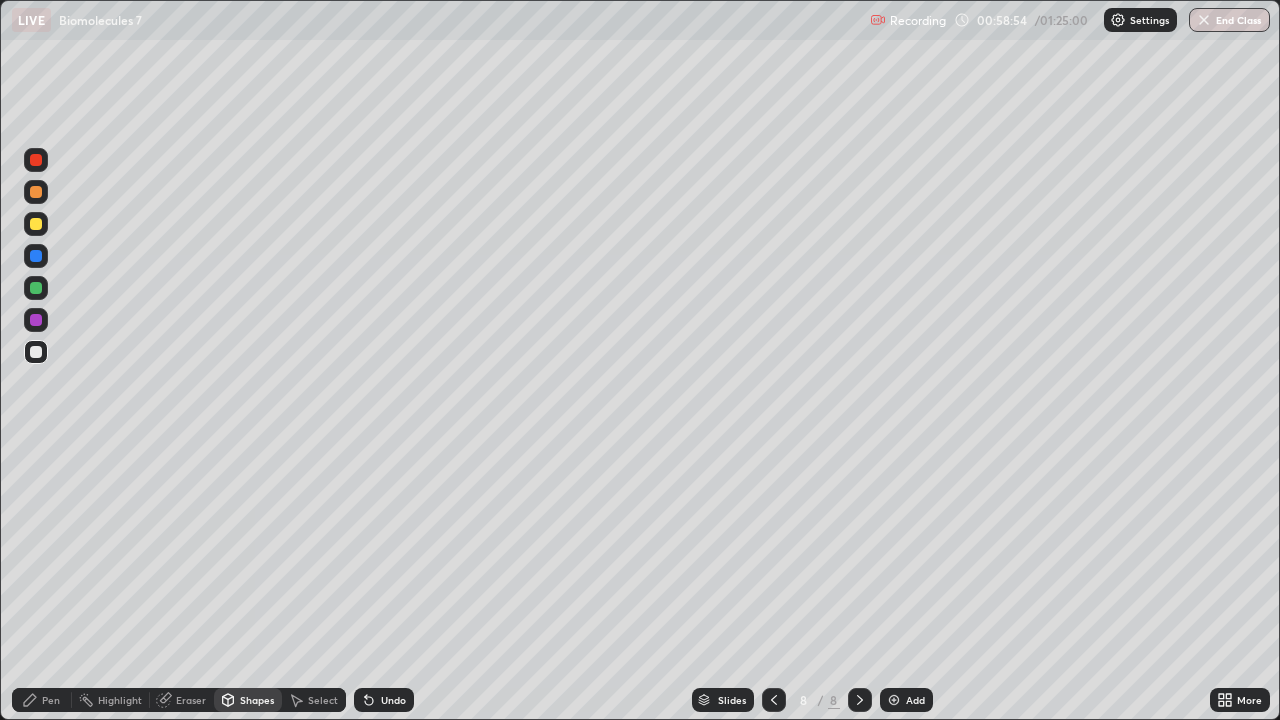 click on "Undo" at bounding box center (393, 700) 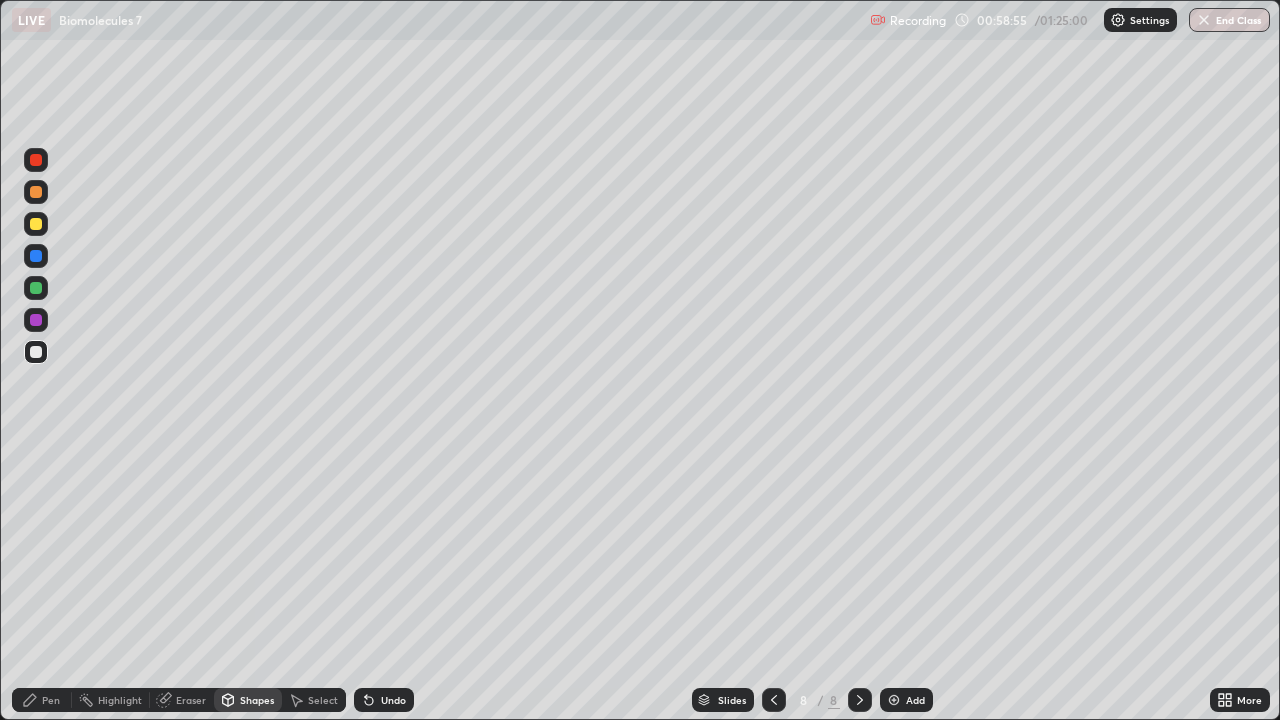 click on "Pen" at bounding box center [51, 700] 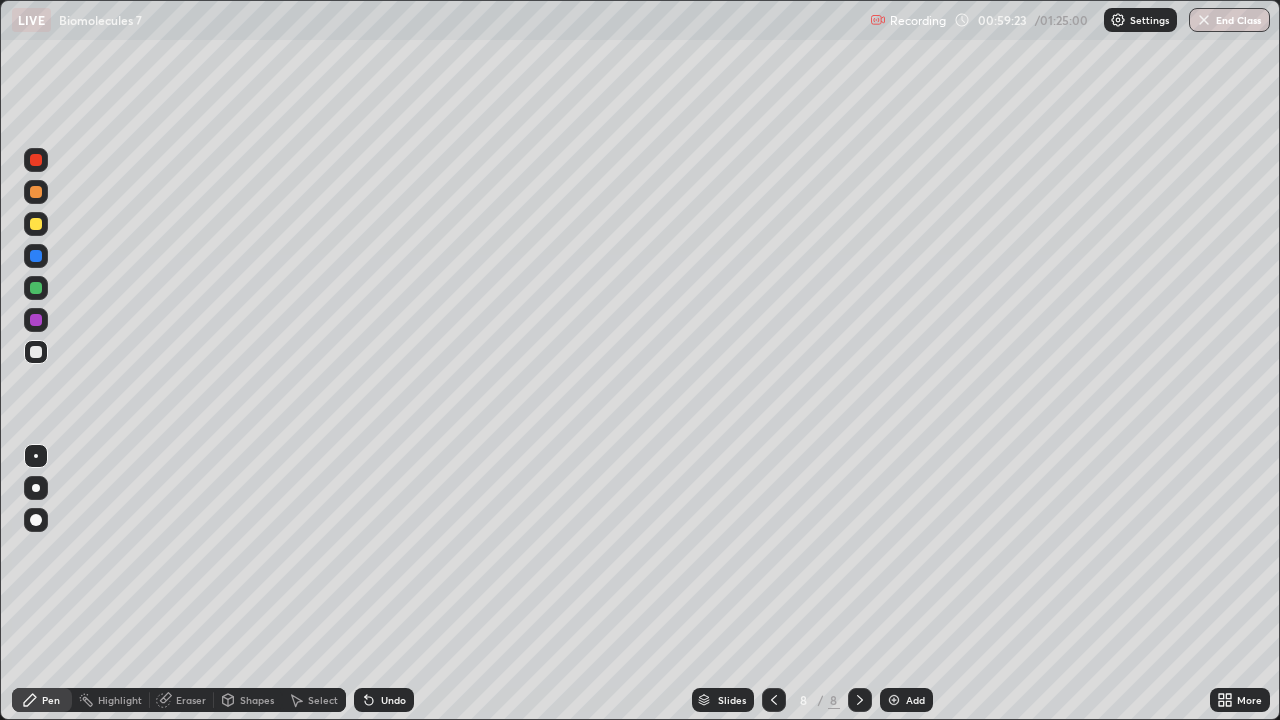 click on "Select" at bounding box center [323, 700] 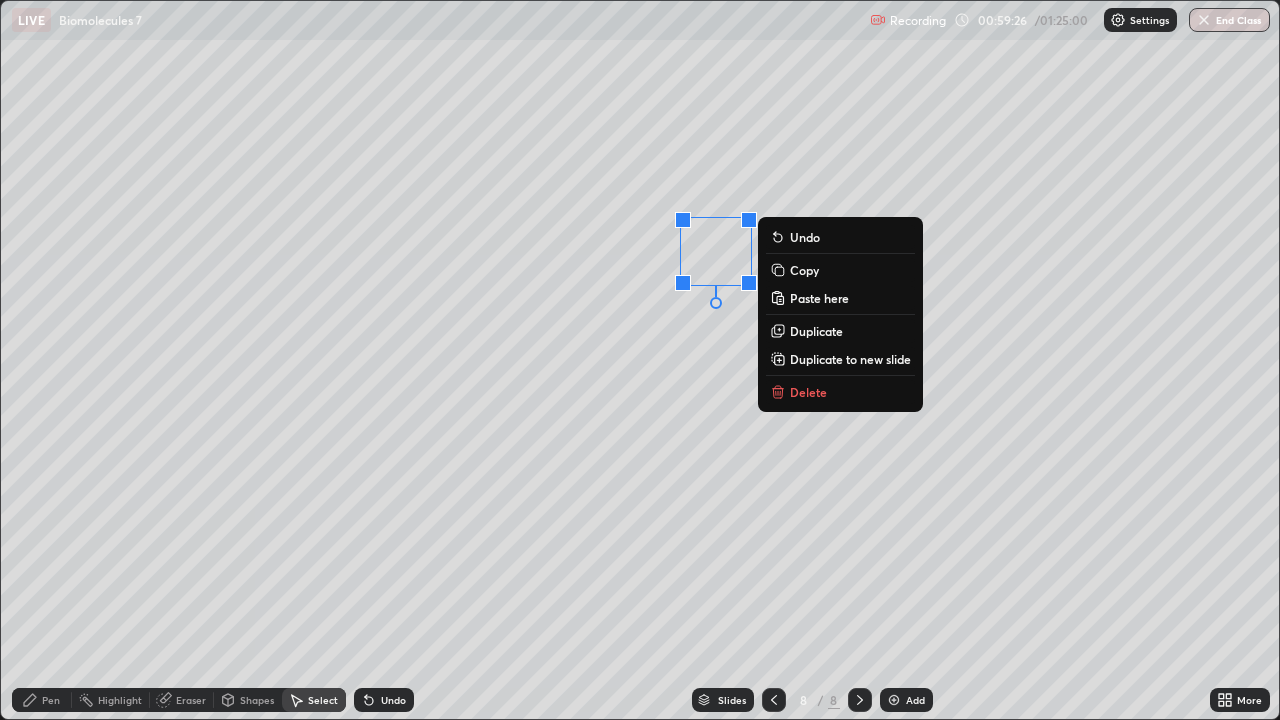 click on "Undo" at bounding box center (393, 700) 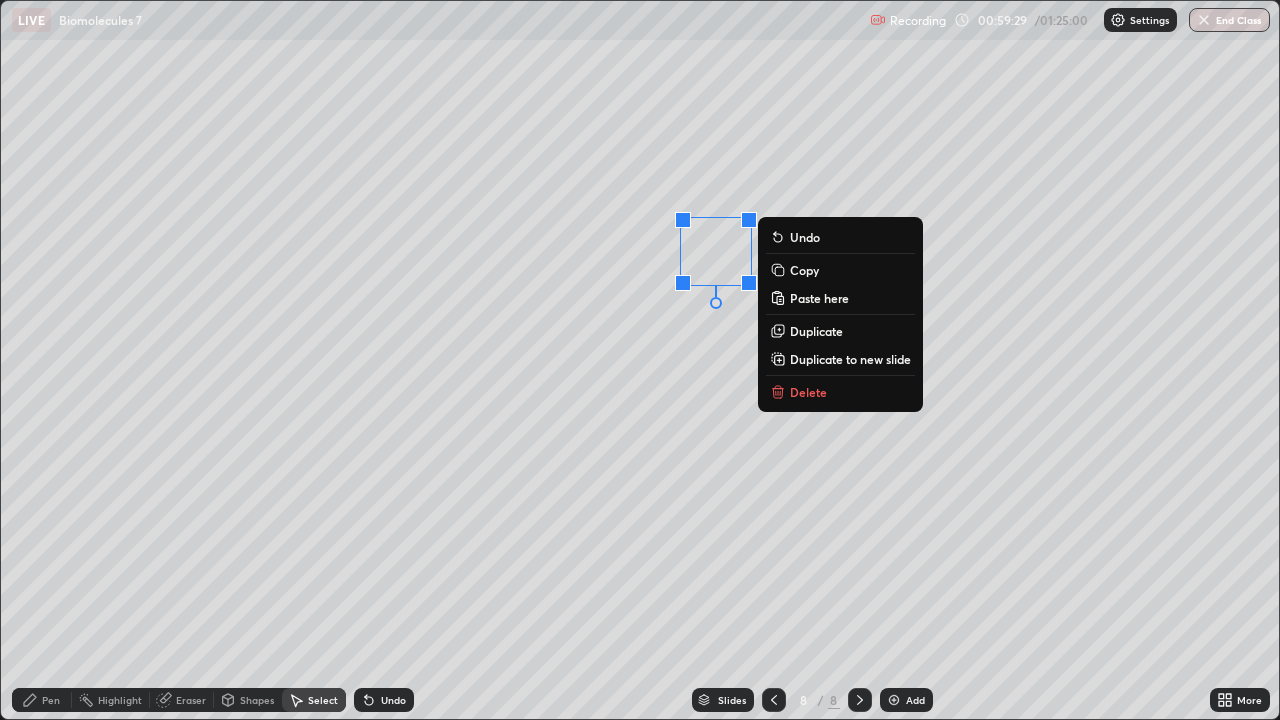 click on "0 ° Undo Copy Paste here Duplicate Duplicate to new slide Delete" at bounding box center [640, 360] 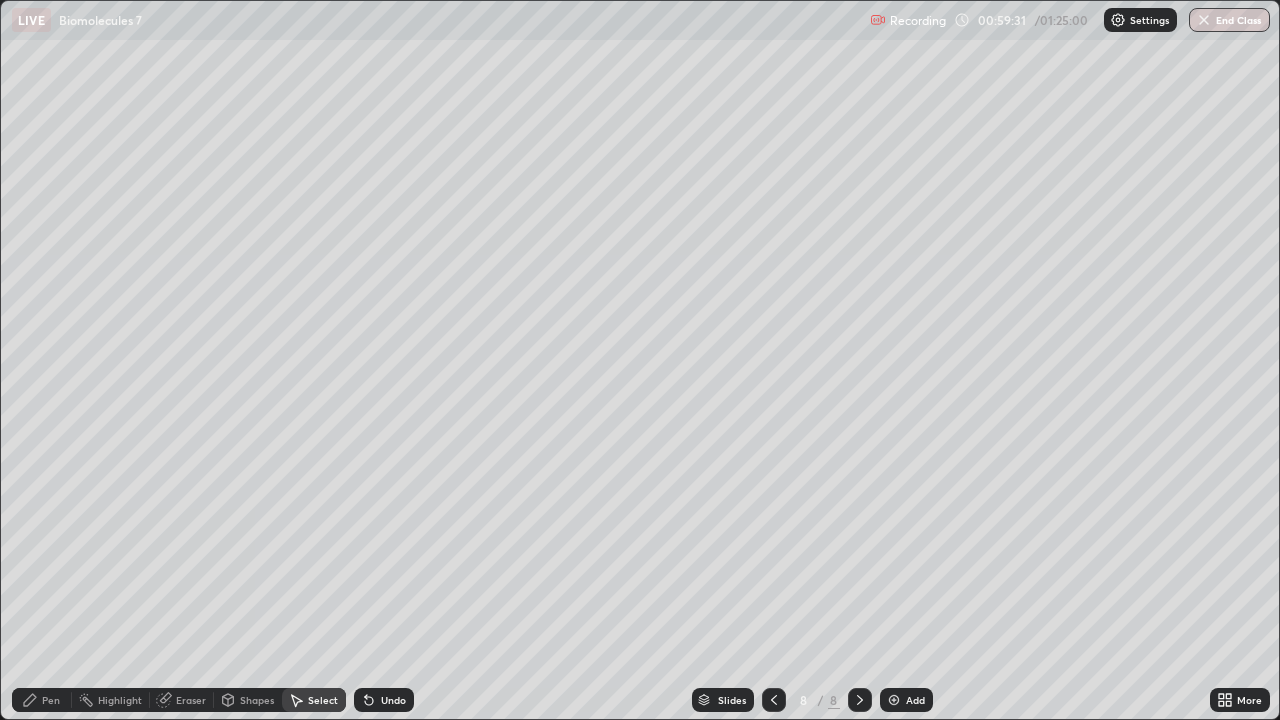 click on "Pen" at bounding box center (42, 700) 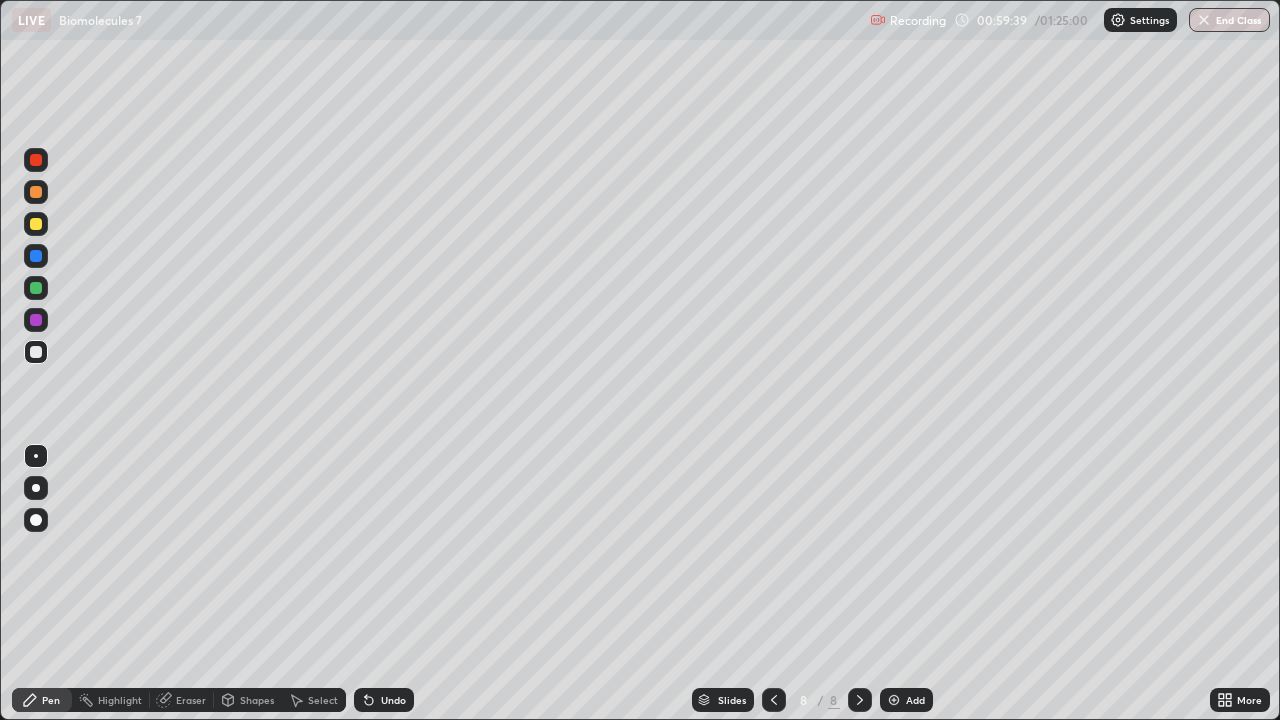 click 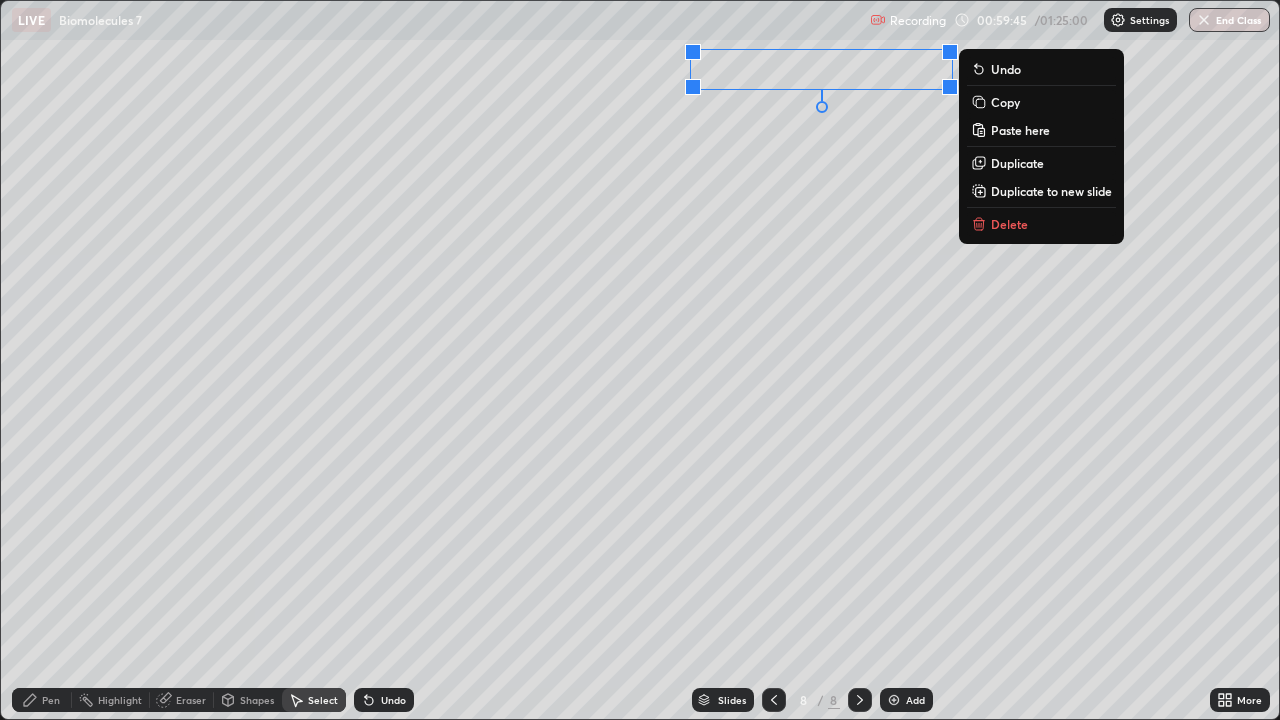 click on "Pen" at bounding box center (51, 700) 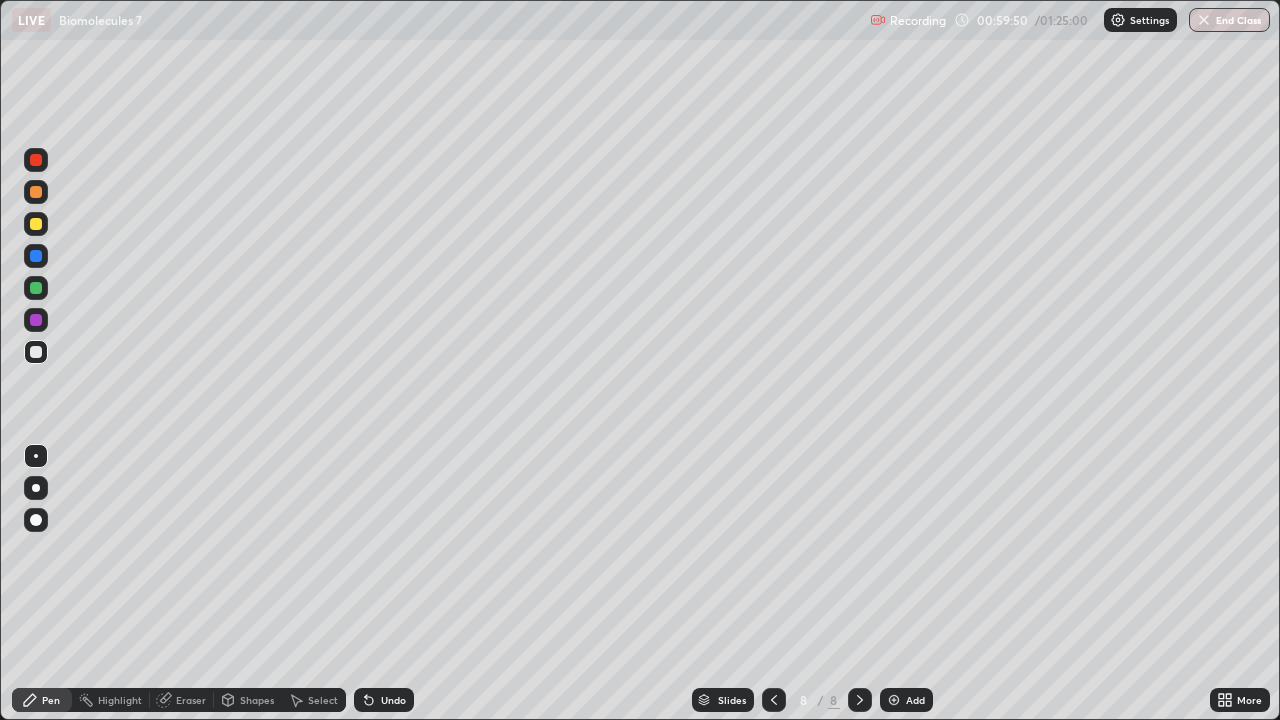 click on "Select" at bounding box center [314, 700] 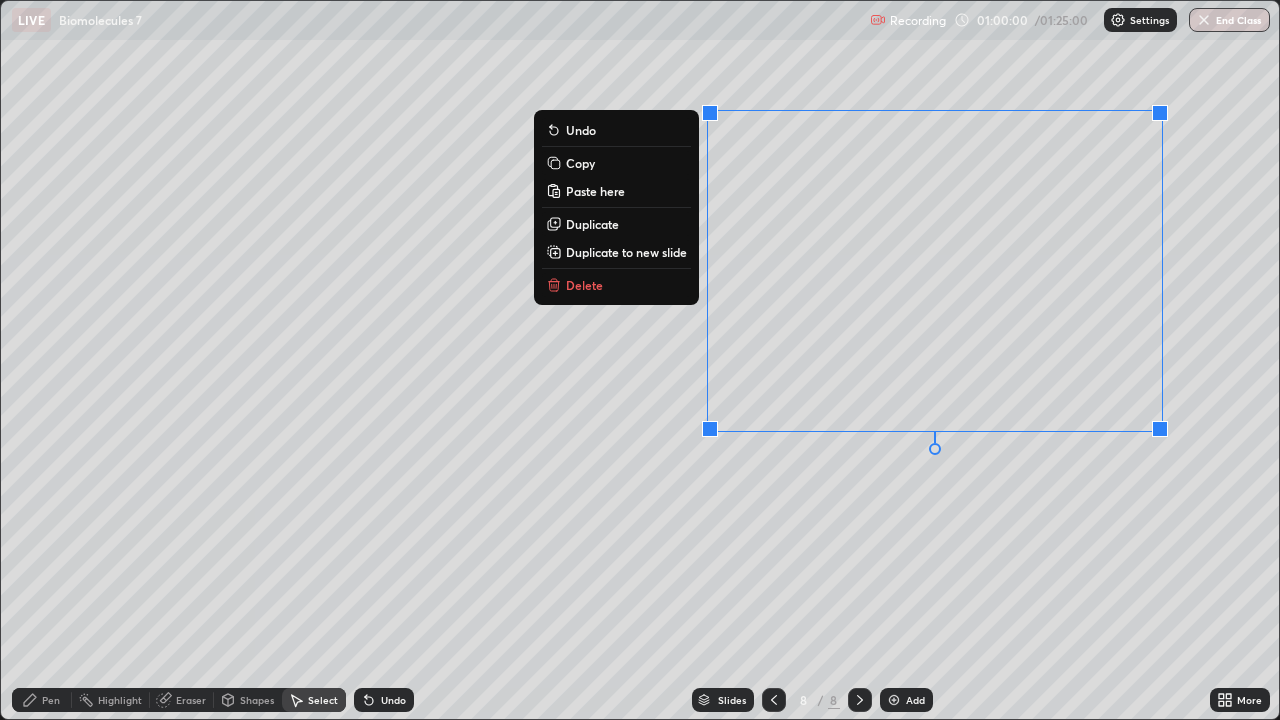 click on "Pen" at bounding box center [42, 700] 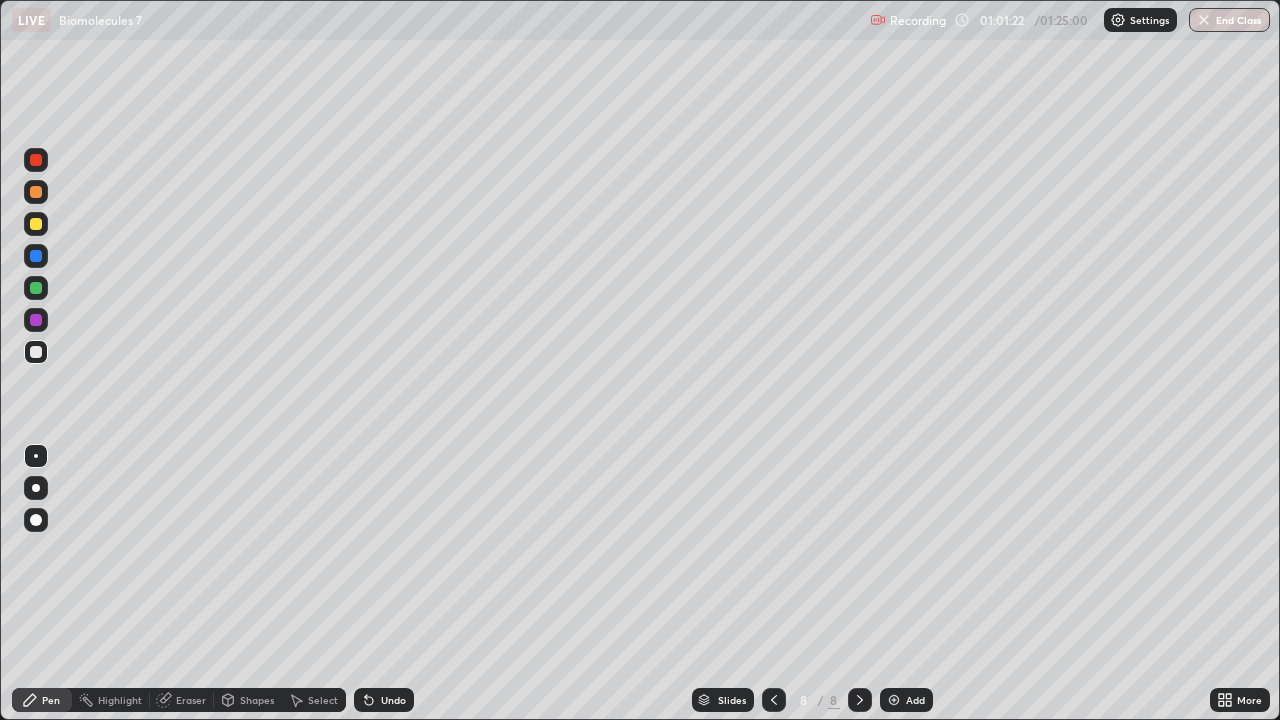 click on "Undo" at bounding box center [393, 700] 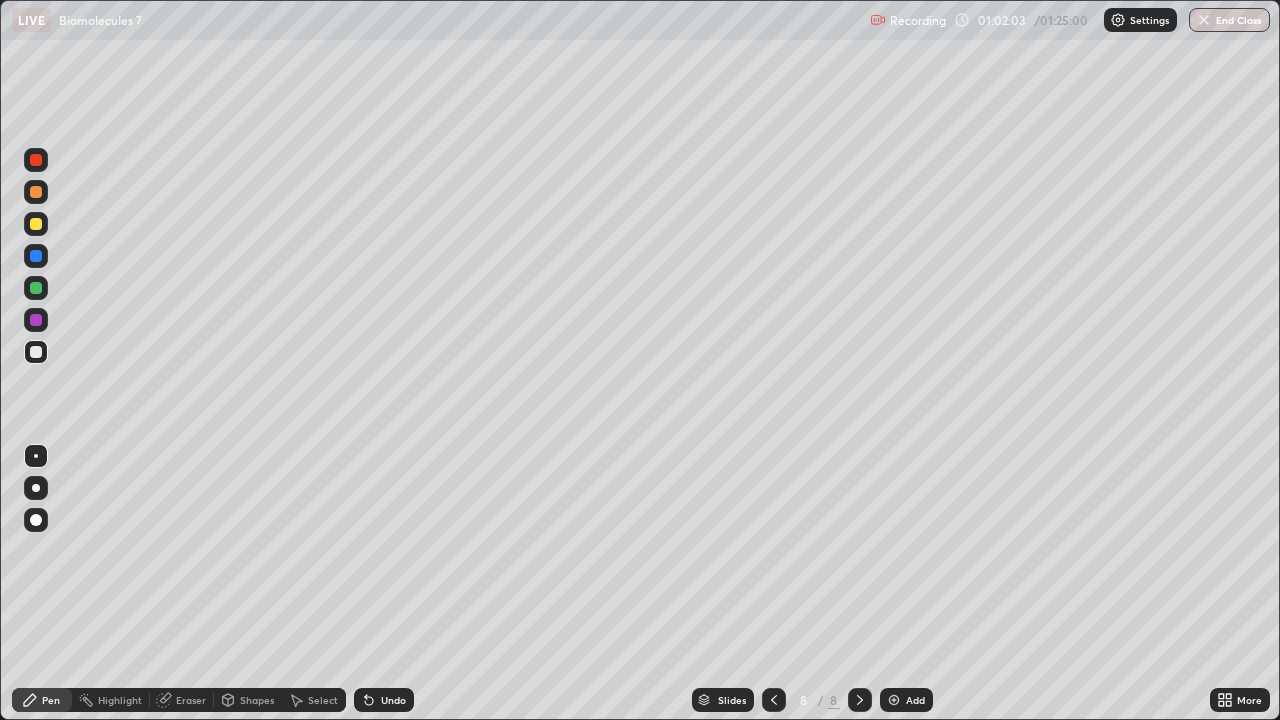 click on "Undo" at bounding box center [393, 700] 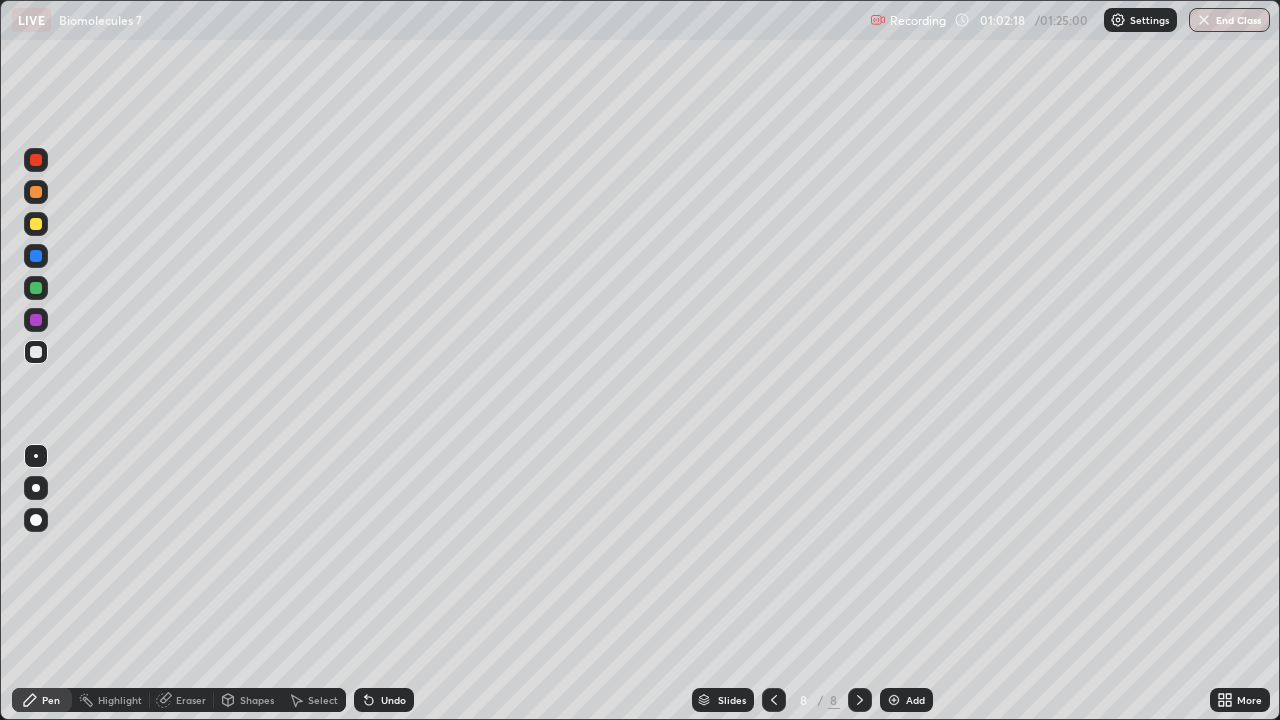 click on "Undo" at bounding box center (393, 700) 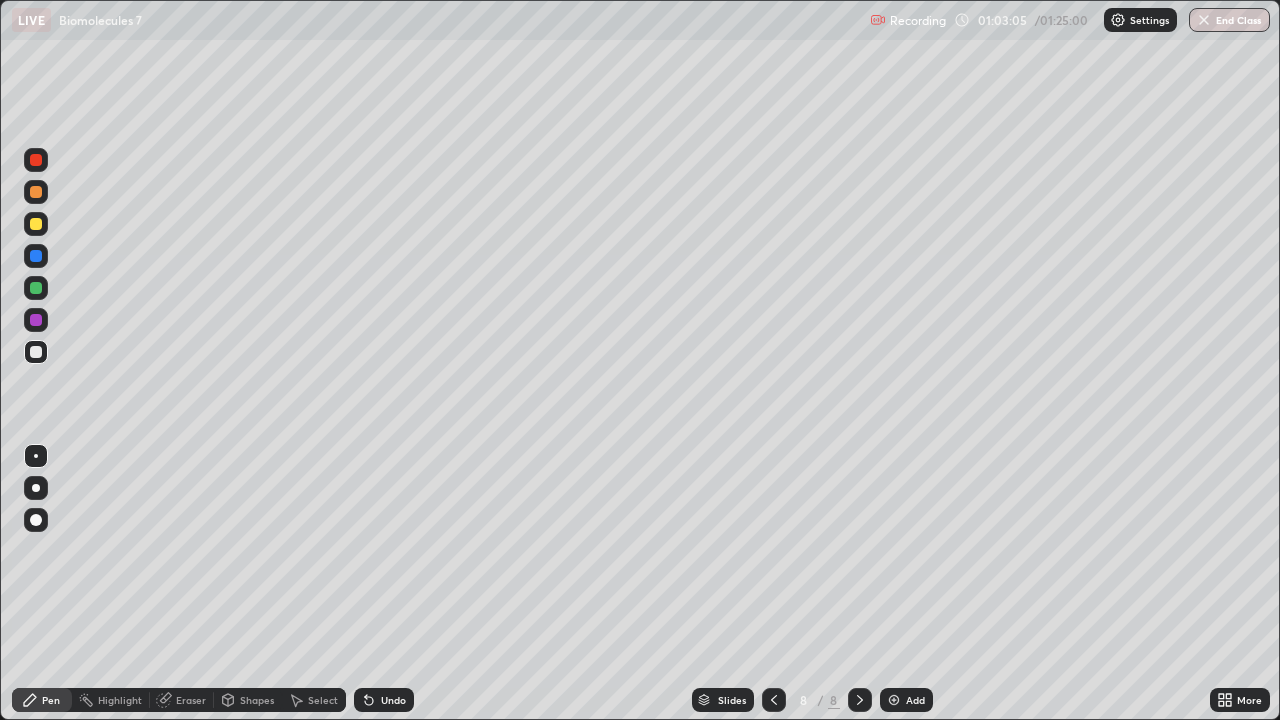 click on "Undo" at bounding box center [393, 700] 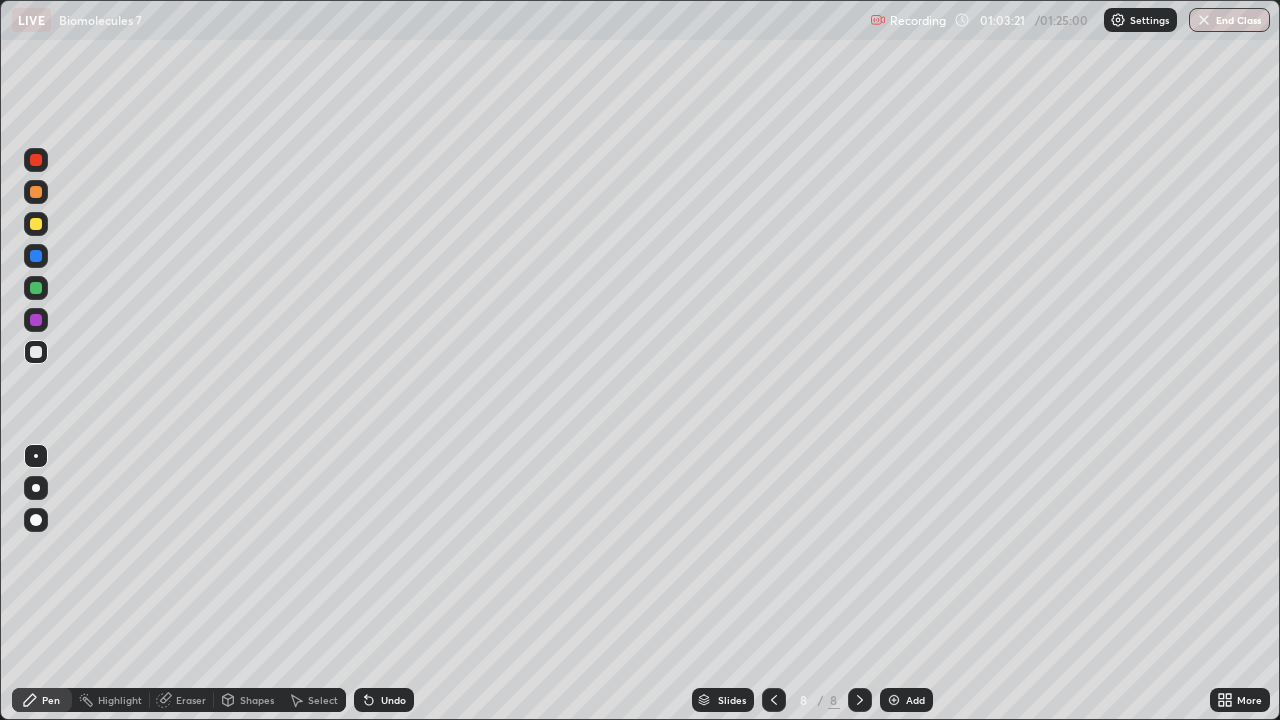 click on "Eraser" at bounding box center (191, 700) 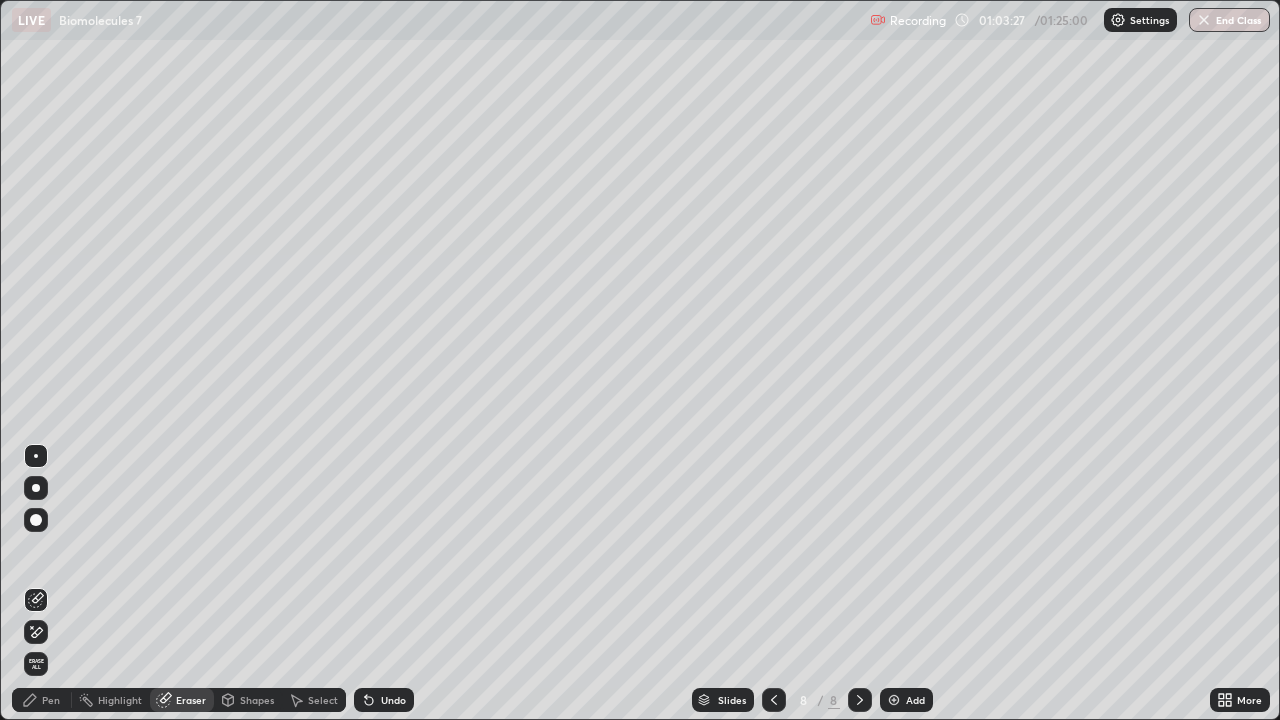 click on "Pen" at bounding box center (51, 700) 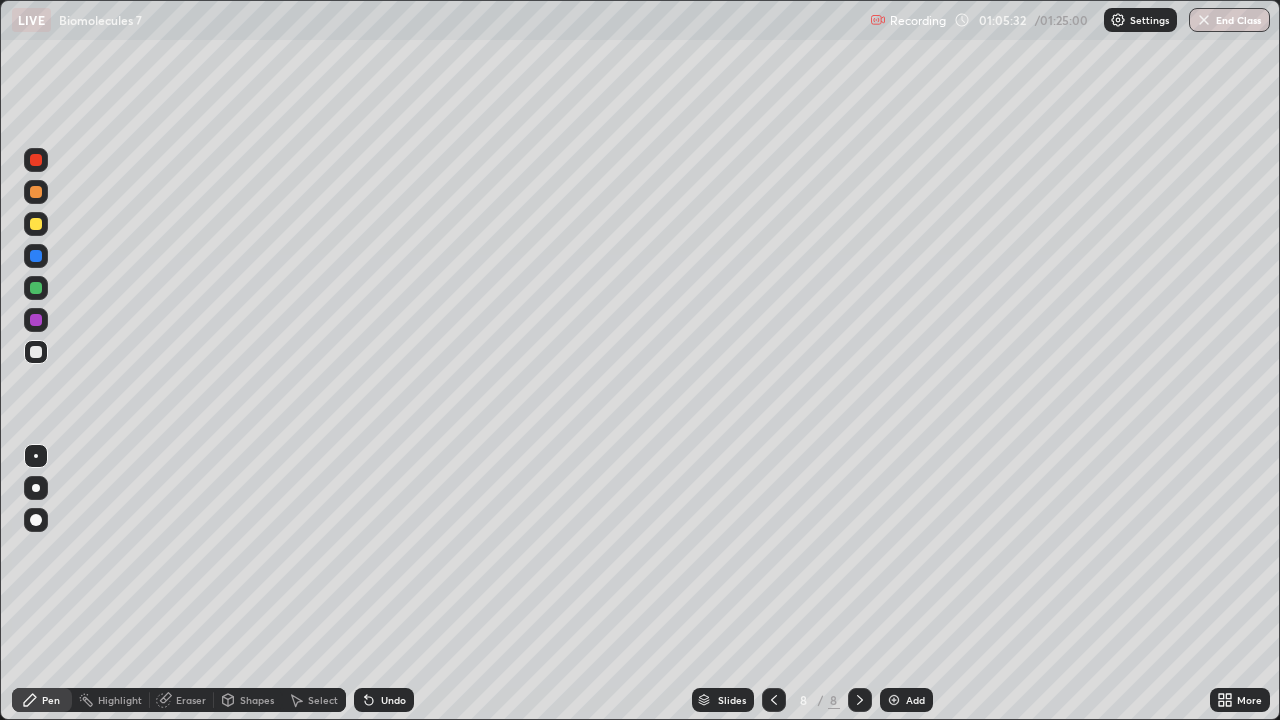 click at bounding box center [894, 700] 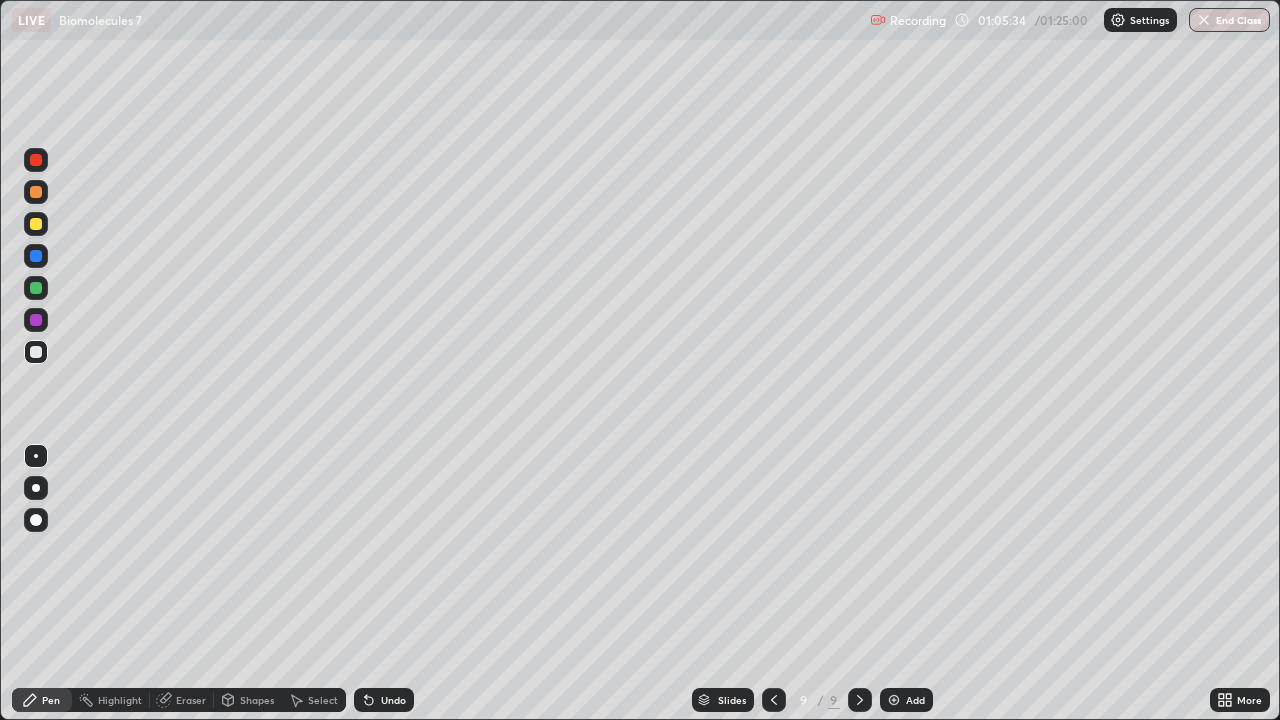 click 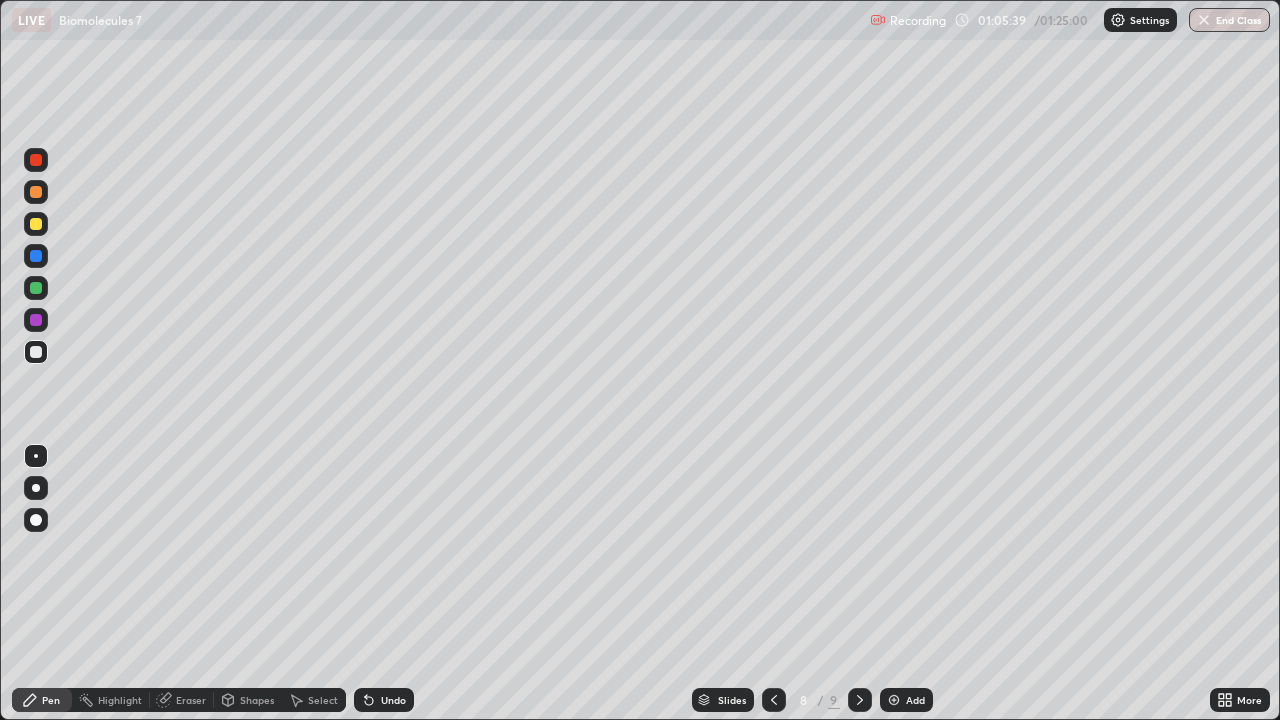 click on "Select" at bounding box center [323, 700] 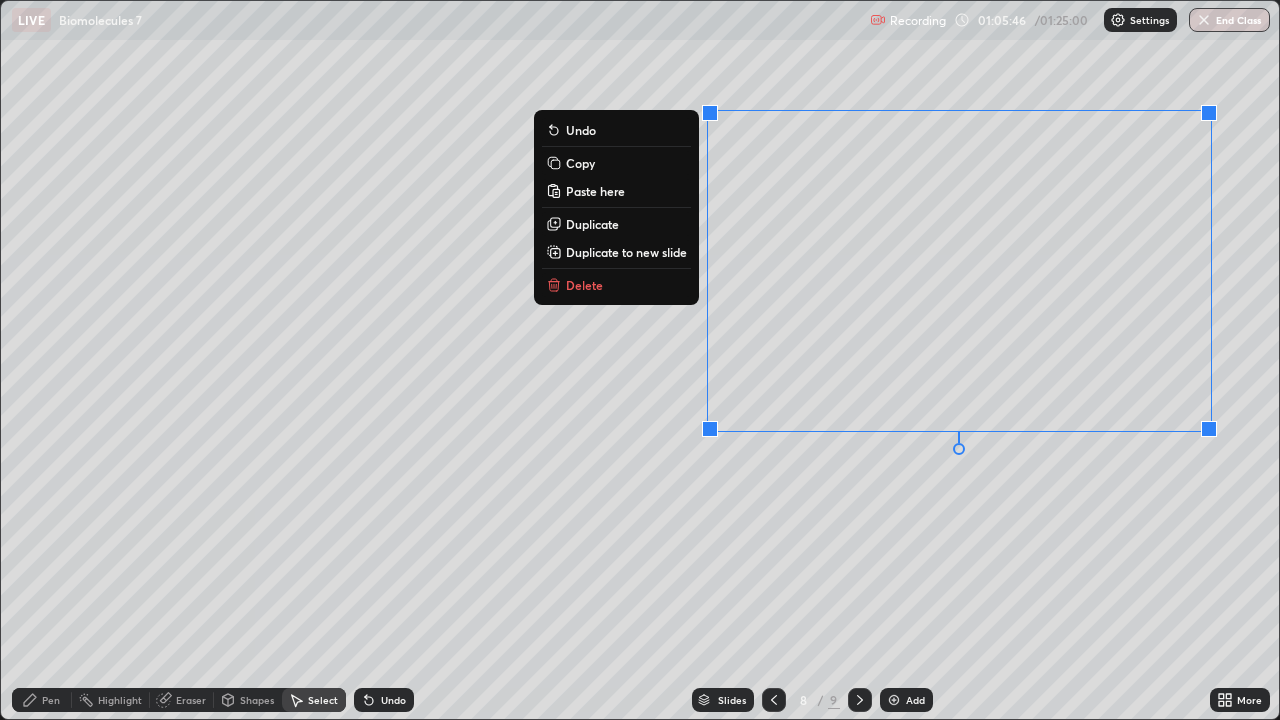 click on "Duplicate to new slide" at bounding box center (626, 252) 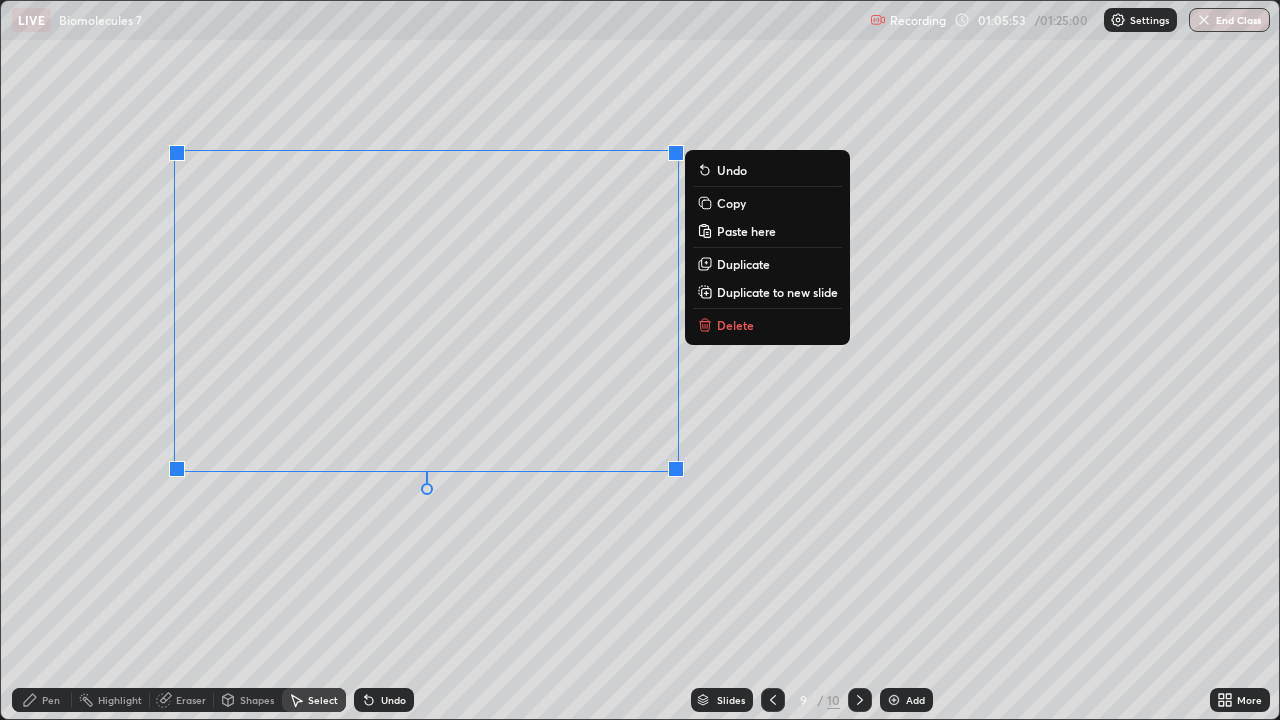 click on "Pen" at bounding box center (51, 700) 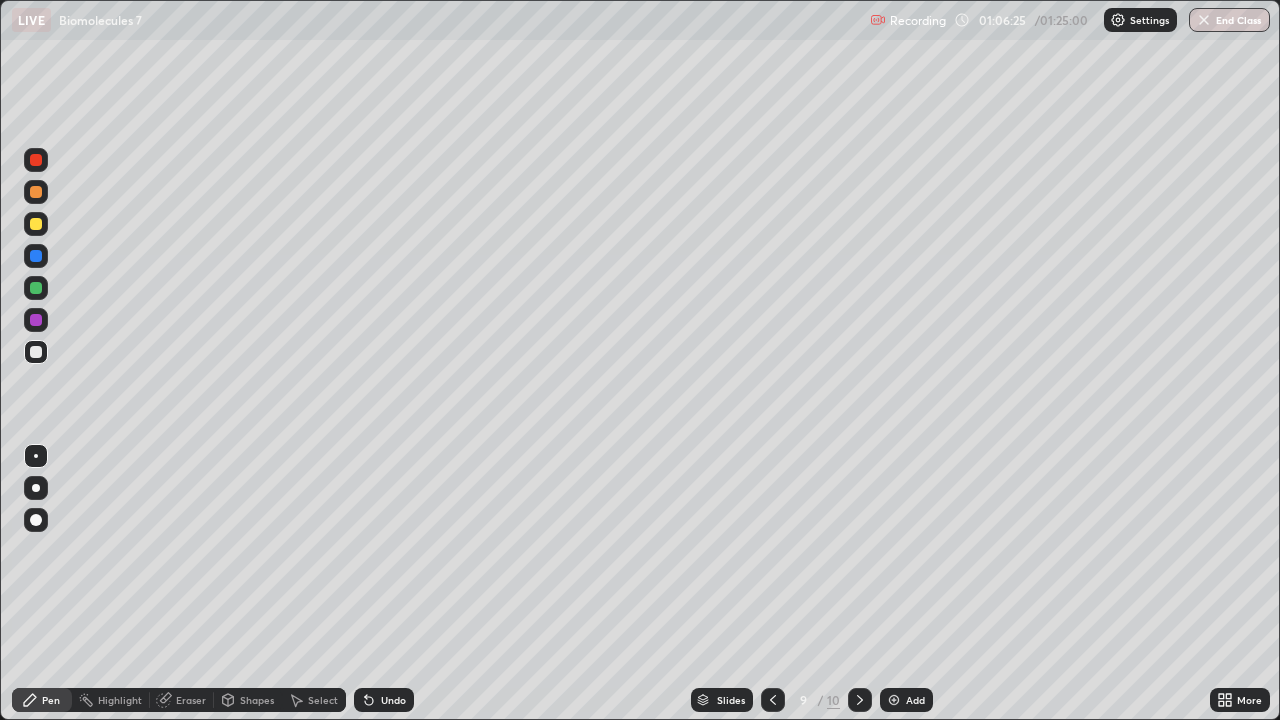 click at bounding box center [36, 224] 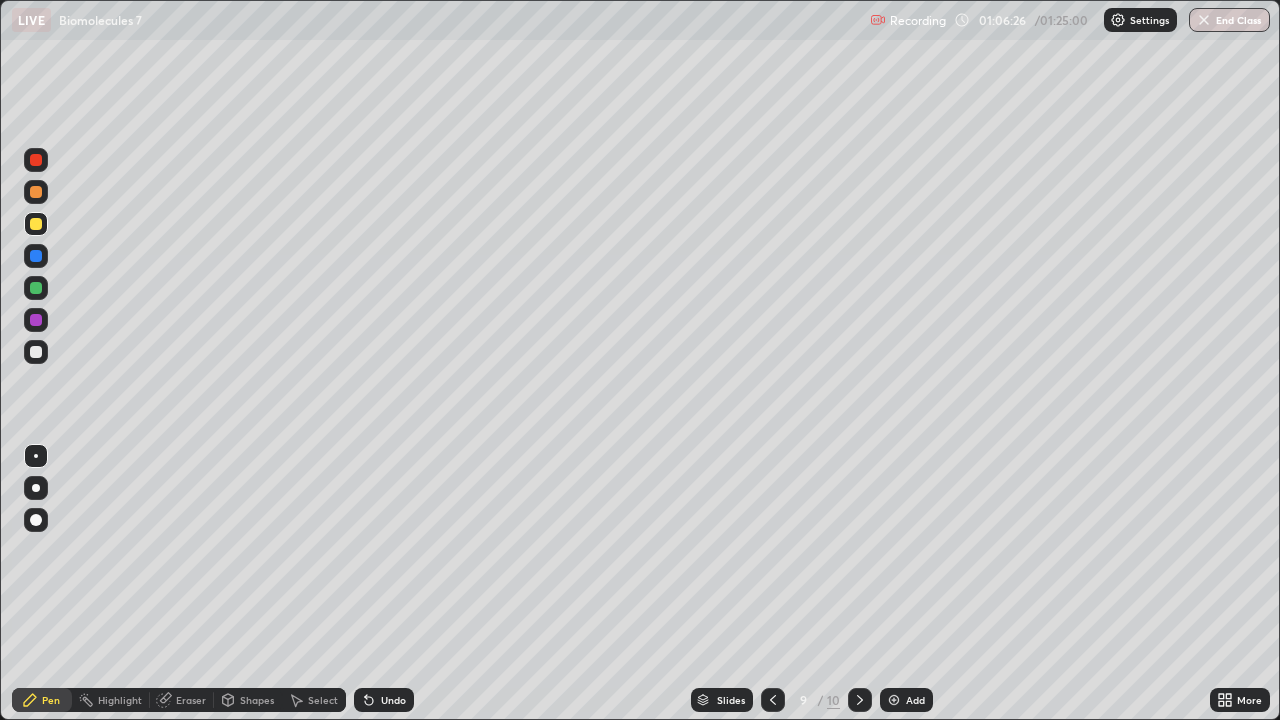 click on "Shapes" at bounding box center [248, 700] 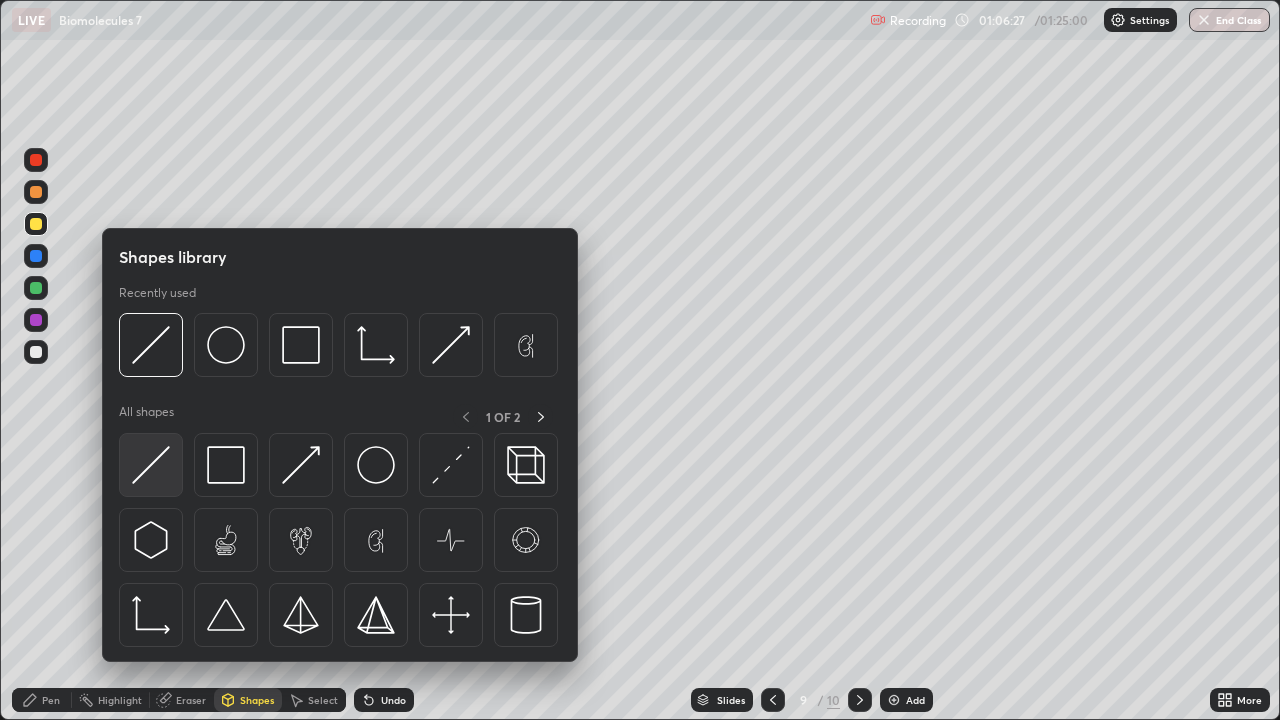 click at bounding box center [151, 465] 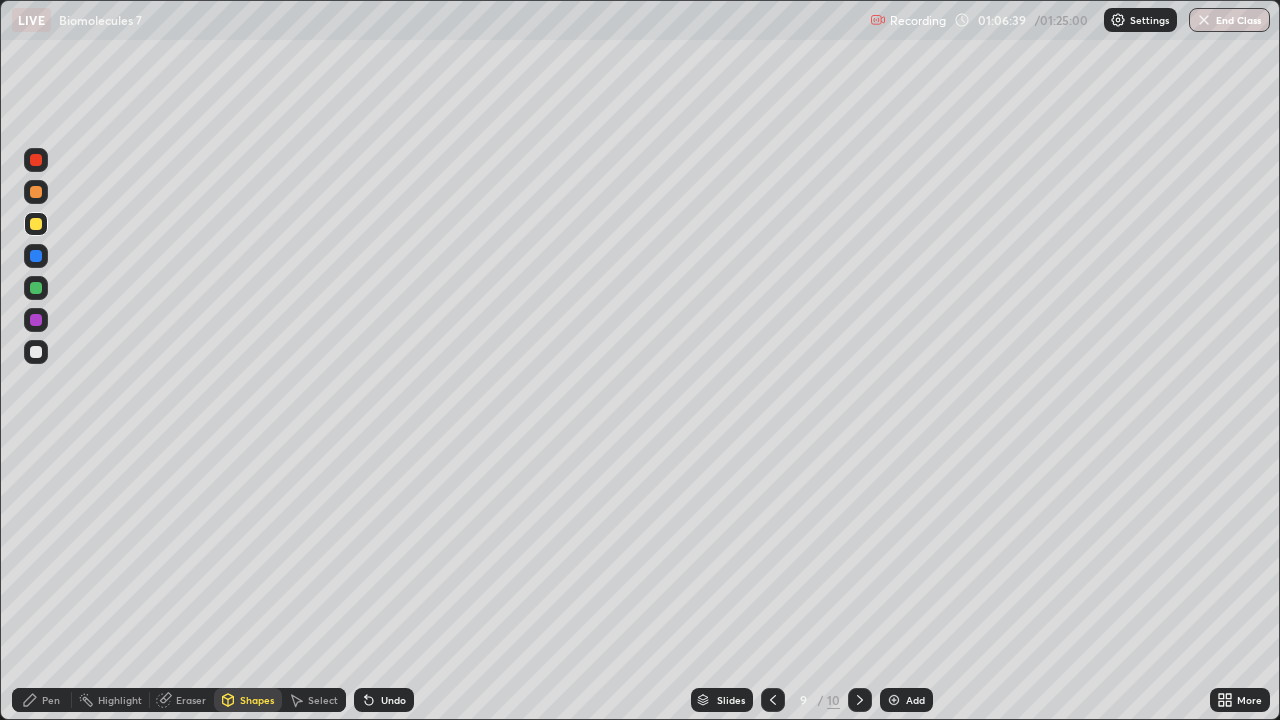 click on "Pen" at bounding box center [51, 700] 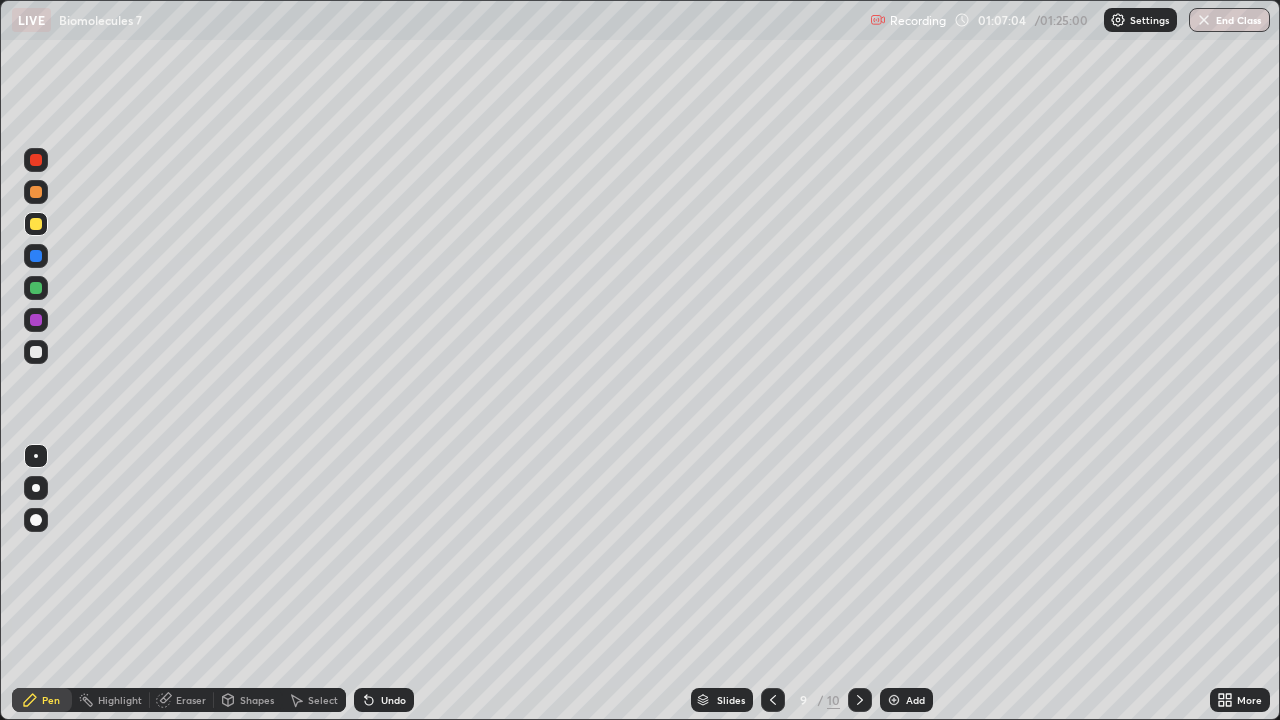 click at bounding box center (36, 352) 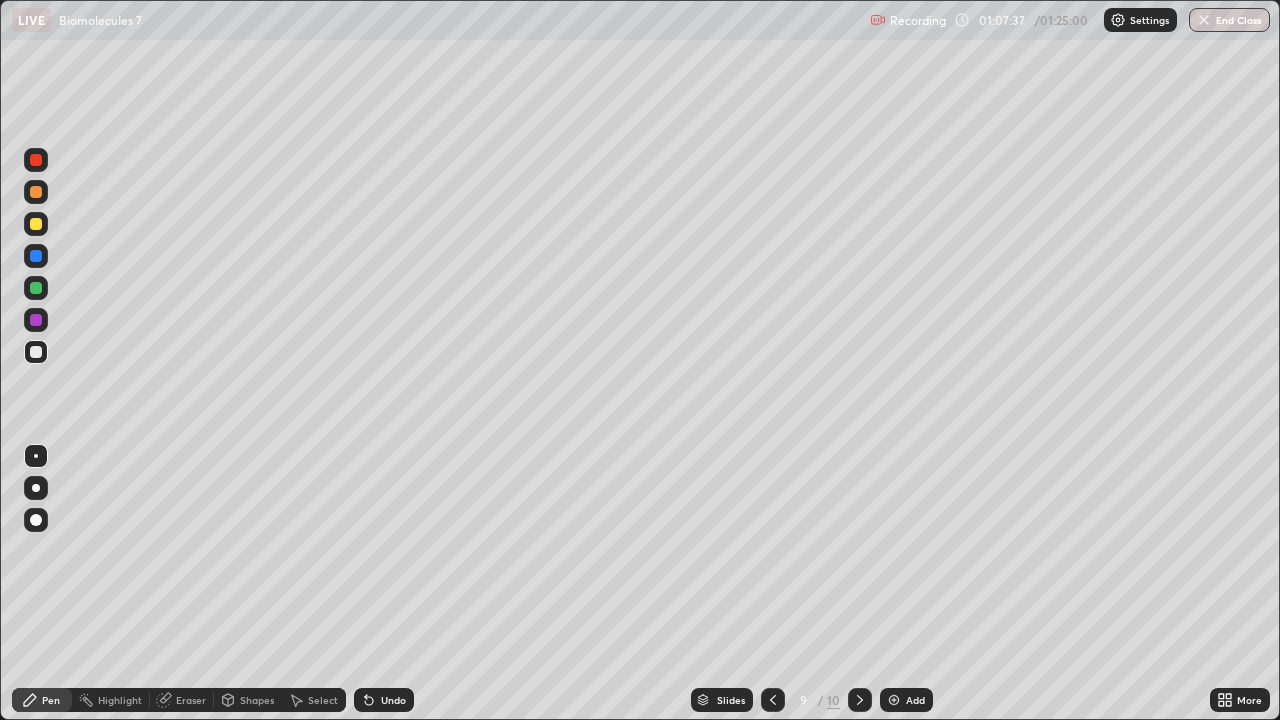 click 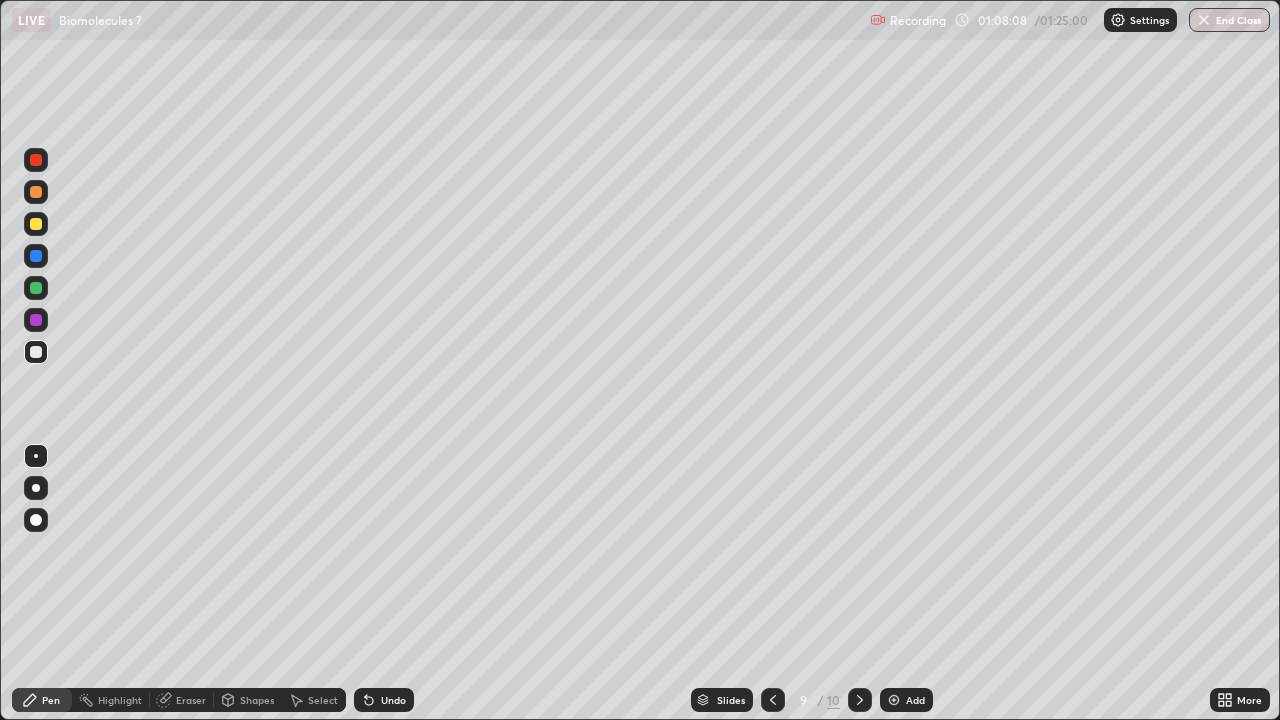 click at bounding box center [36, 224] 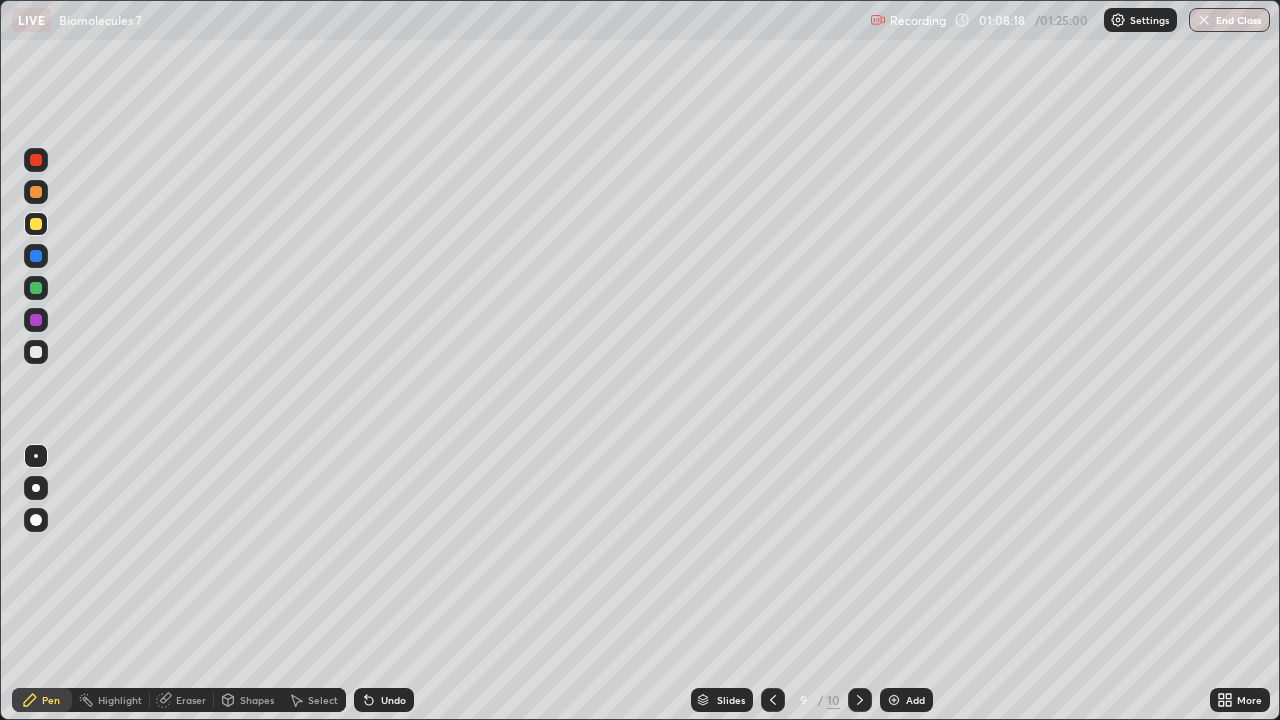 click 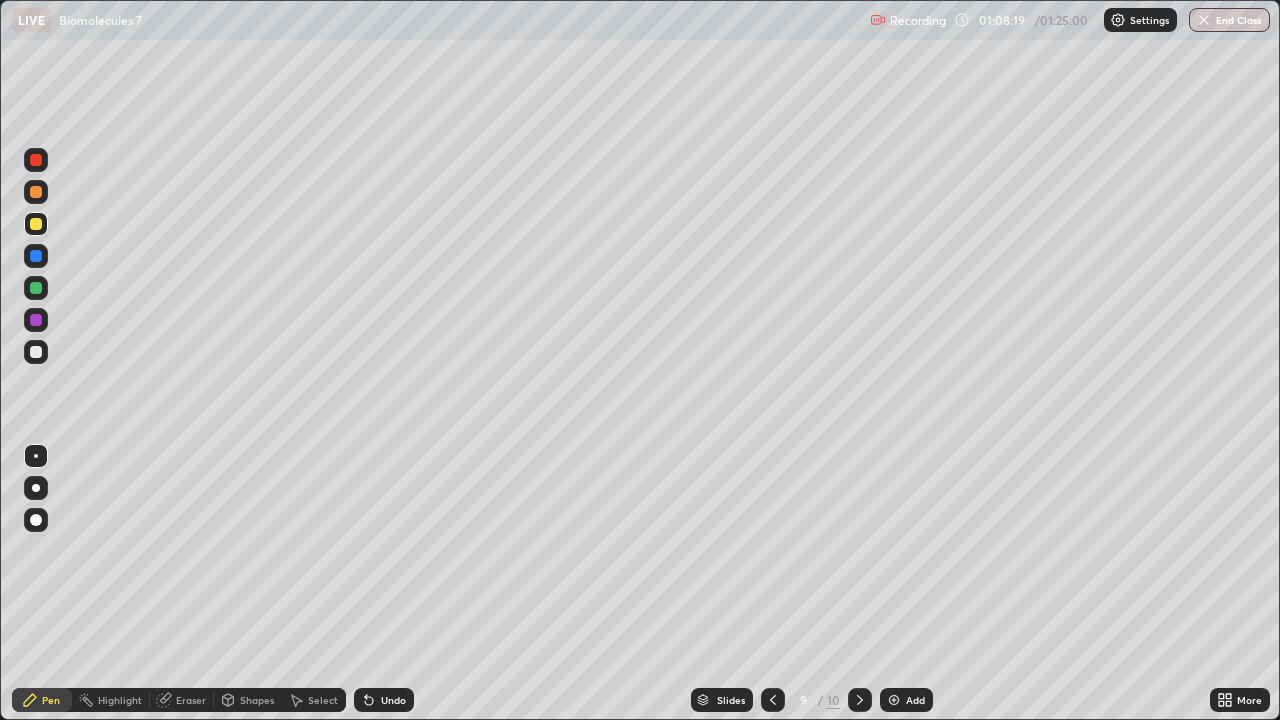 click at bounding box center [36, 256] 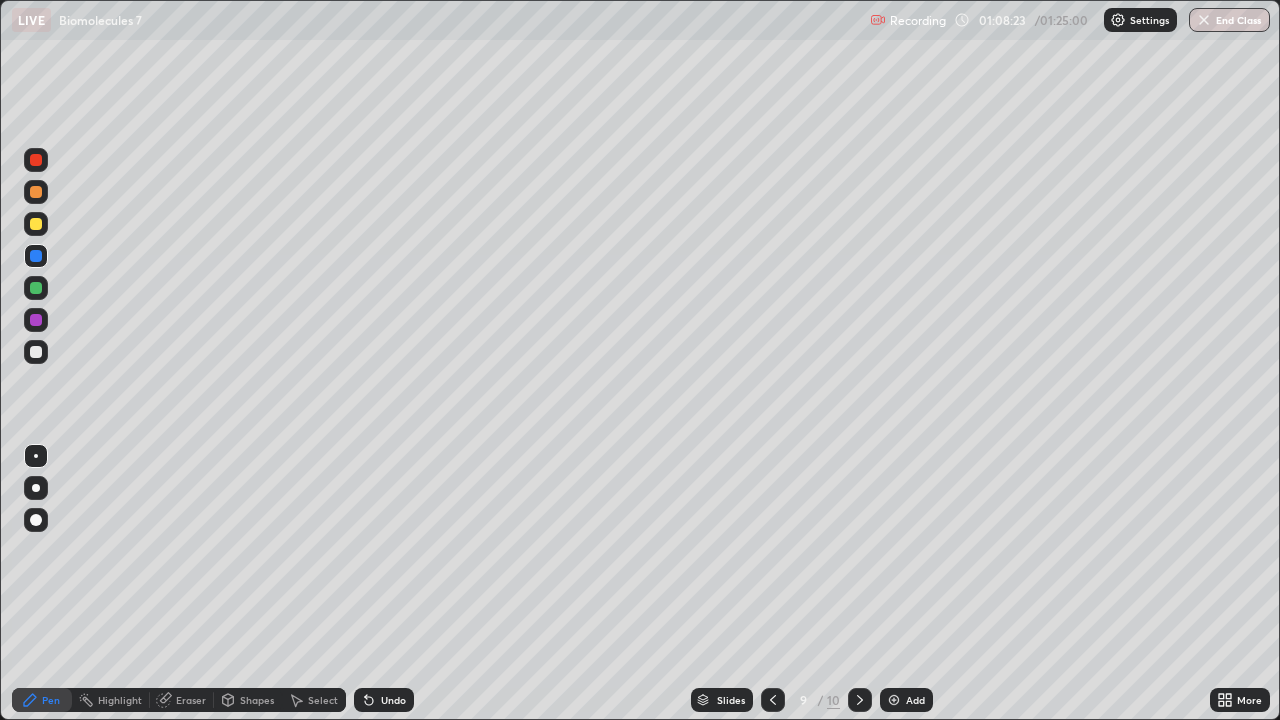 click on "Shapes" at bounding box center [248, 700] 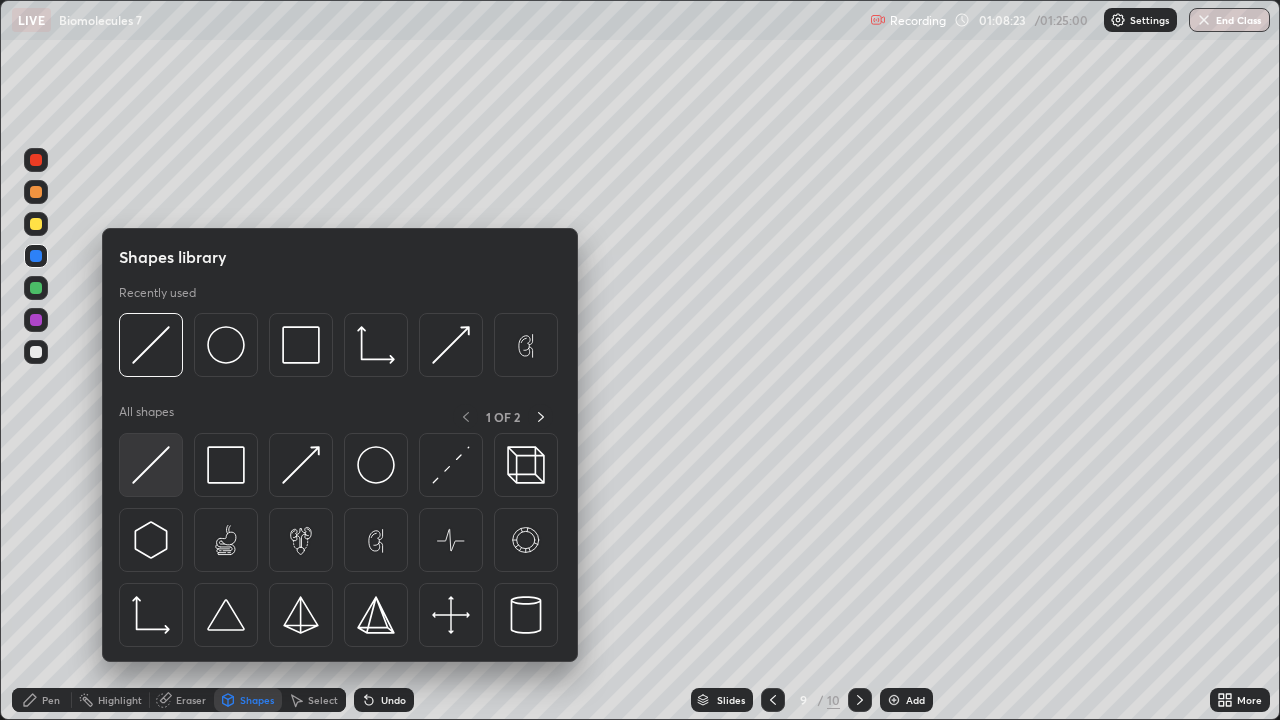 click at bounding box center (151, 465) 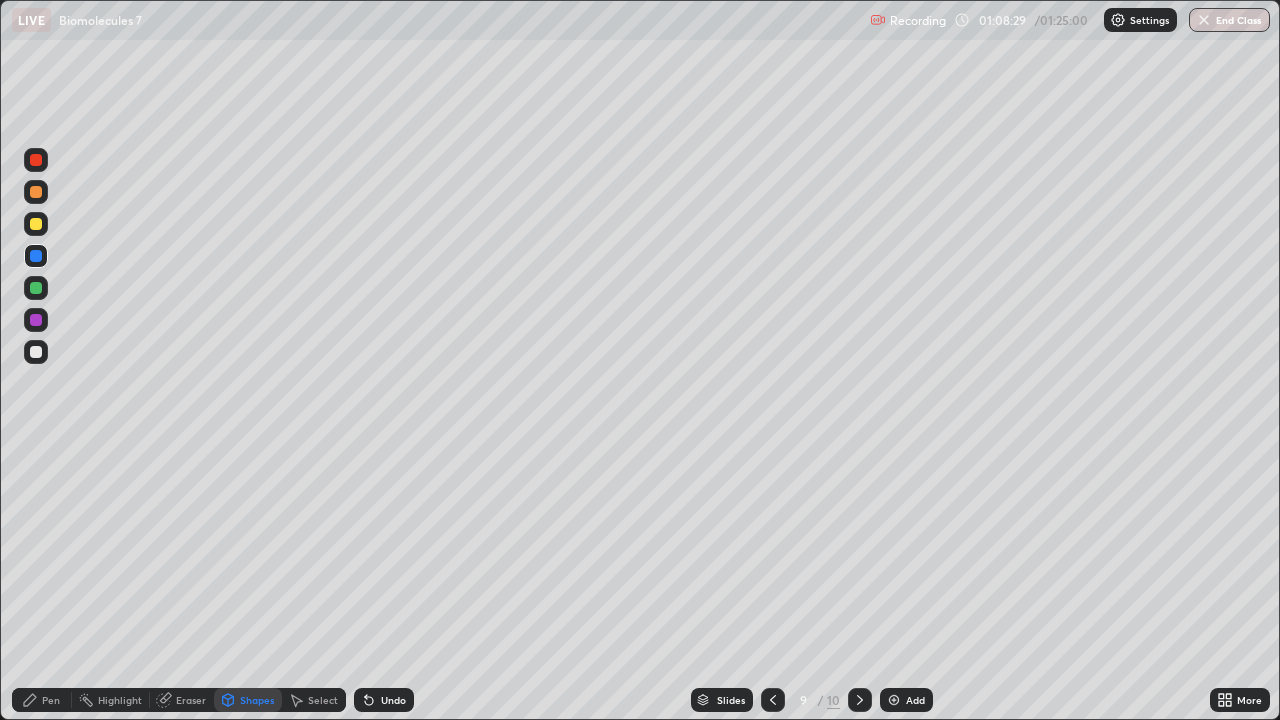 click on "Pen" at bounding box center (42, 700) 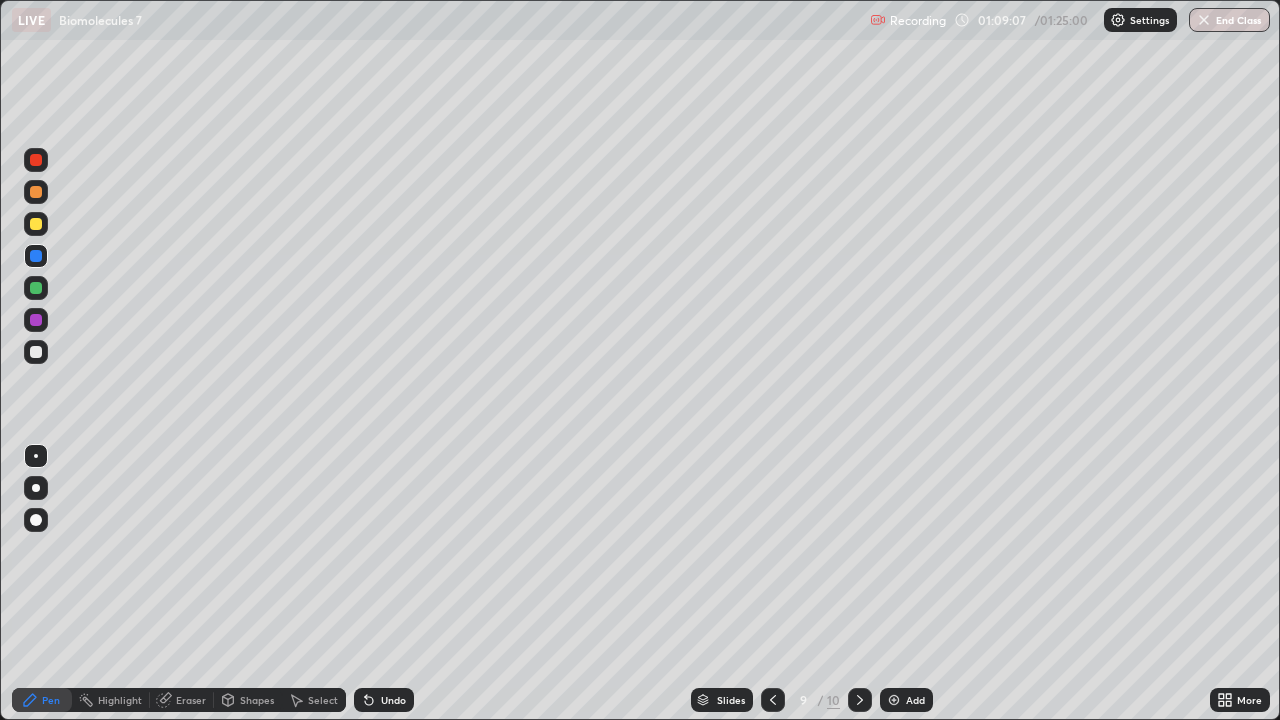 click at bounding box center [36, 192] 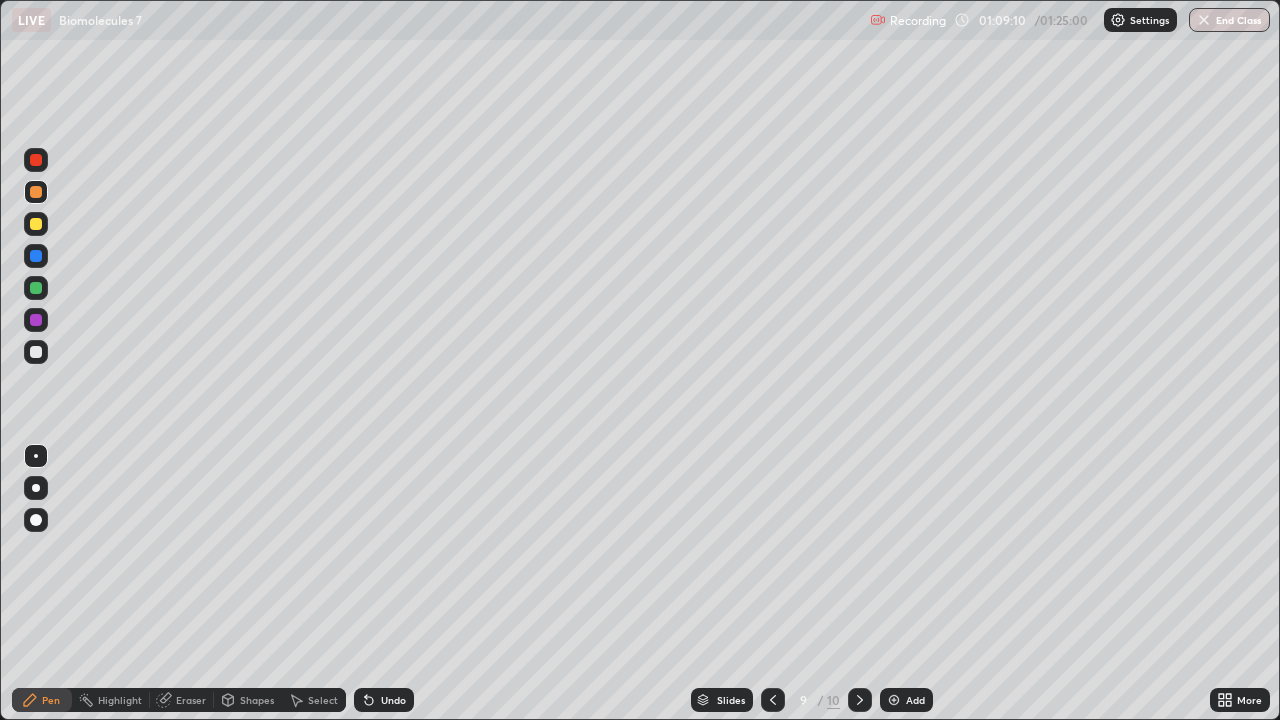 click at bounding box center [36, 160] 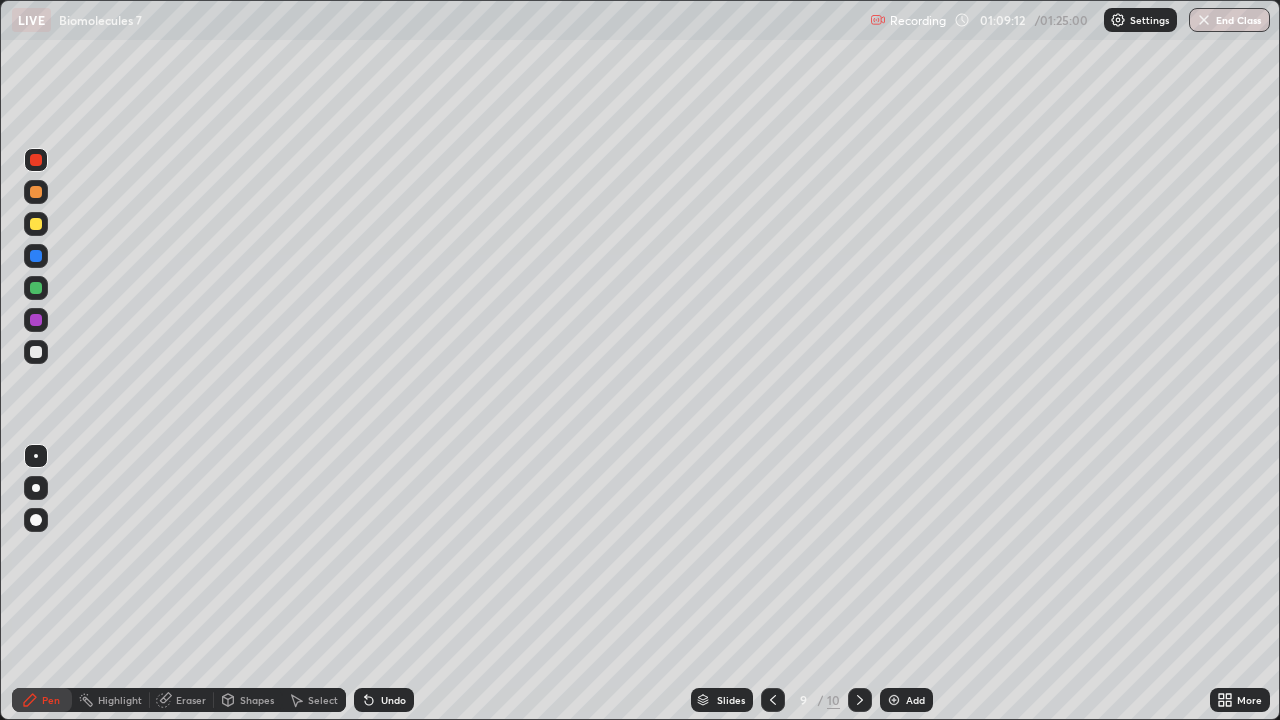 click at bounding box center (36, 352) 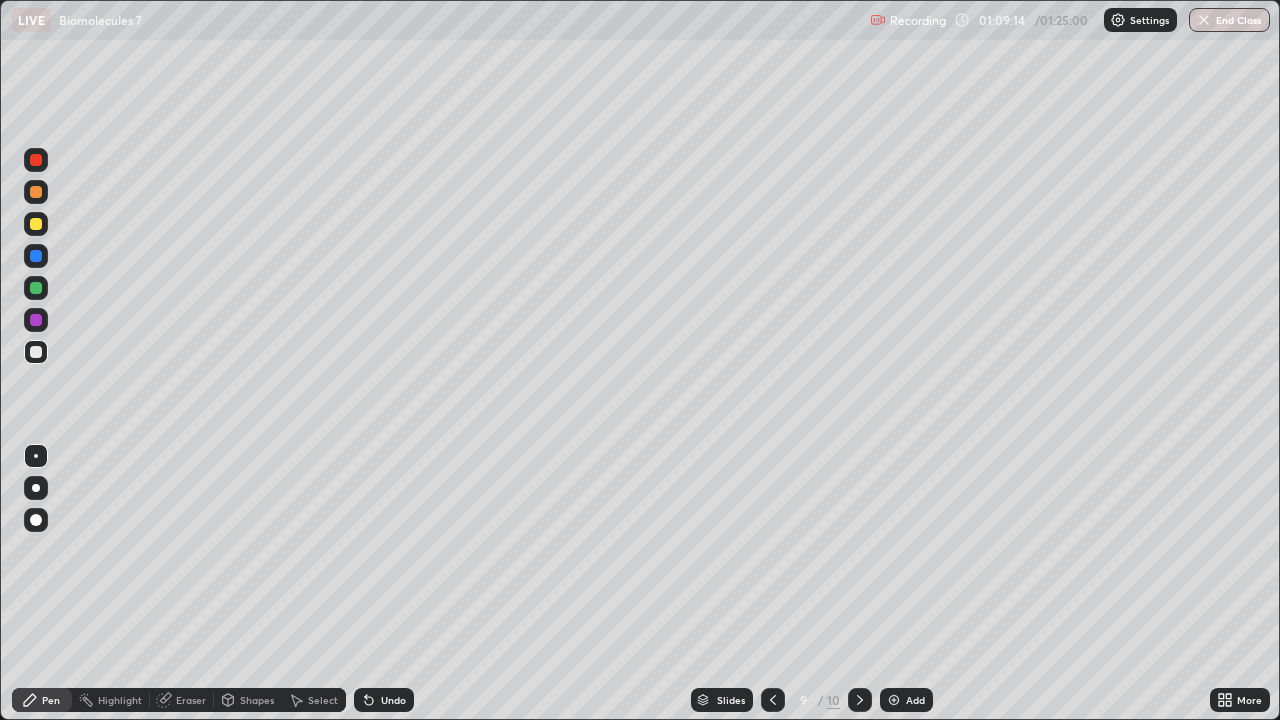 click at bounding box center (36, 320) 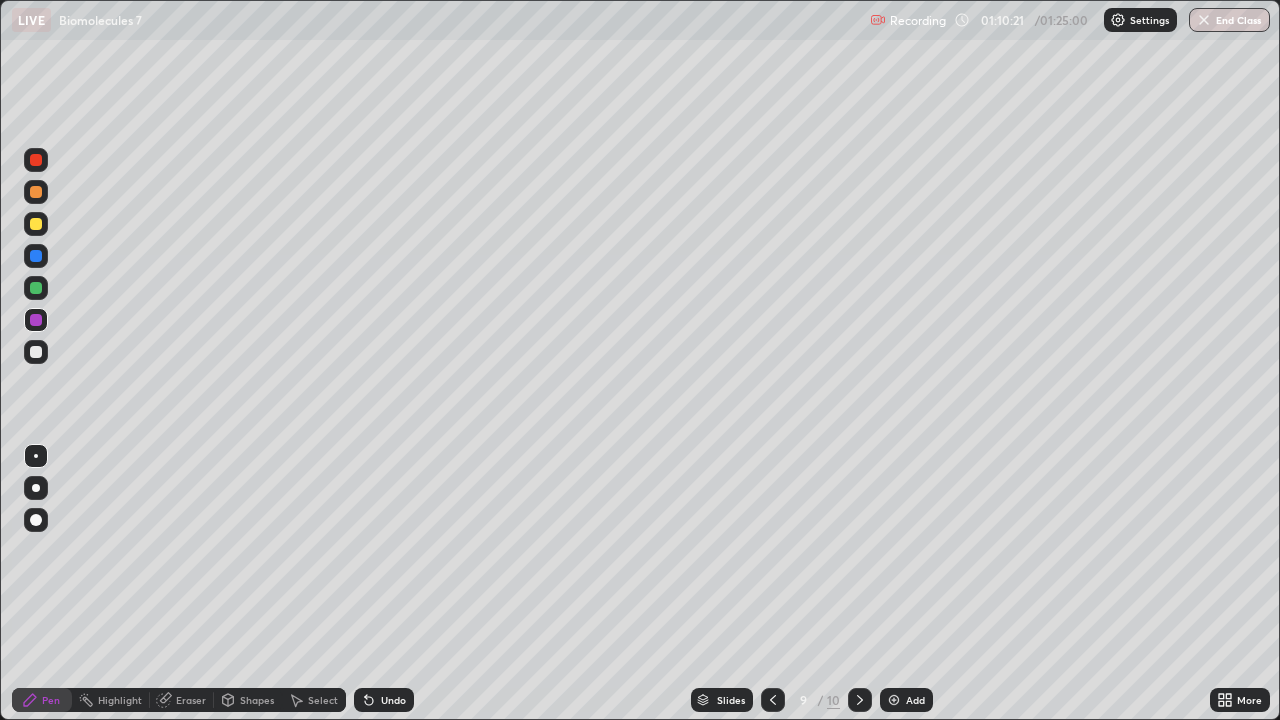 click on "Shapes" at bounding box center [257, 700] 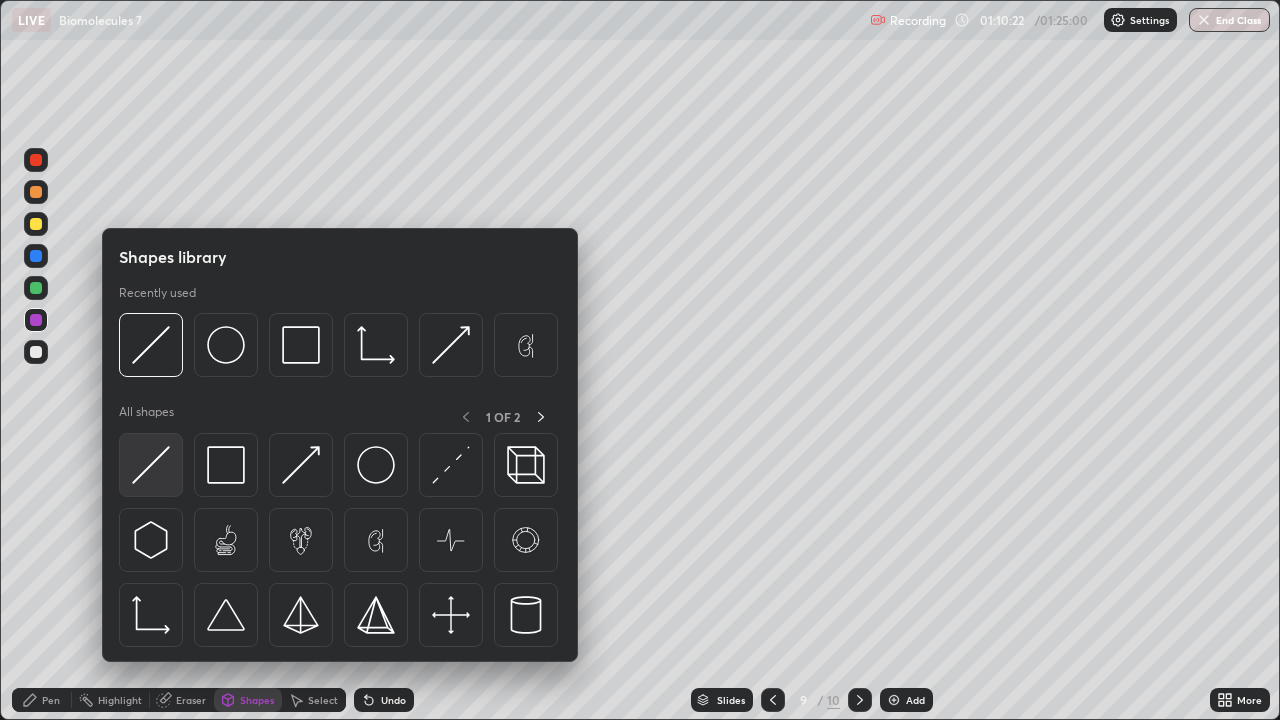 click at bounding box center (151, 465) 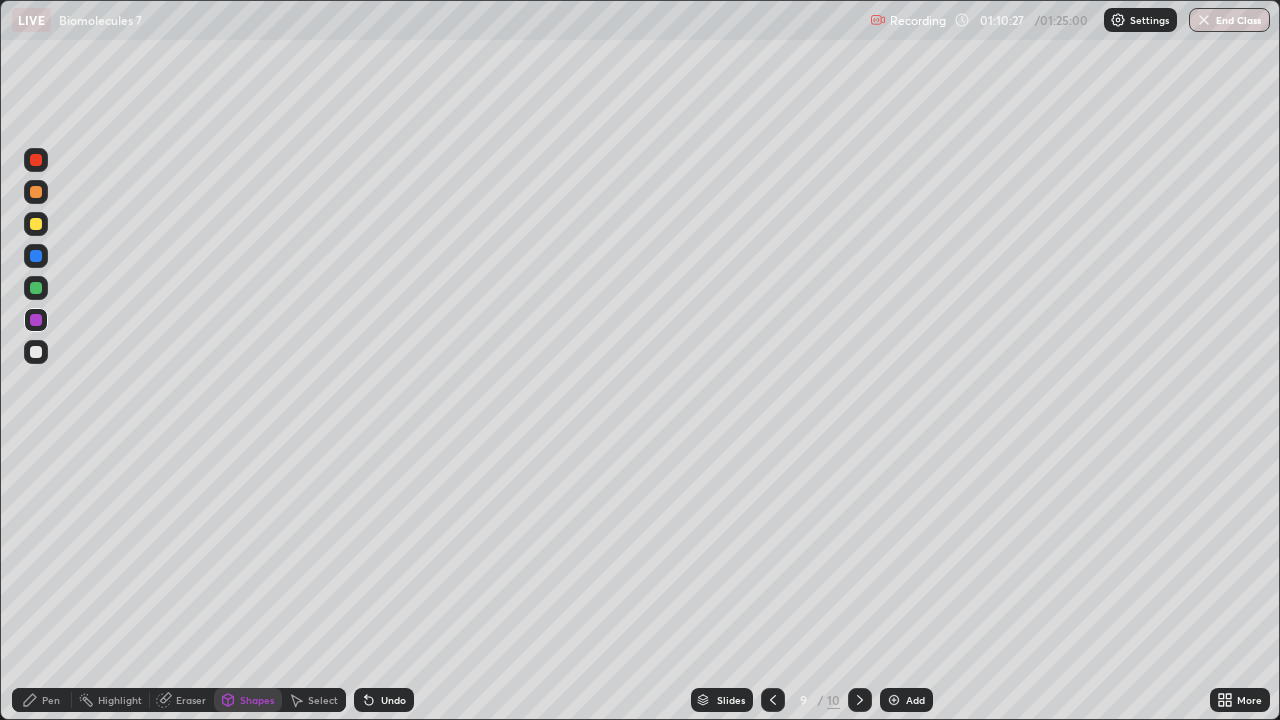 click on "Pen" at bounding box center (51, 700) 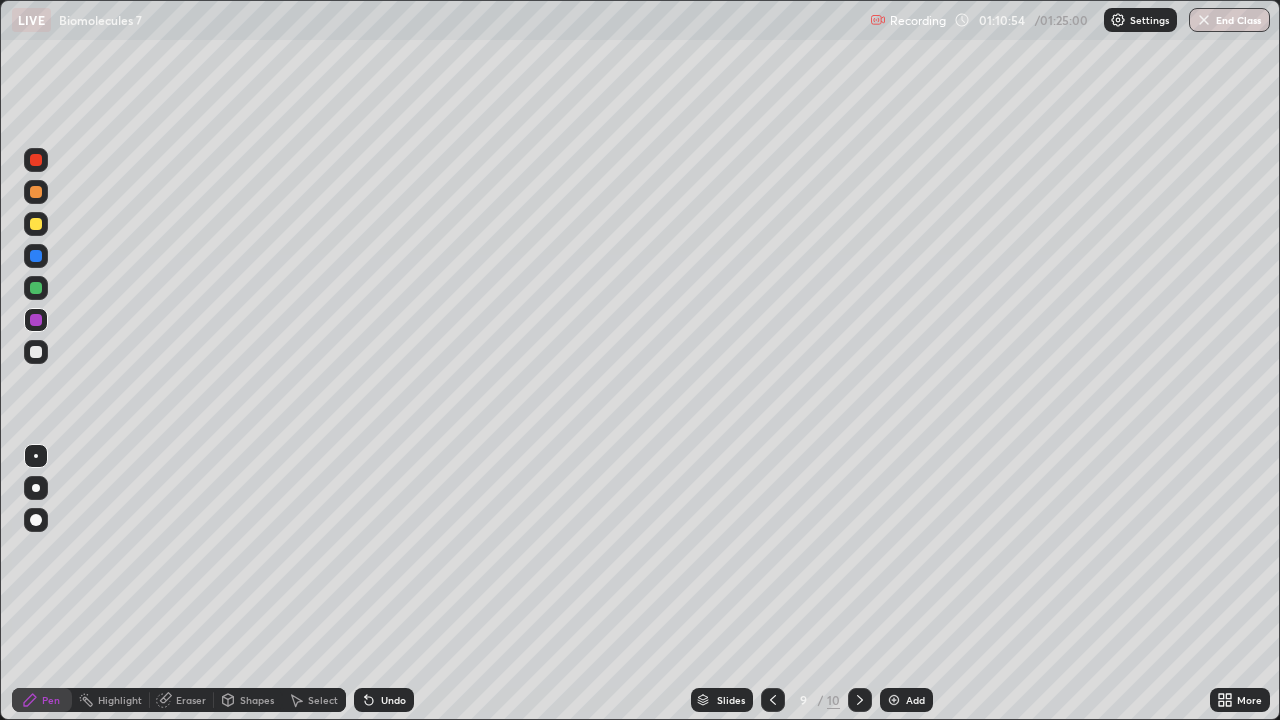 click on "Undo" at bounding box center (384, 700) 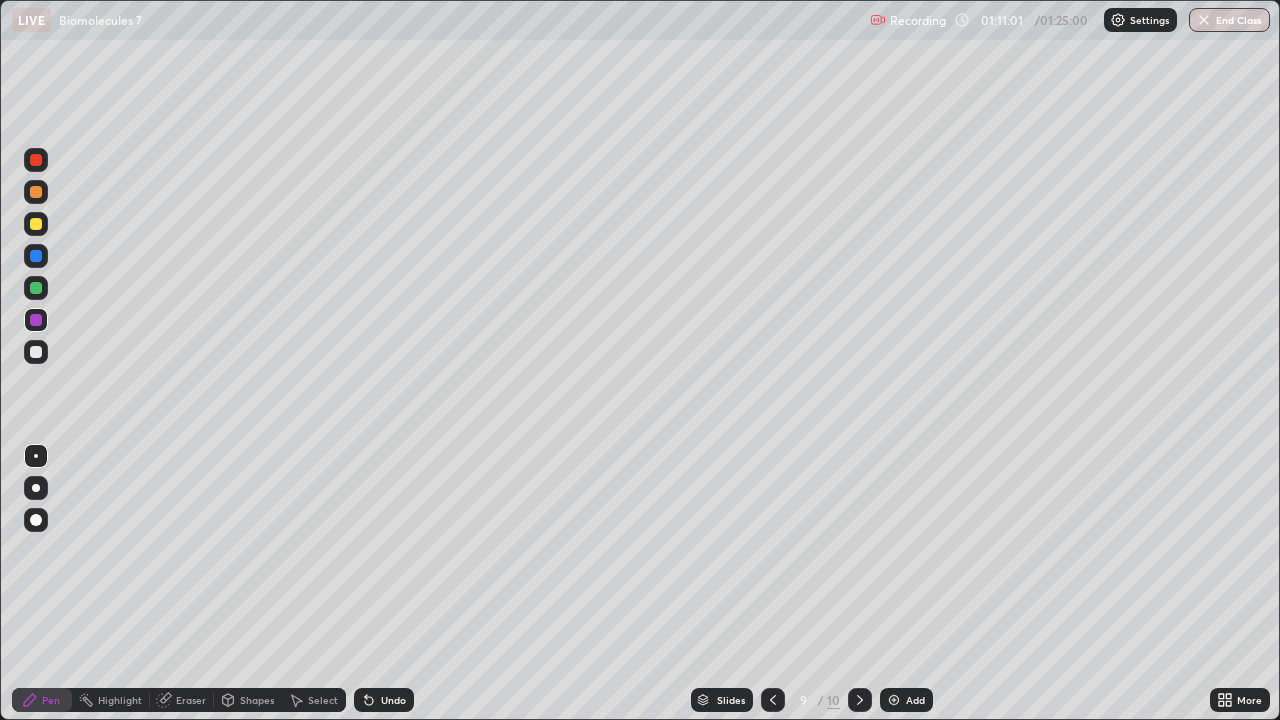 click at bounding box center [36, 352] 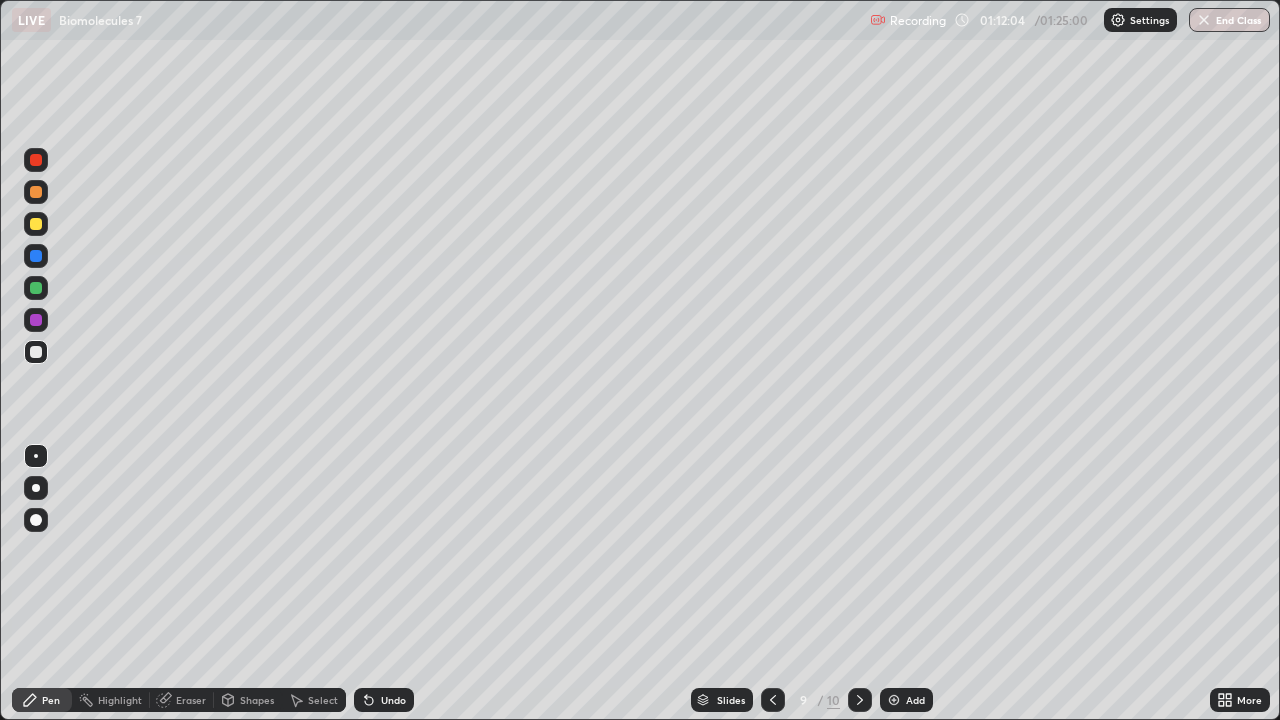 click on "Undo" at bounding box center [384, 700] 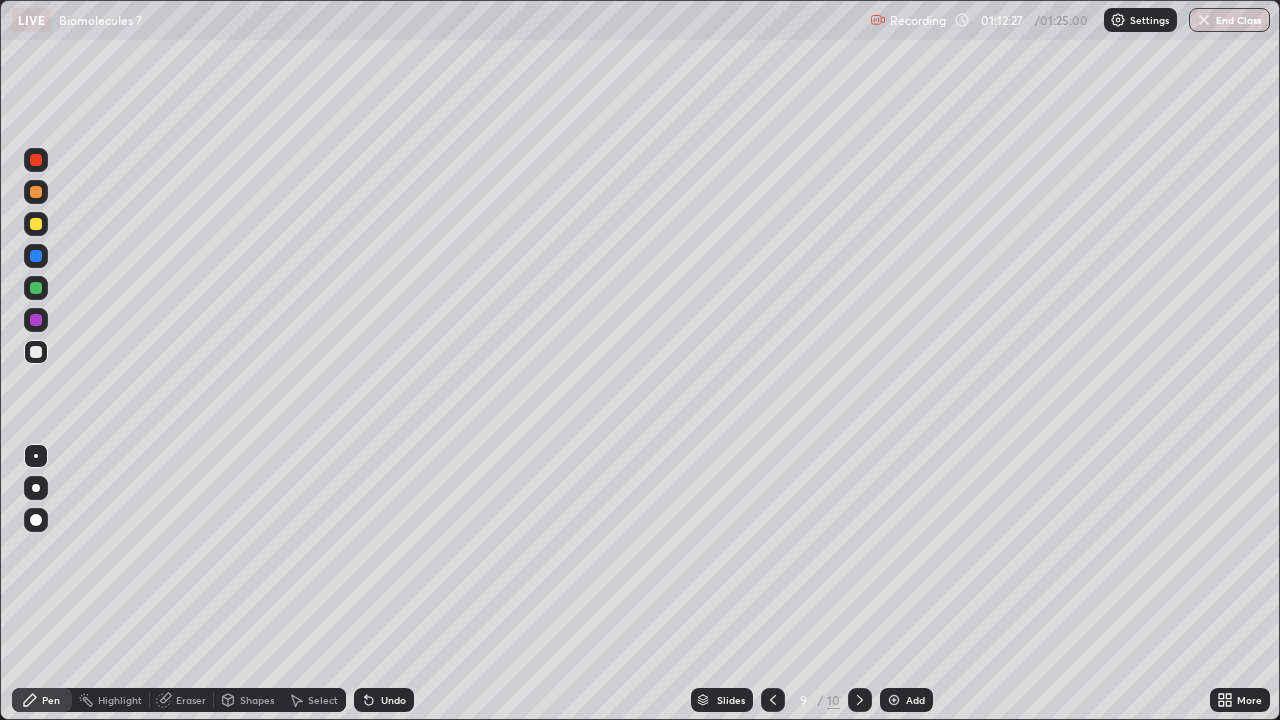 click 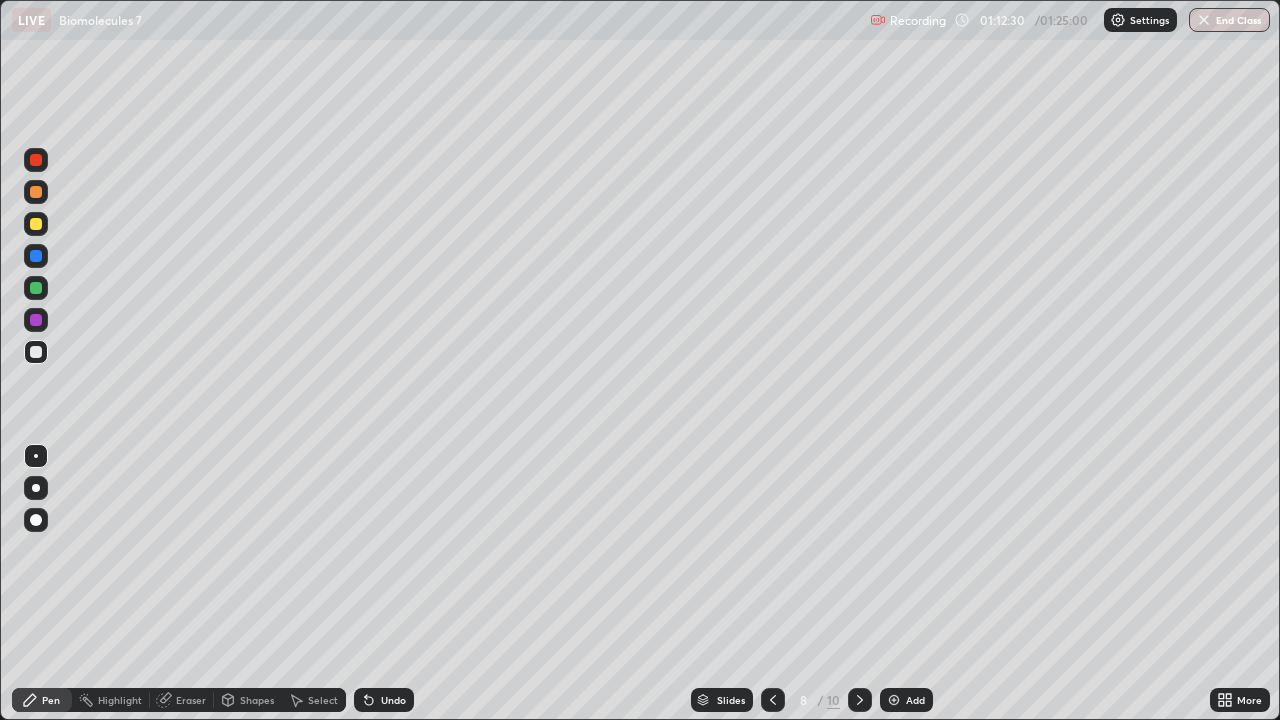 click at bounding box center (860, 700) 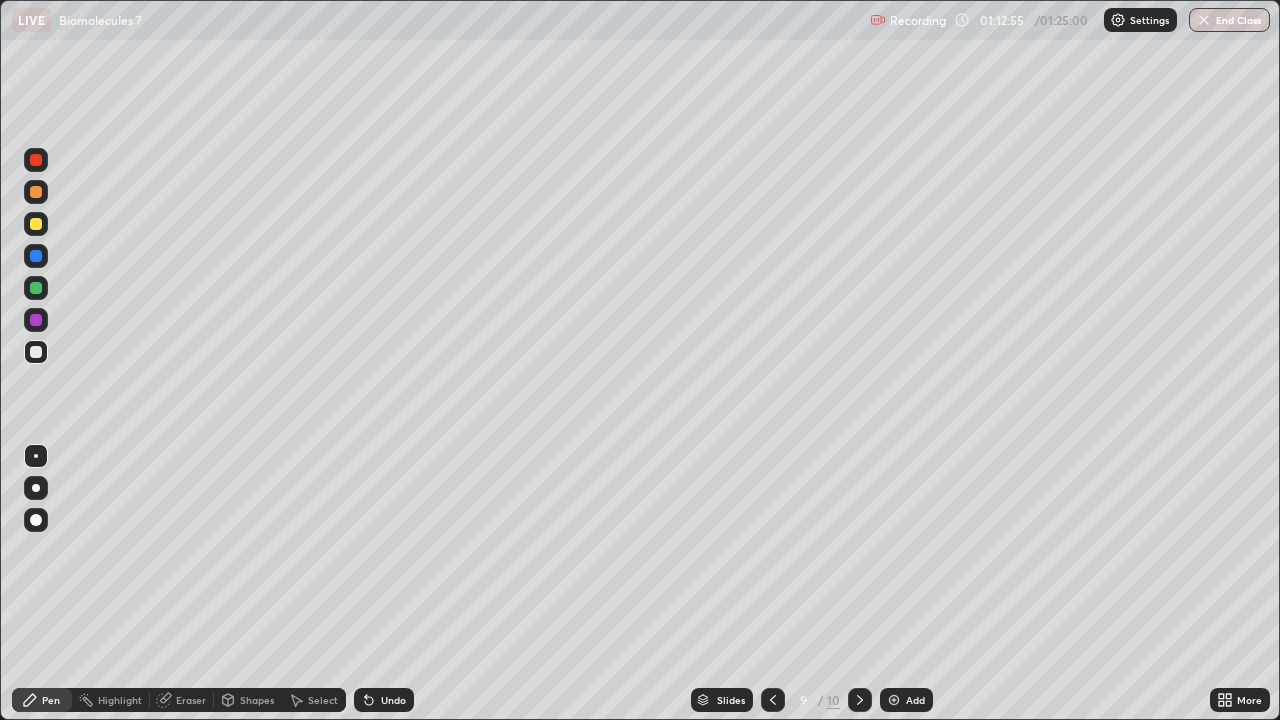click 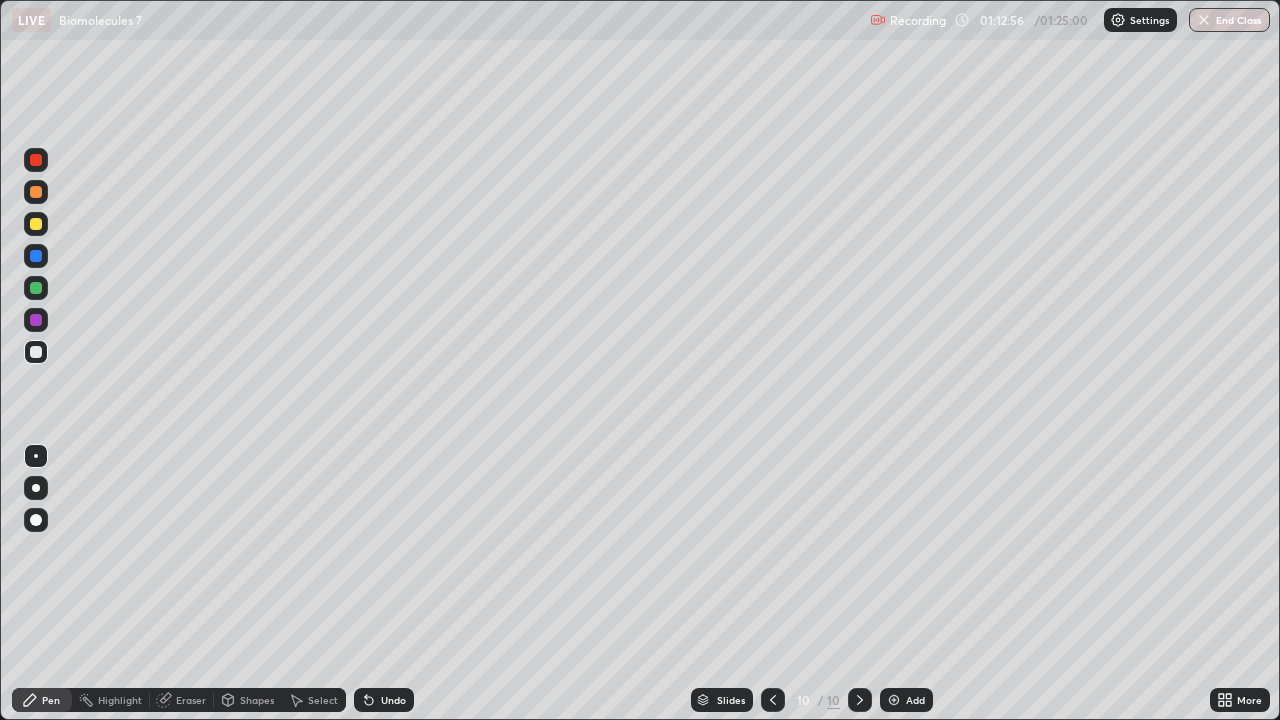 click 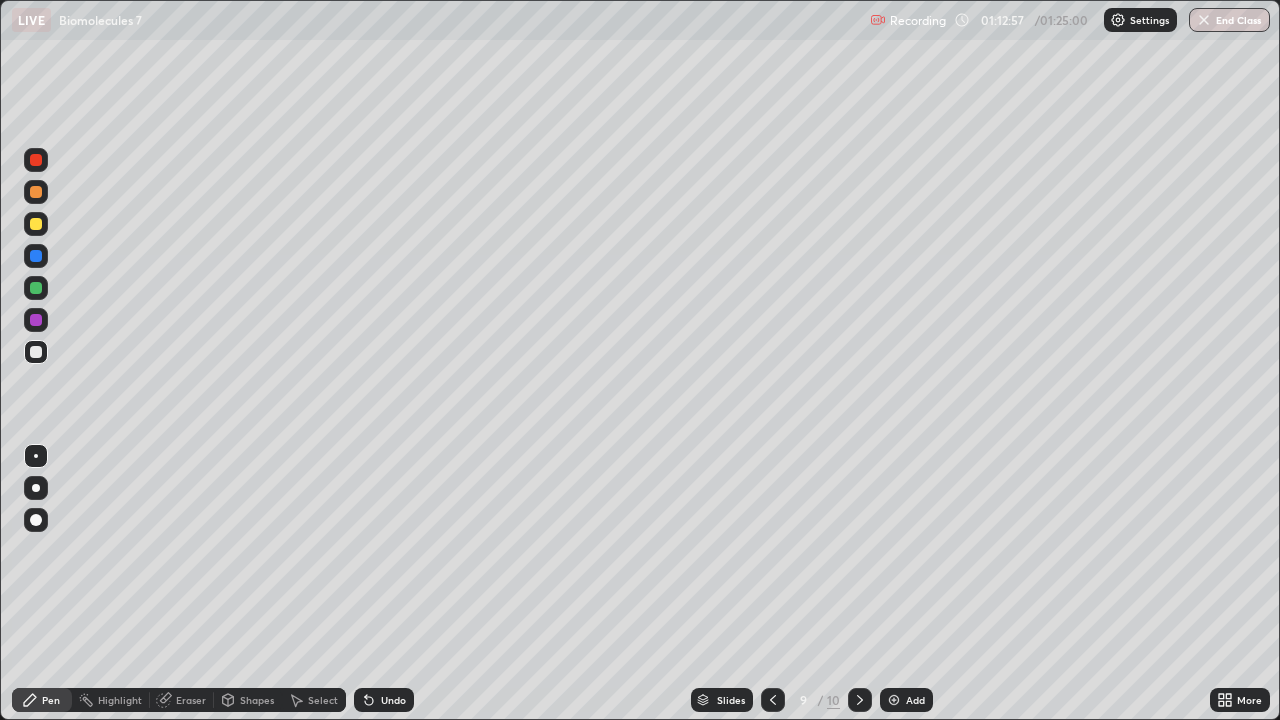 click 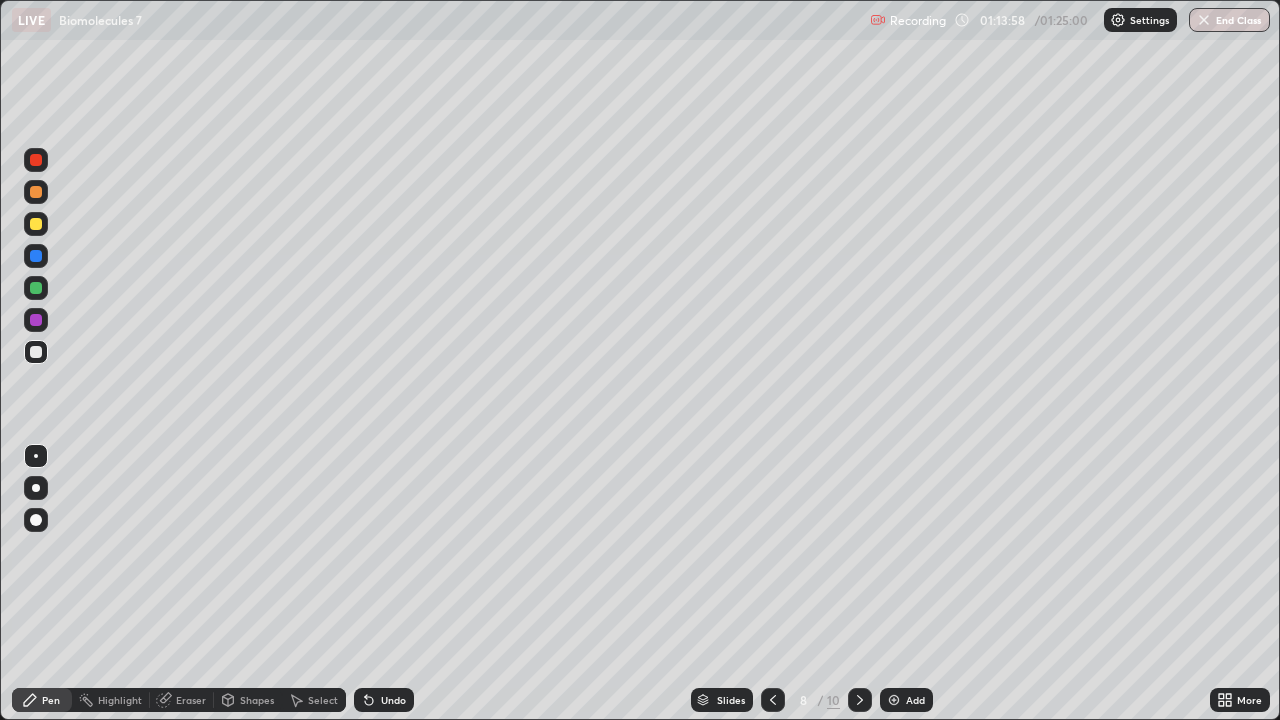 click on "End Class" at bounding box center [1229, 20] 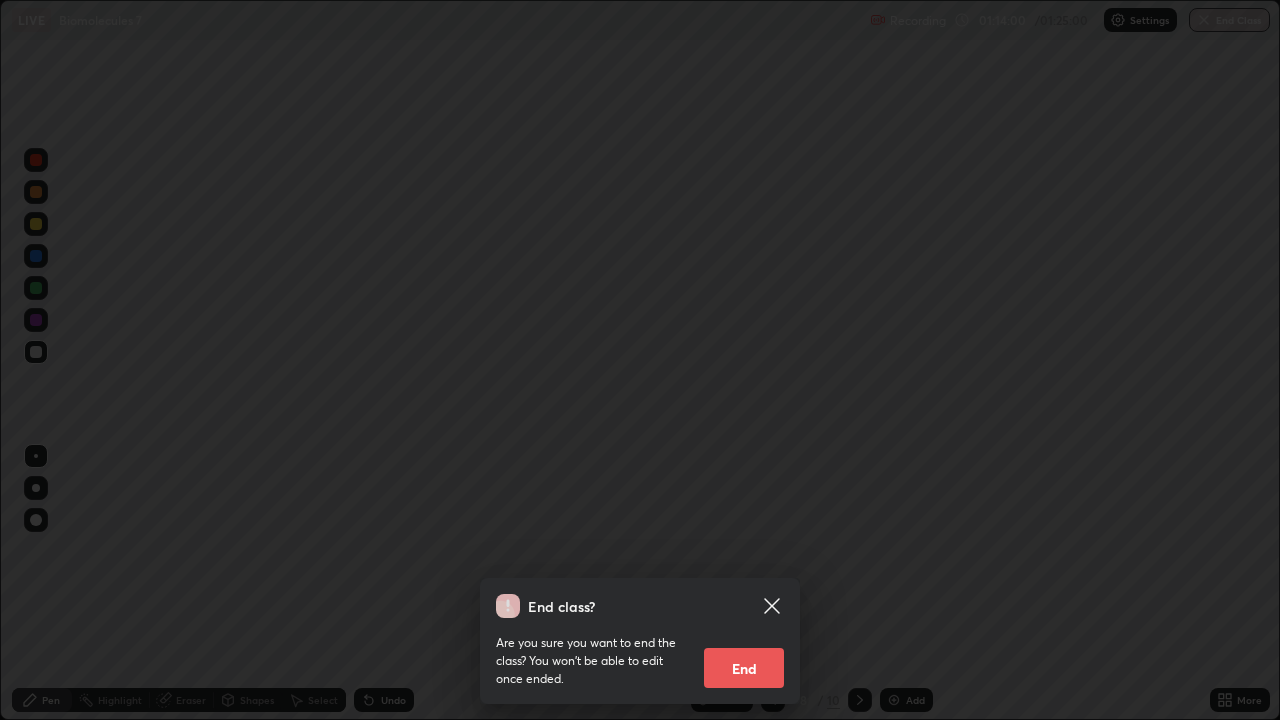 click on "End" at bounding box center (744, 668) 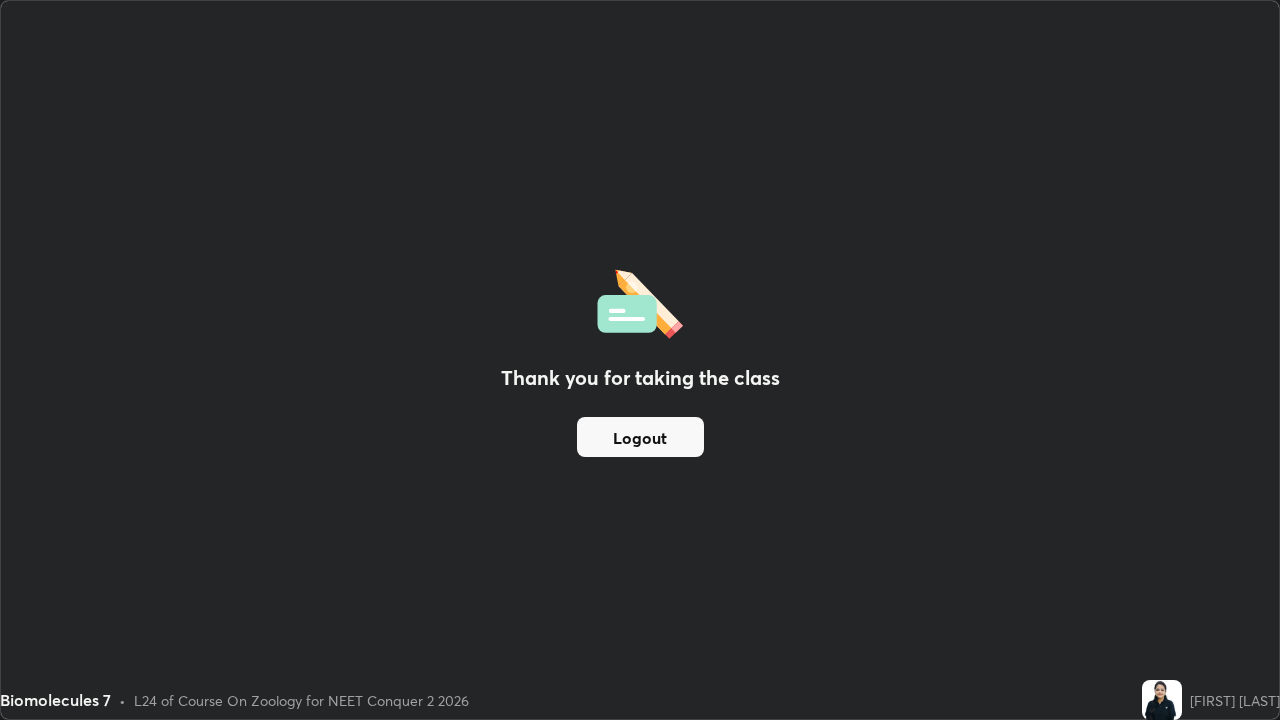 click on "Logout" at bounding box center [640, 437] 